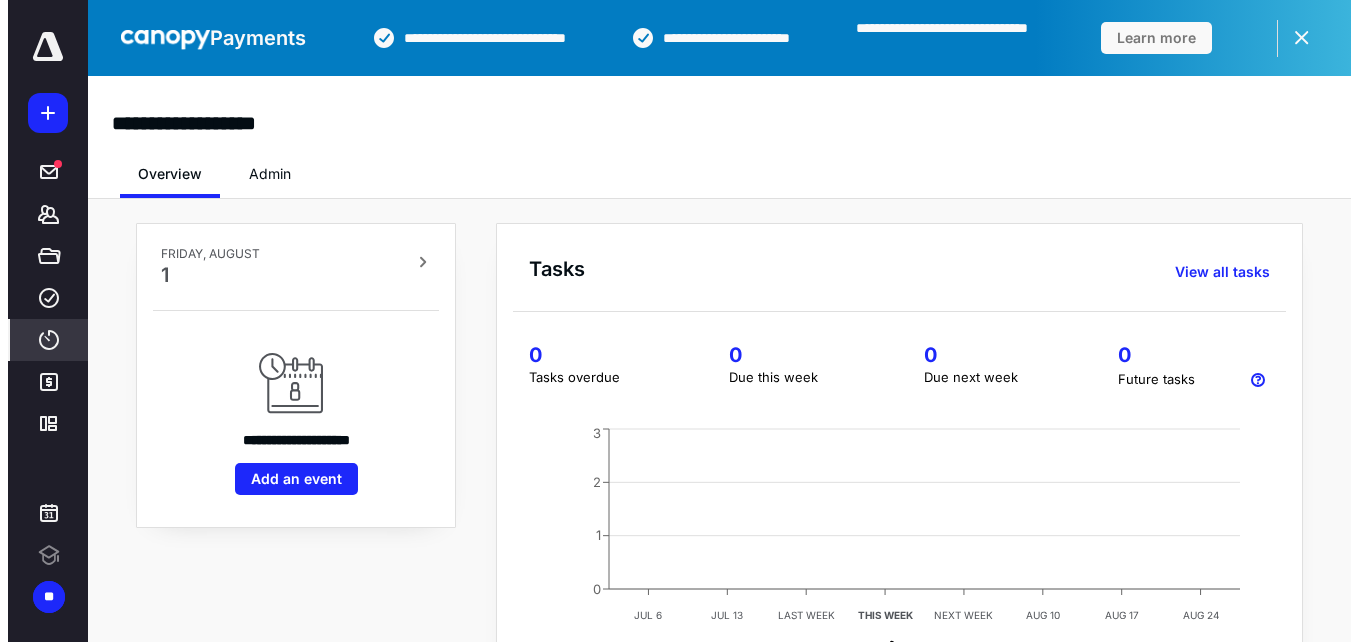scroll, scrollTop: 0, scrollLeft: 0, axis: both 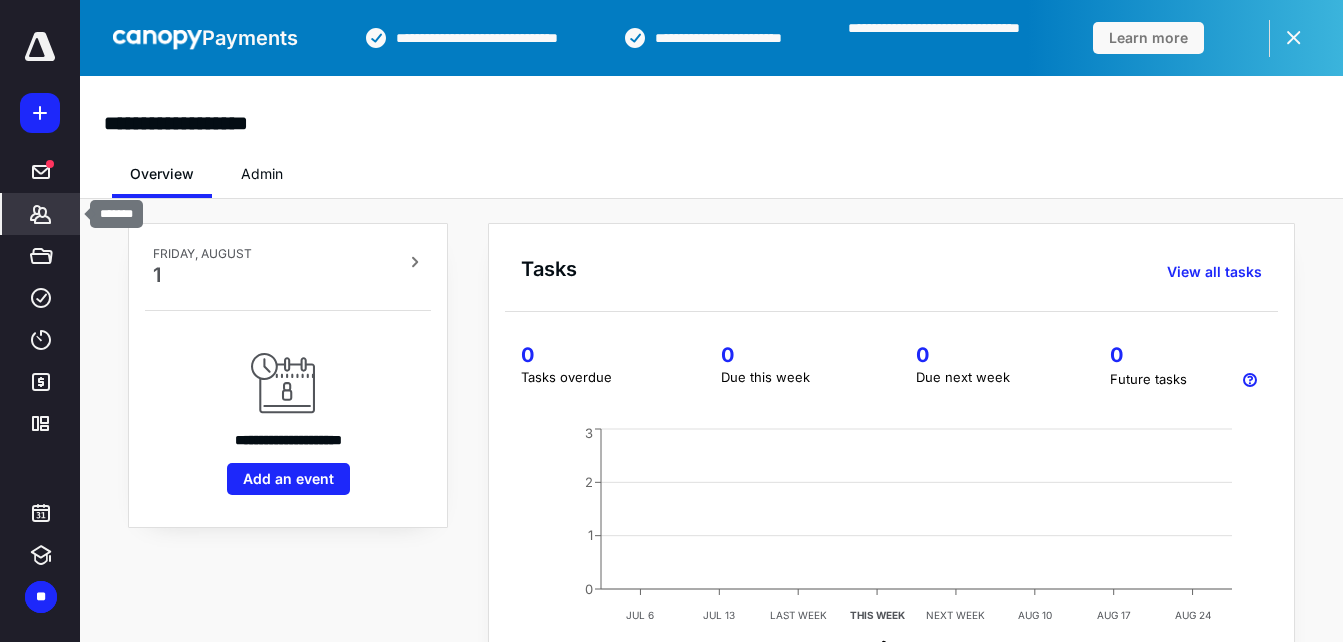 click 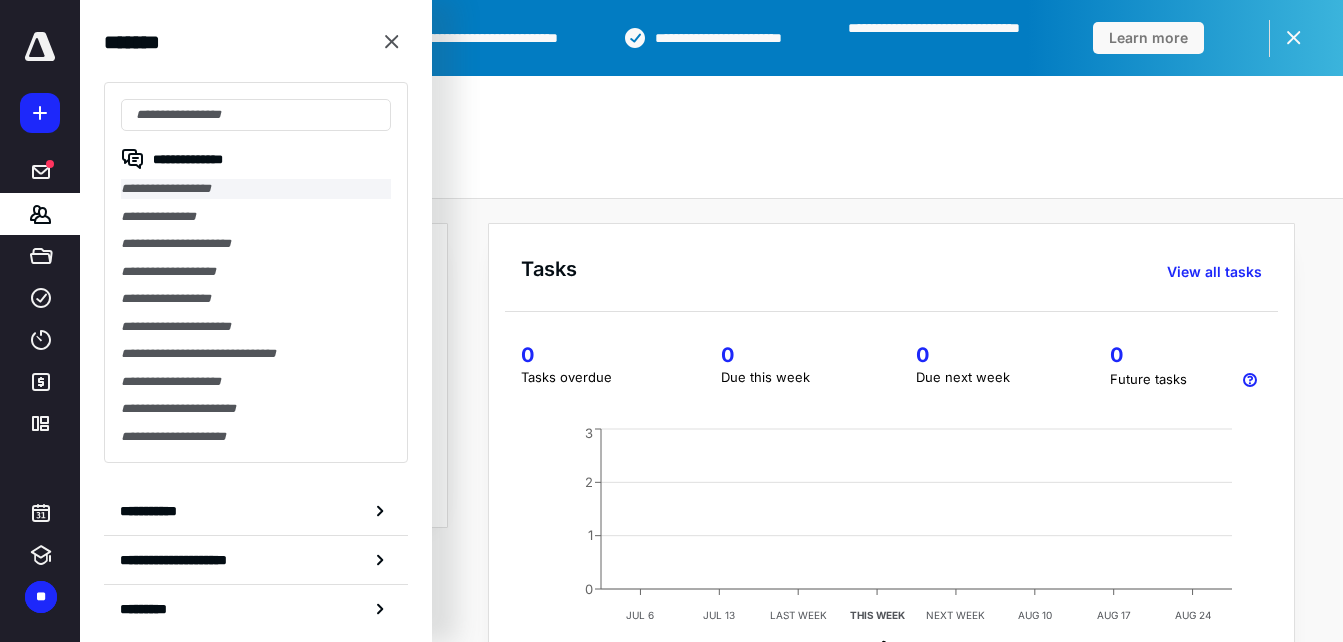 click on "**********" at bounding box center [256, 189] 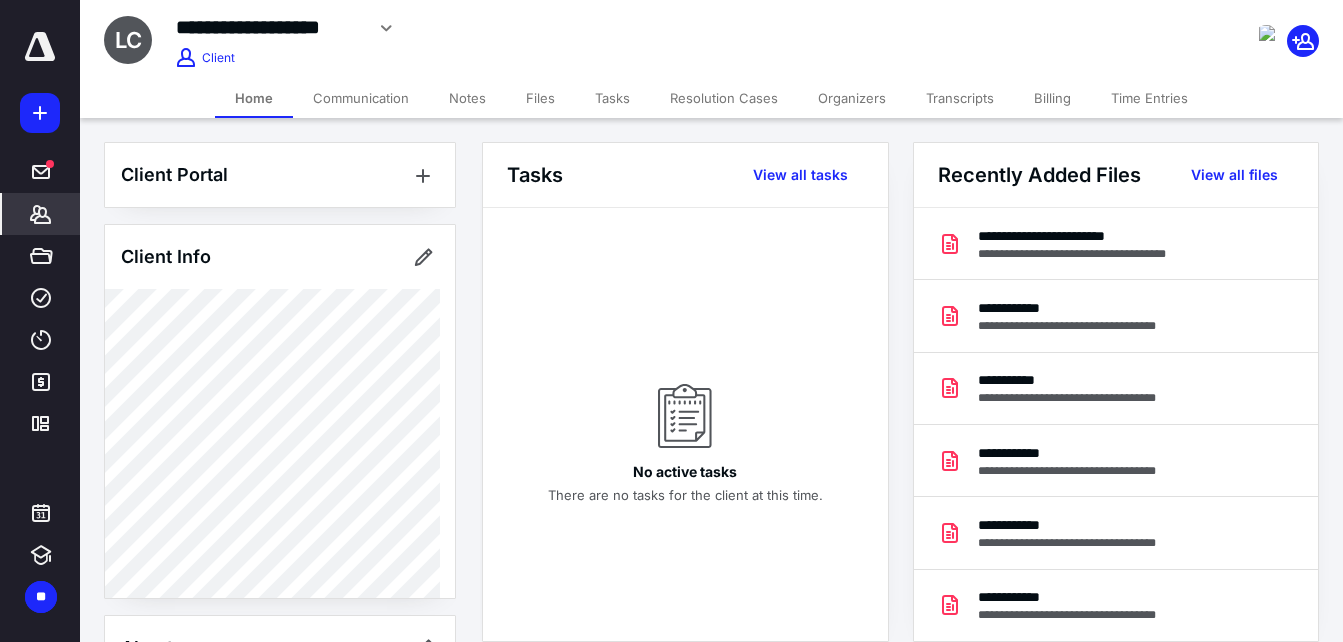 click on "Files" at bounding box center [540, 98] 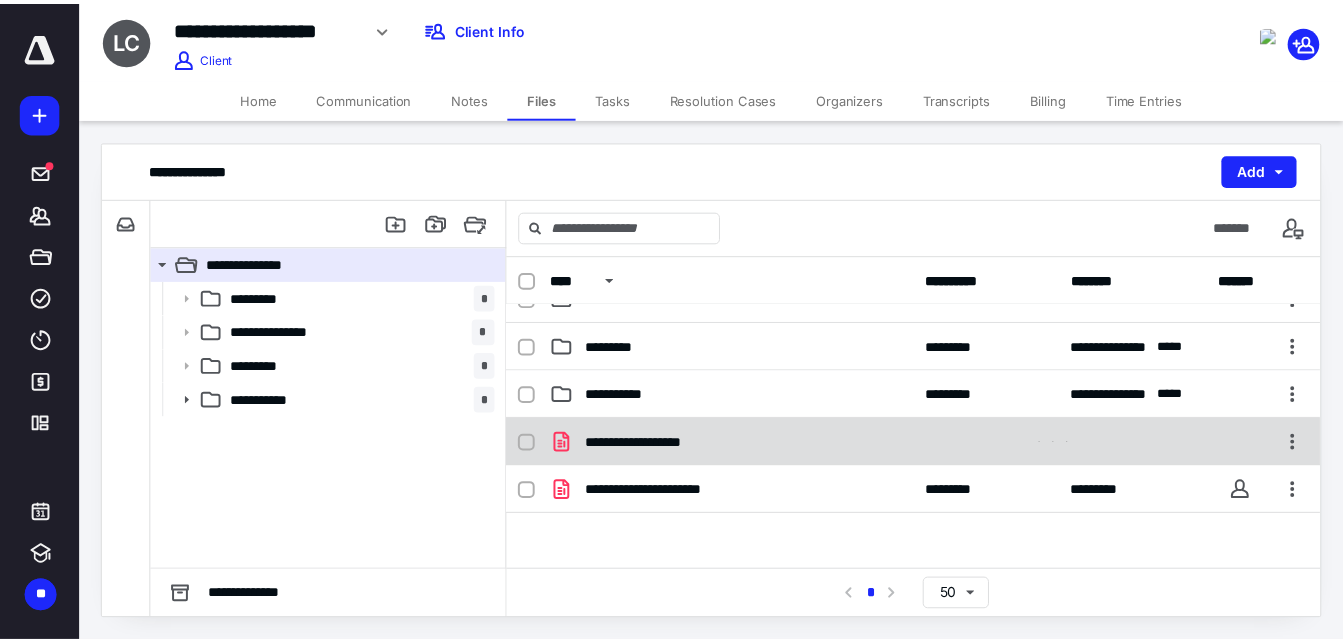 scroll, scrollTop: 100, scrollLeft: 0, axis: vertical 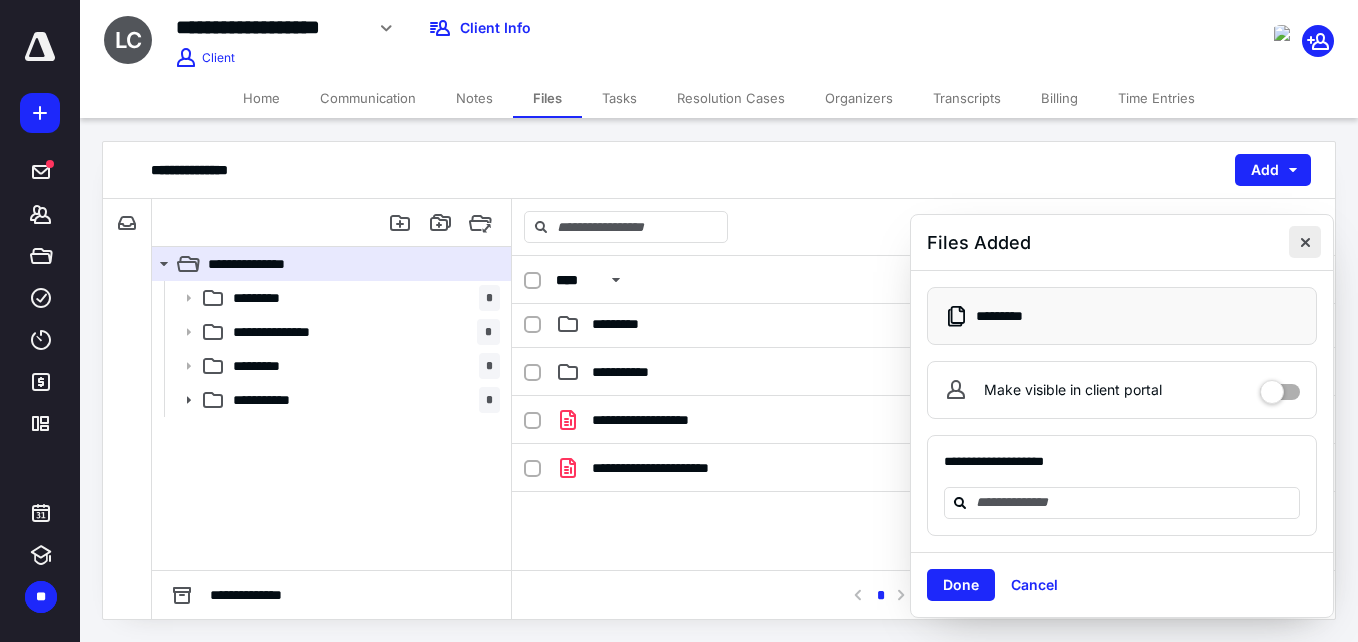 click at bounding box center (1305, 242) 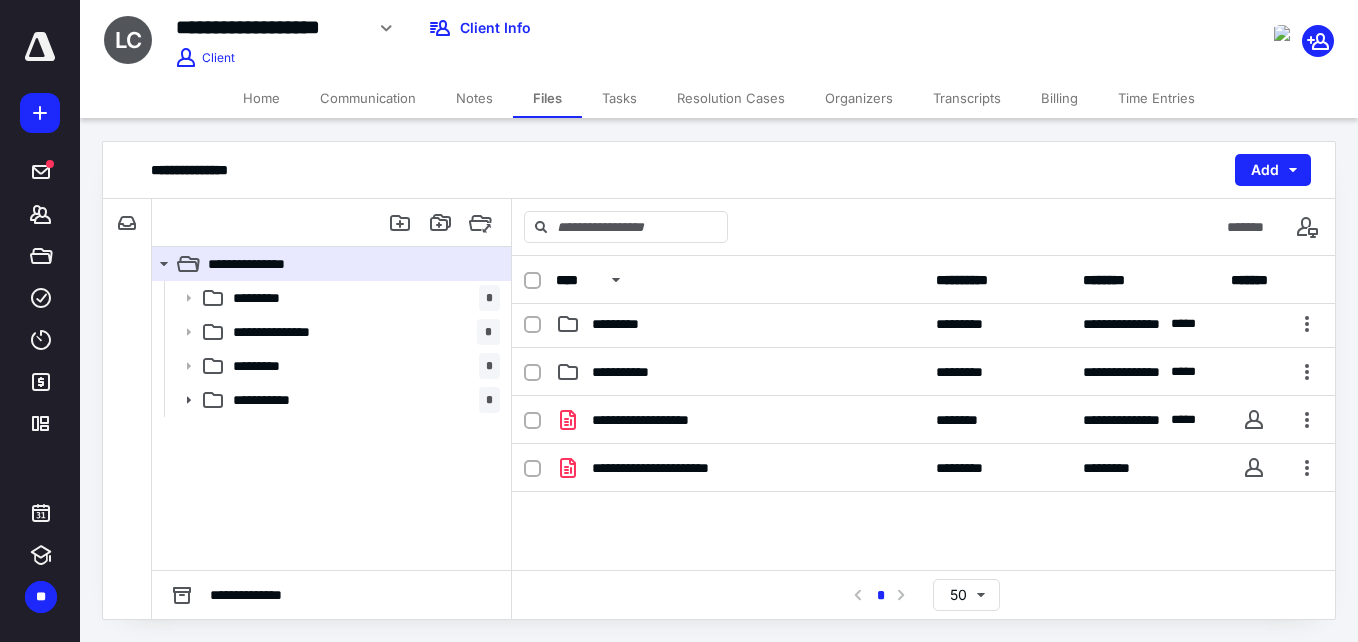 click on "Time Entries" at bounding box center (1156, 98) 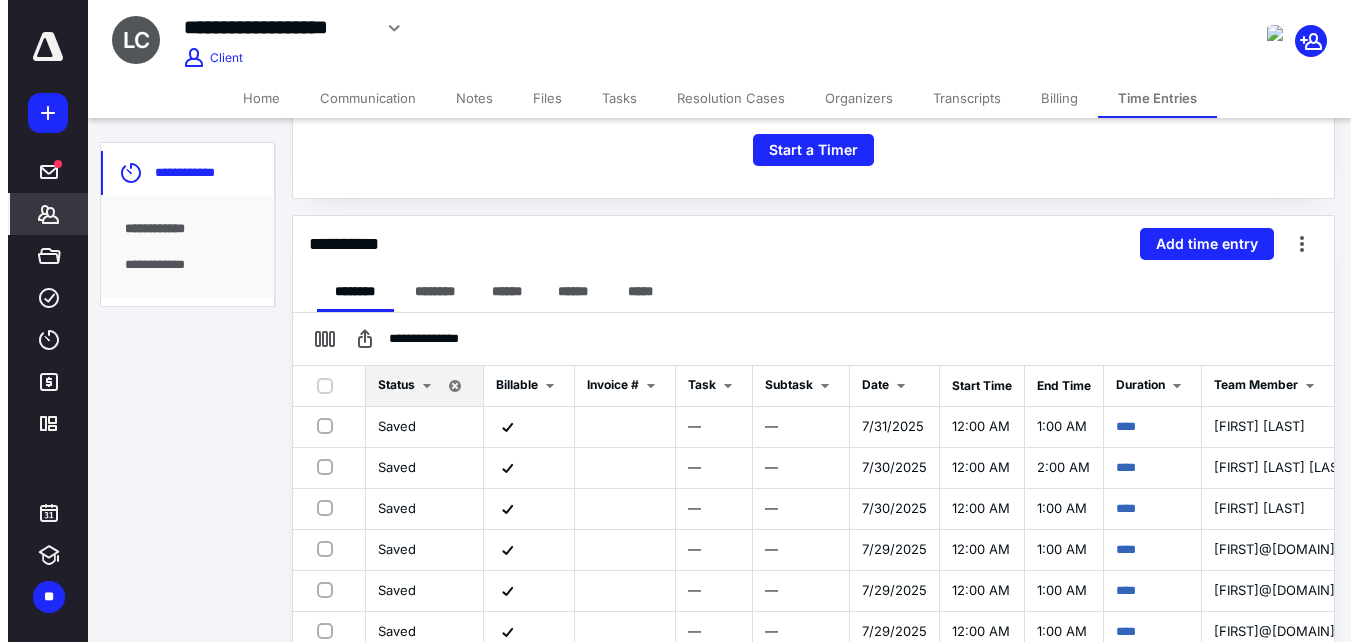 scroll, scrollTop: 400, scrollLeft: 0, axis: vertical 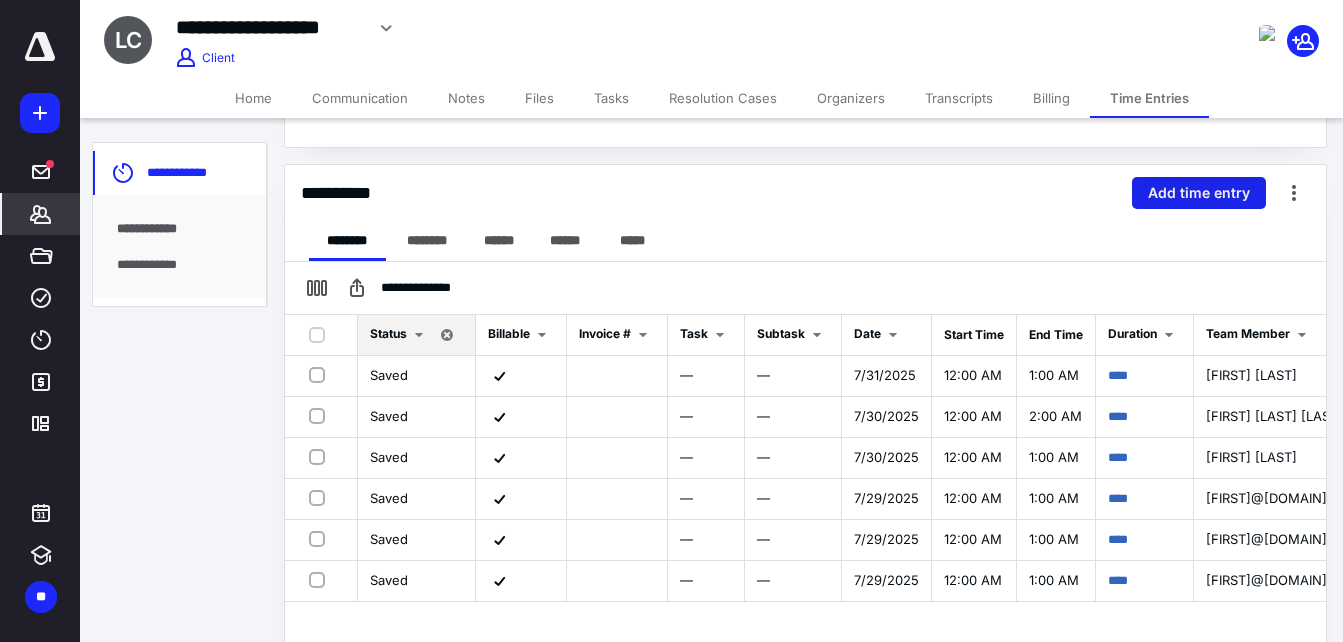 click on "Add time entry" at bounding box center [1199, 193] 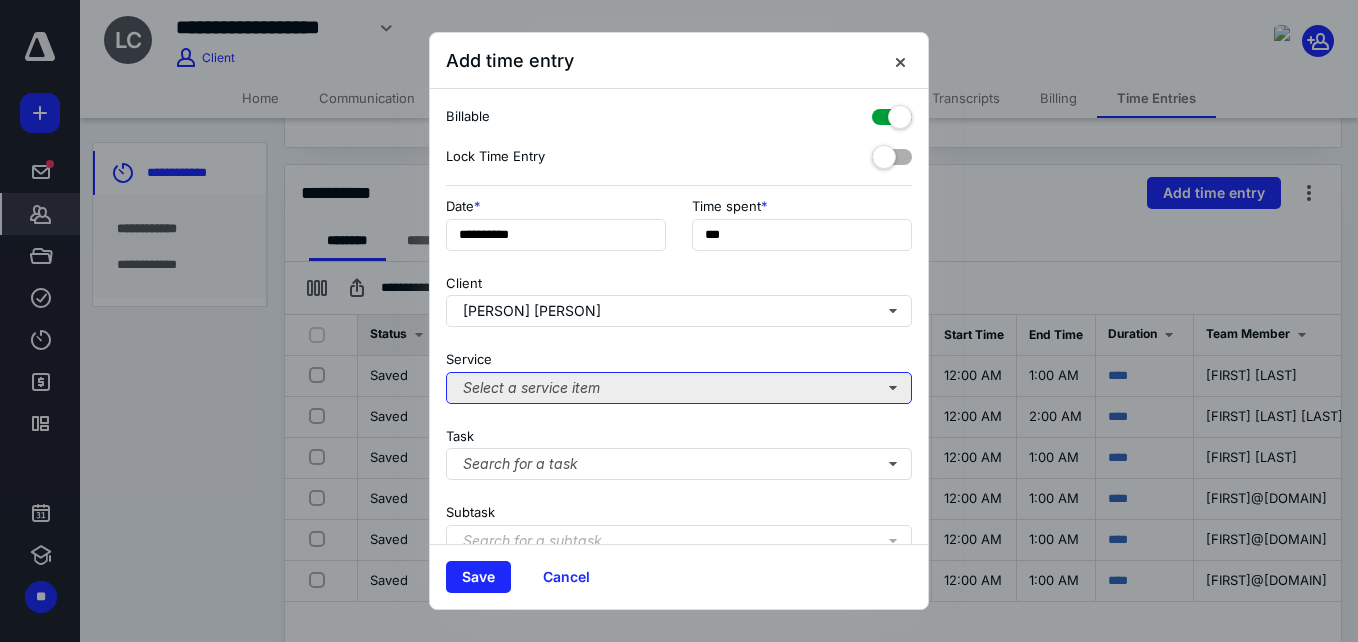 click on "Select a service item" at bounding box center [679, 388] 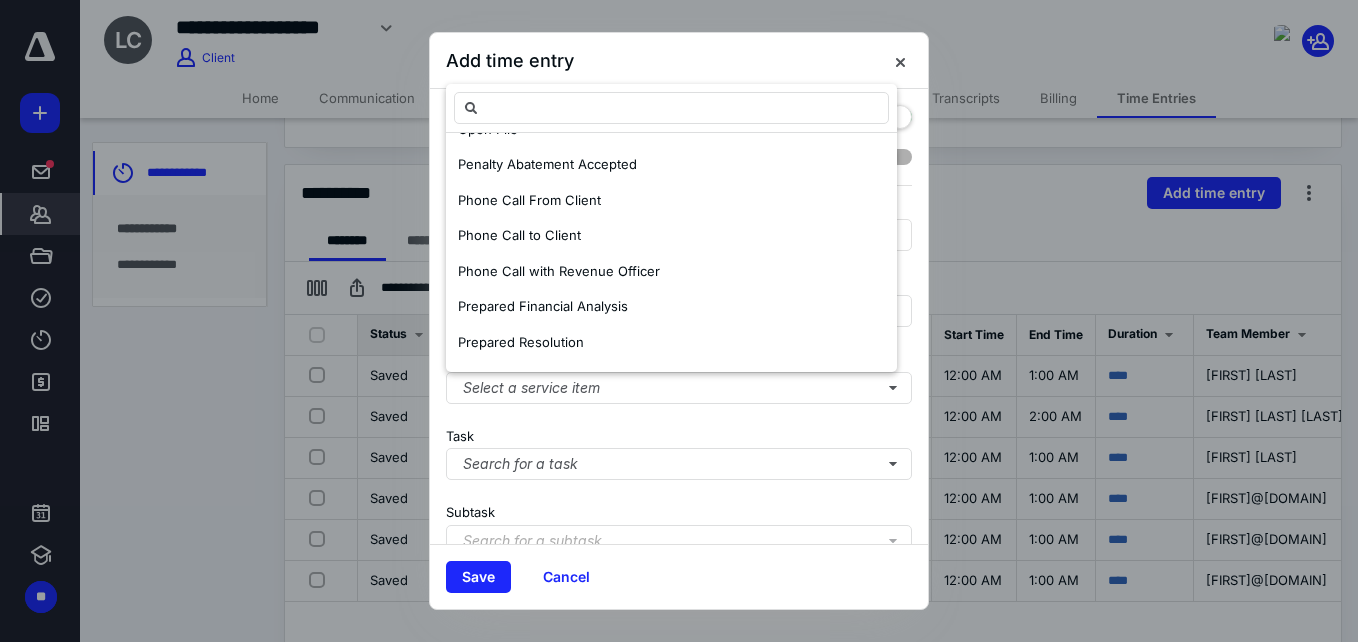 scroll, scrollTop: 1200, scrollLeft: 0, axis: vertical 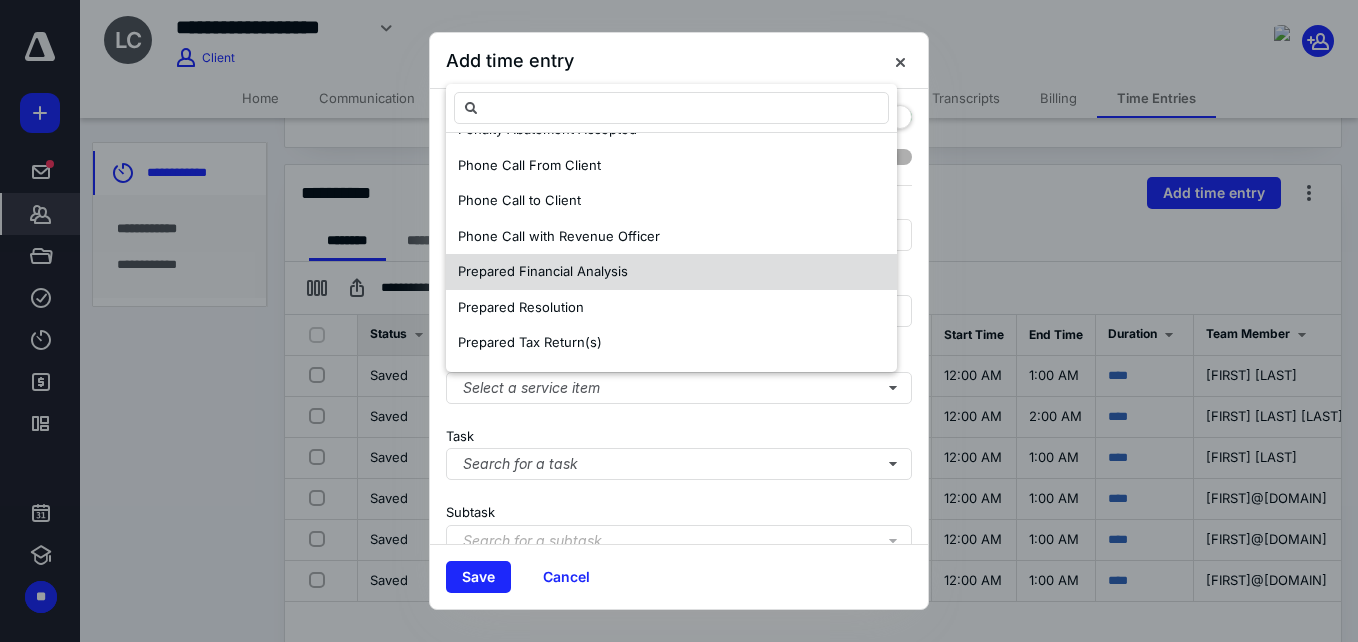 click on "Prepared Financial Analysis" at bounding box center (543, 271) 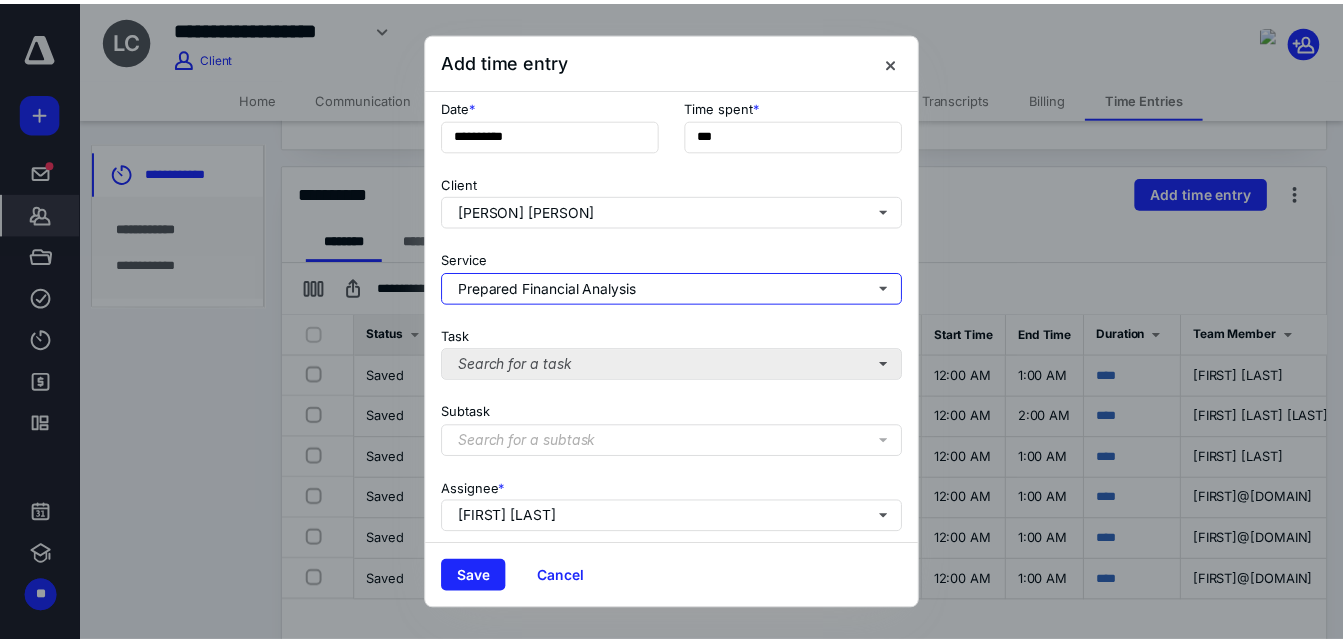 scroll, scrollTop: 200, scrollLeft: 0, axis: vertical 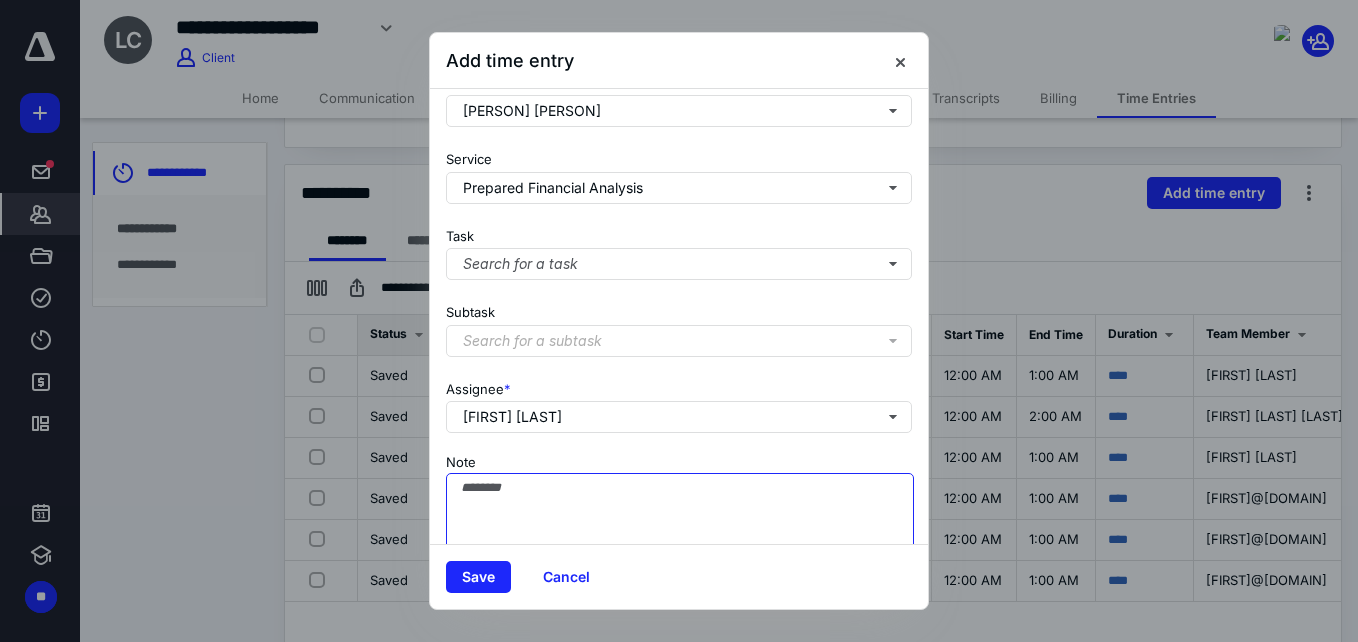 click on "Note" at bounding box center [680, 523] 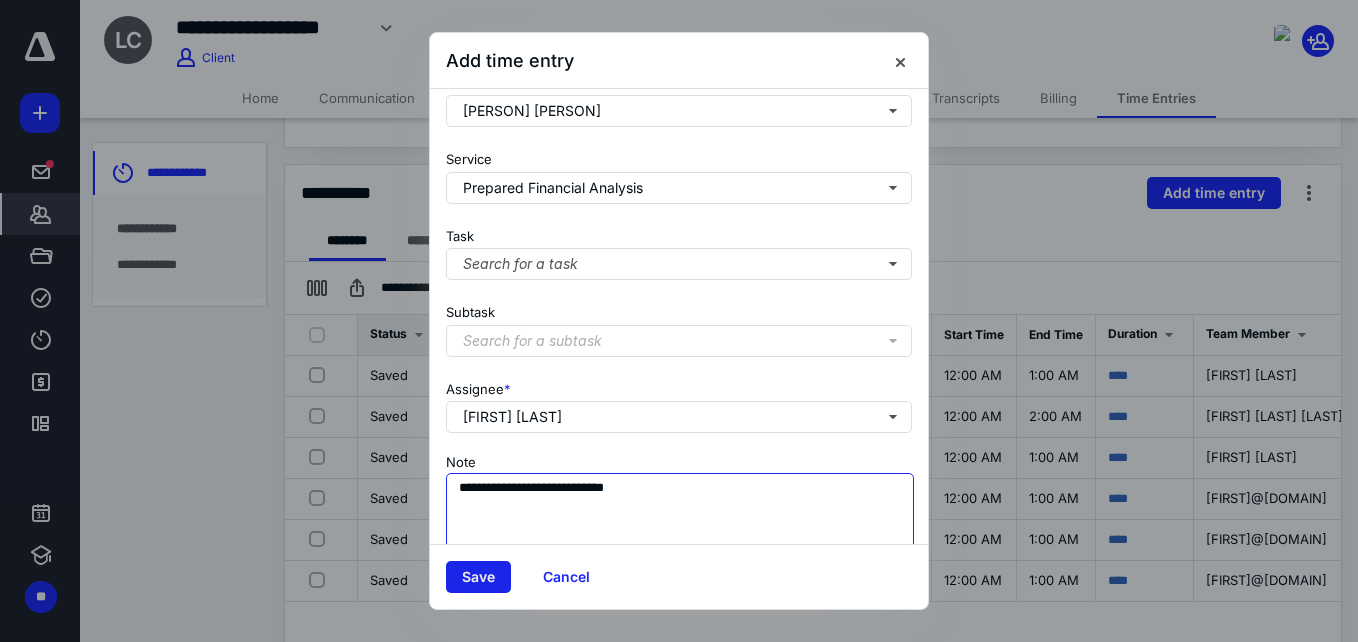 type on "**********" 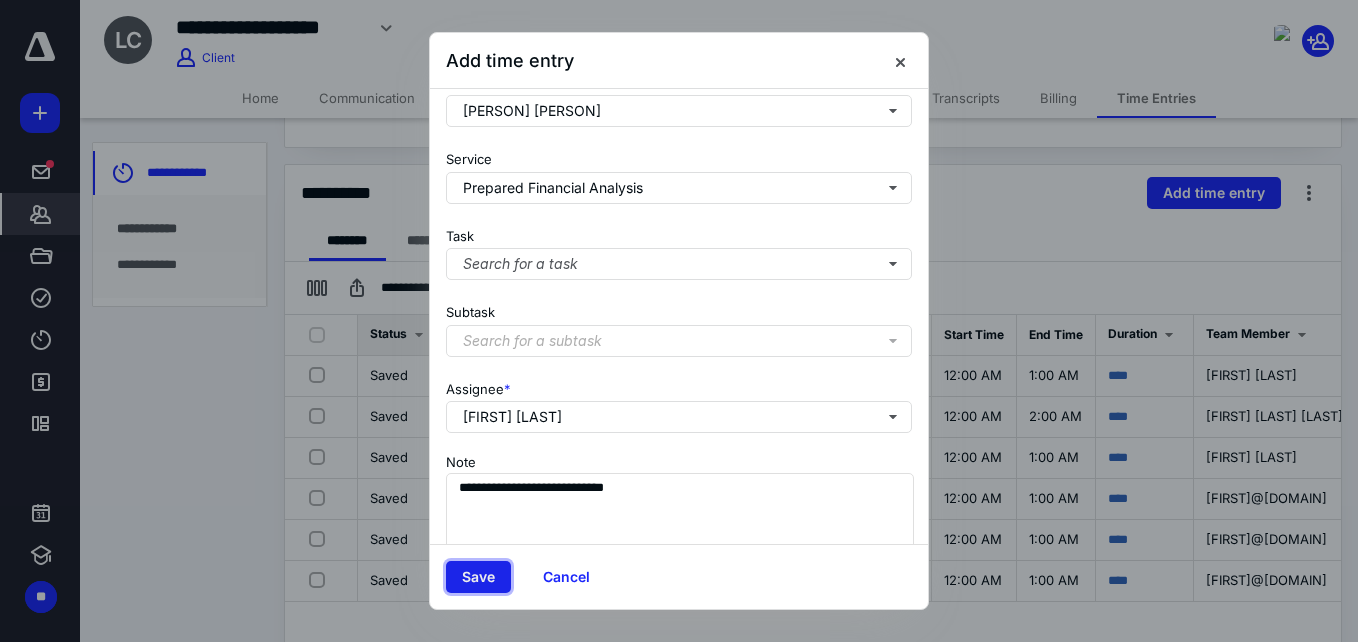 click on "Save" at bounding box center (478, 577) 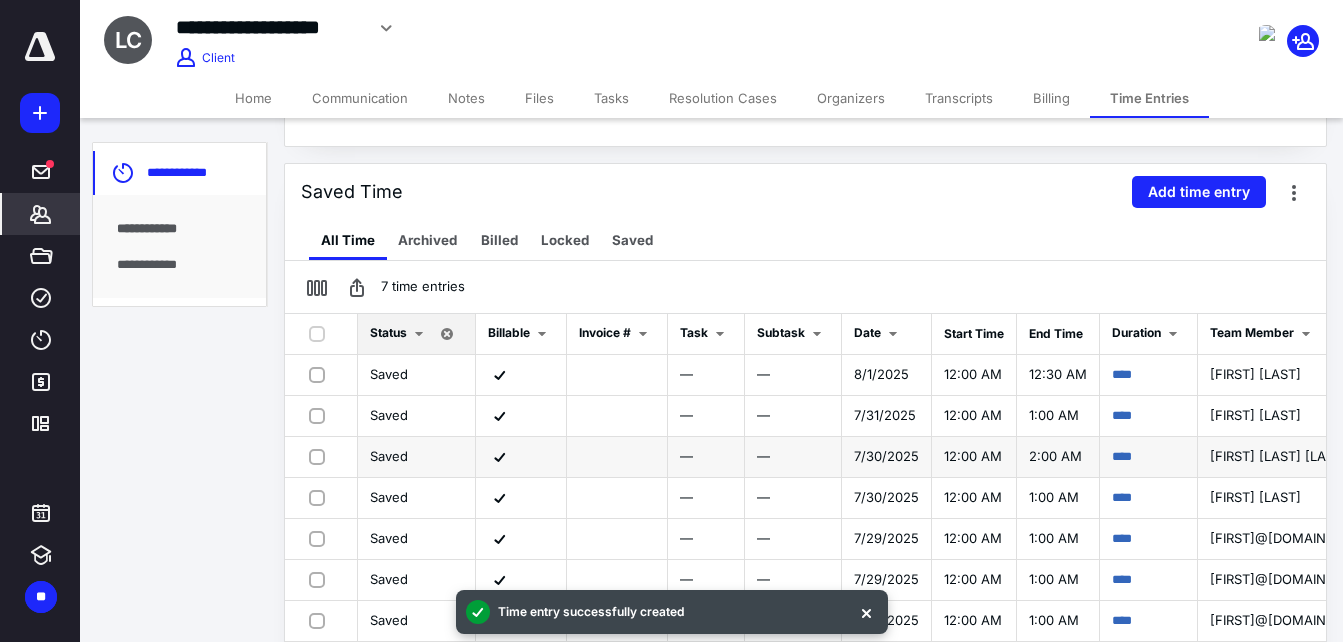scroll, scrollTop: 0, scrollLeft: 0, axis: both 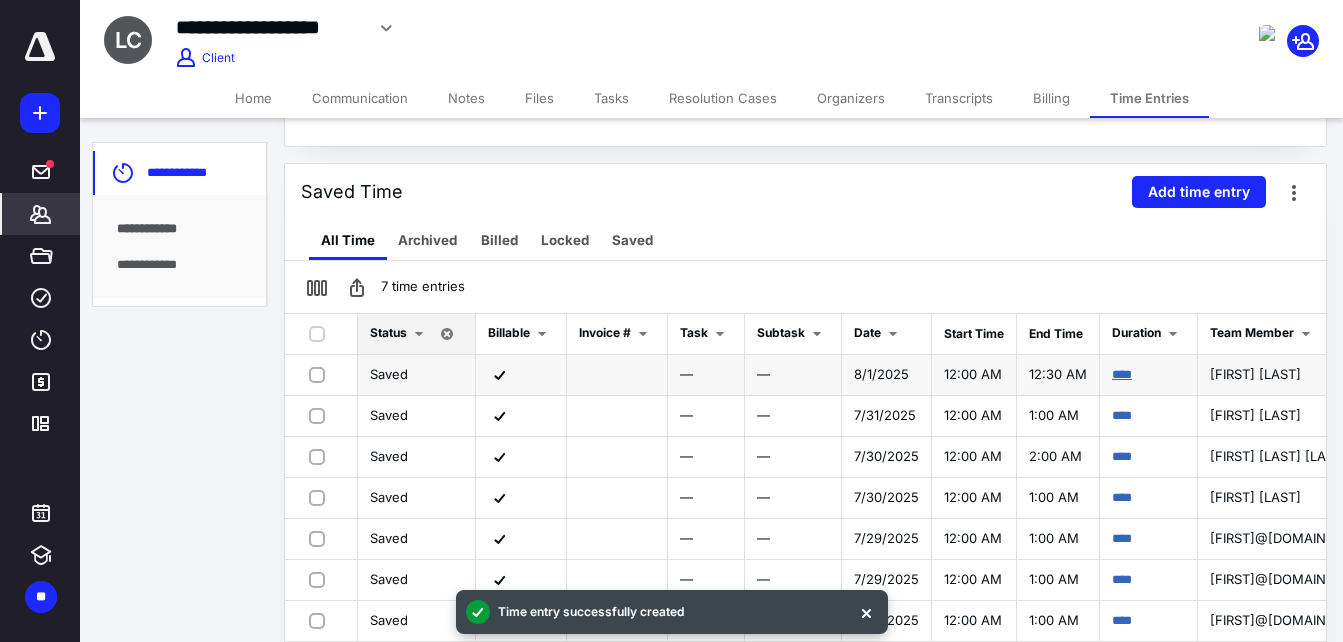 click on "****" at bounding box center (1122, 374) 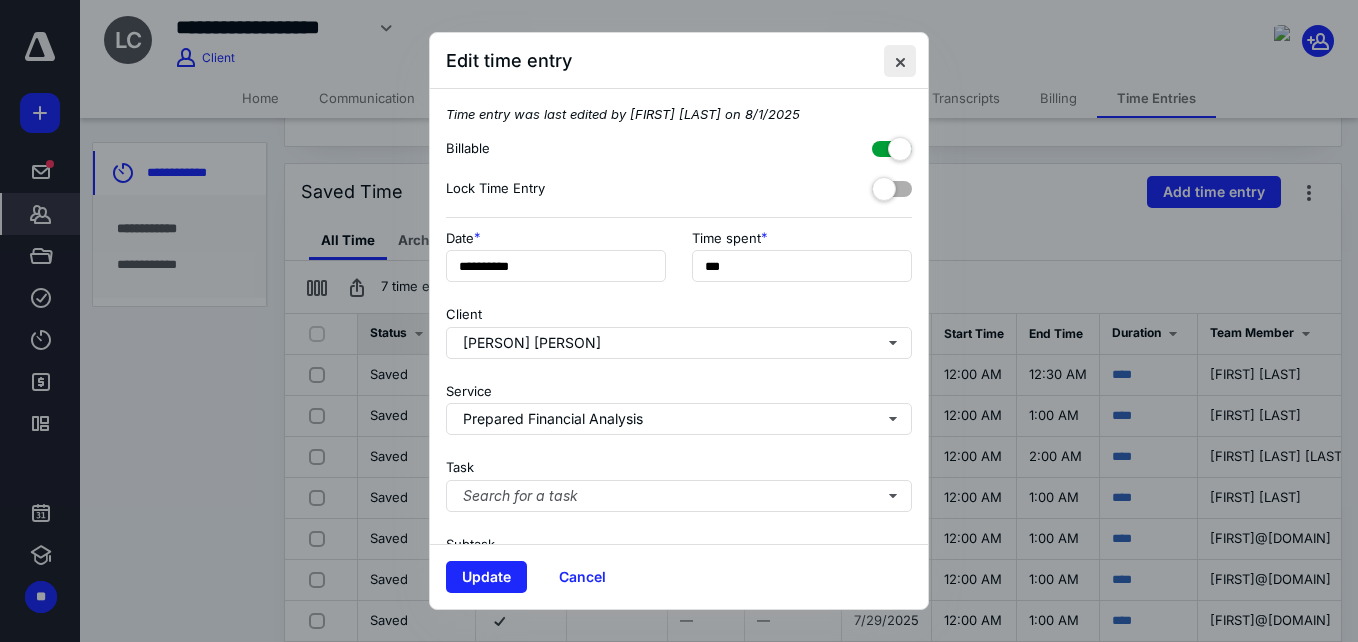 click at bounding box center (900, 61) 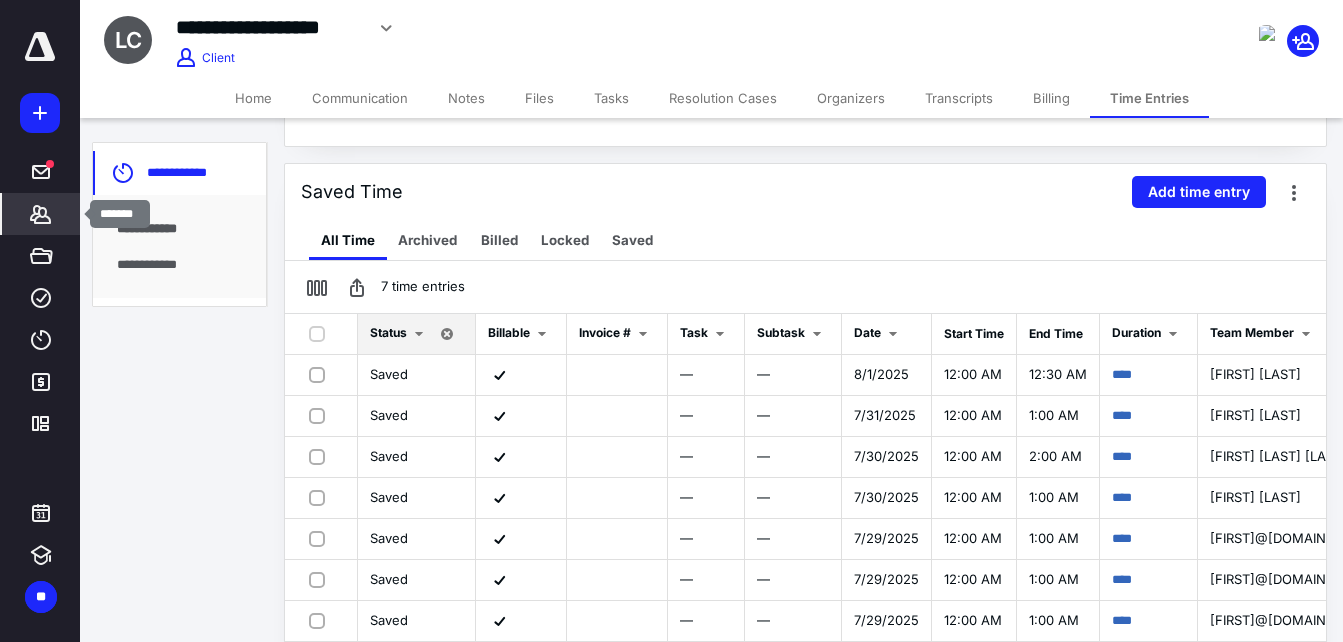 click on "*******" at bounding box center (41, 214) 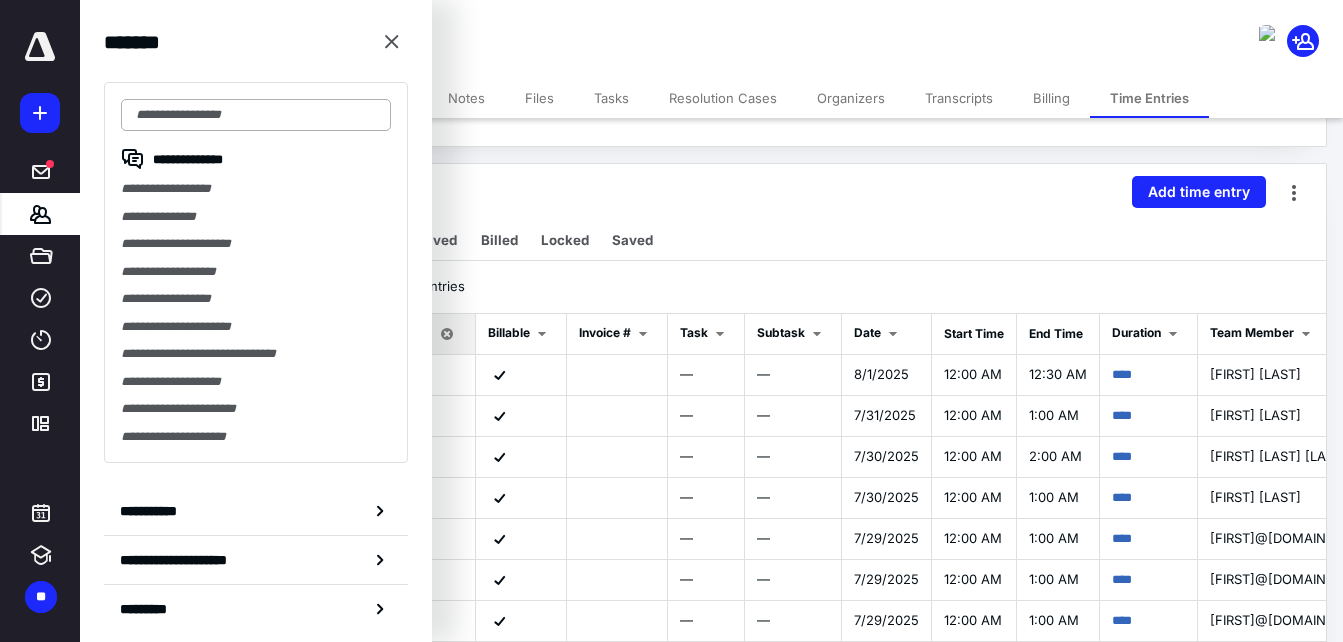 click at bounding box center (256, 115) 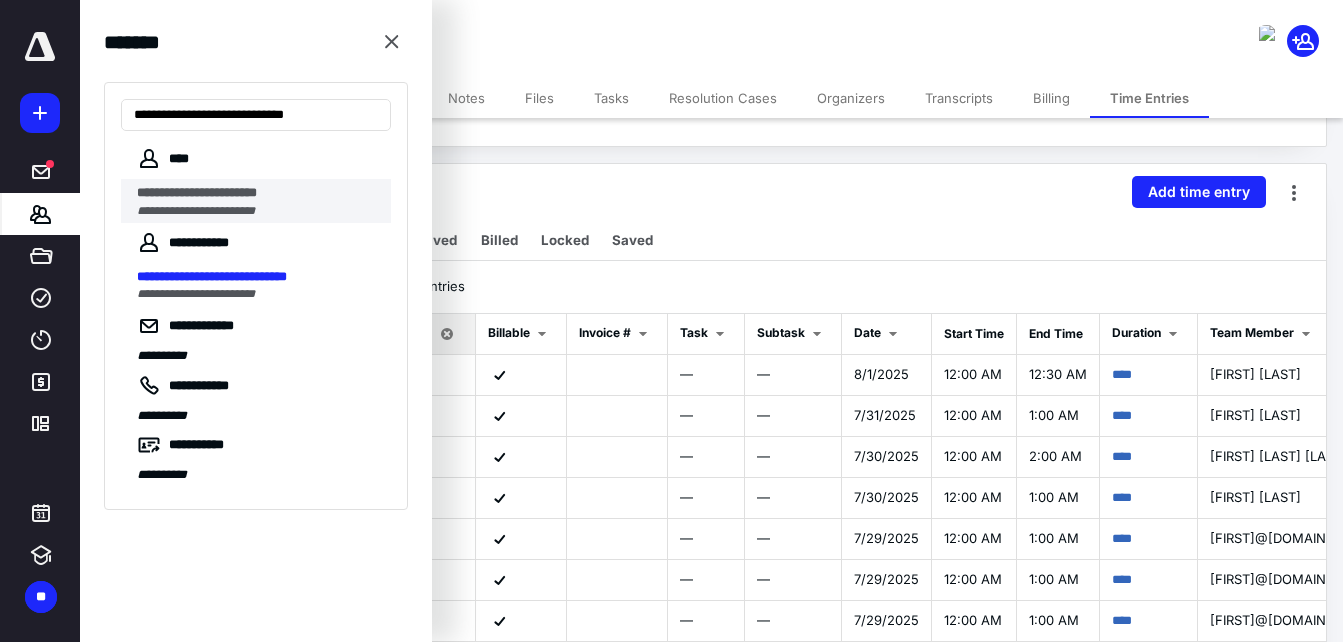 type on "**********" 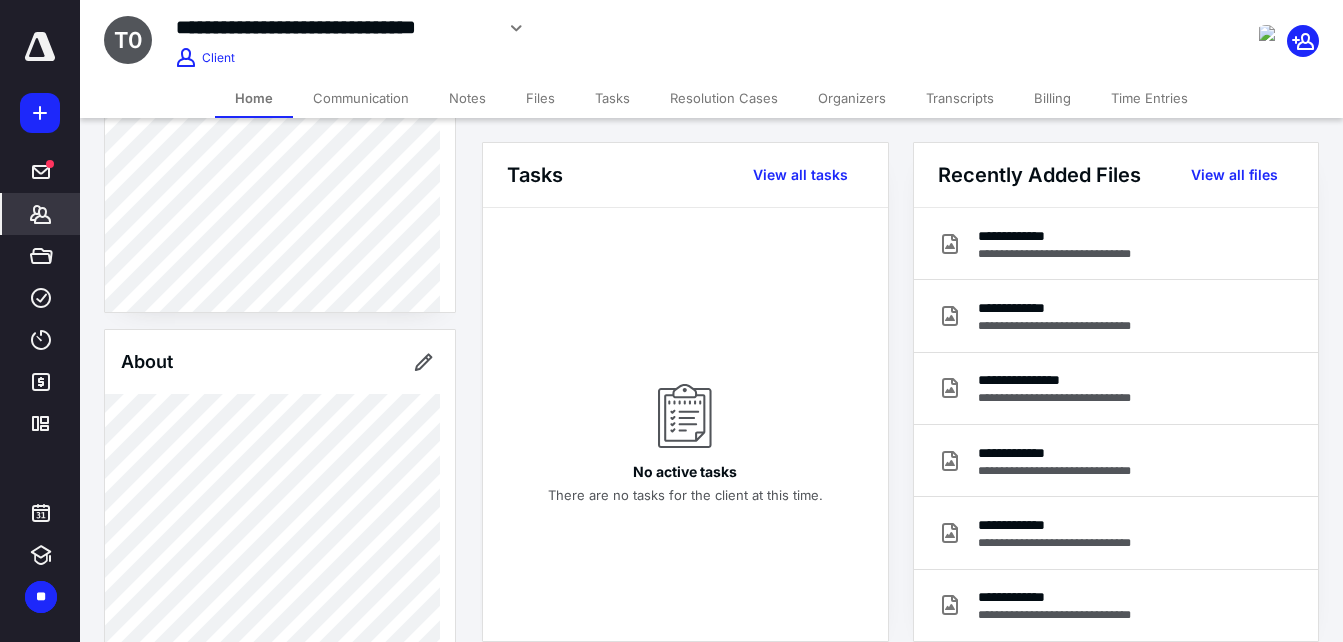 scroll, scrollTop: 186, scrollLeft: 0, axis: vertical 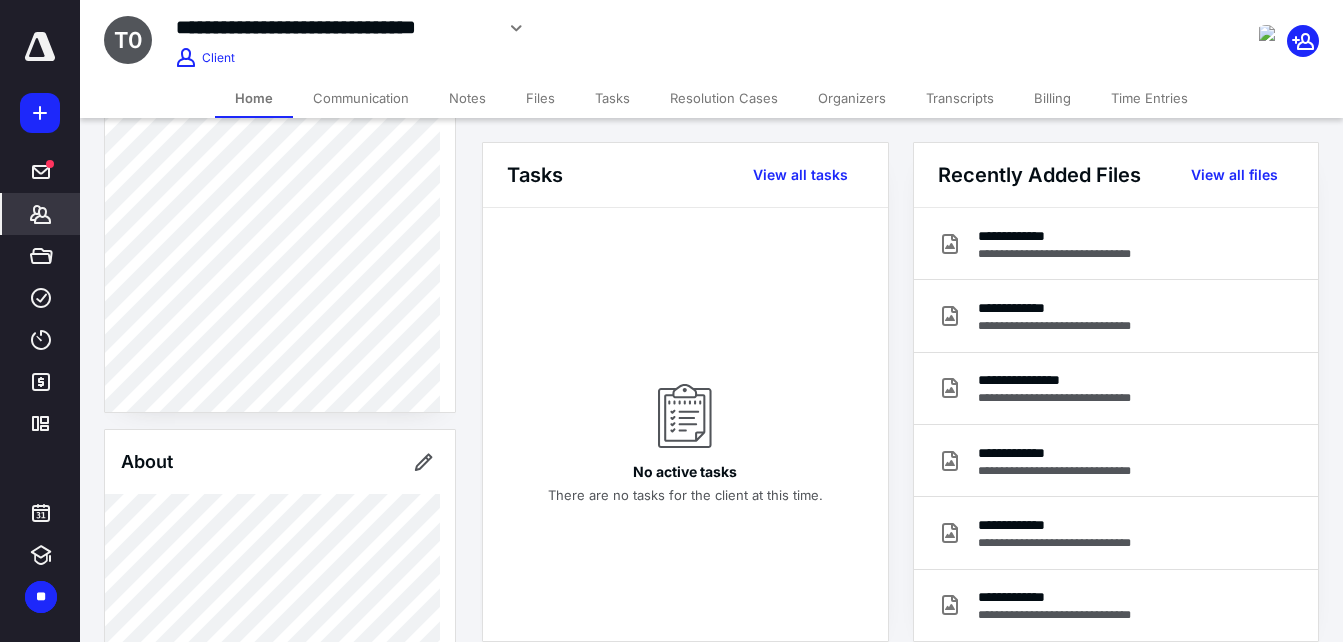 click on "Time Entries" at bounding box center (1149, 98) 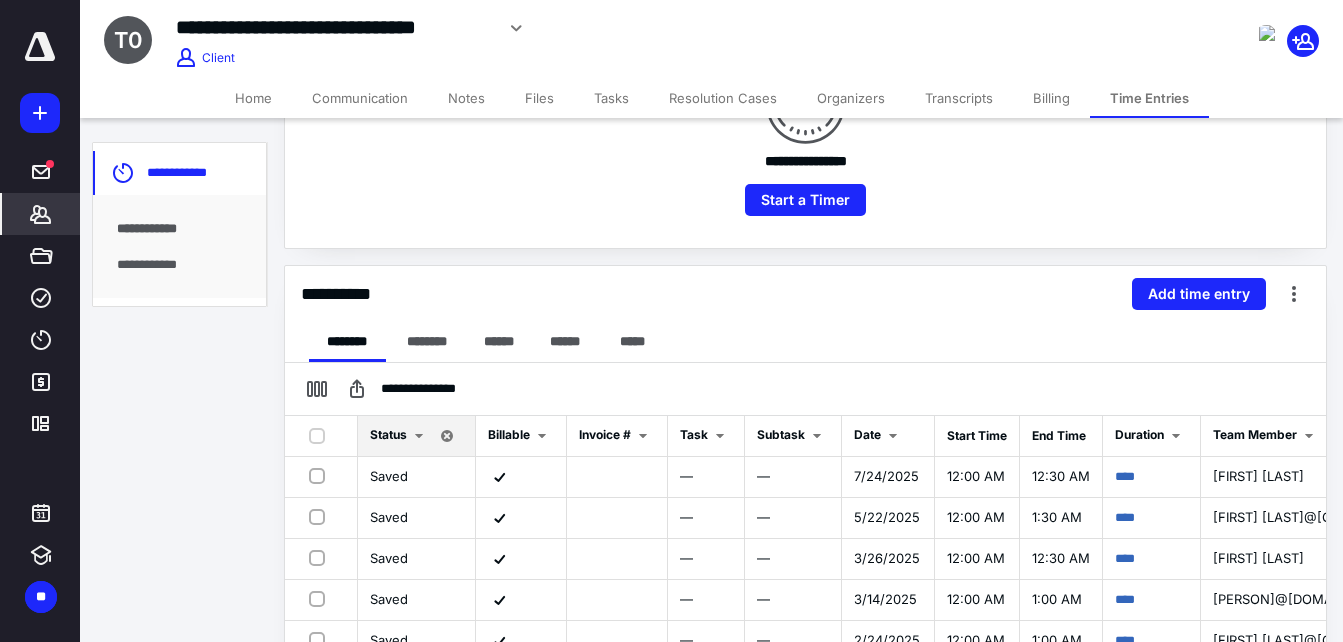 scroll, scrollTop: 300, scrollLeft: 0, axis: vertical 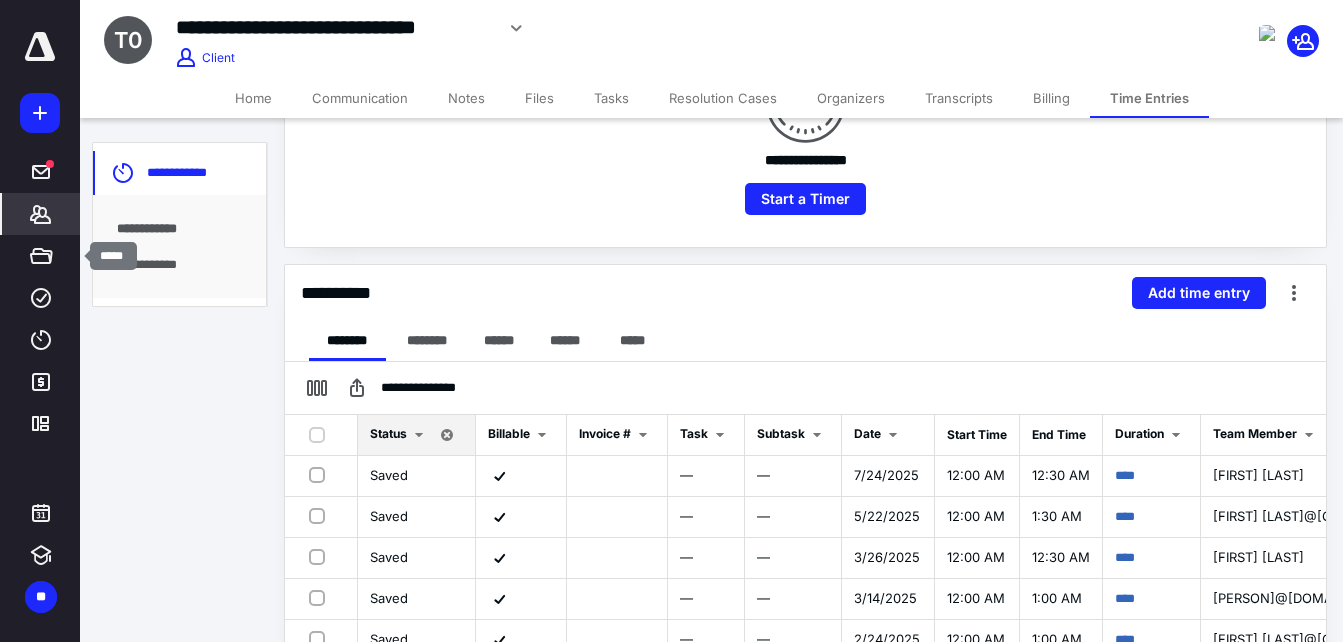 click on "***** ******* ***** **** **** ******* *********" at bounding box center [40, 298] 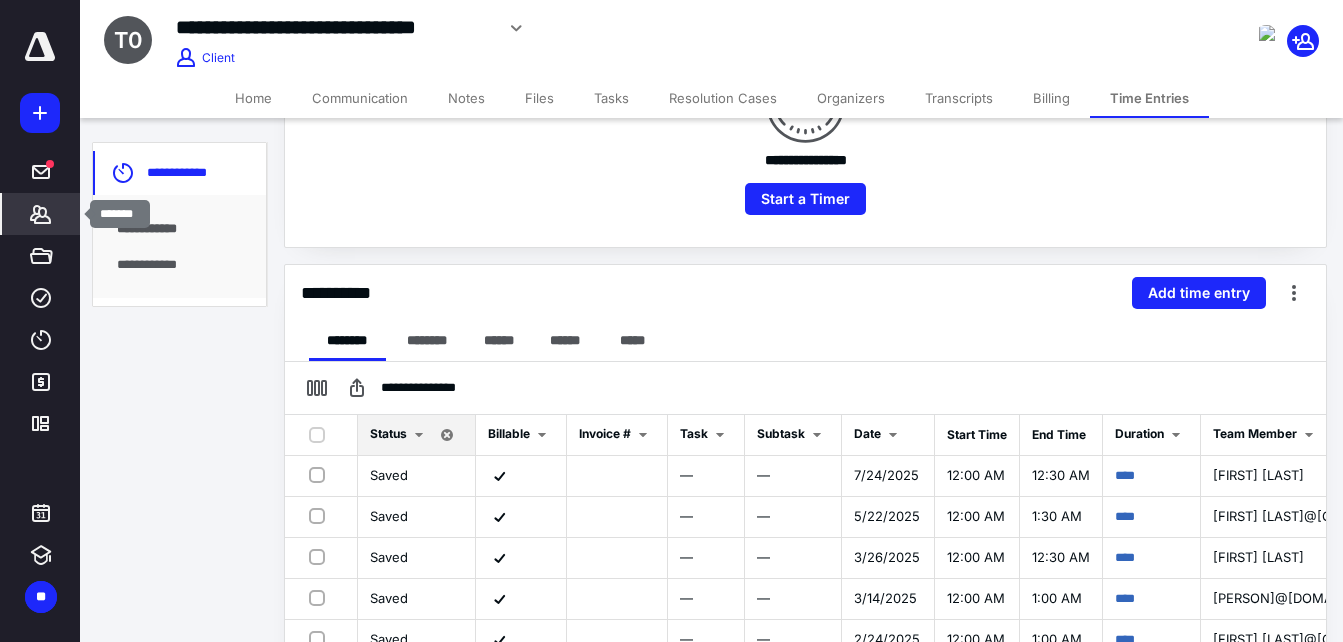 click 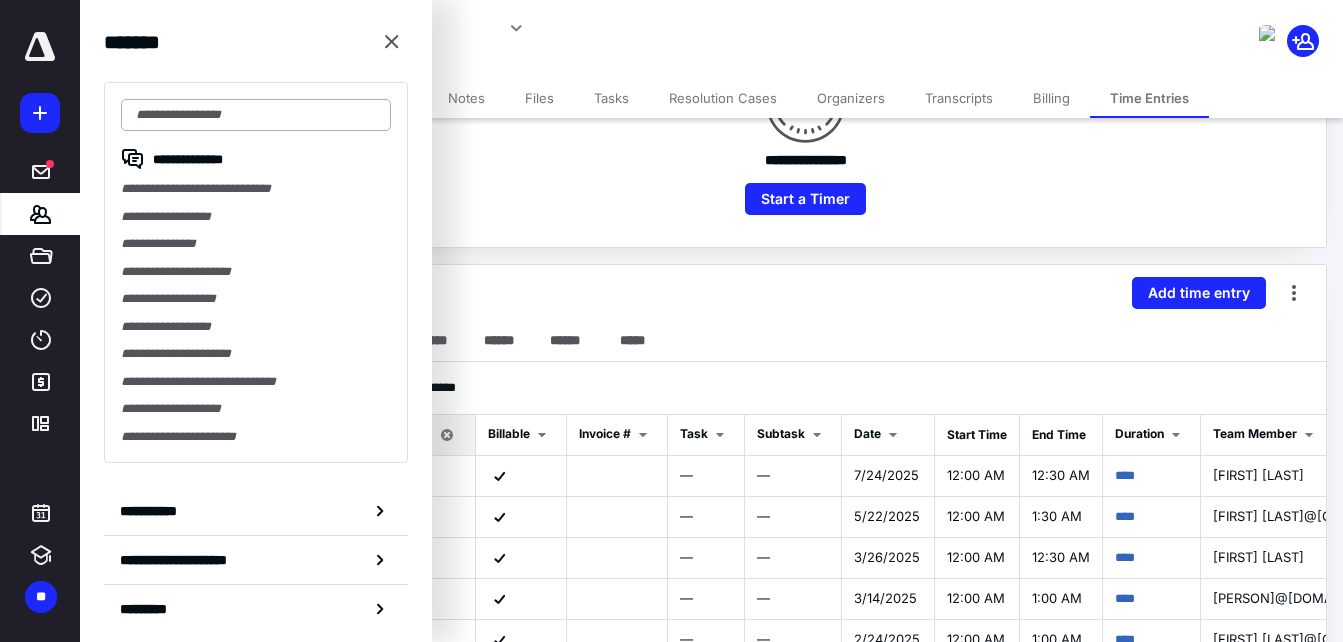 click at bounding box center [256, 115] 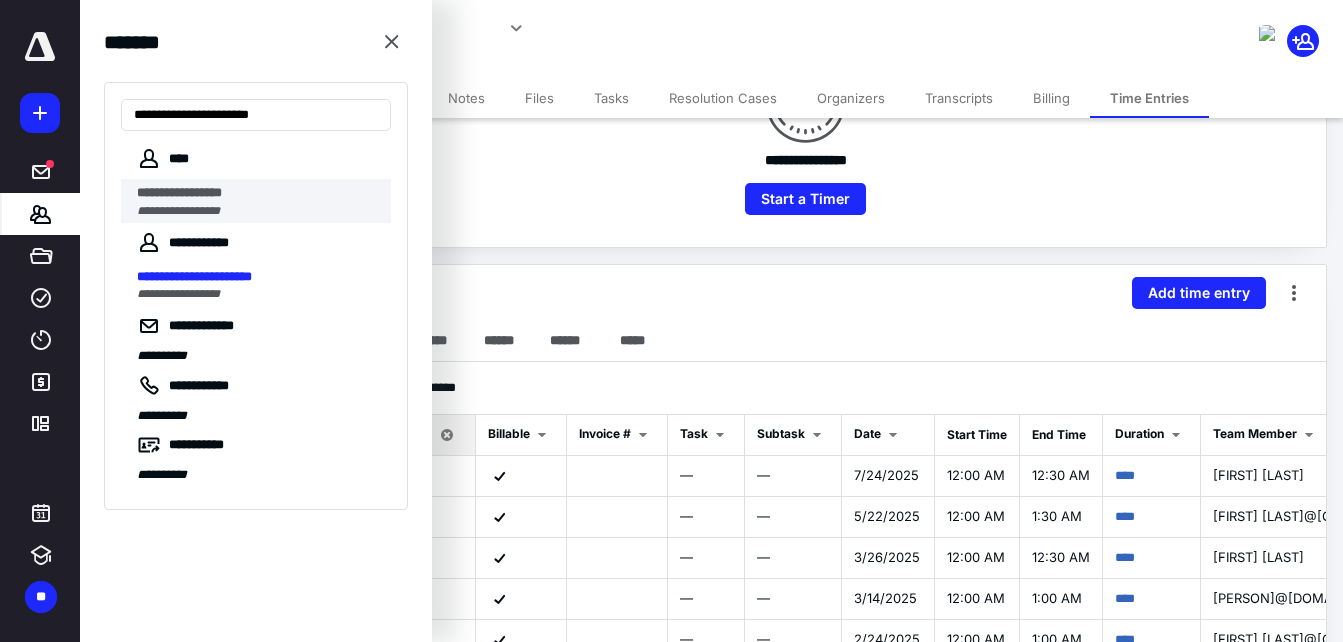 type on "**********" 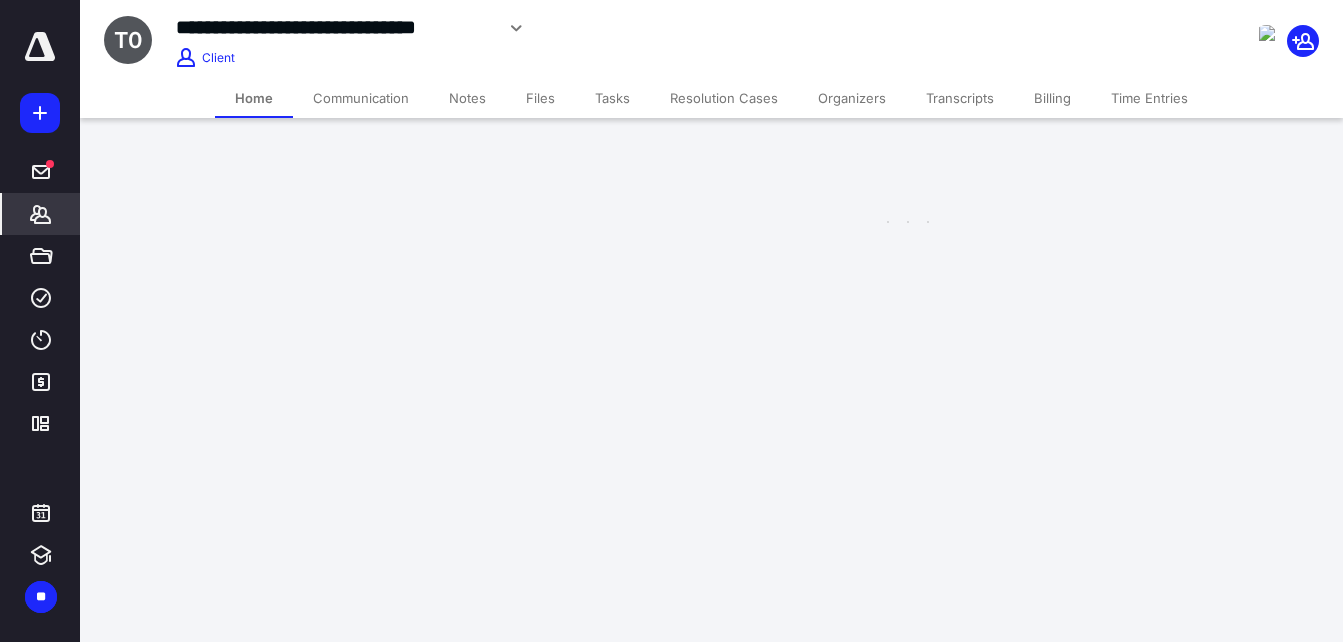 scroll, scrollTop: 0, scrollLeft: 0, axis: both 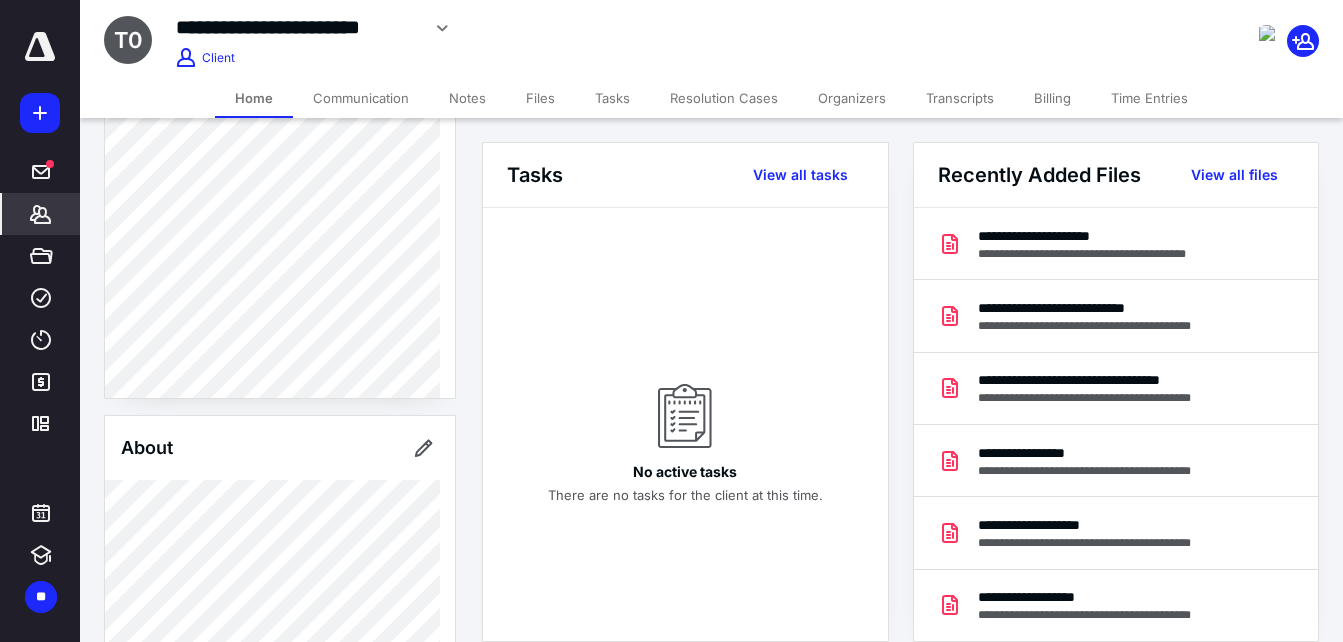 click on "Time Entries" at bounding box center [1149, 98] 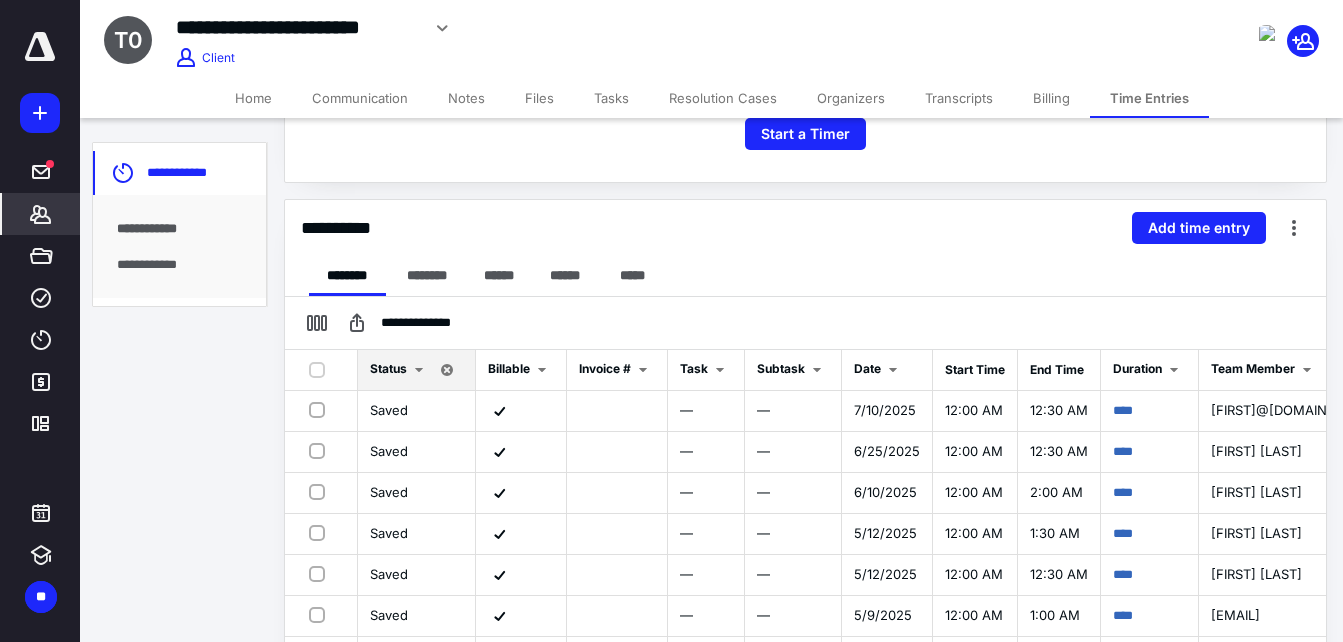 scroll, scrollTop: 400, scrollLeft: 0, axis: vertical 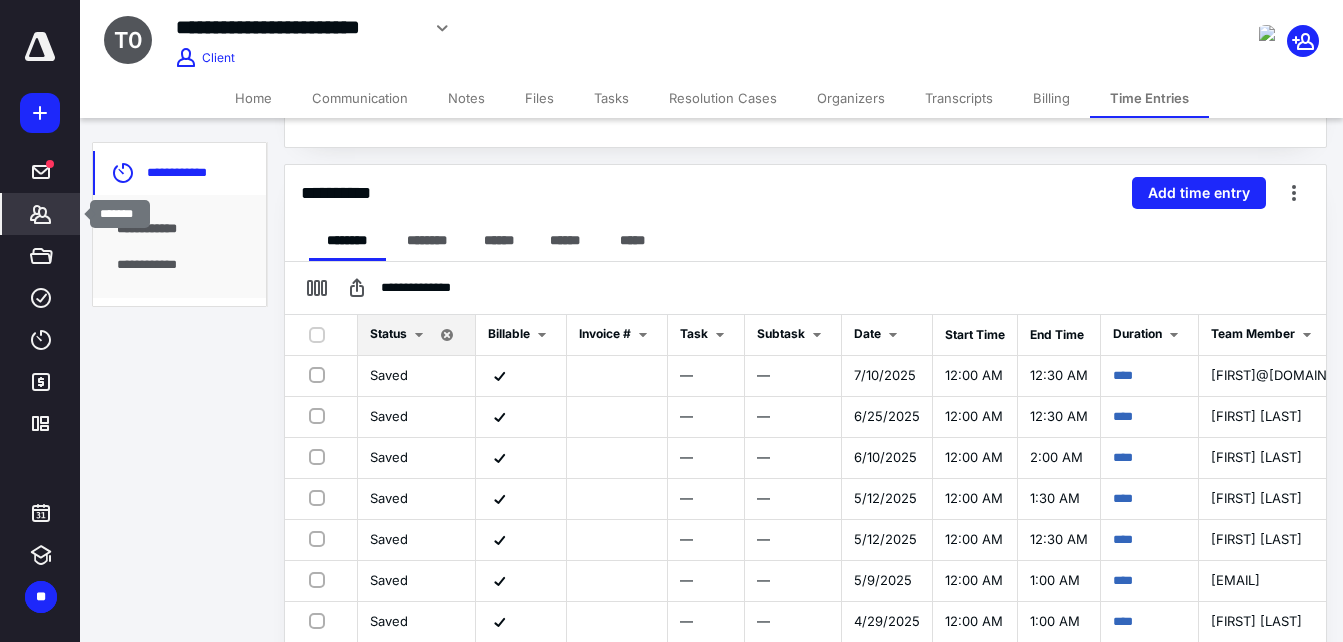 click on "*******" at bounding box center [41, 214] 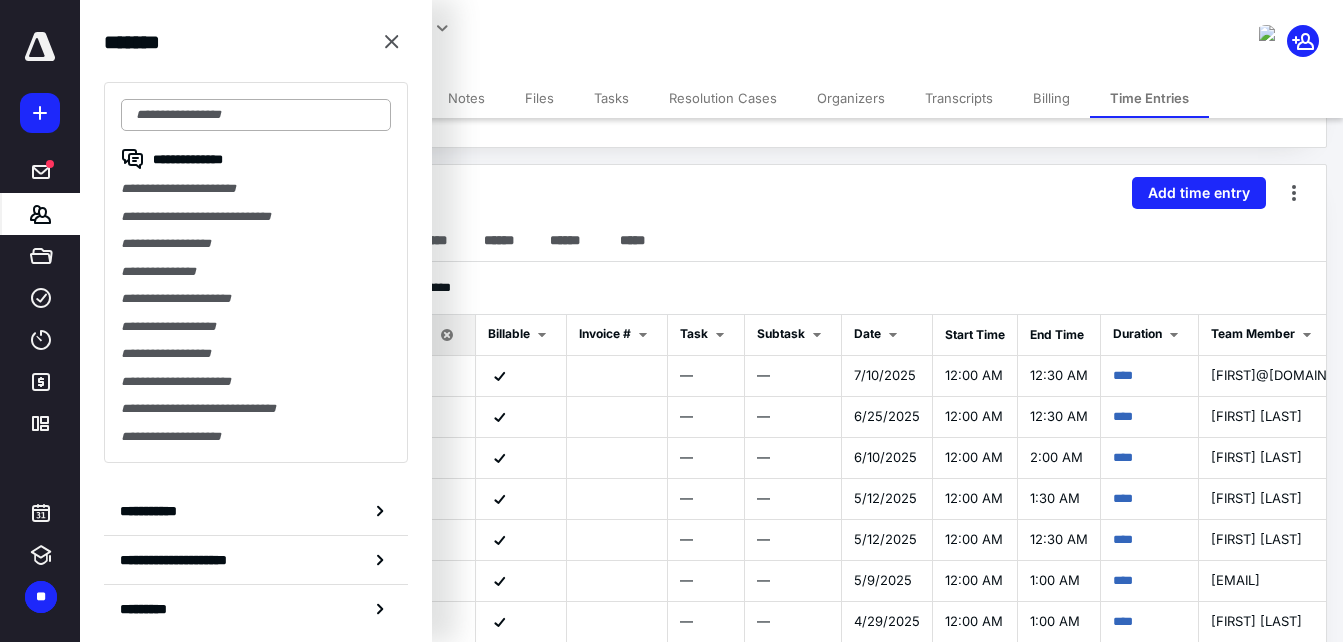 click at bounding box center (256, 115) 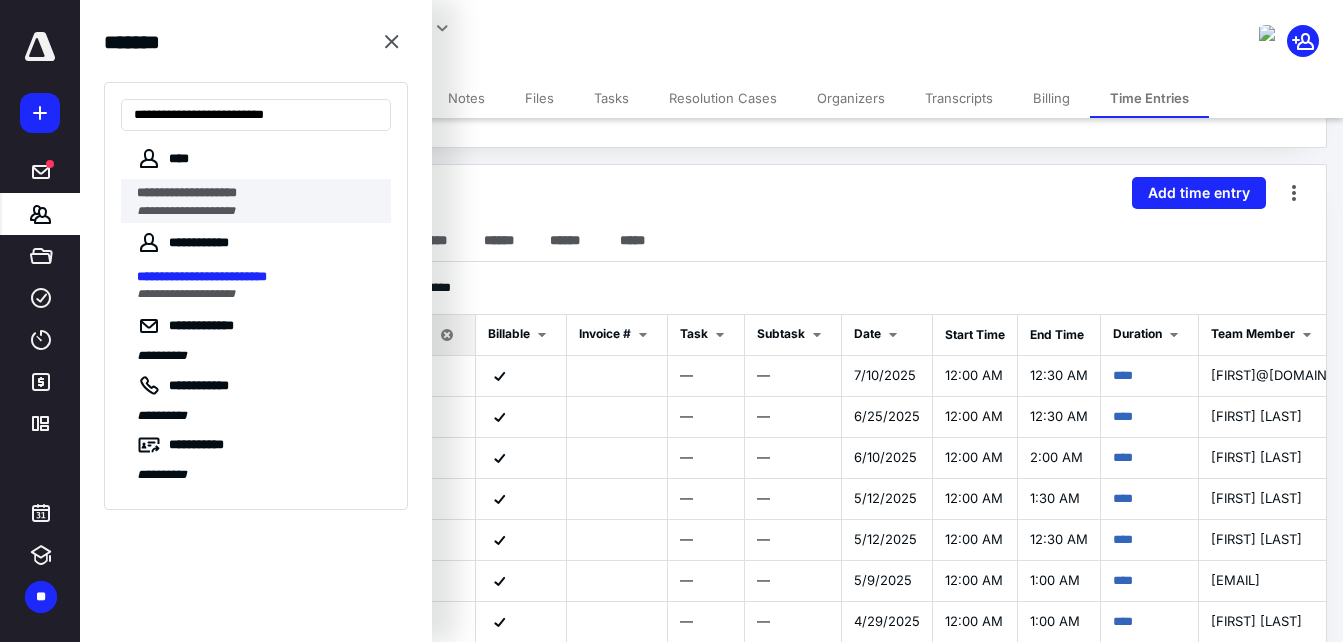type on "**********" 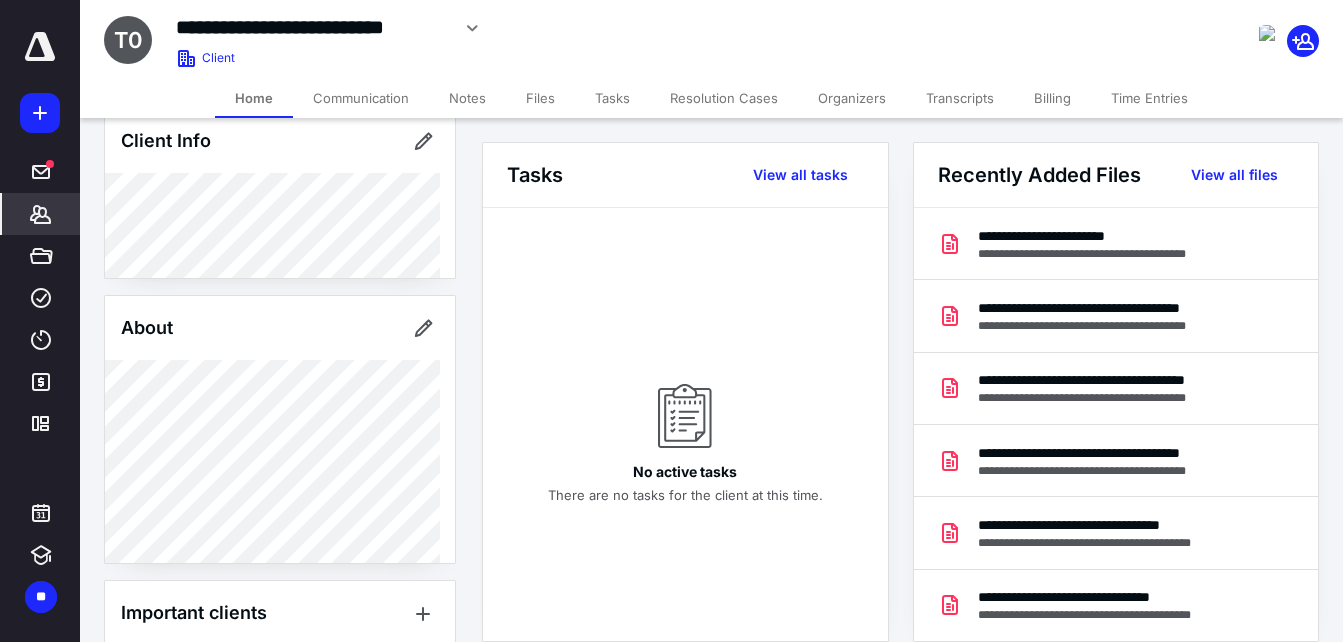 scroll, scrollTop: 200, scrollLeft: 0, axis: vertical 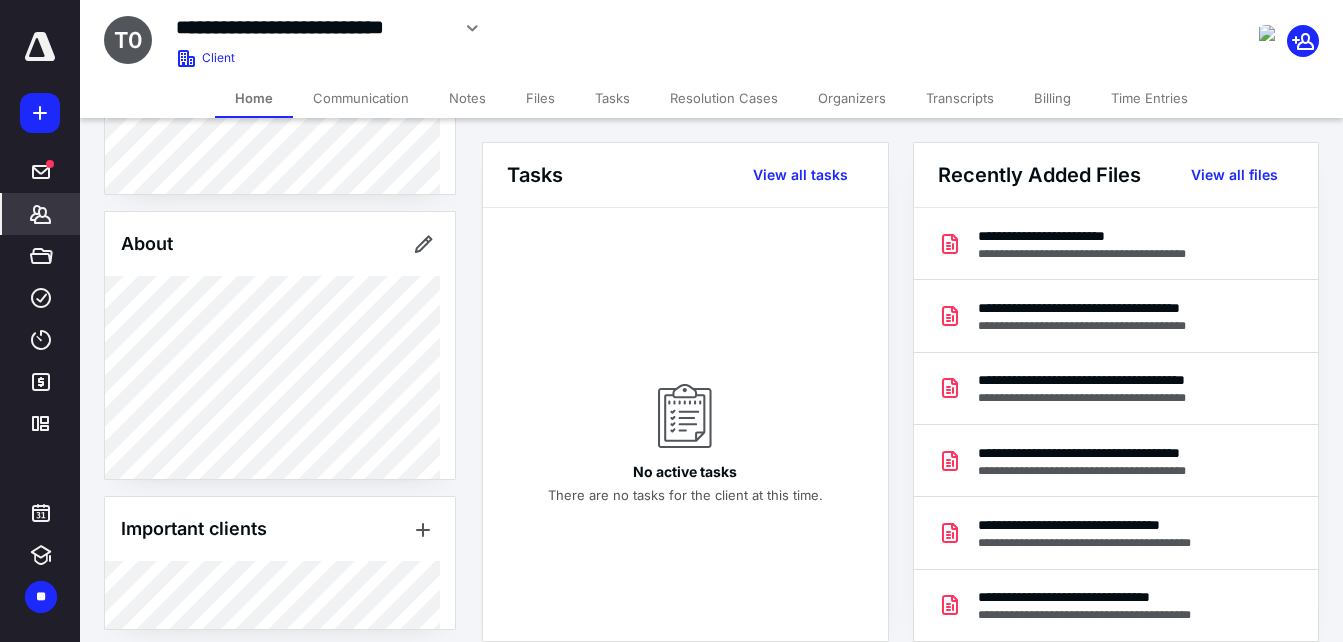 click on "Time Entries" at bounding box center [1149, 98] 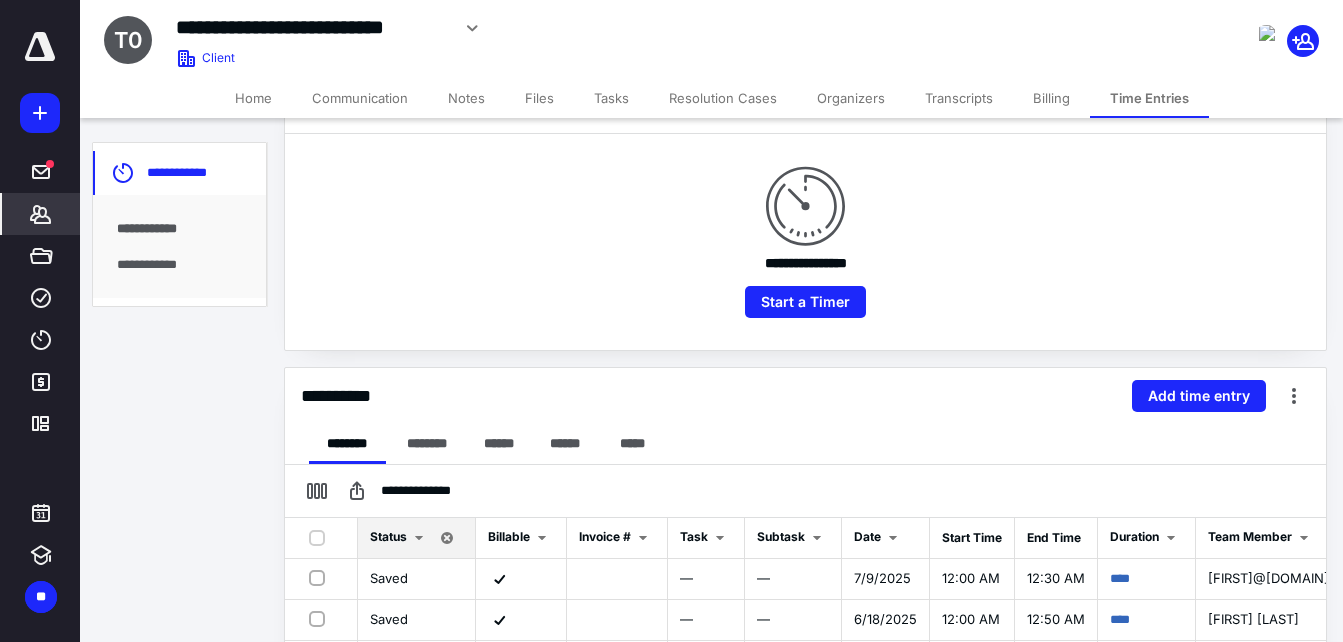 scroll, scrollTop: 200, scrollLeft: 0, axis: vertical 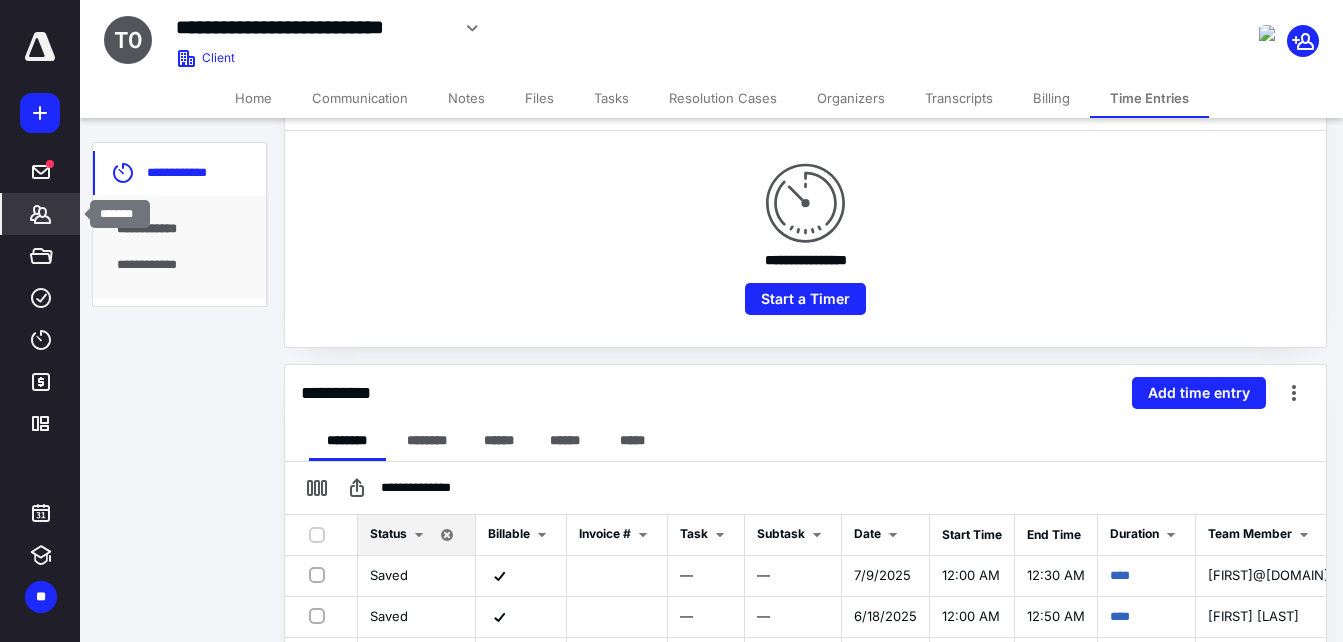 click on "*******" at bounding box center (41, 214) 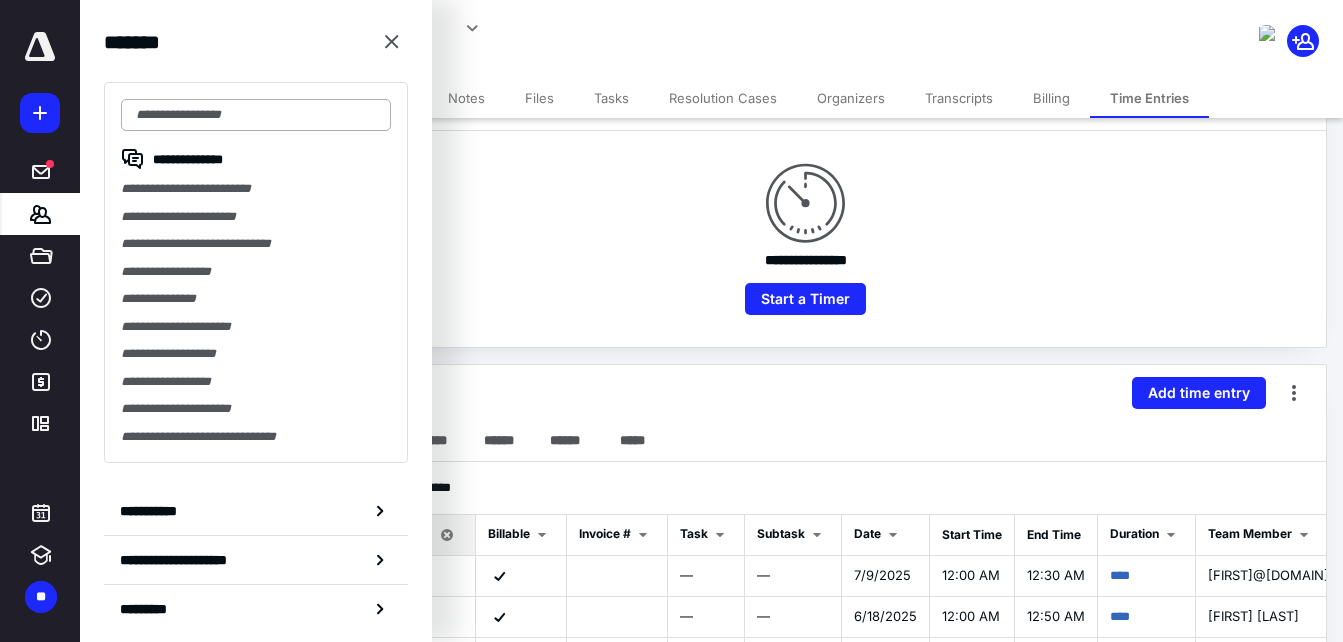 click at bounding box center (256, 115) 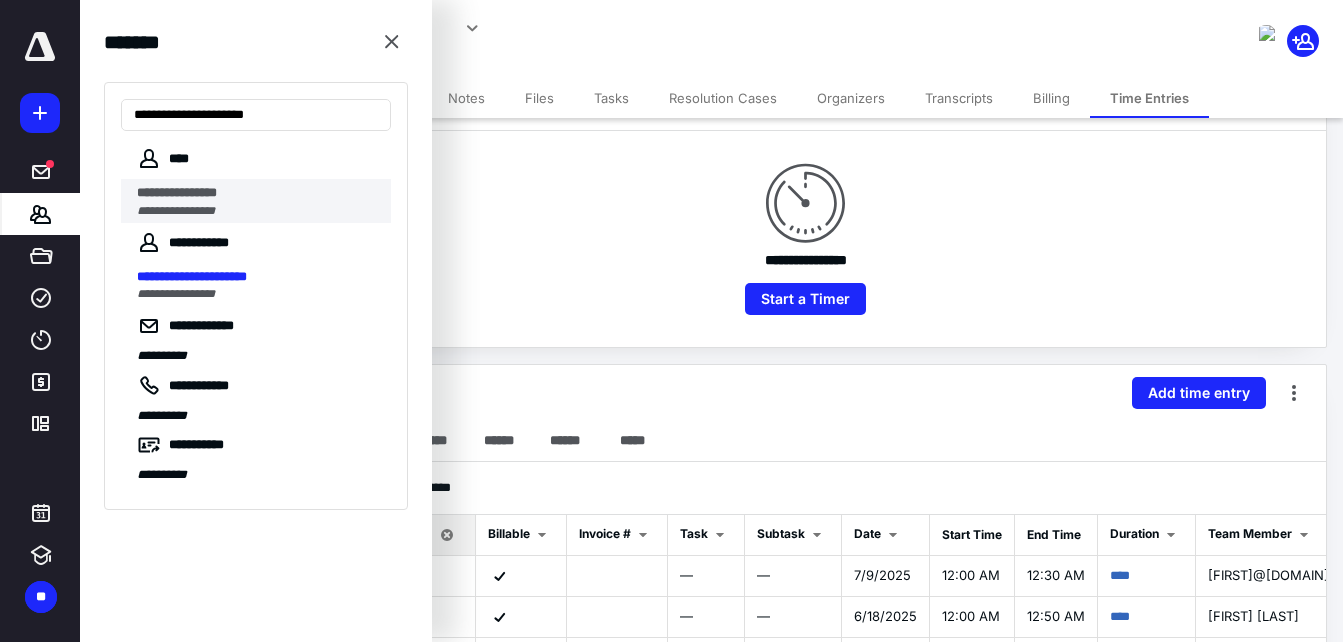 type on "**********" 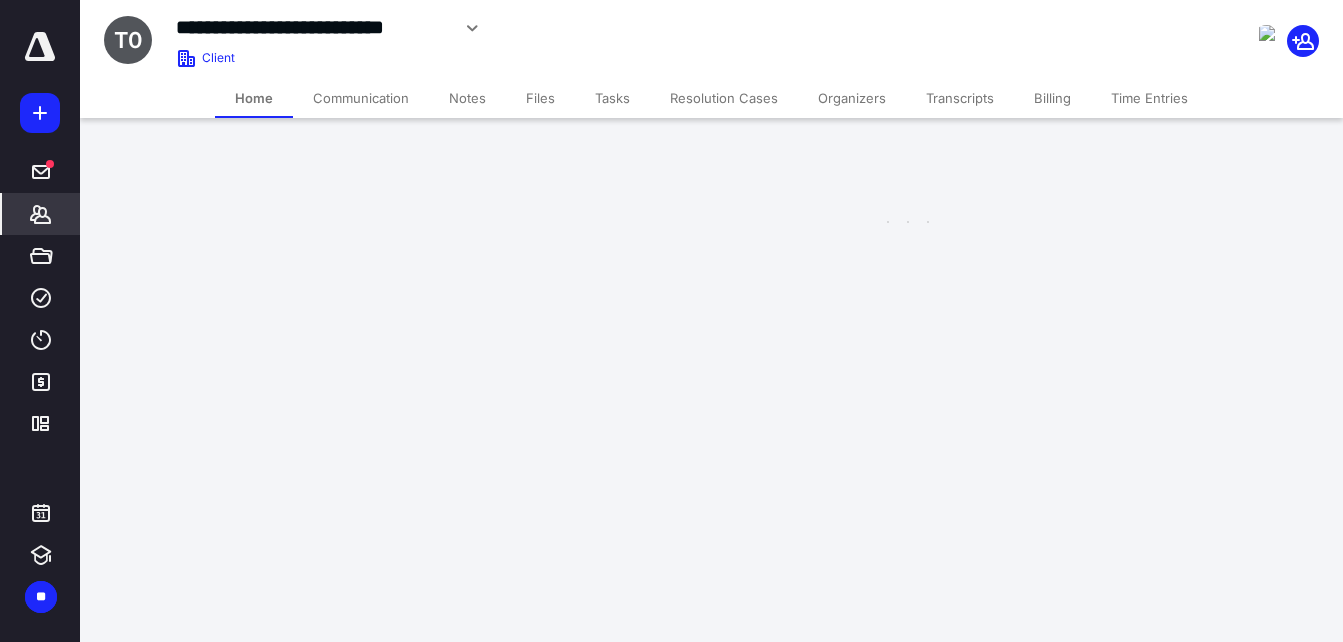 scroll, scrollTop: 0, scrollLeft: 0, axis: both 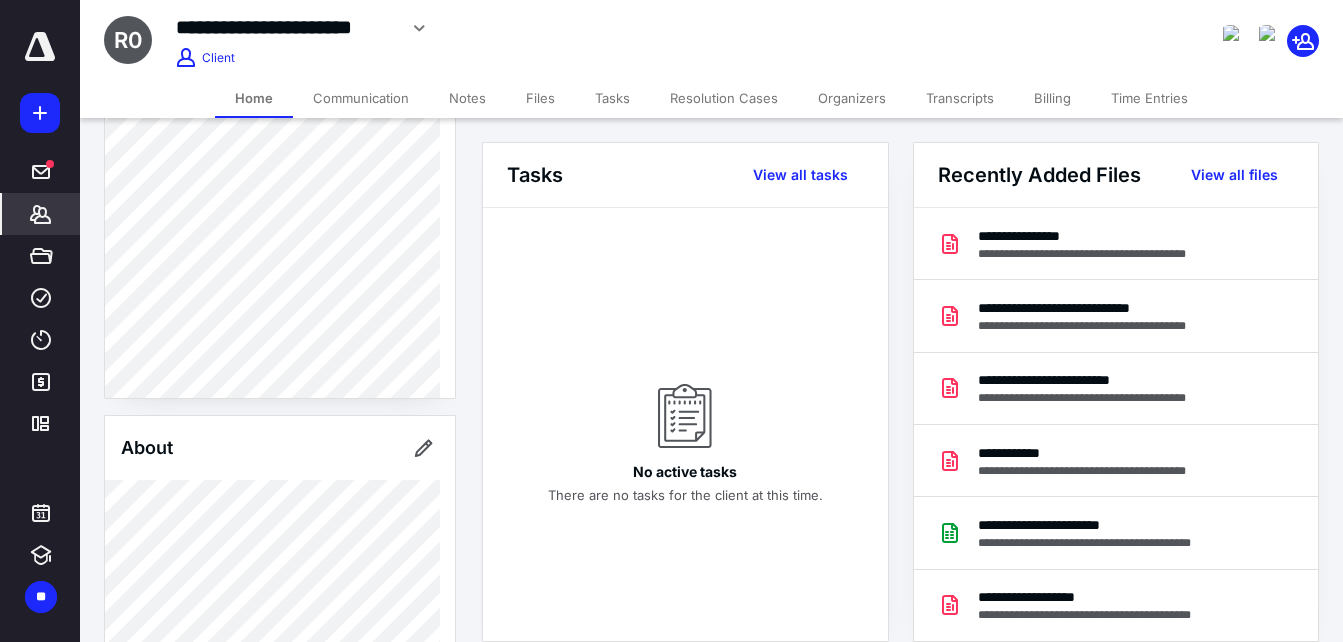 click on "Time Entries" at bounding box center (1149, 98) 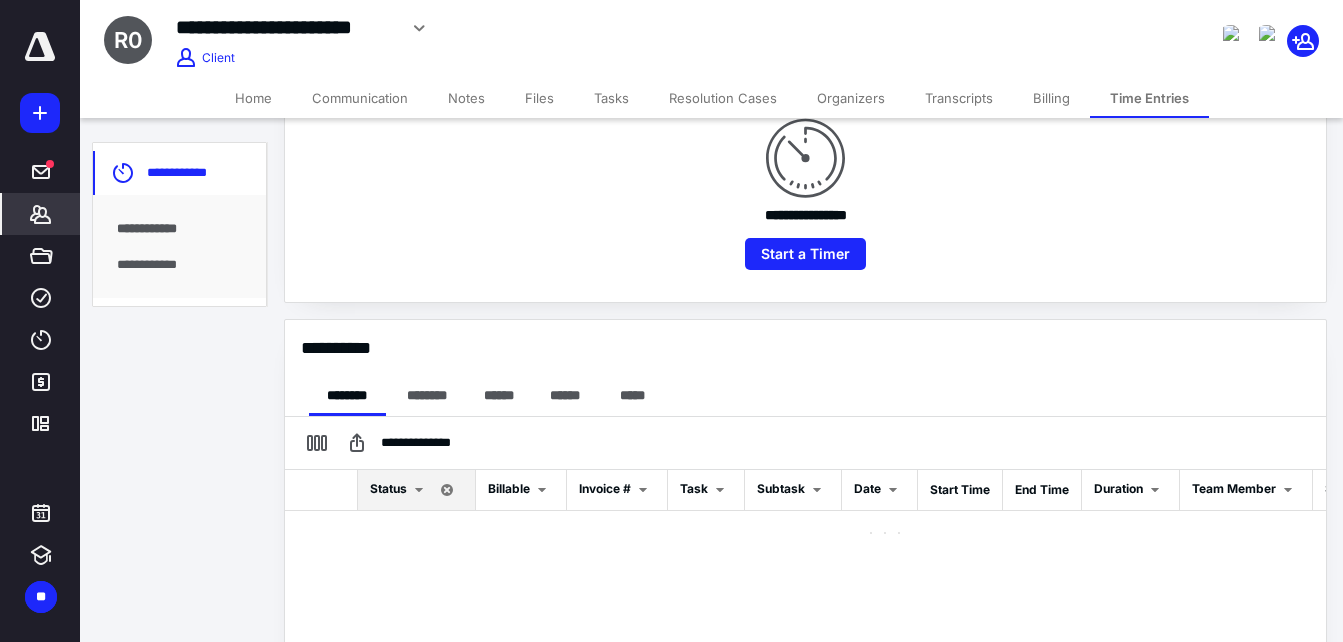 scroll, scrollTop: 300, scrollLeft: 0, axis: vertical 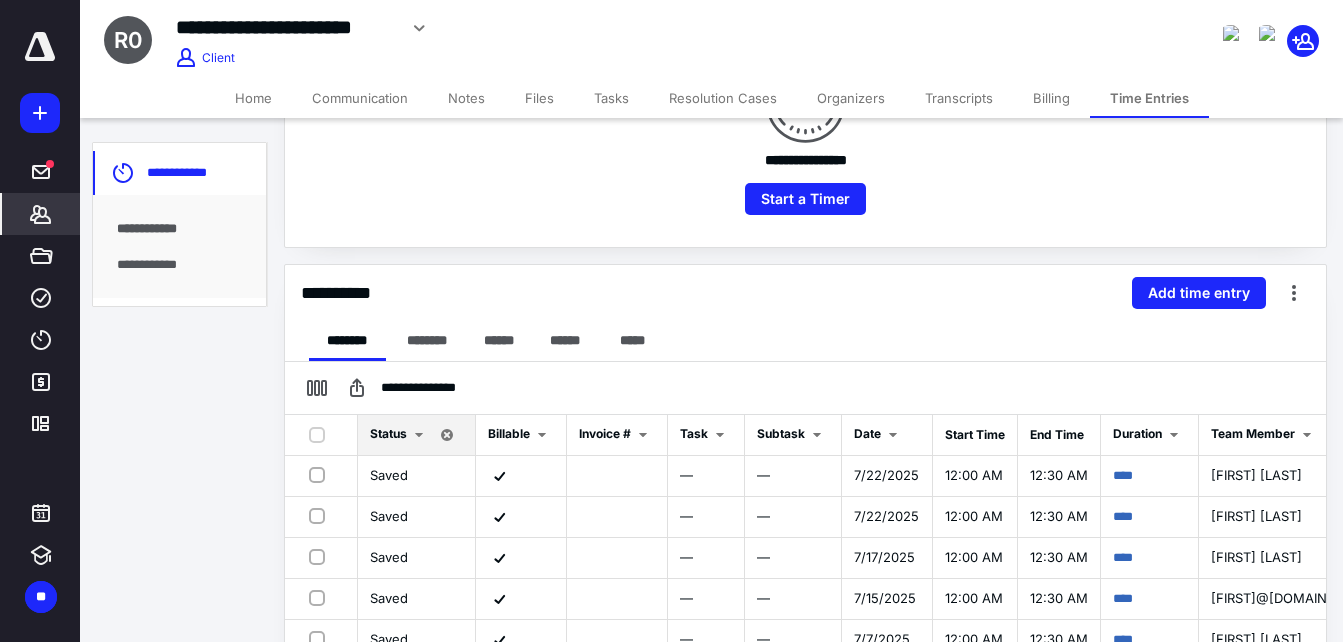 click 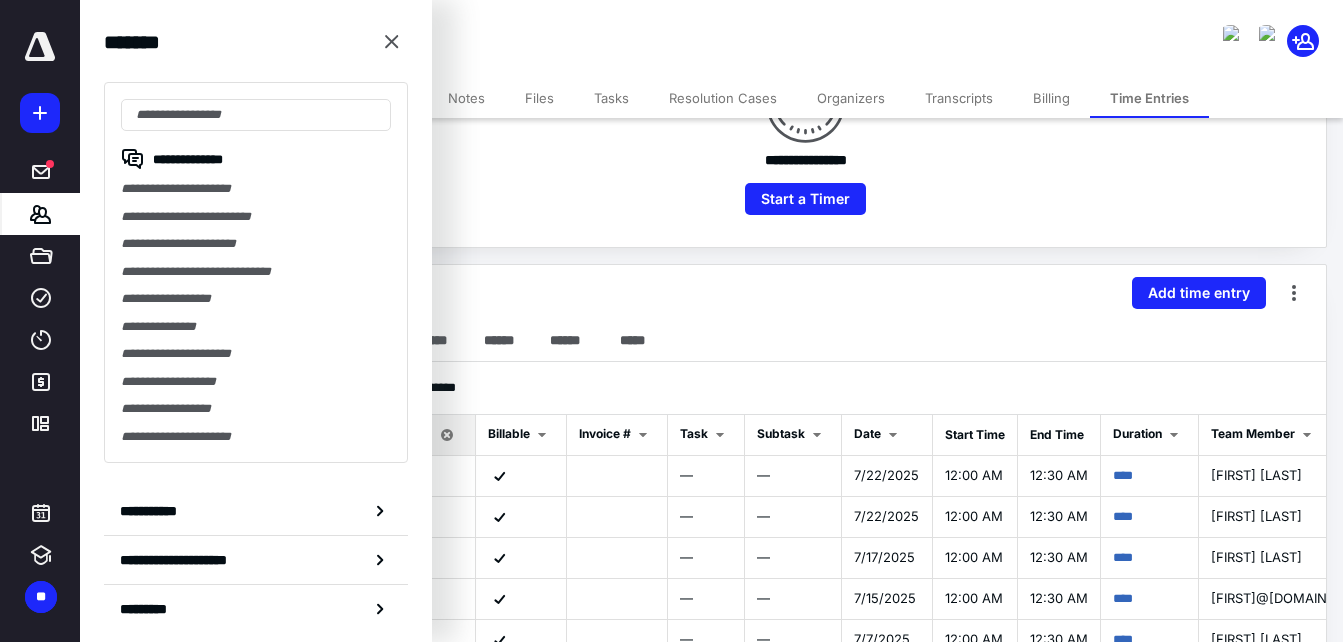 click on "**********" at bounding box center (256, 272) 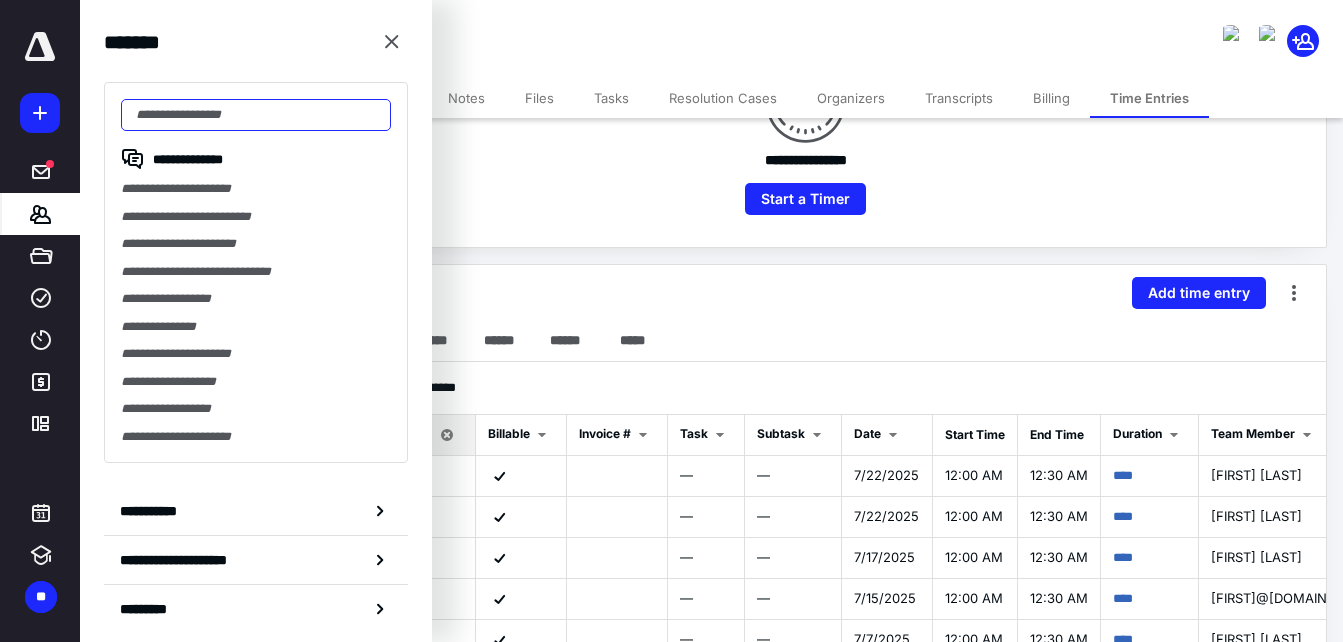 click at bounding box center (256, 115) 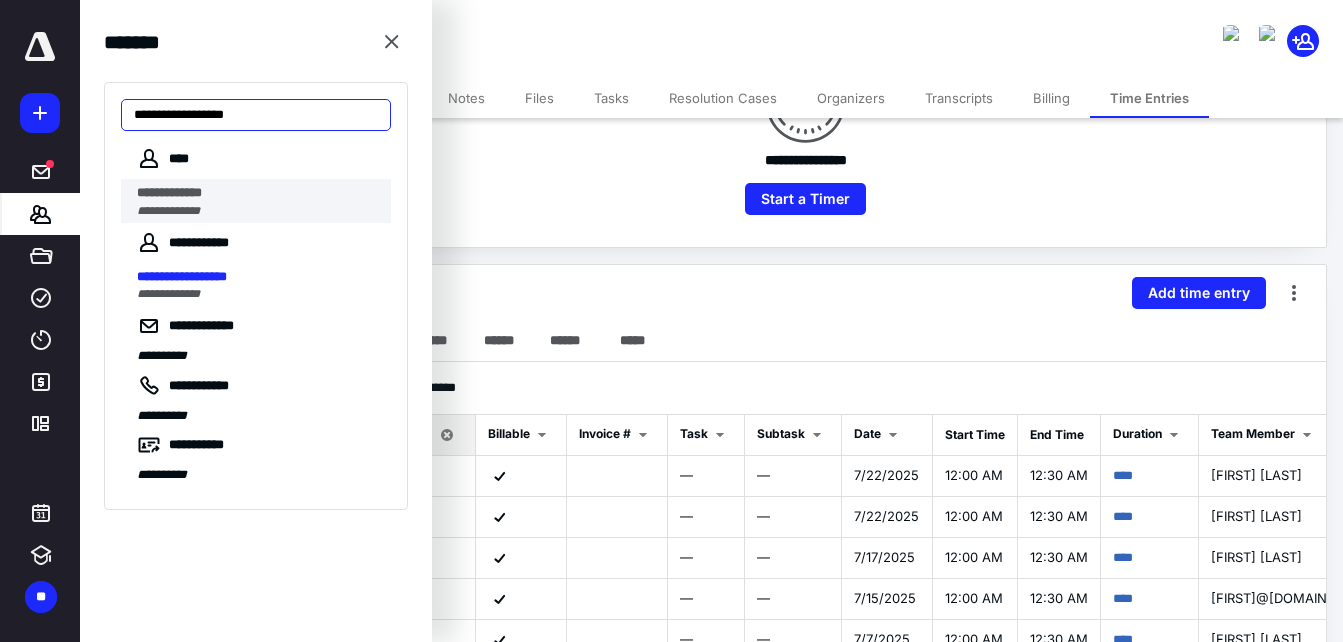 type on "**********" 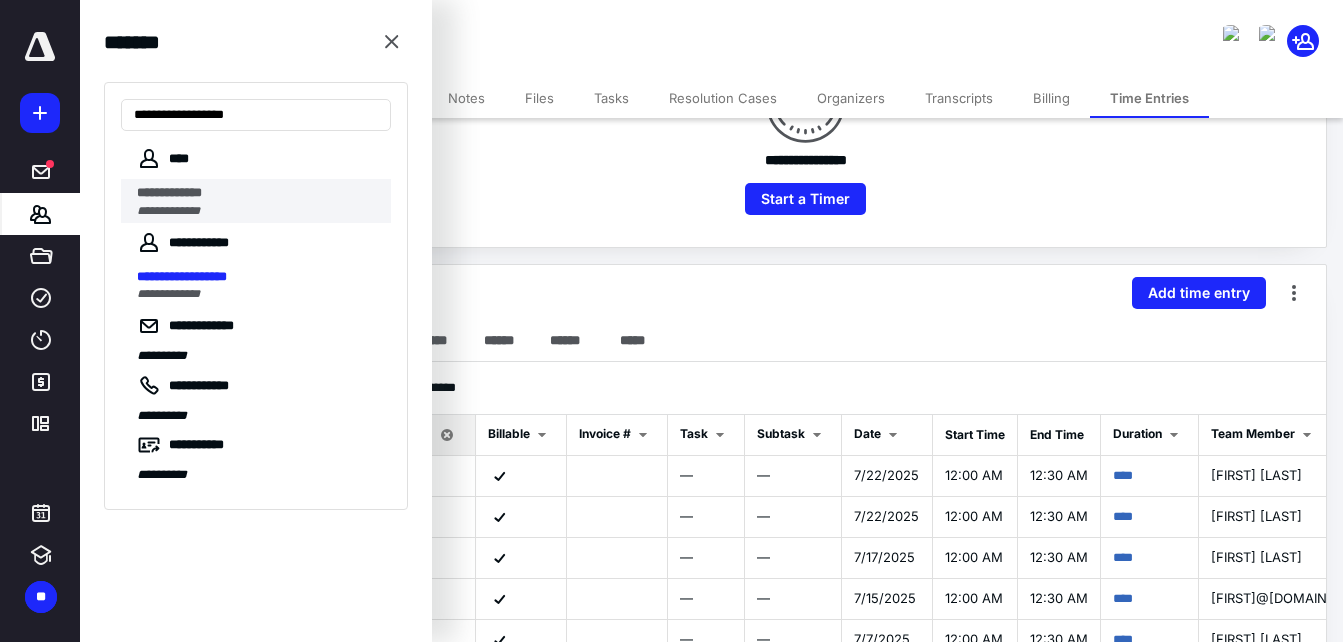 click on "**********" at bounding box center [258, 193] 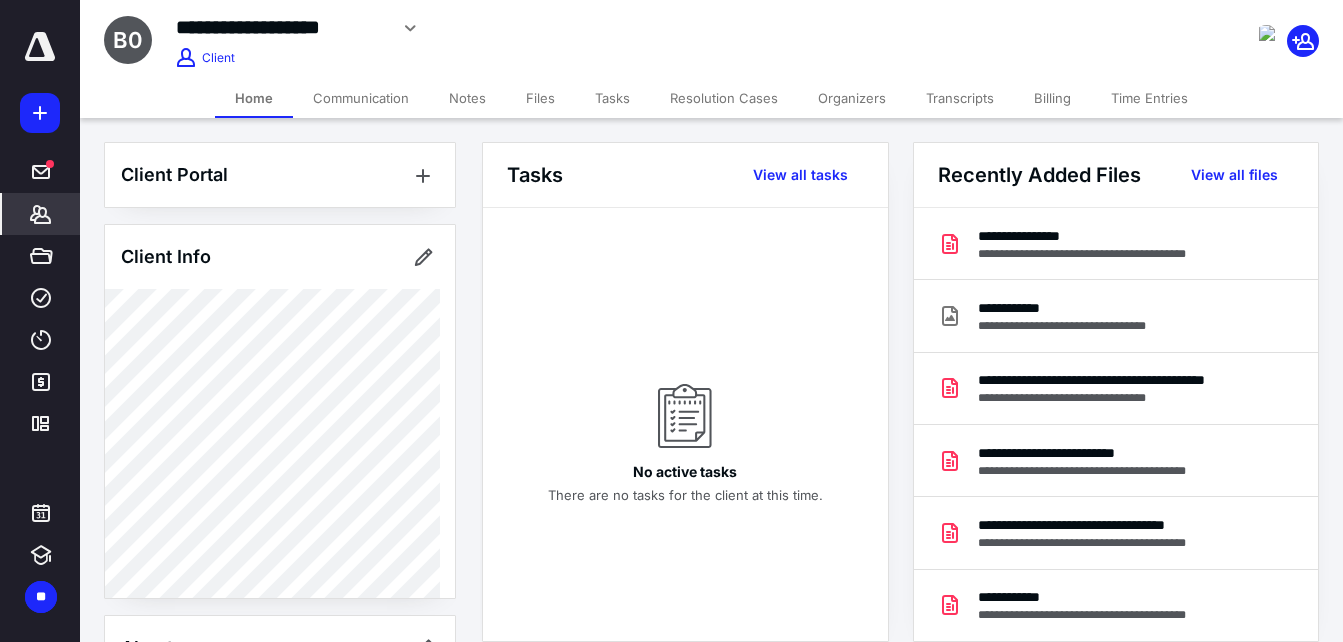click on "Time Entries" at bounding box center [1149, 98] 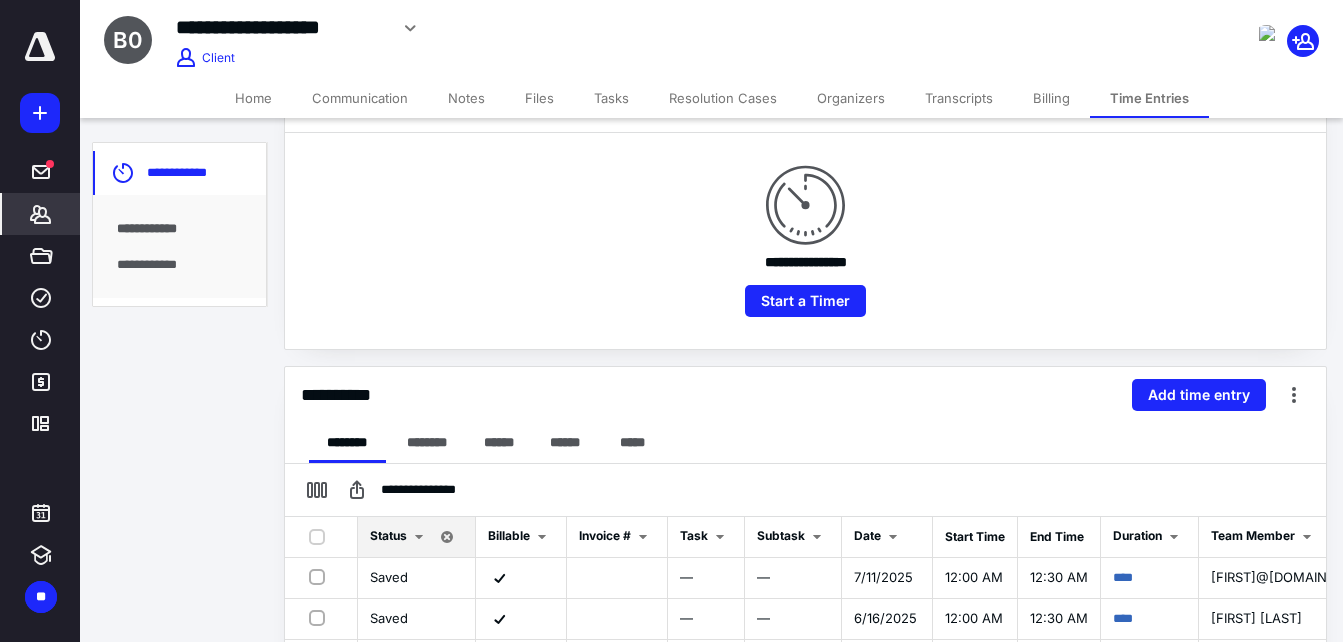 scroll, scrollTop: 200, scrollLeft: 0, axis: vertical 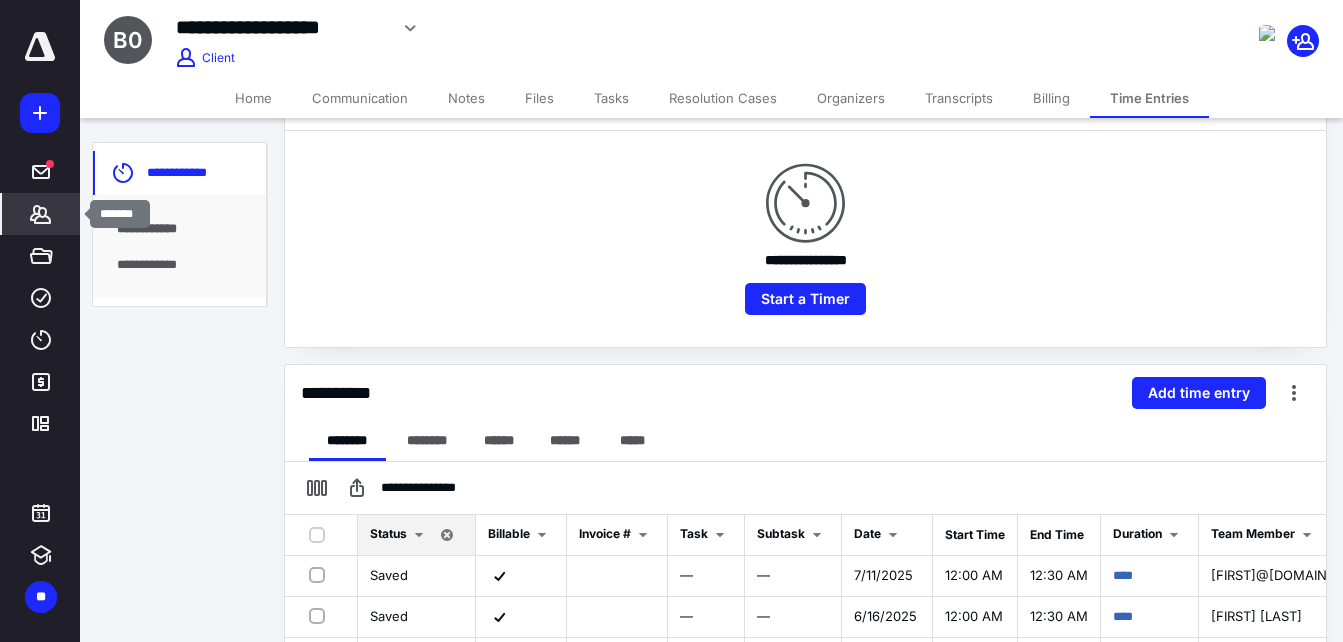 click on "*******" at bounding box center [41, 214] 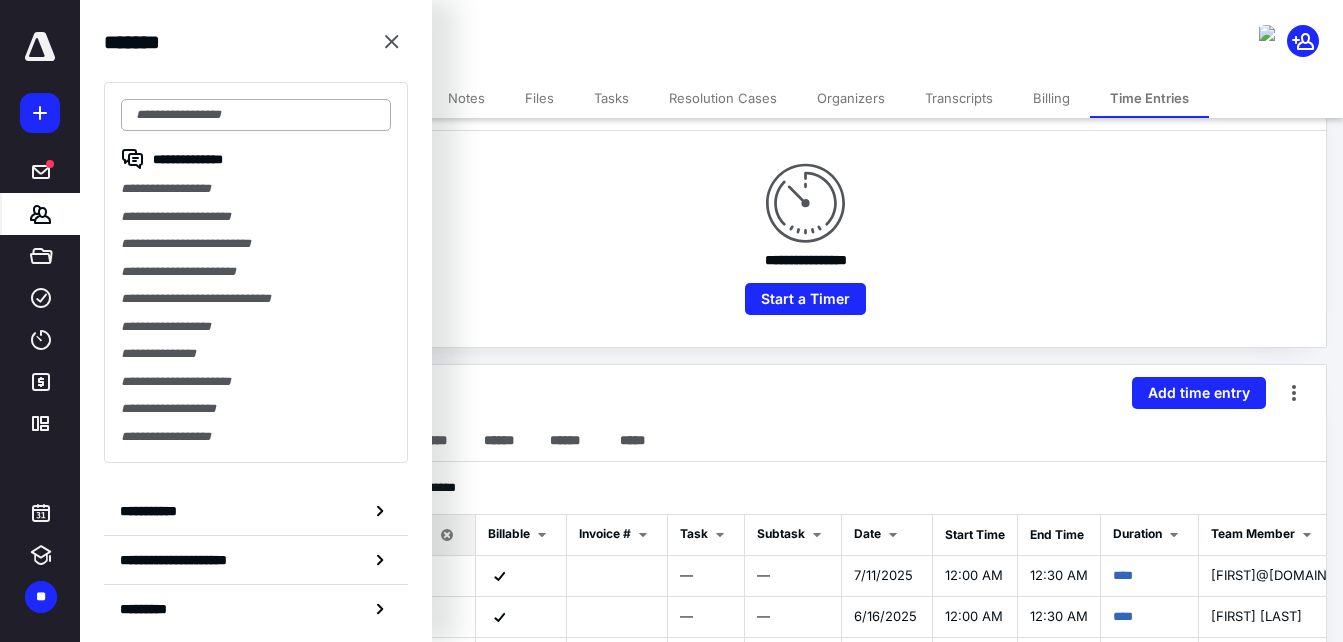 click at bounding box center (256, 115) 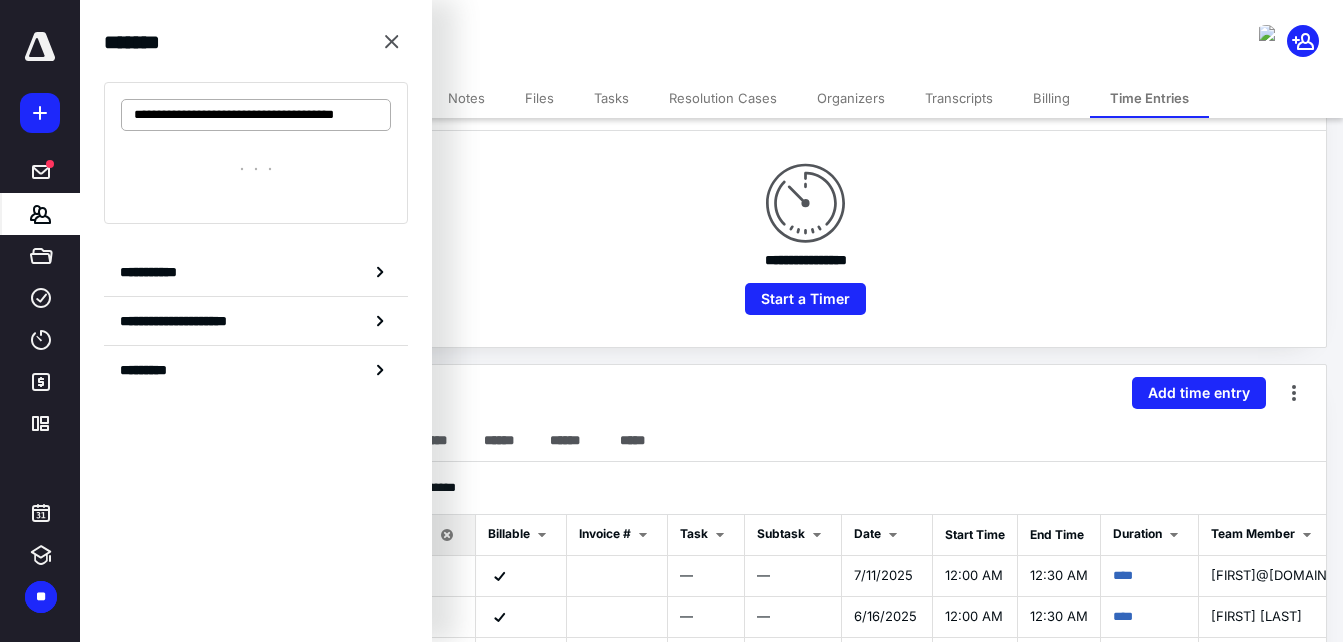 scroll, scrollTop: 0, scrollLeft: 20, axis: horizontal 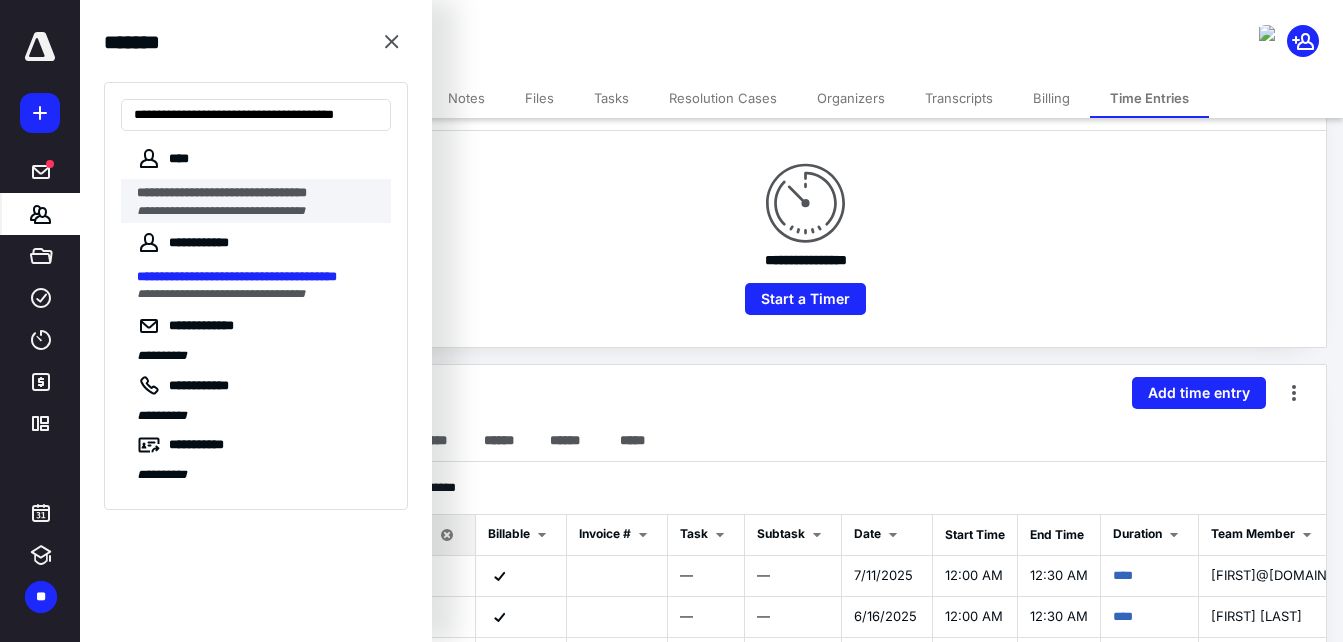 type on "**********" 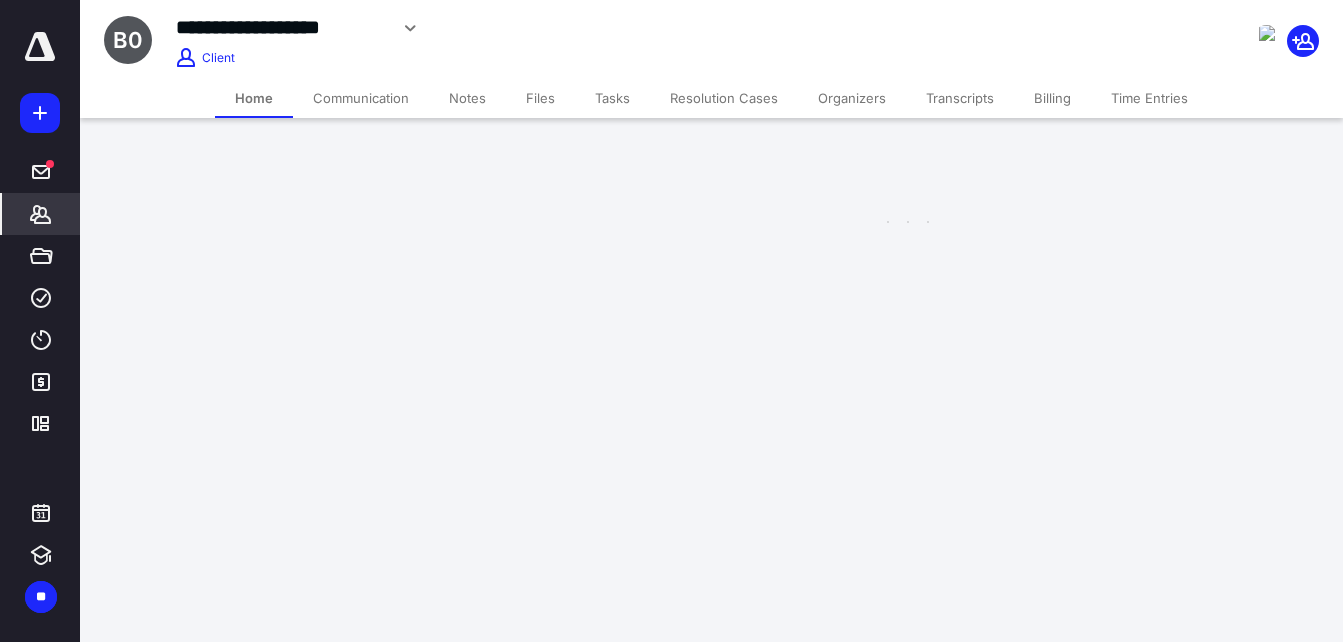 scroll, scrollTop: 0, scrollLeft: 0, axis: both 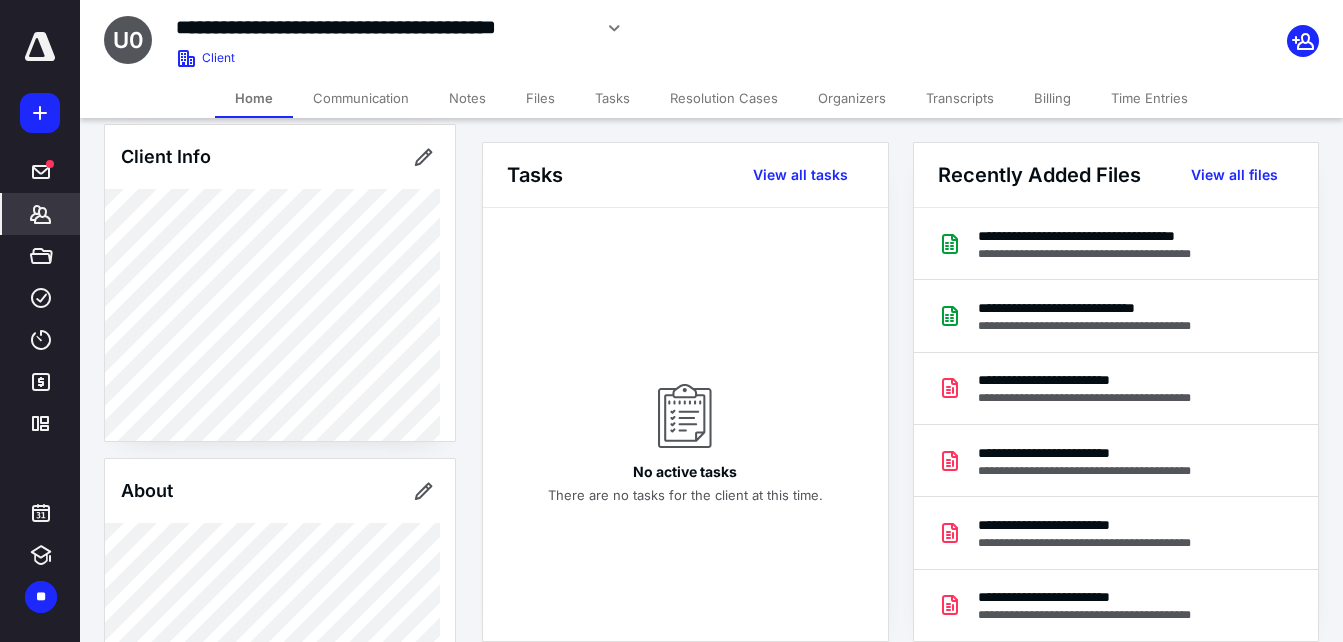 click on "Time Entries" at bounding box center (1149, 98) 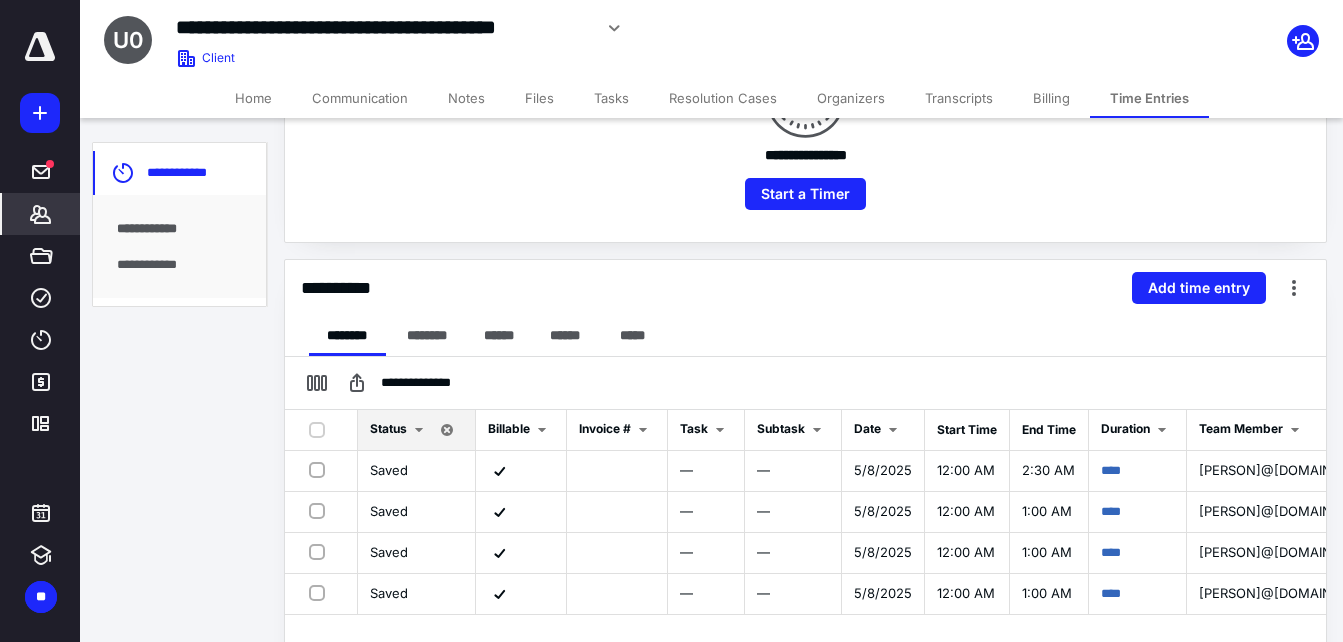 scroll, scrollTop: 400, scrollLeft: 0, axis: vertical 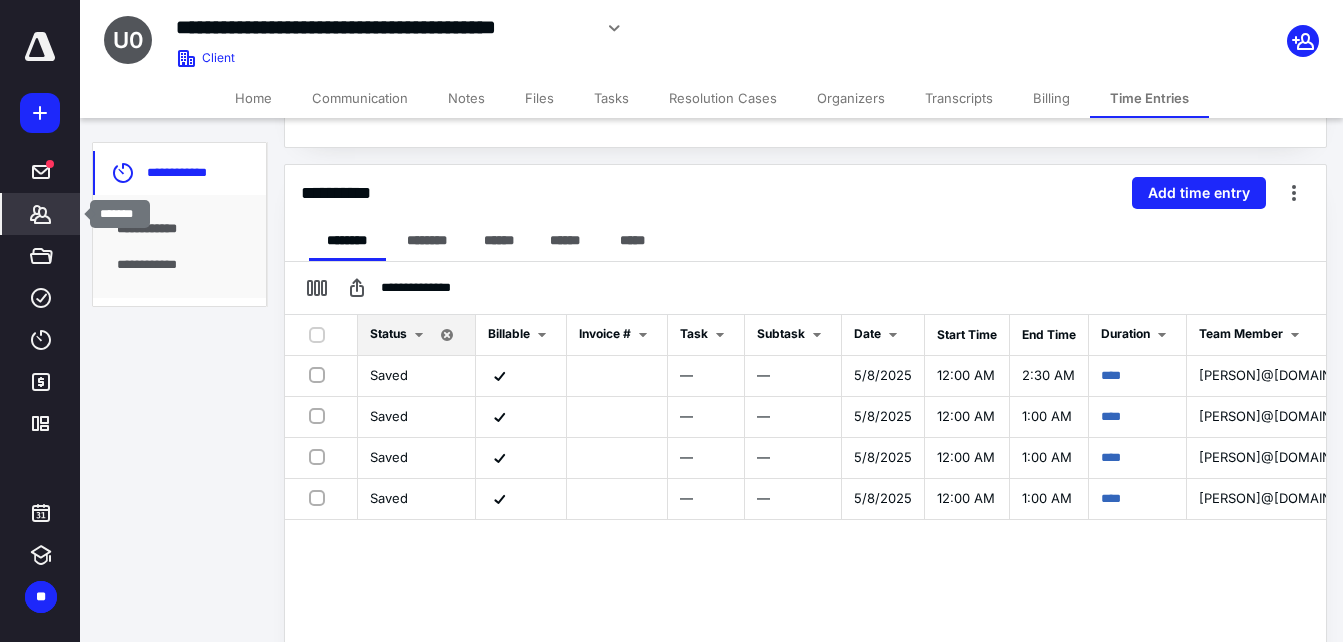 click 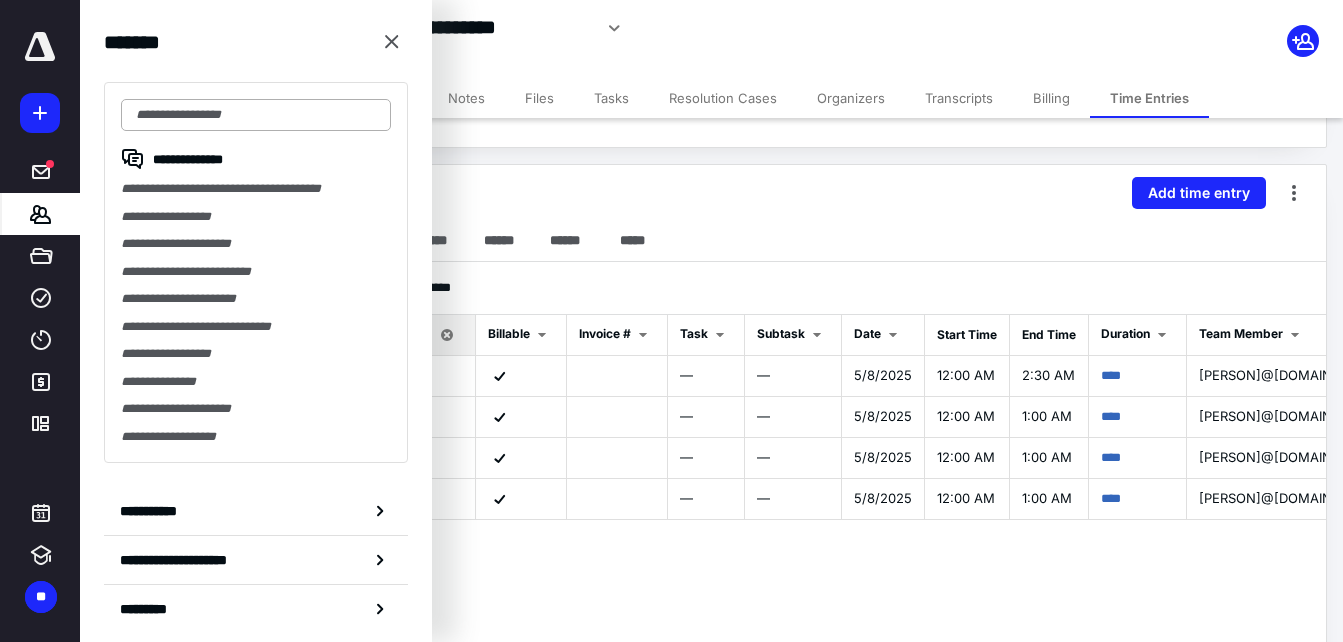 click at bounding box center [256, 115] 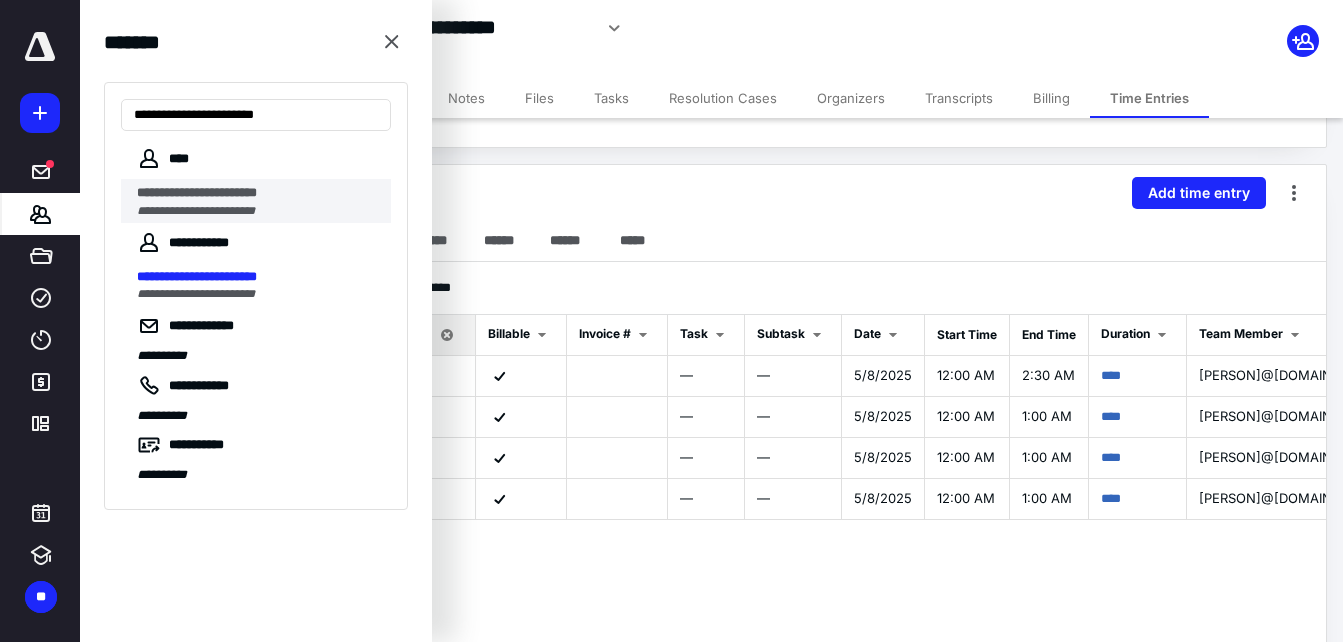 type on "**********" 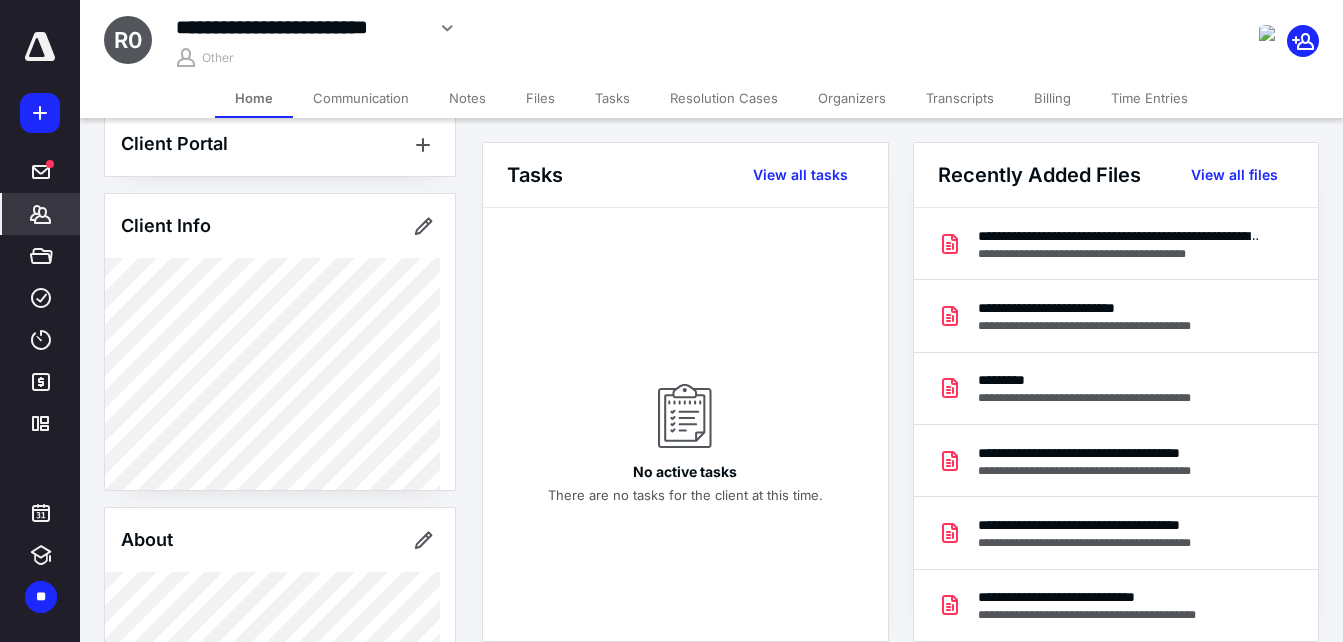 scroll, scrollTop: 0, scrollLeft: 0, axis: both 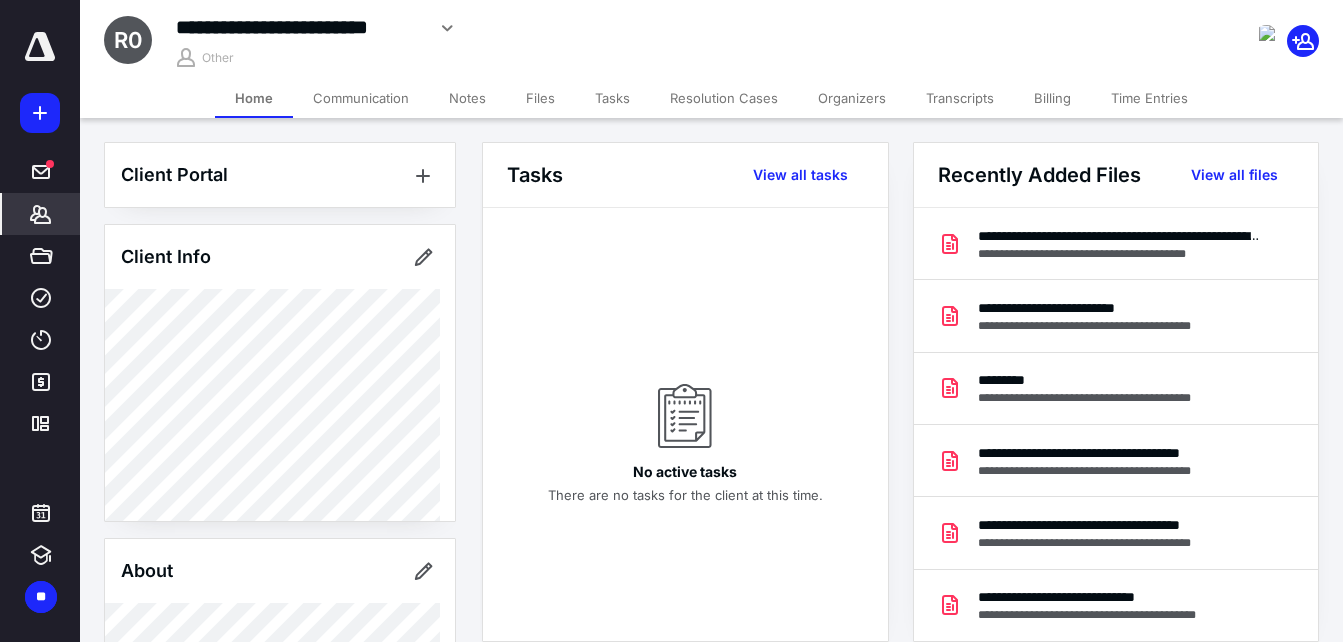 click on "Time Entries" at bounding box center [1149, 98] 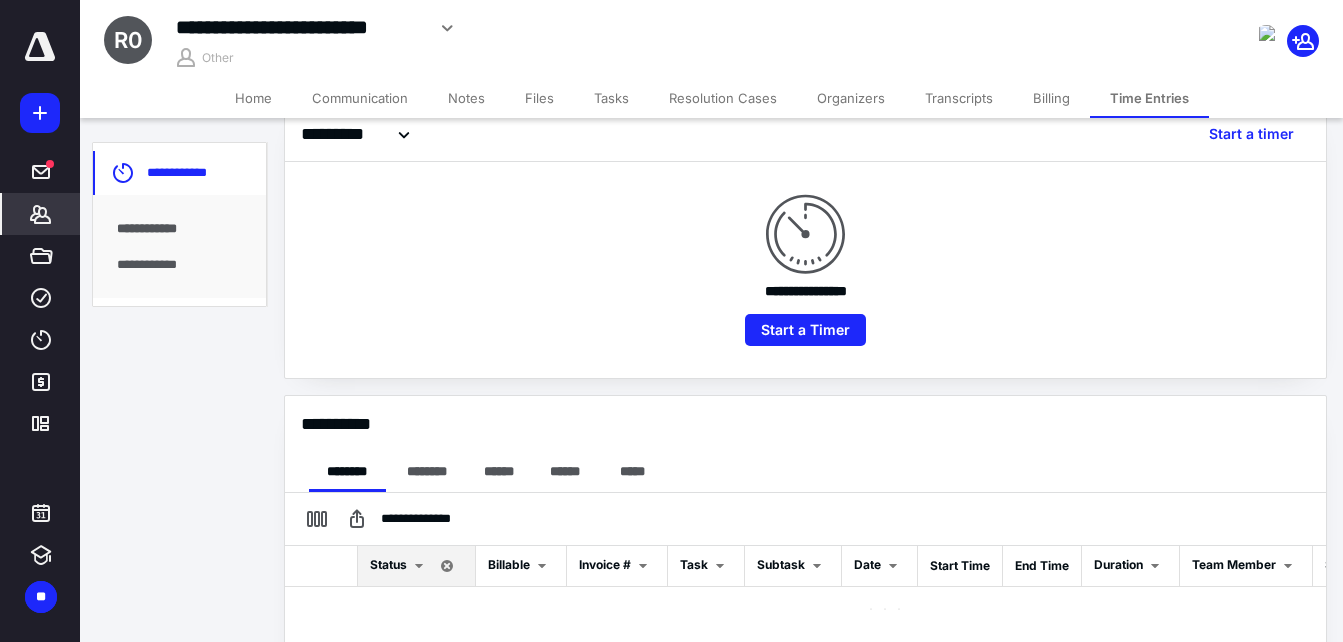 scroll, scrollTop: 200, scrollLeft: 0, axis: vertical 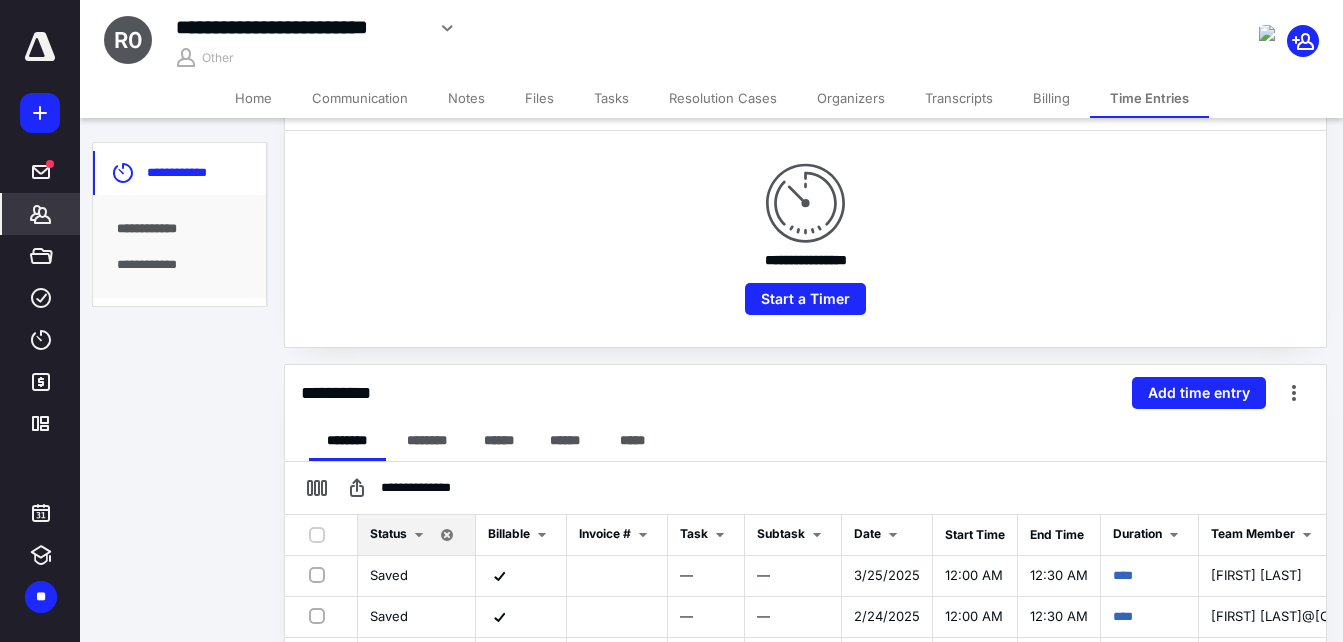 click on "*******" at bounding box center [41, 214] 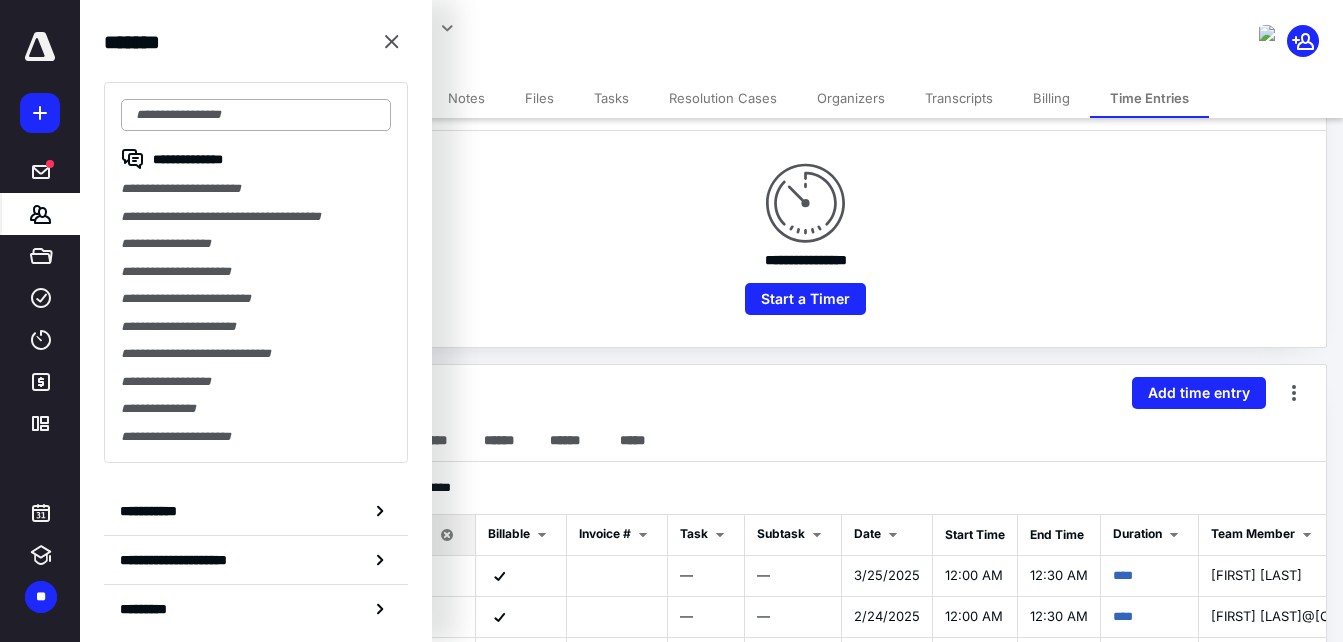 click at bounding box center [256, 115] 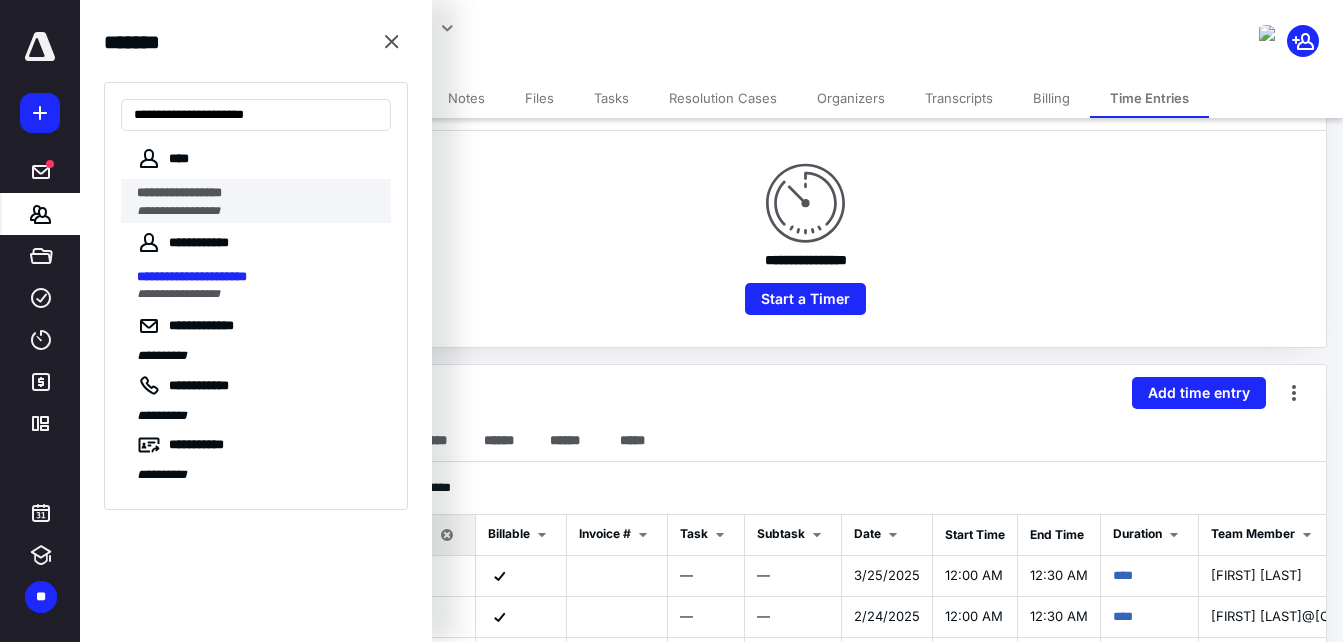 type on "**********" 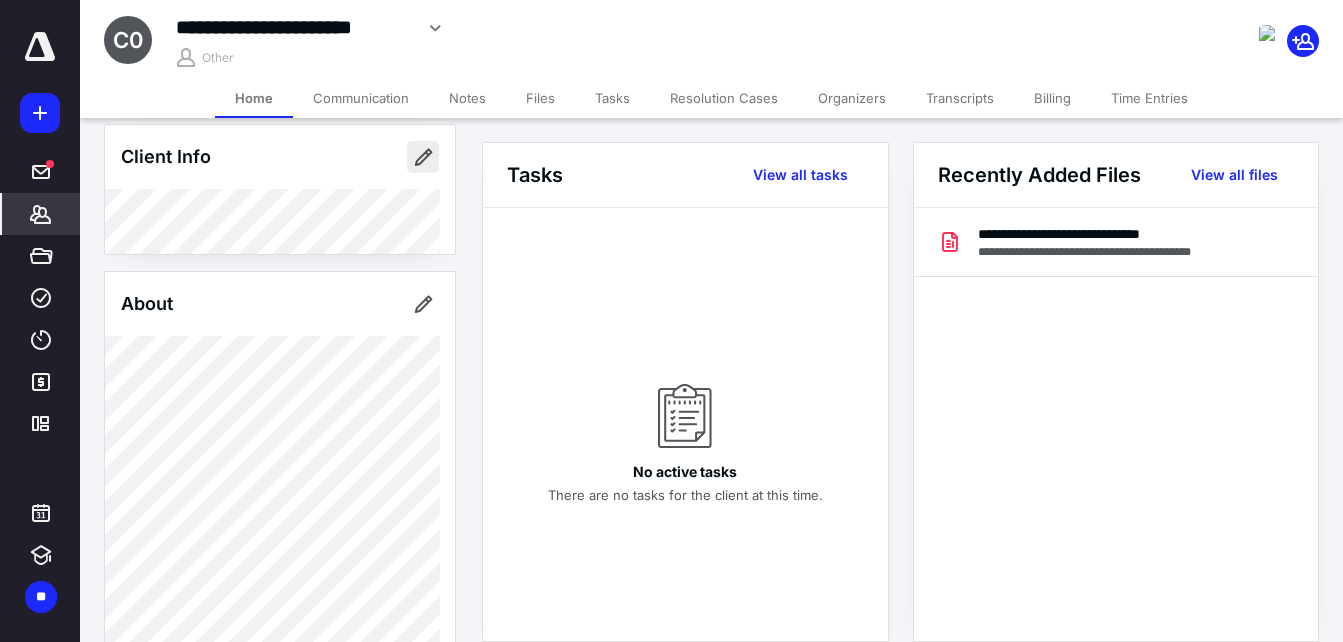 scroll, scrollTop: 200, scrollLeft: 0, axis: vertical 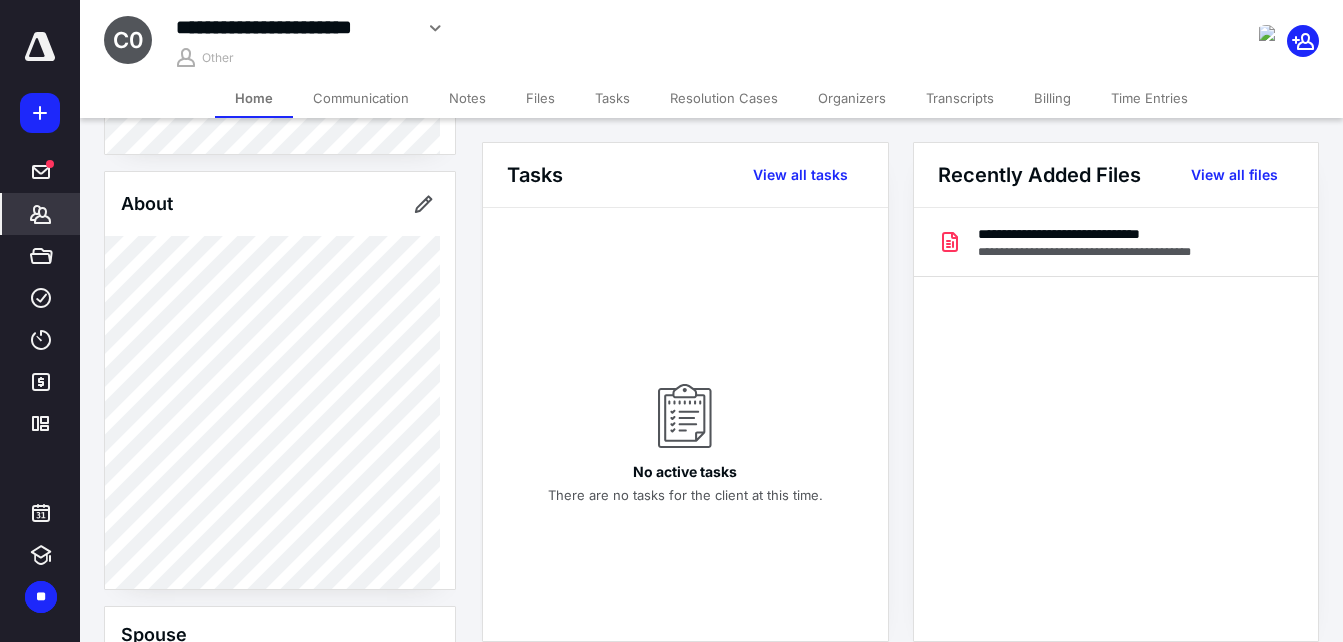 click on "Time Entries" at bounding box center (1149, 98) 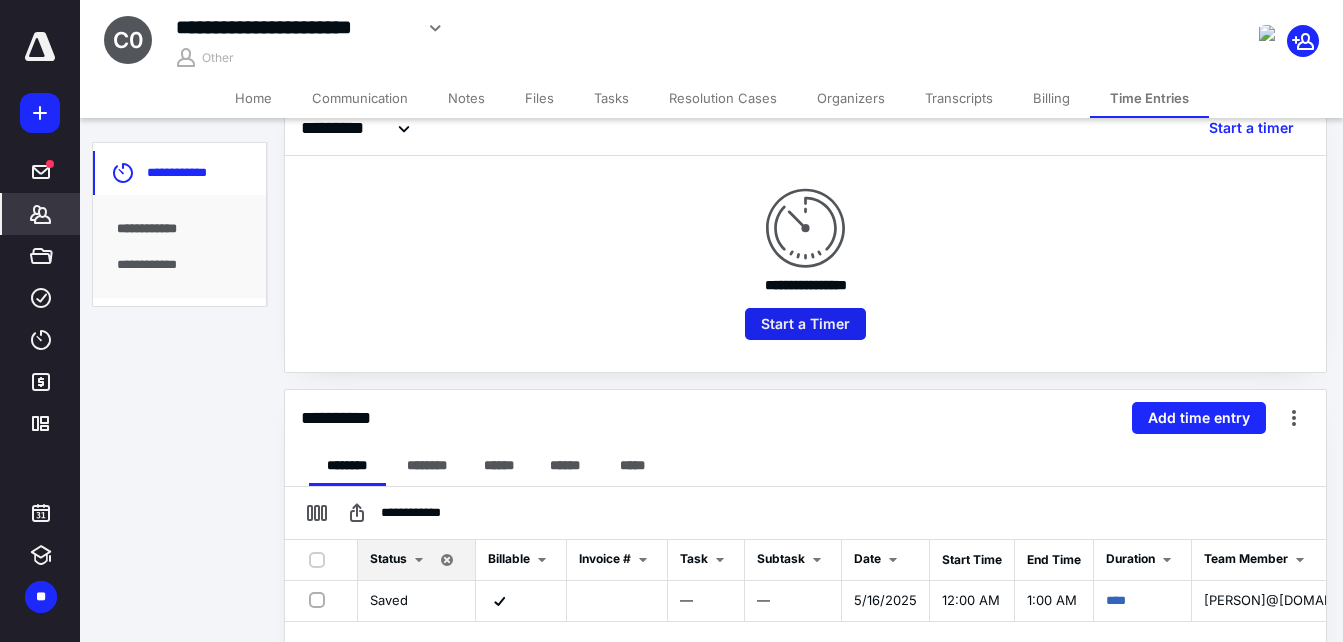 scroll, scrollTop: 200, scrollLeft: 0, axis: vertical 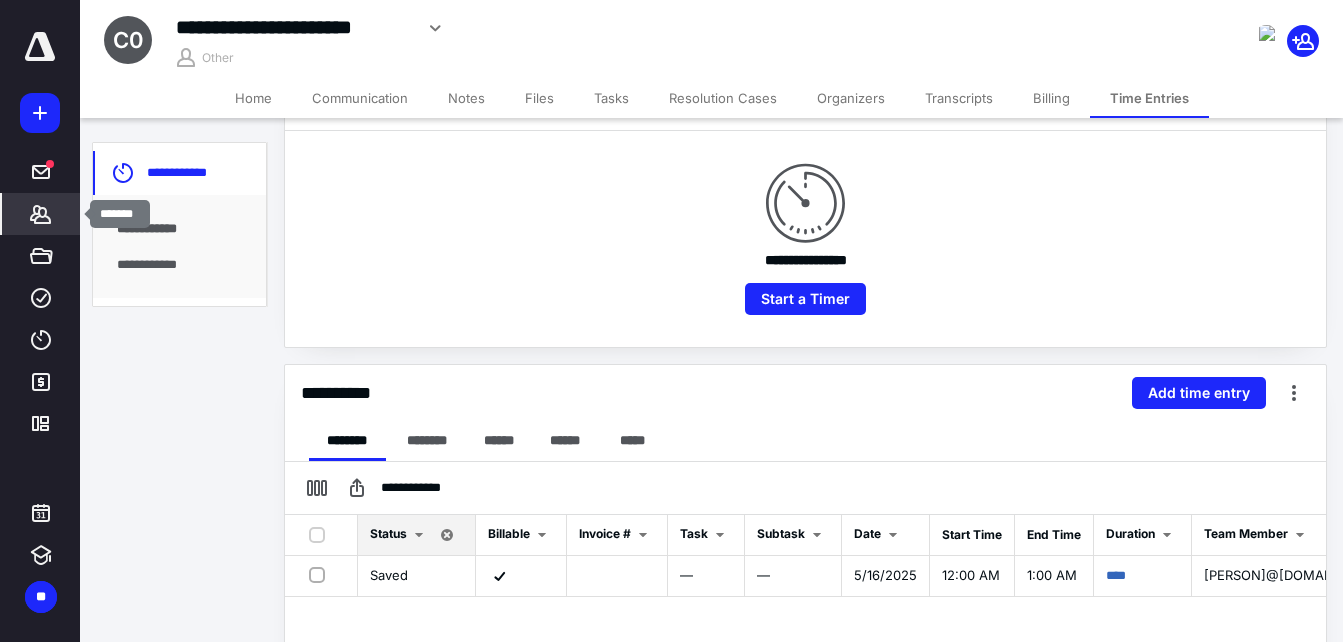 click on "*******" at bounding box center (41, 214) 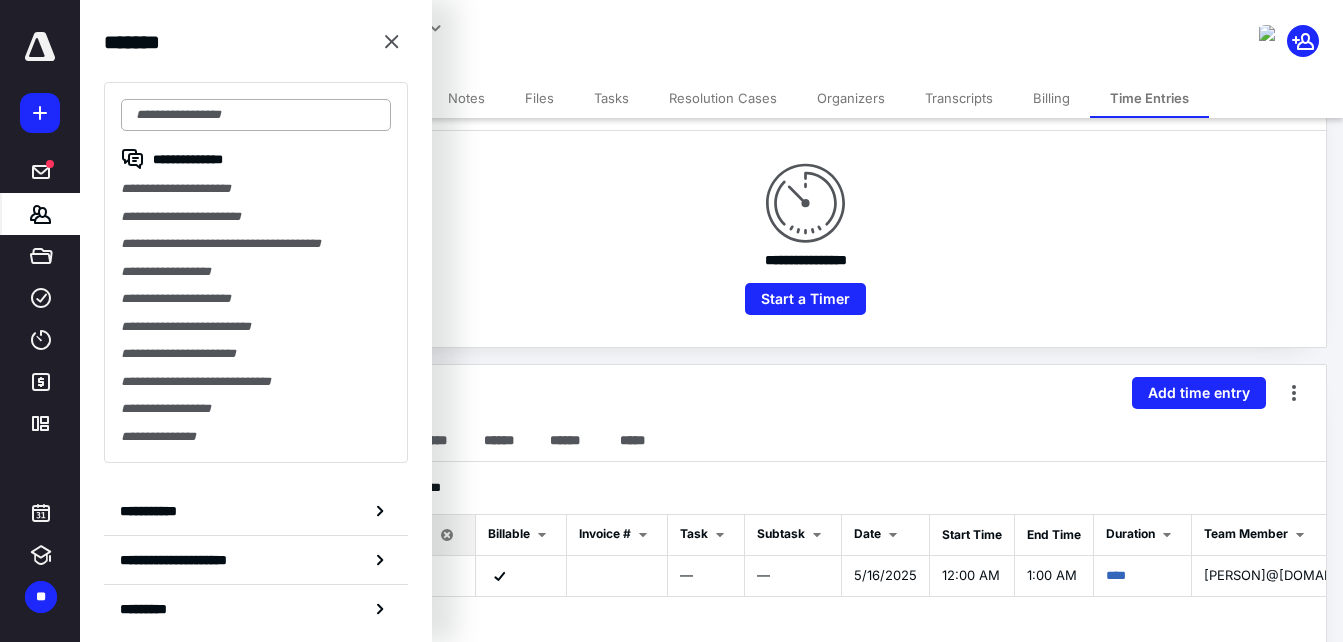 click at bounding box center (256, 115) 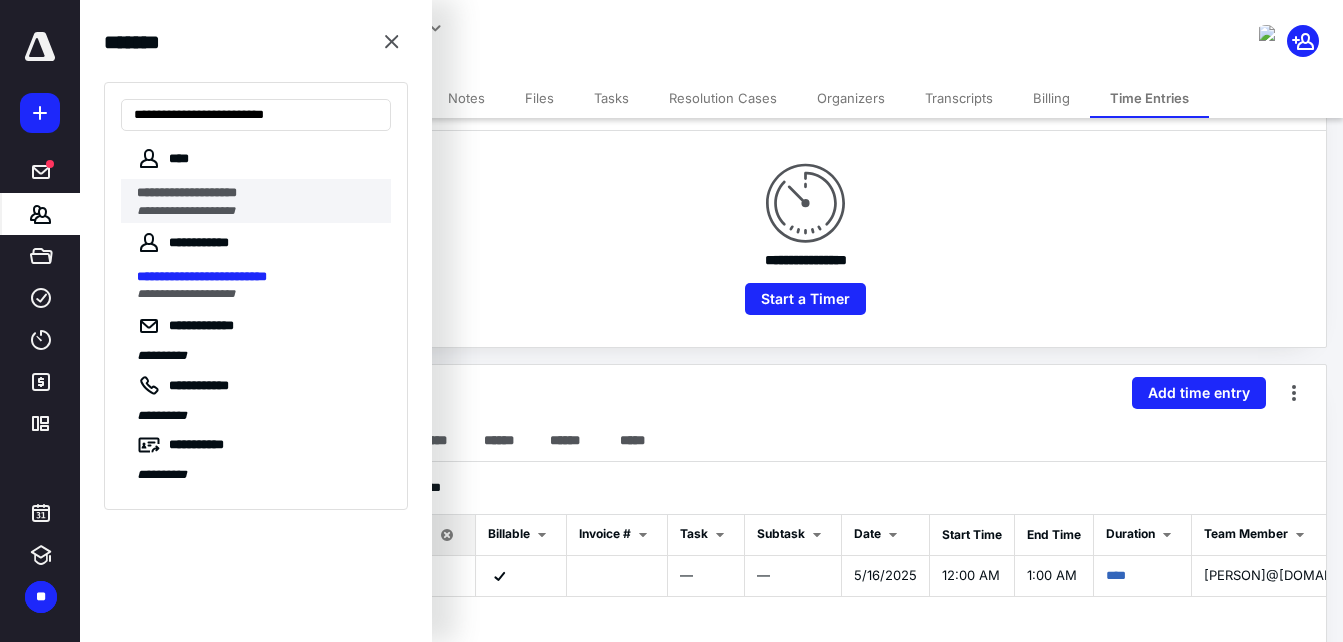 type on "**********" 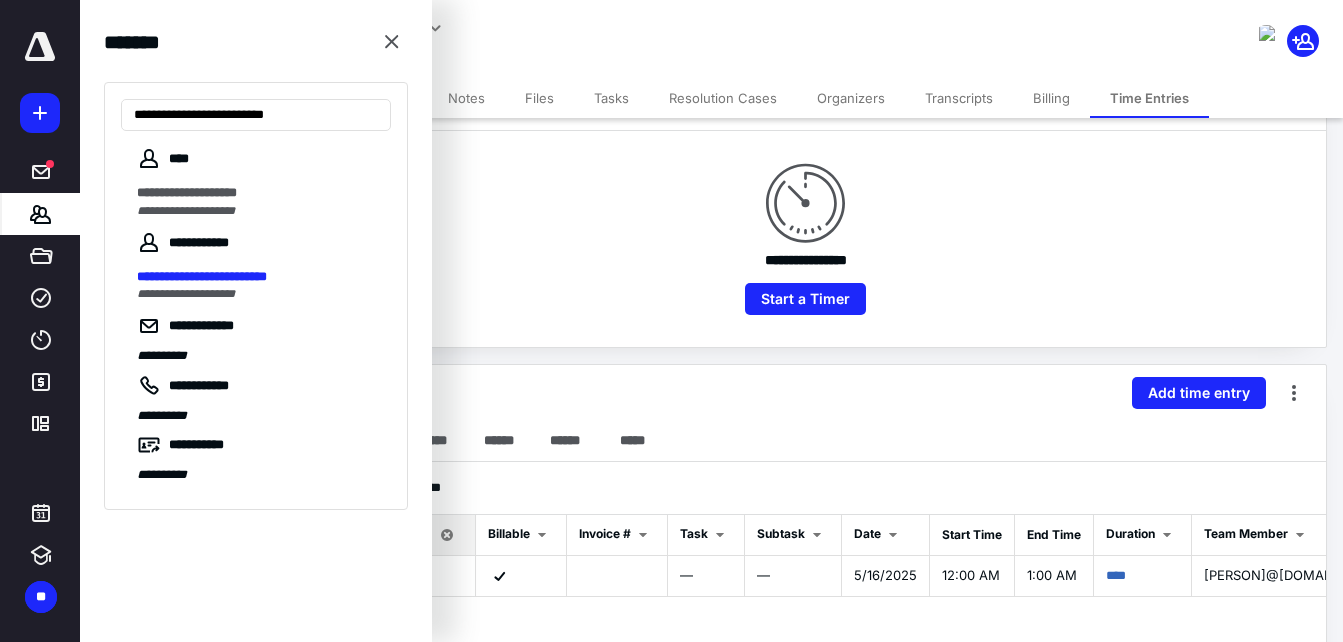 scroll, scrollTop: 0, scrollLeft: 0, axis: both 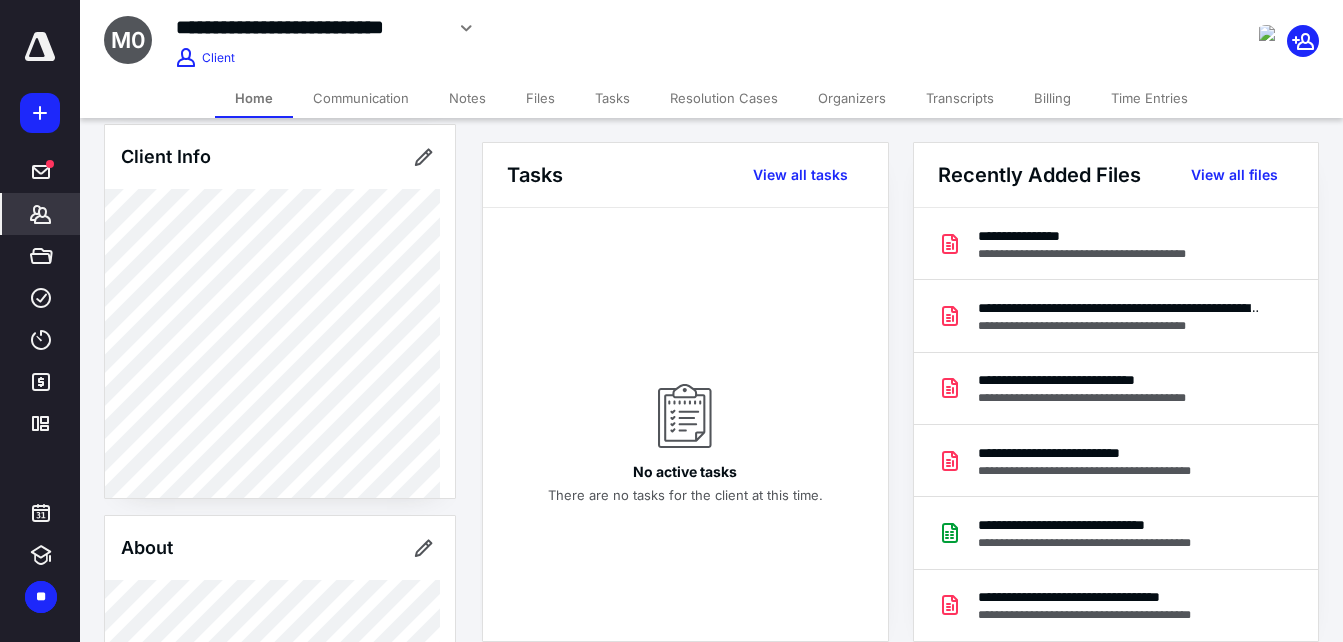 click on "Time Entries" at bounding box center [1149, 98] 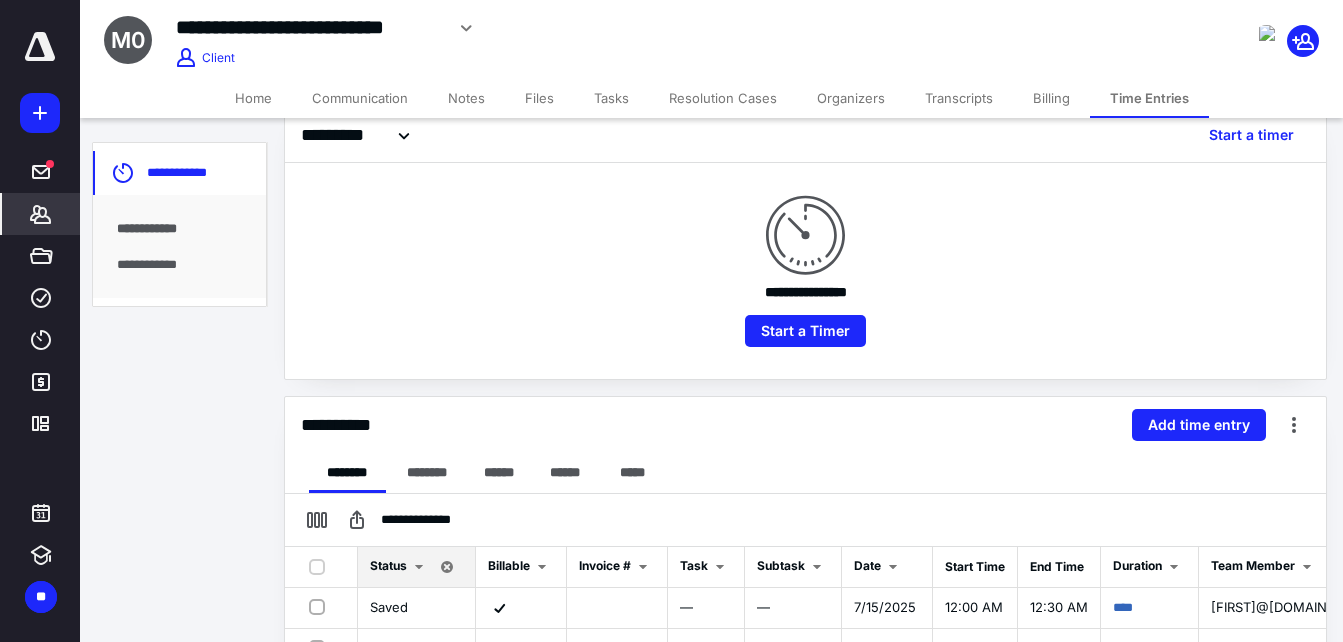 scroll, scrollTop: 200, scrollLeft: 0, axis: vertical 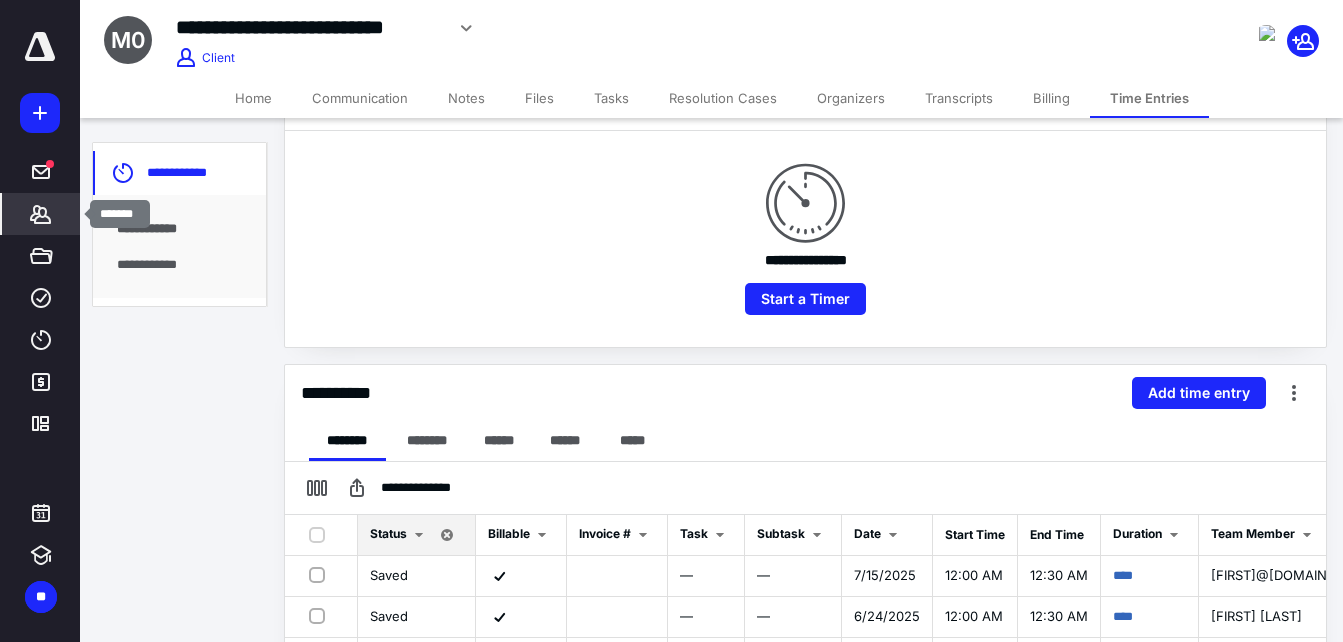 click 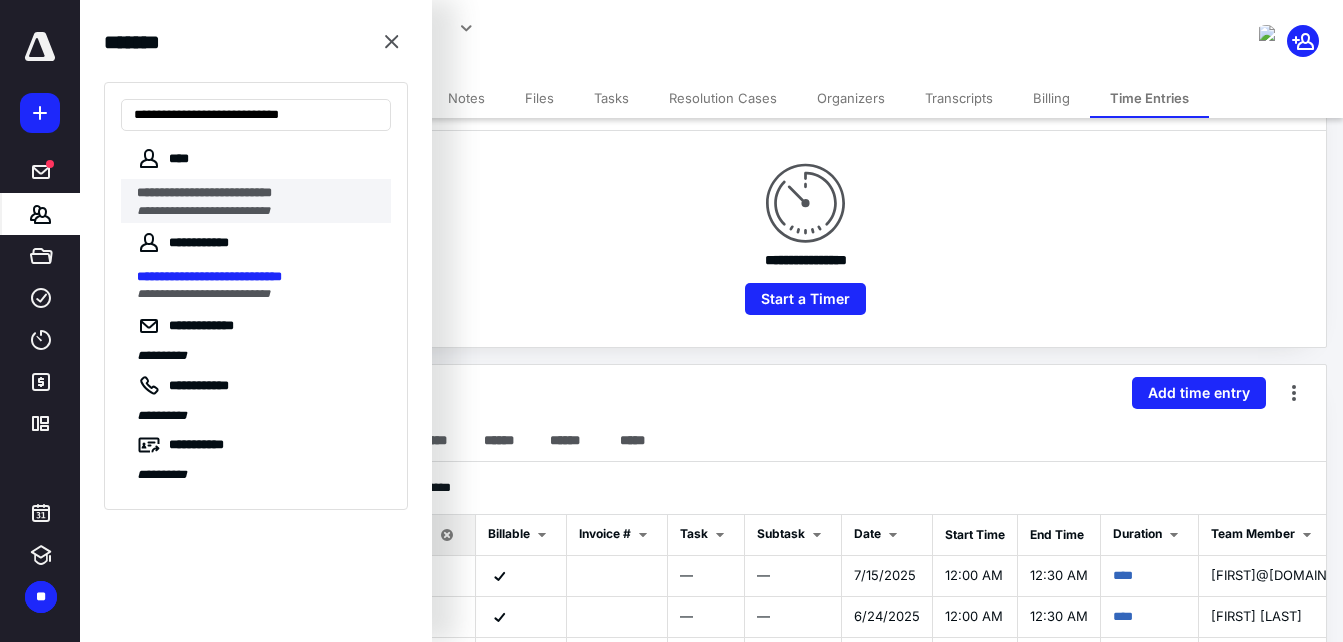type on "**********" 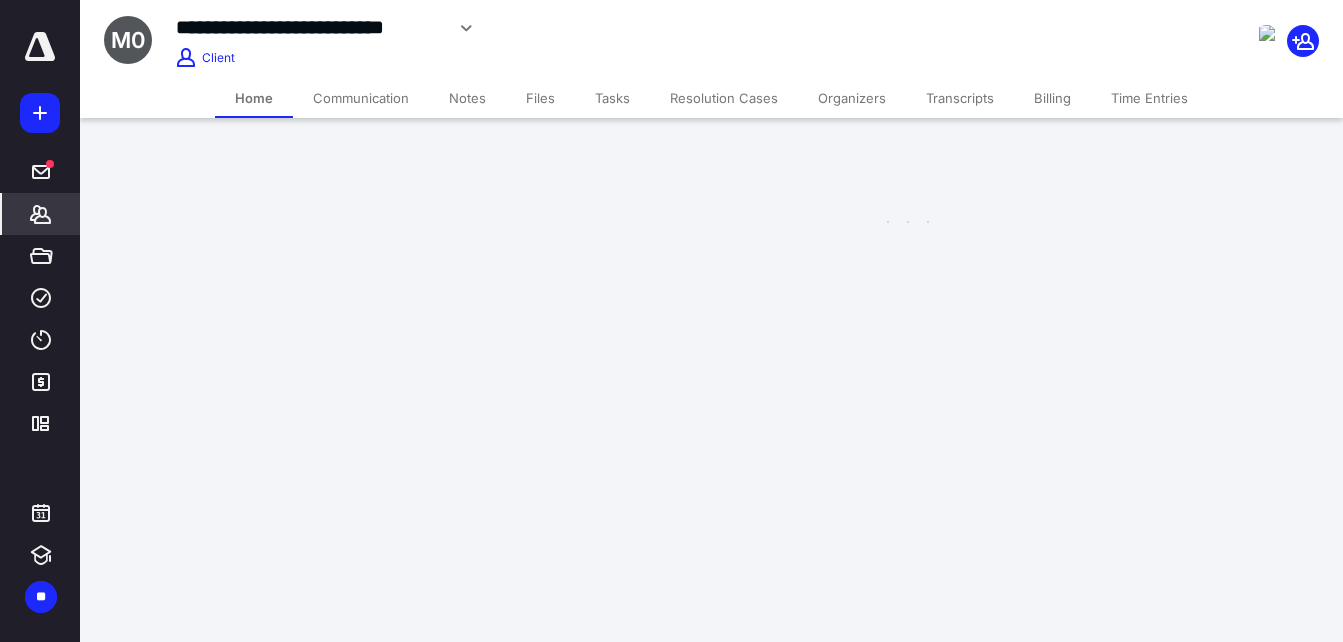 scroll, scrollTop: 0, scrollLeft: 0, axis: both 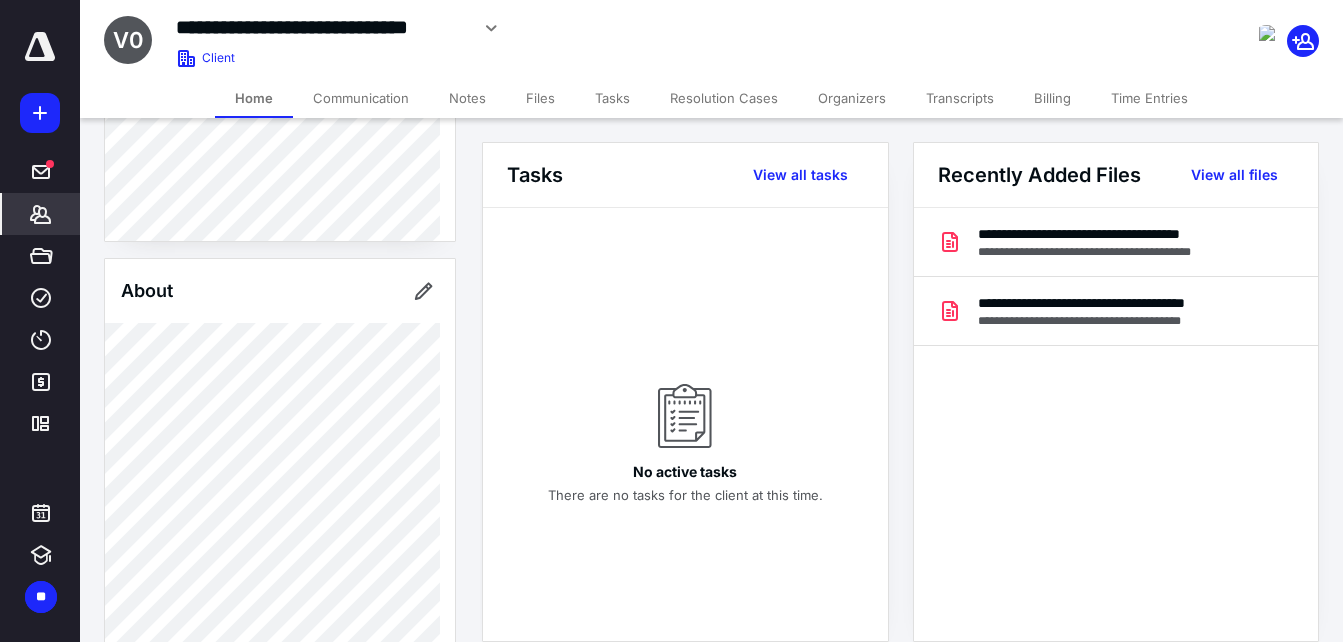 click on "Time Entries" at bounding box center (1149, 98) 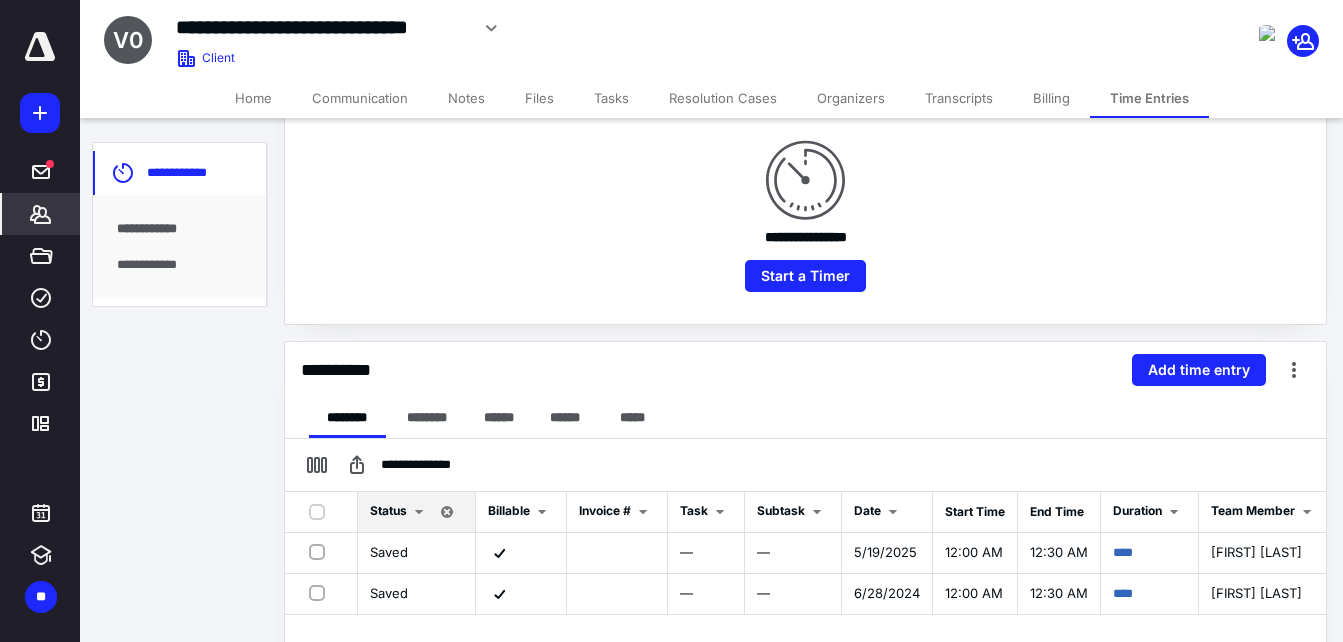 scroll, scrollTop: 300, scrollLeft: 0, axis: vertical 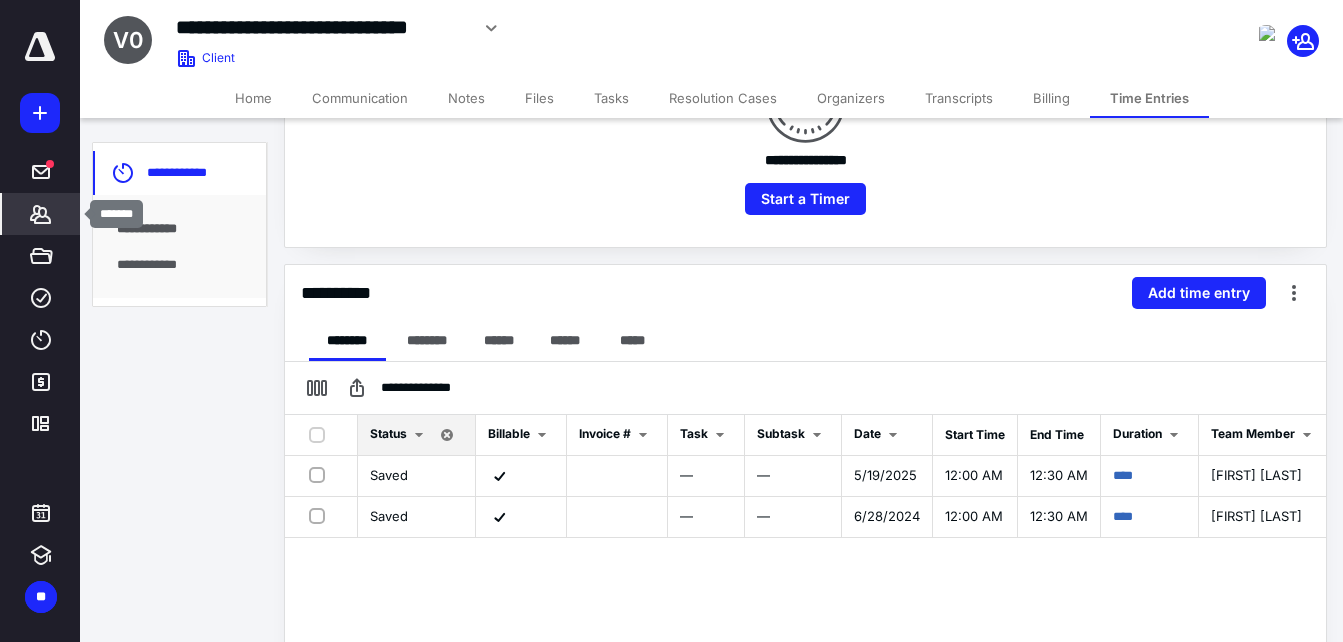 click on "*******" at bounding box center [41, 214] 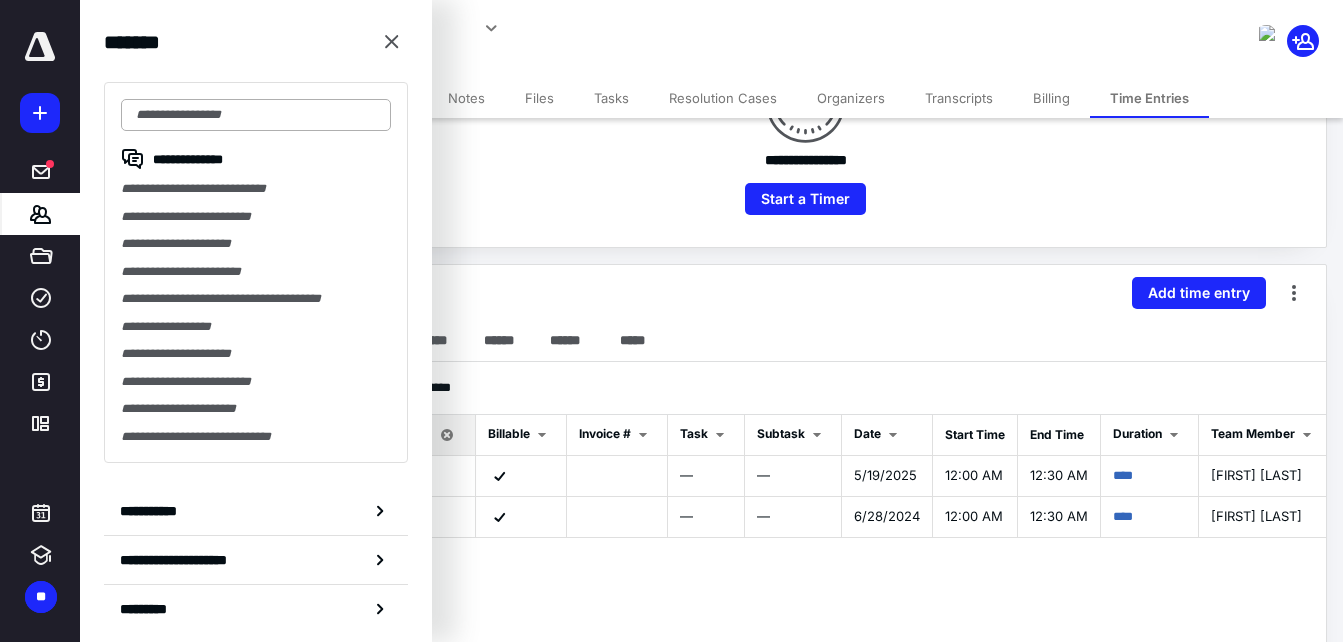 click at bounding box center [256, 115] 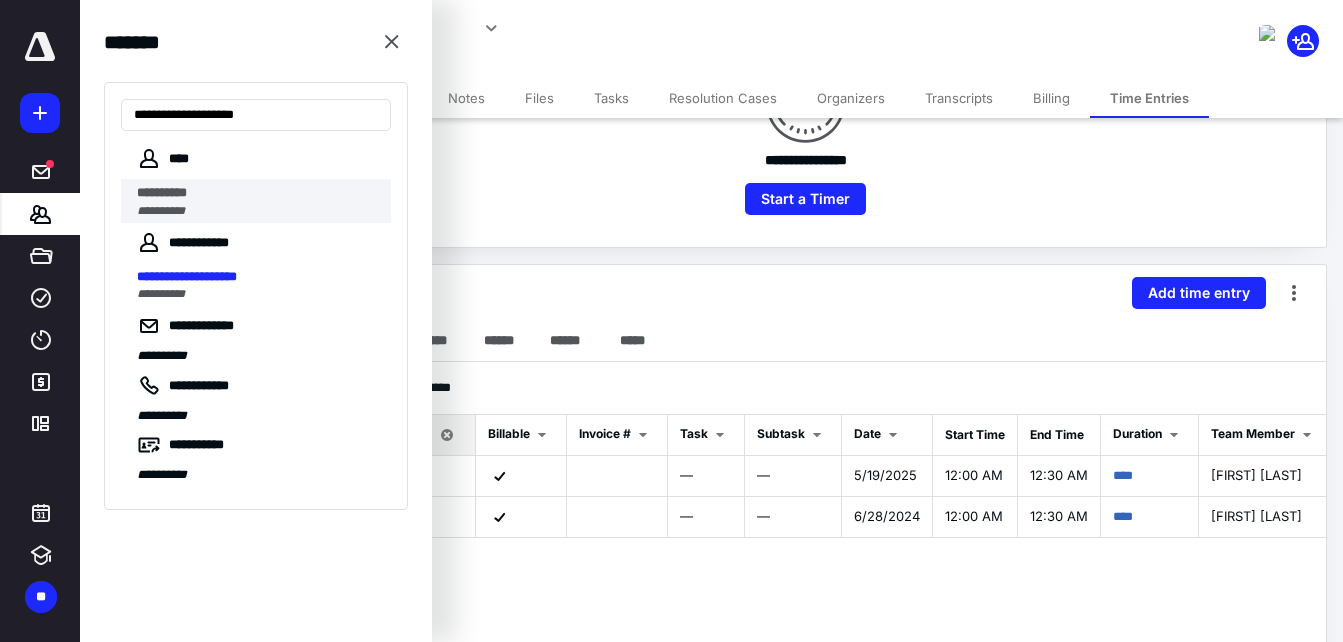 type on "**********" 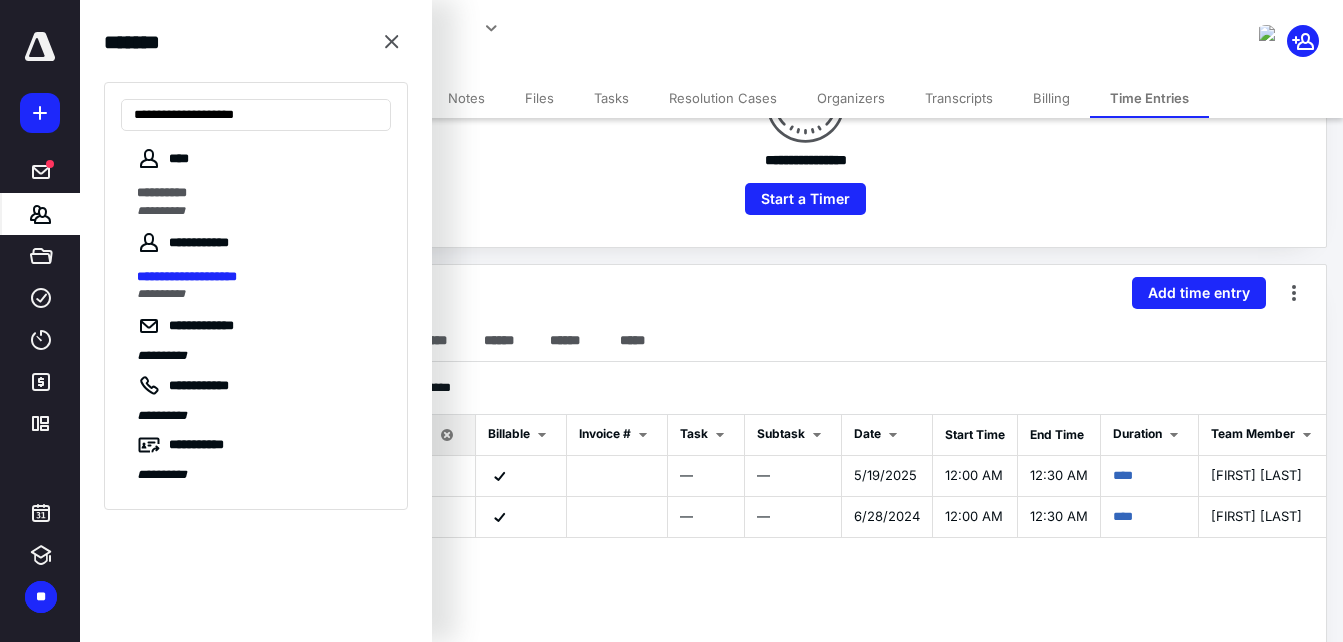 click on "**********" at bounding box center [258, 193] 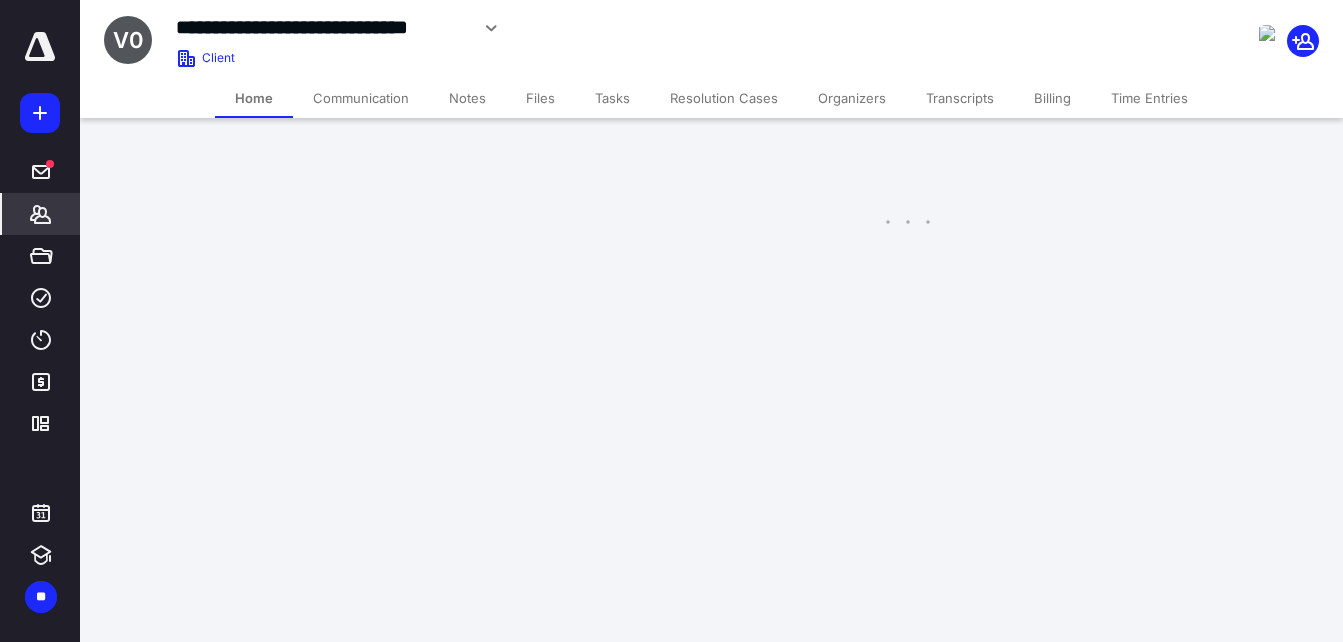 scroll, scrollTop: 0, scrollLeft: 0, axis: both 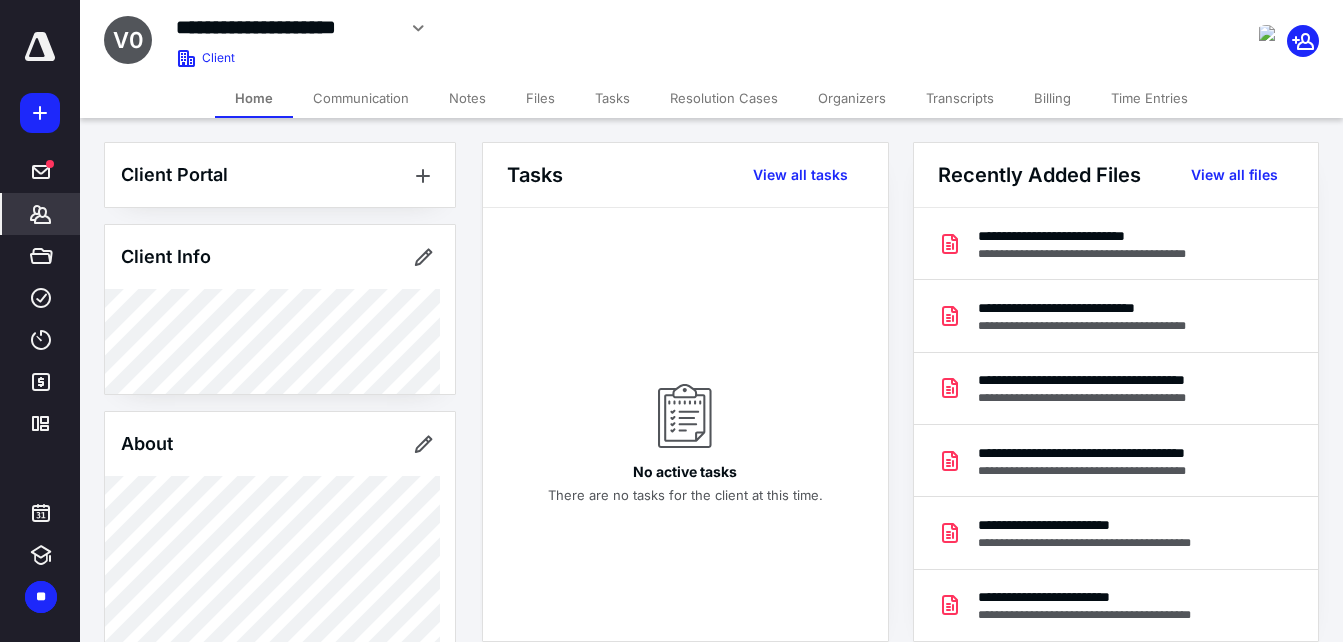 click on "Time Entries" at bounding box center (1149, 98) 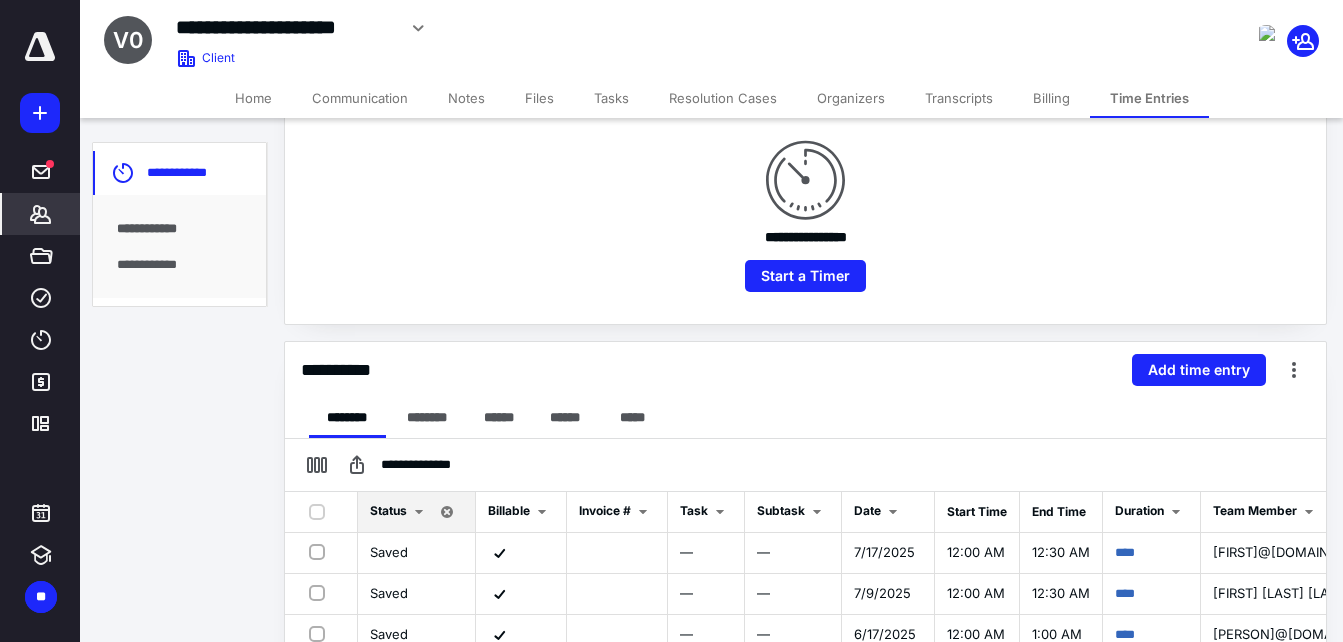 scroll, scrollTop: 300, scrollLeft: 0, axis: vertical 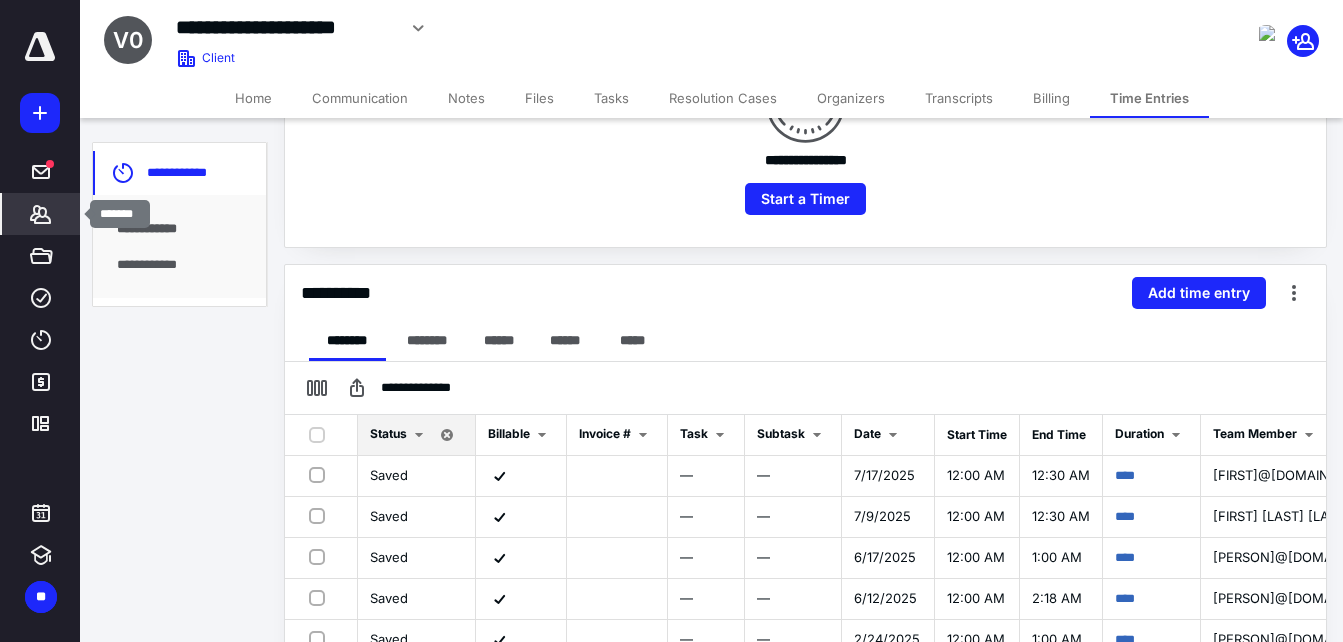 click 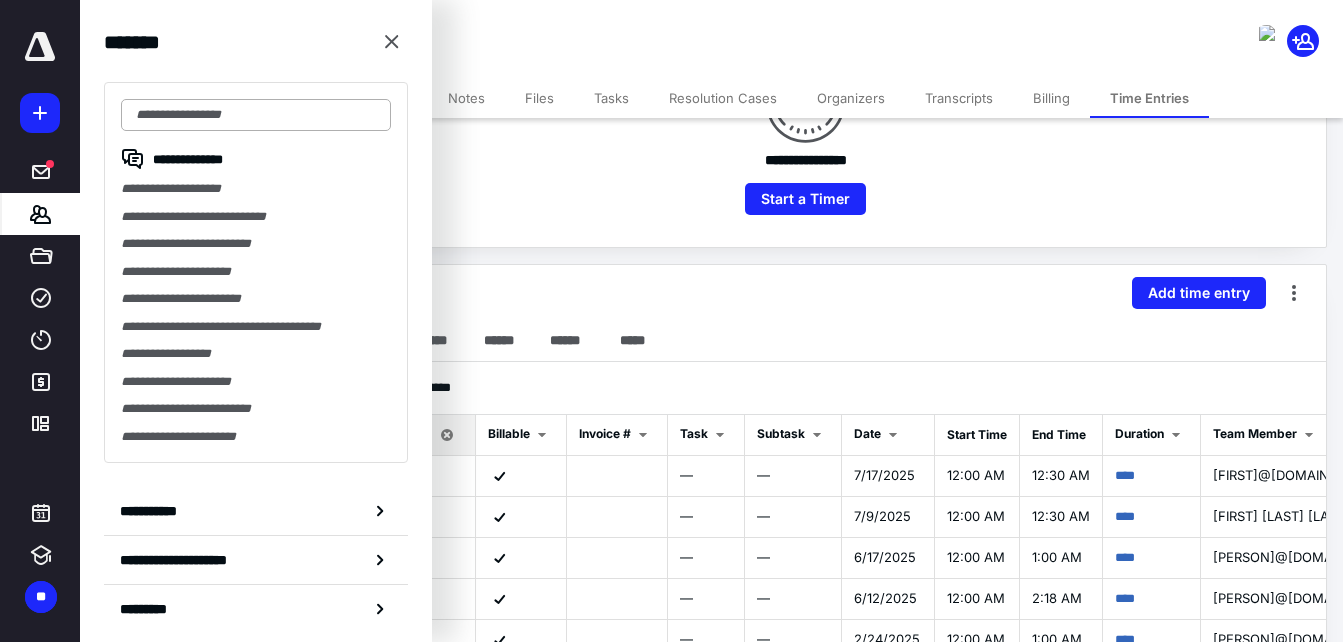 click at bounding box center [256, 115] 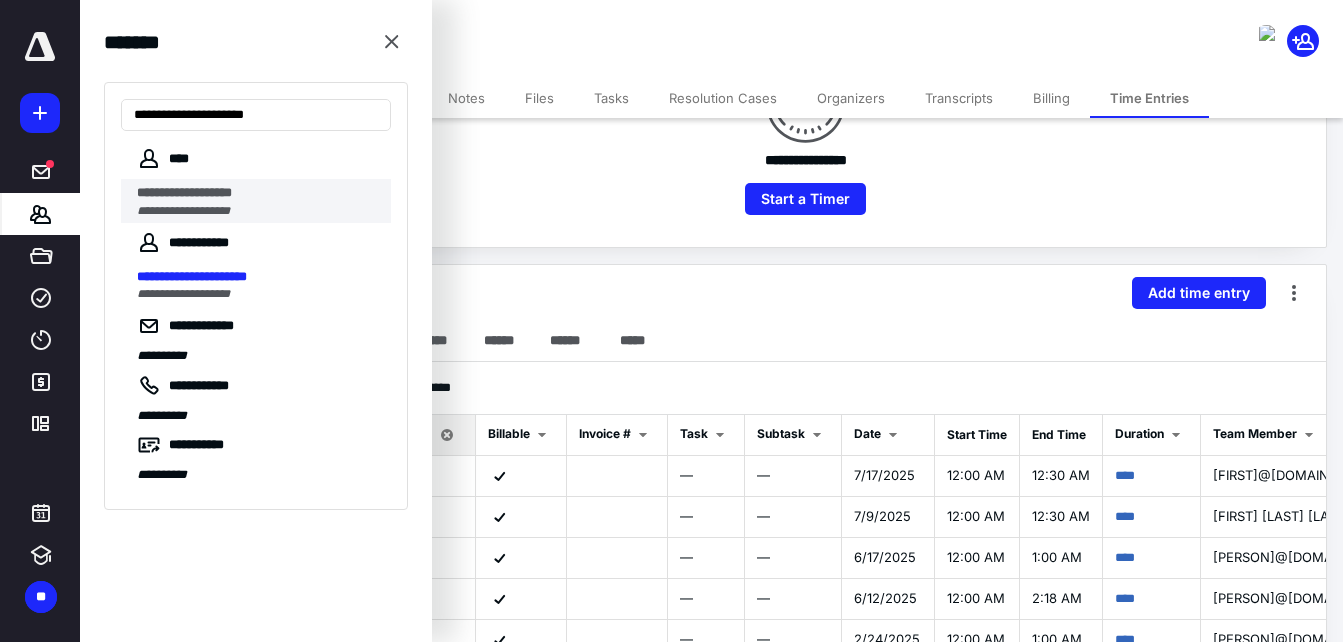 type on "**********" 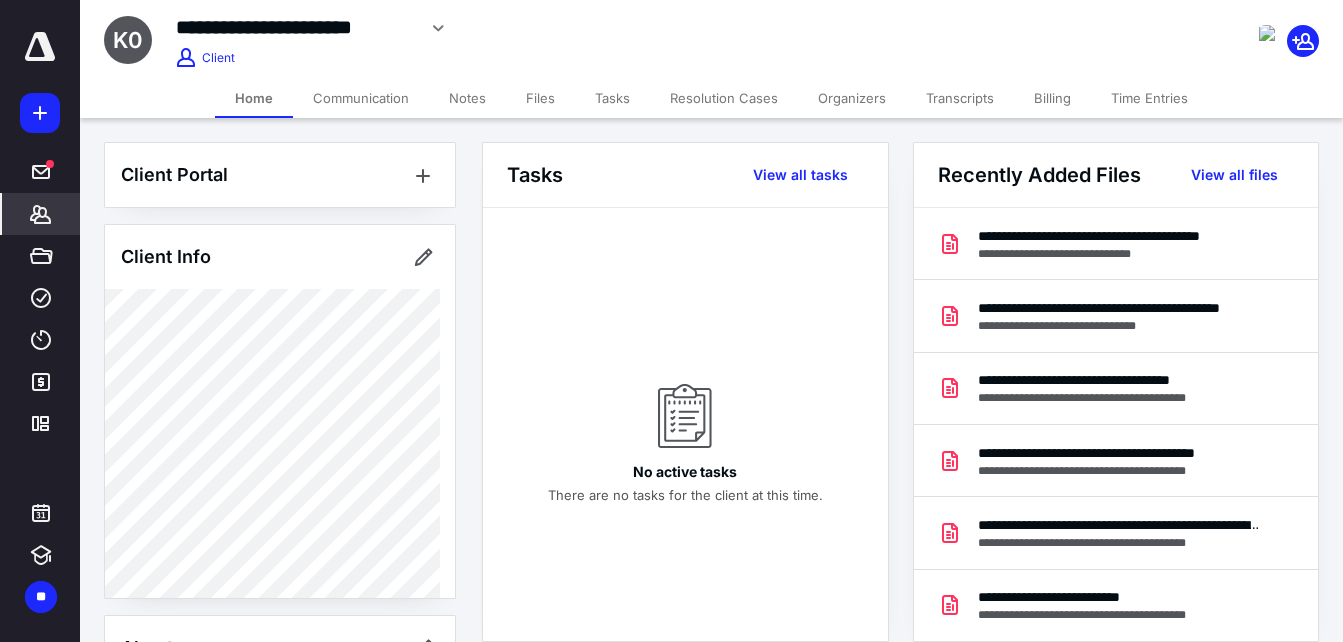 scroll, scrollTop: 100, scrollLeft: 0, axis: vertical 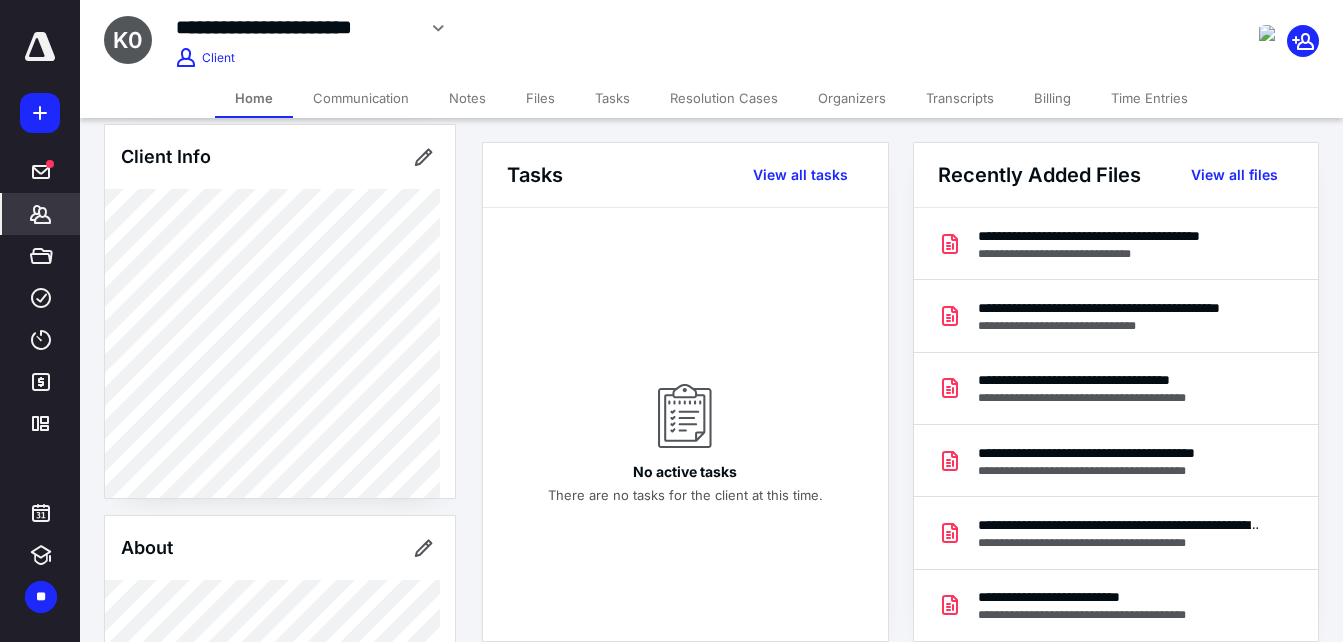 click on "Time Entries" at bounding box center [1149, 98] 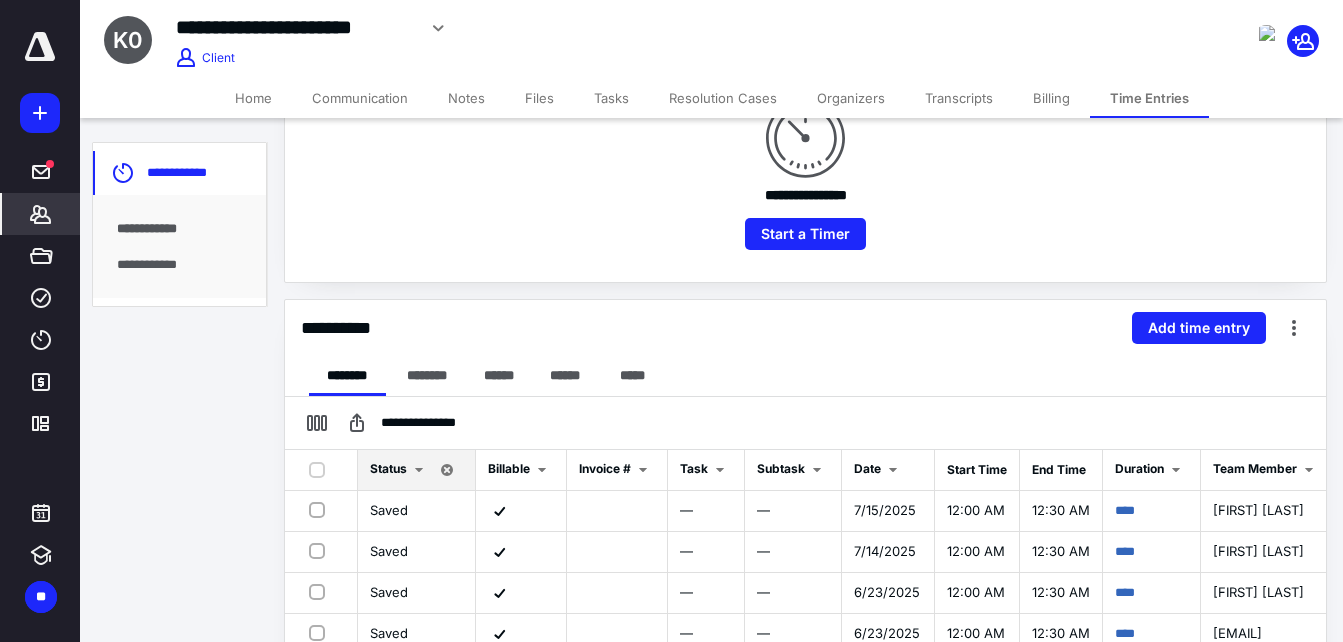 scroll, scrollTop: 300, scrollLeft: 0, axis: vertical 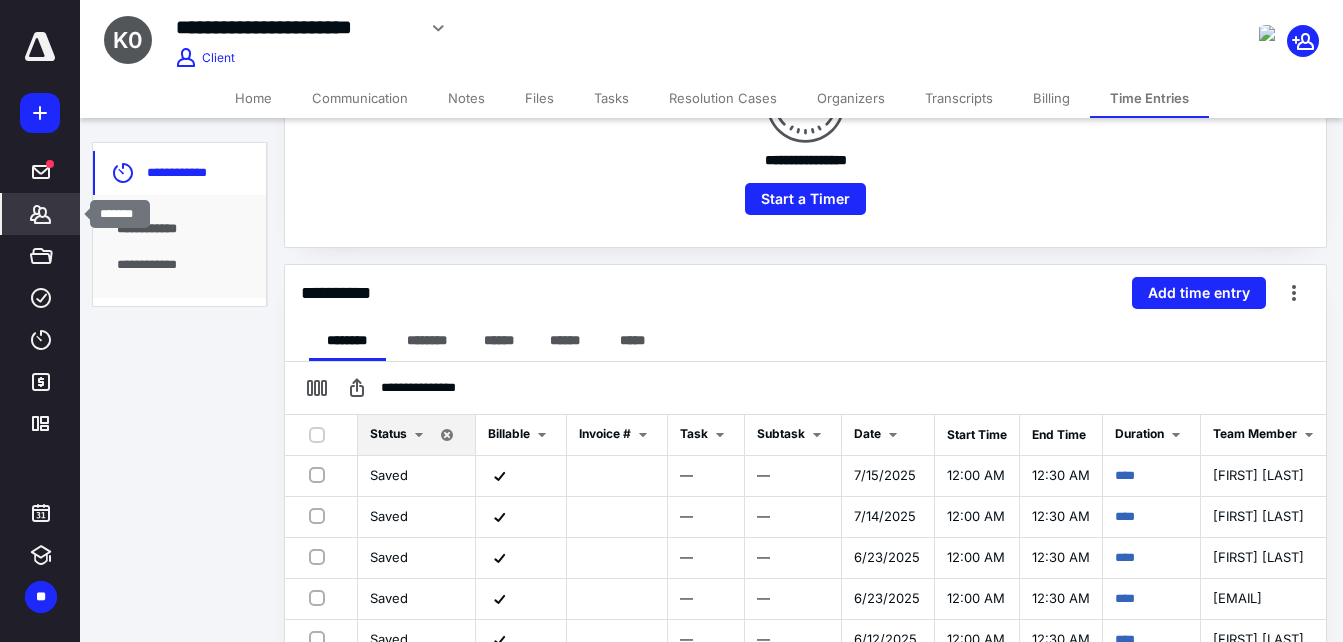 click on "*******" at bounding box center (41, 214) 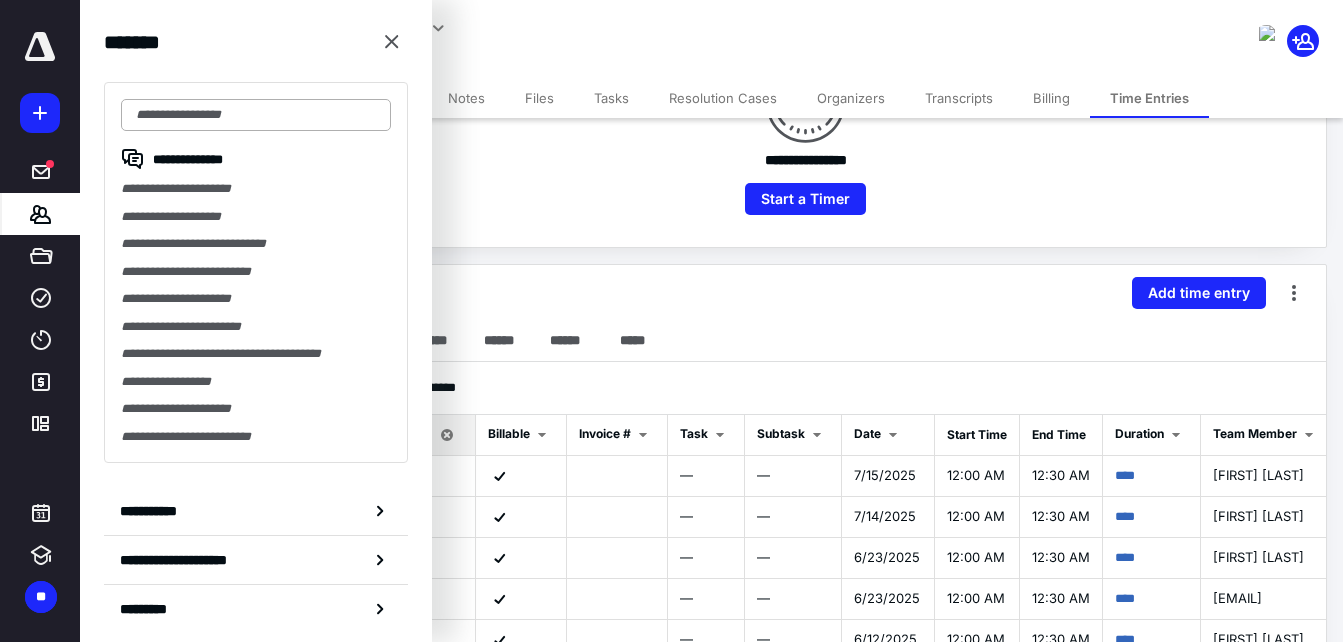 click at bounding box center (256, 115) 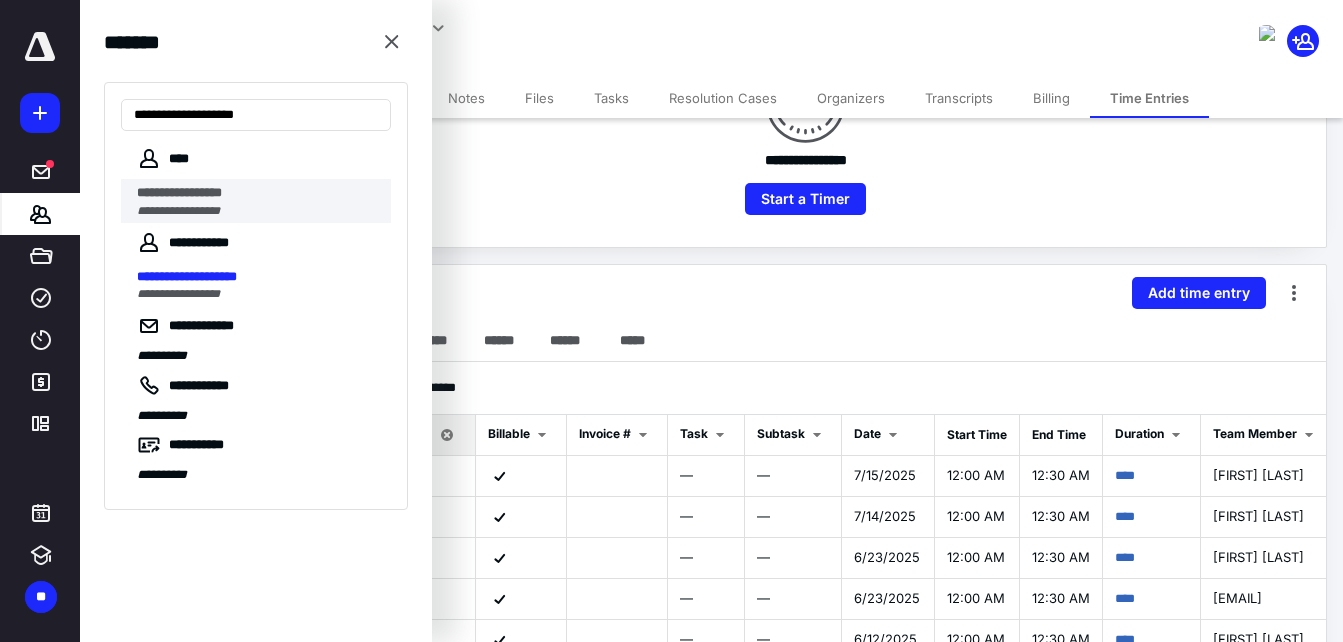 type on "**********" 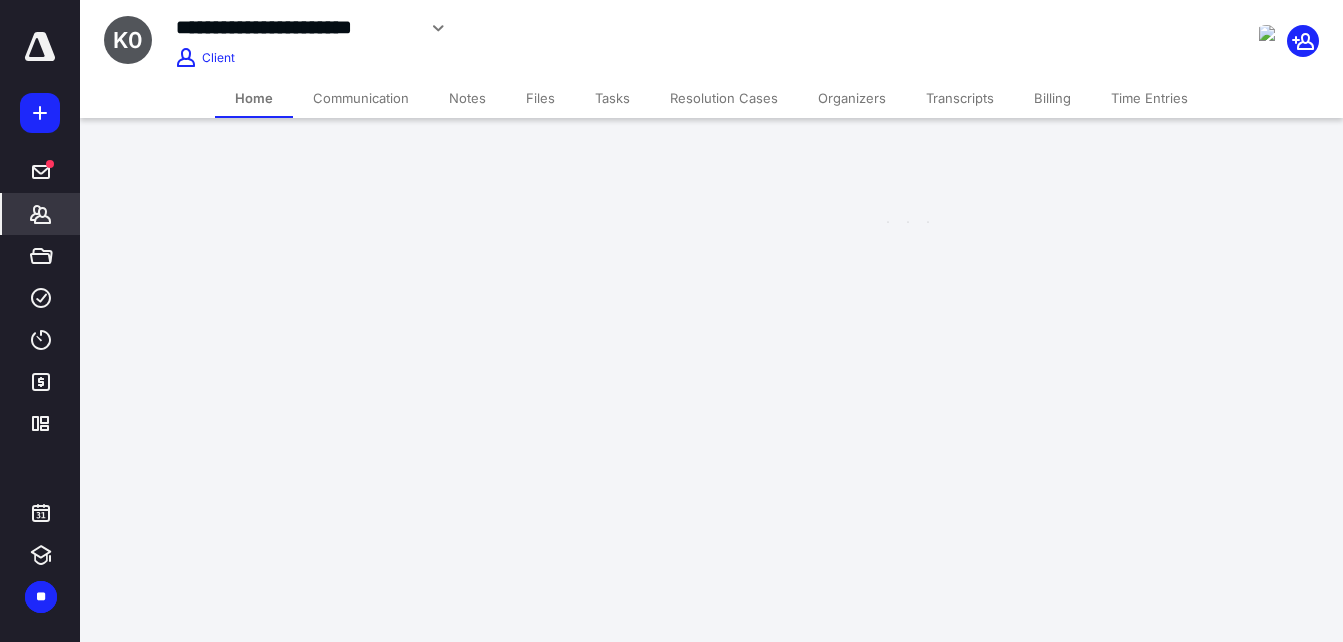 scroll, scrollTop: 0, scrollLeft: 0, axis: both 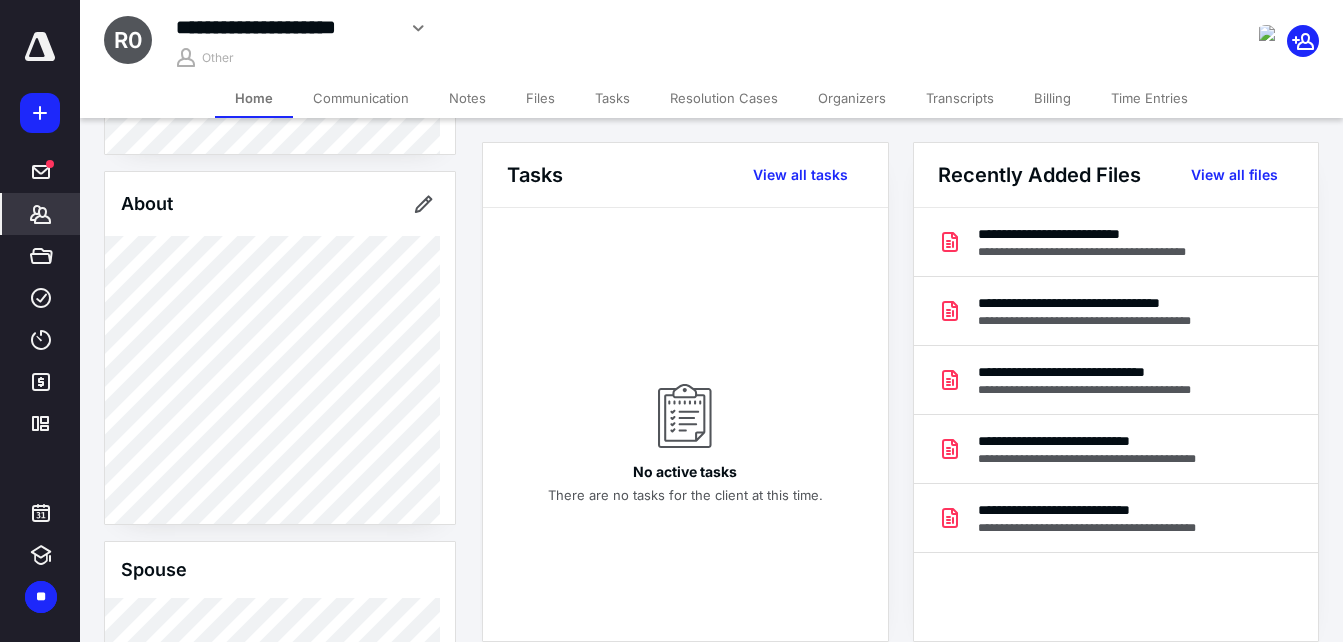 click on "Time Entries" at bounding box center [1149, 98] 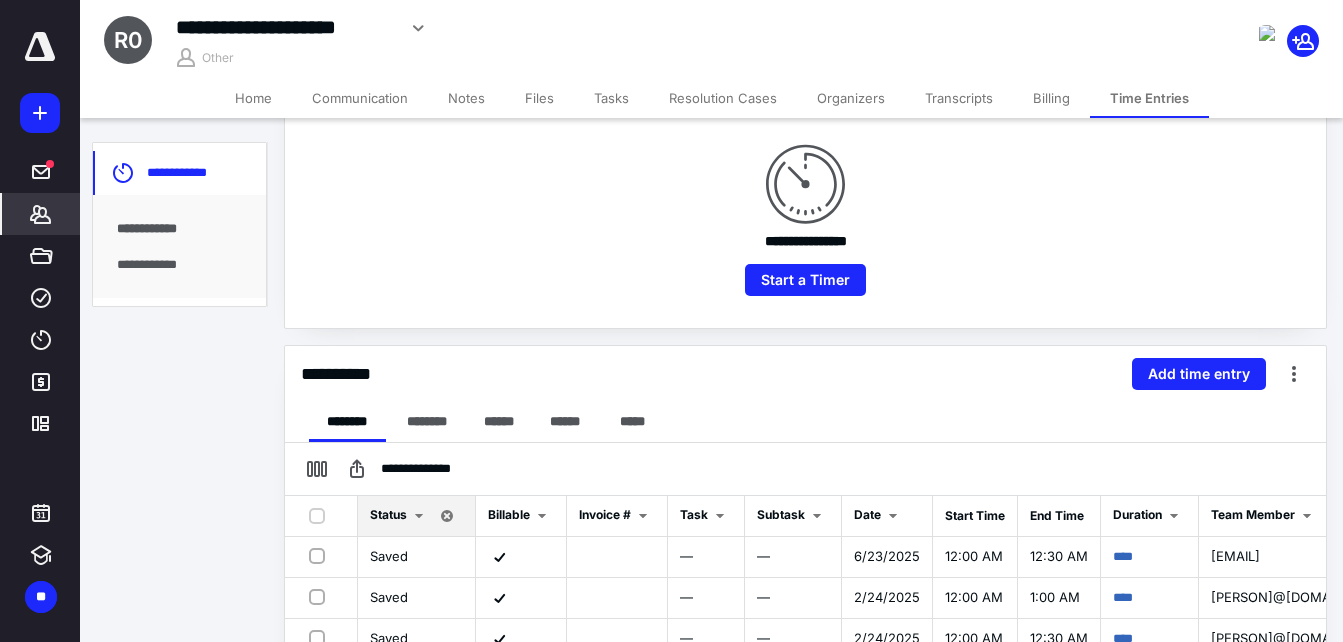 scroll, scrollTop: 300, scrollLeft: 0, axis: vertical 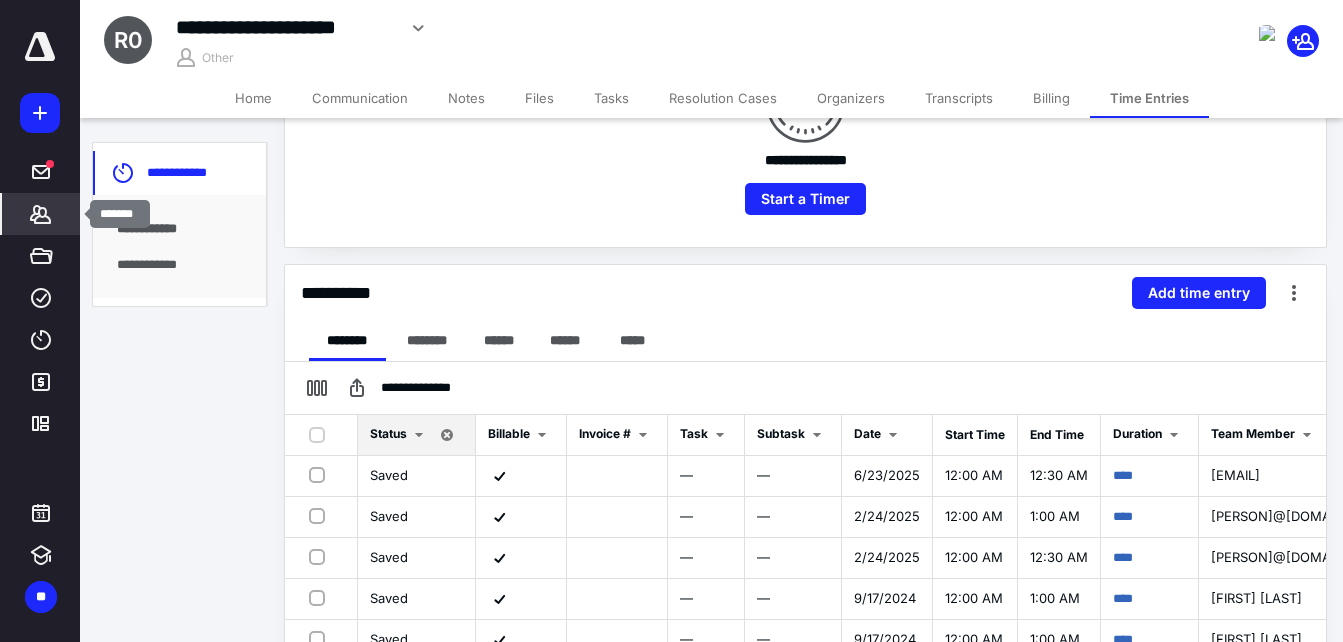 click 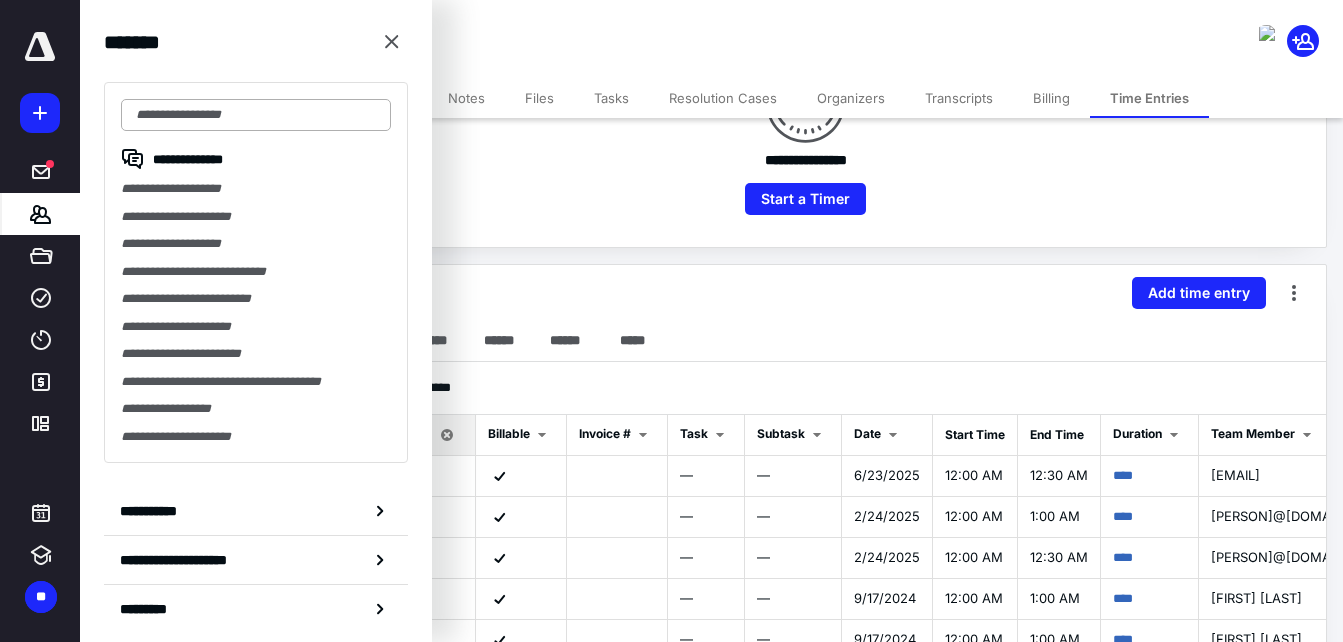 click at bounding box center [256, 115] 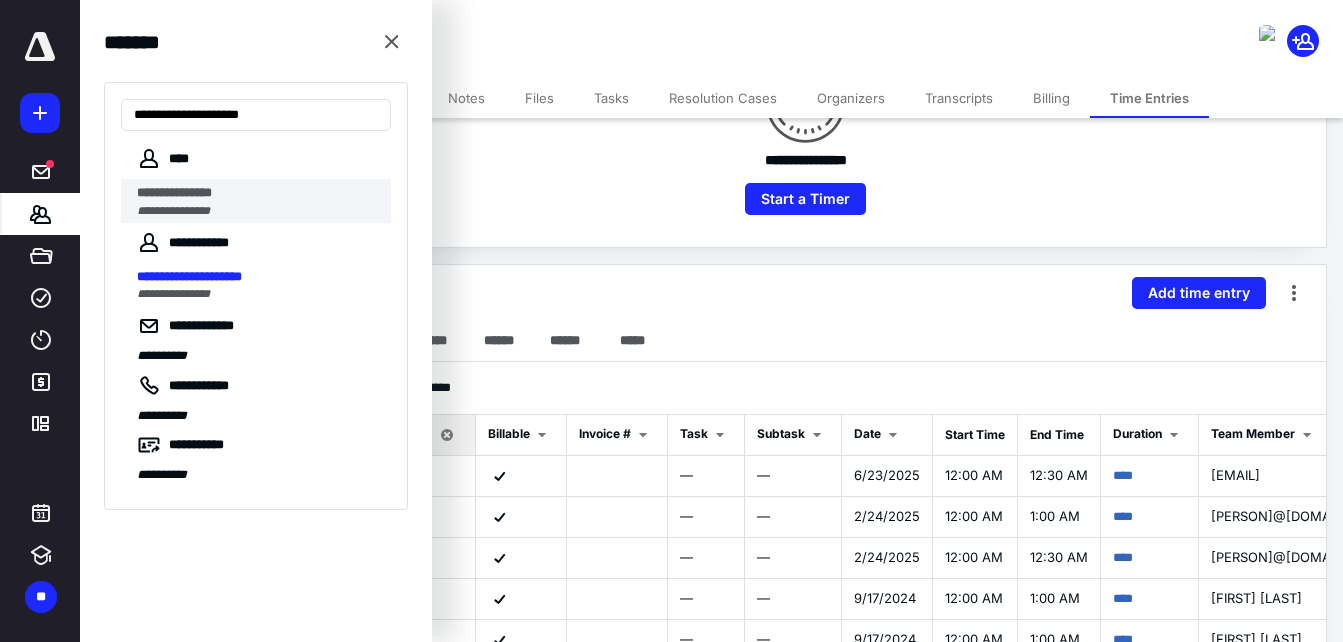 type on "**********" 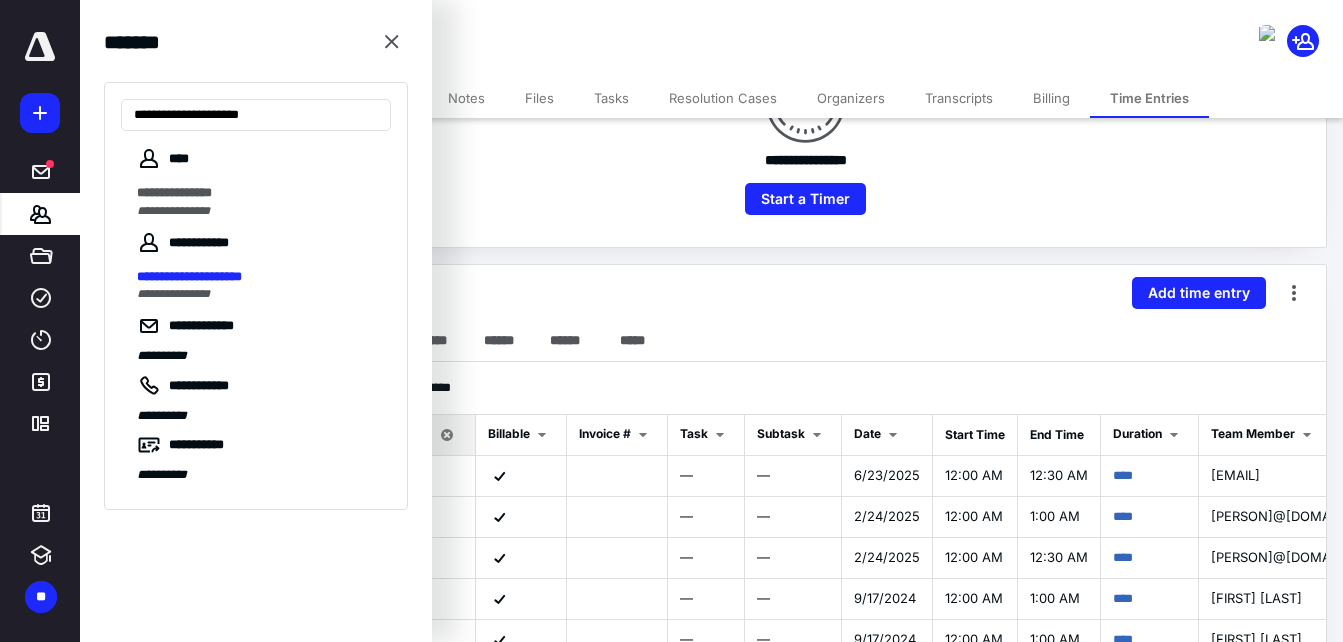 scroll, scrollTop: 0, scrollLeft: 0, axis: both 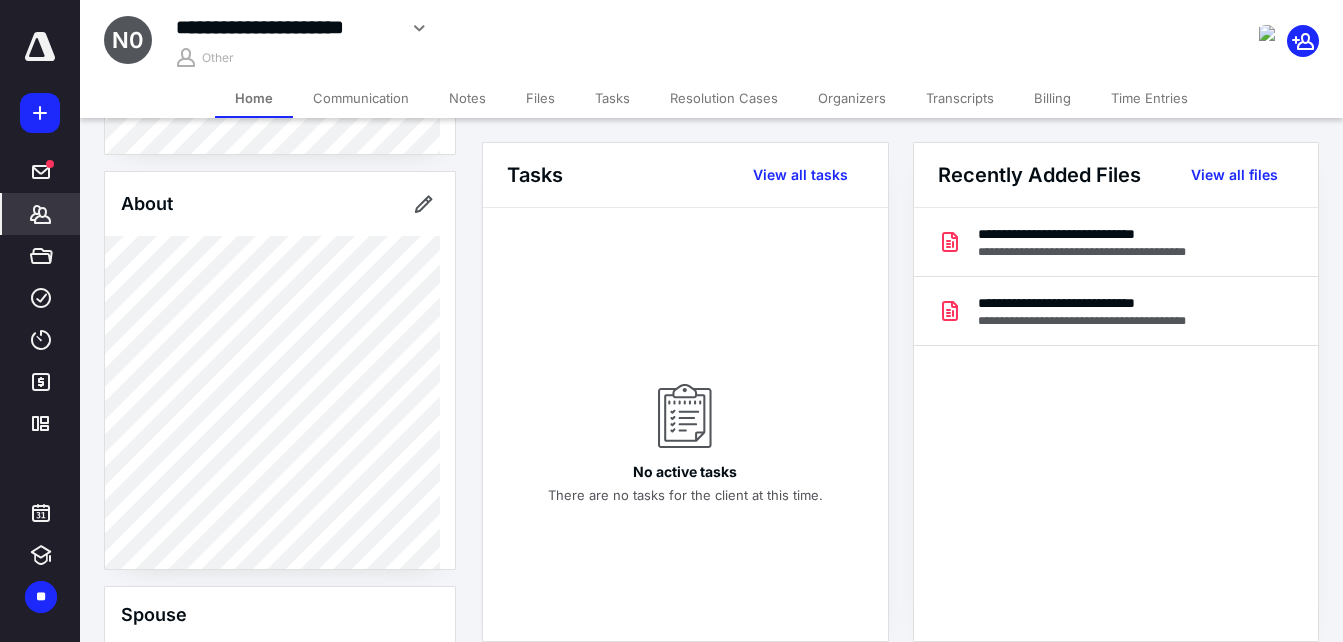 click on "Time Entries" at bounding box center (1149, 98) 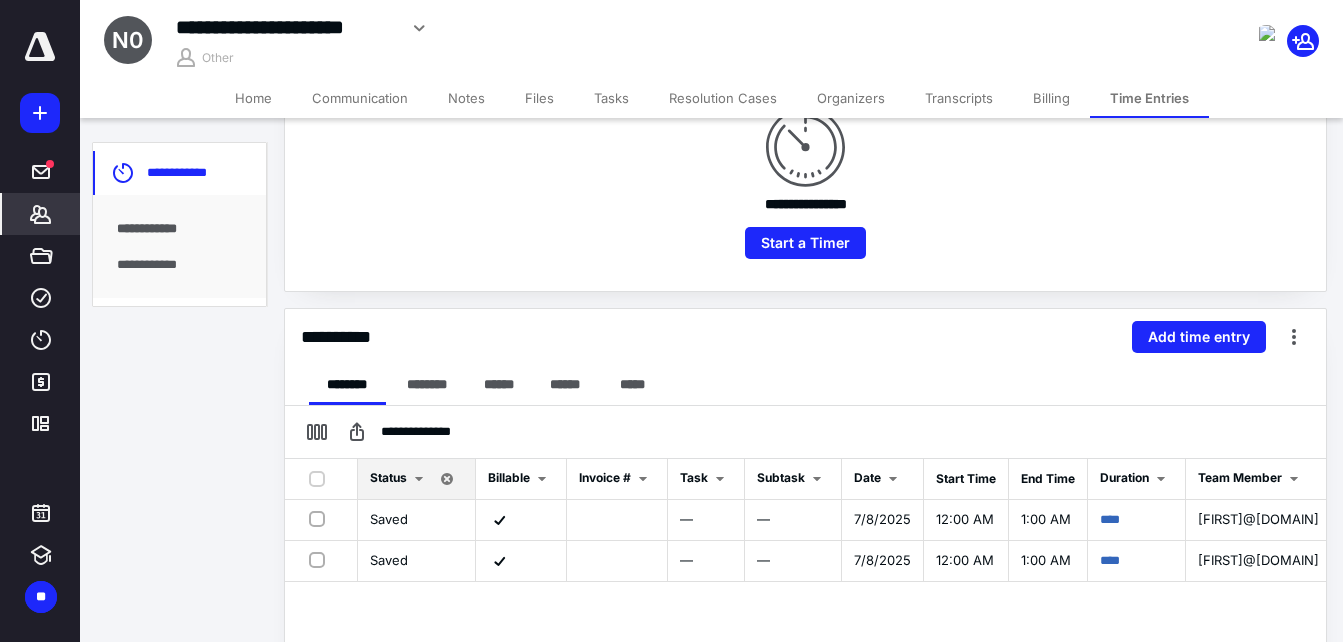 scroll, scrollTop: 300, scrollLeft: 0, axis: vertical 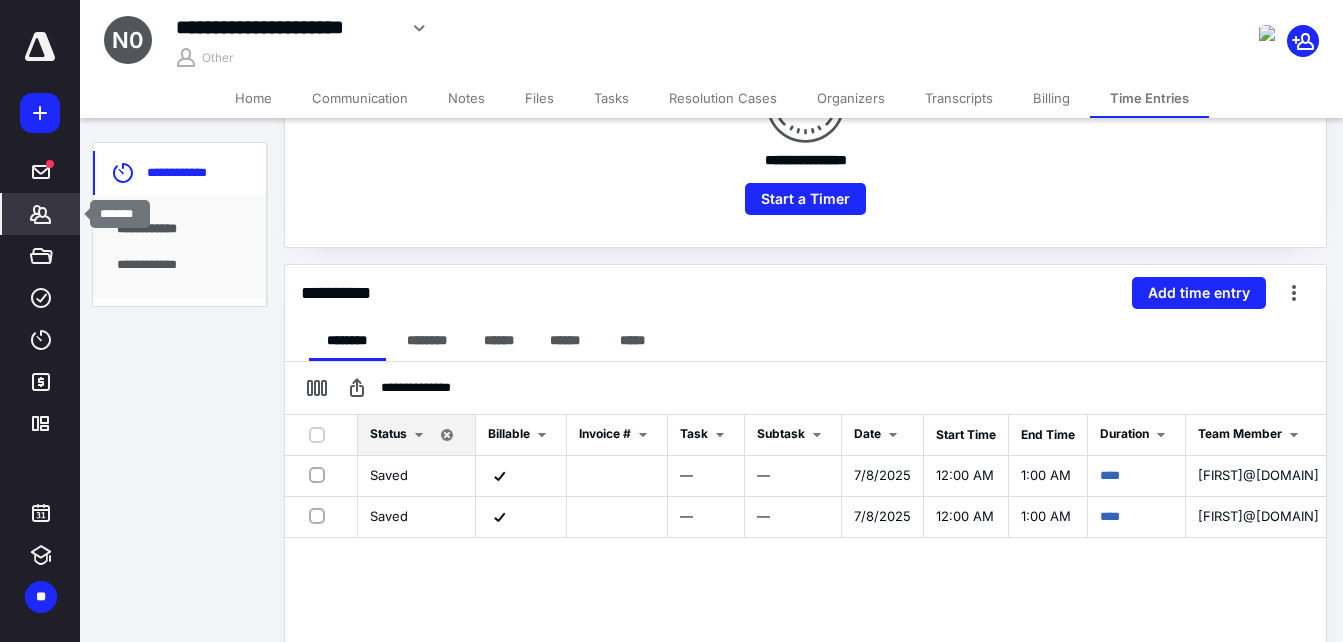click on "*******" at bounding box center [41, 214] 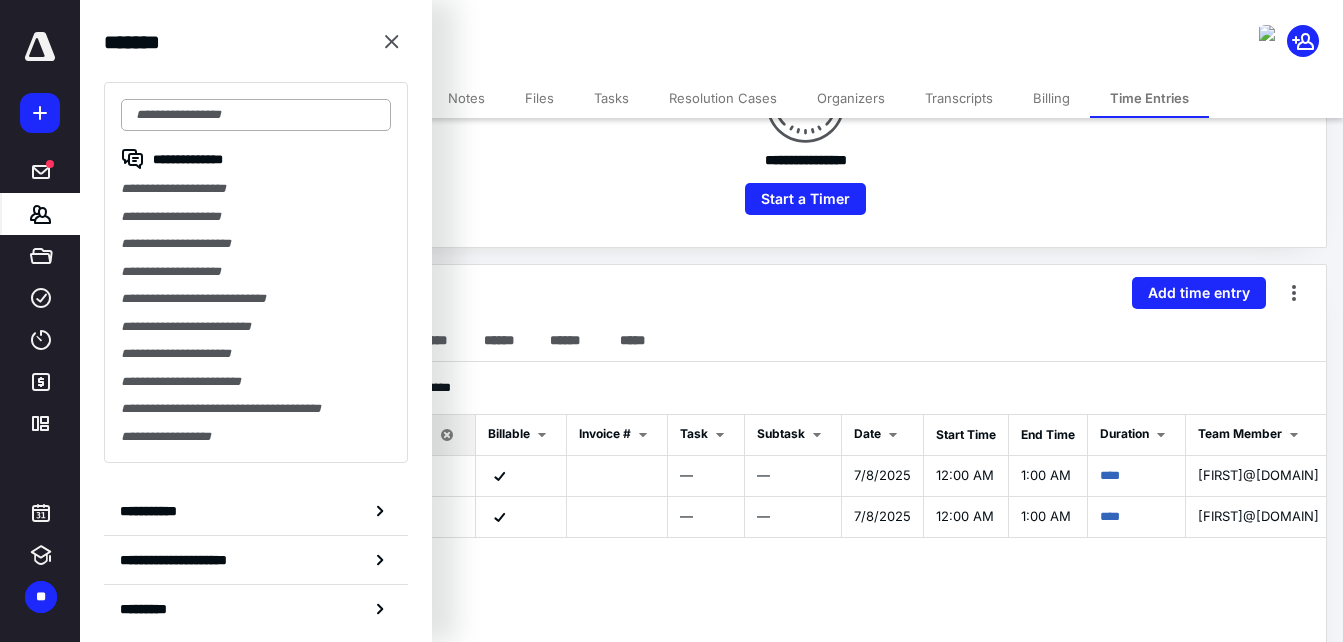 click at bounding box center (256, 115) 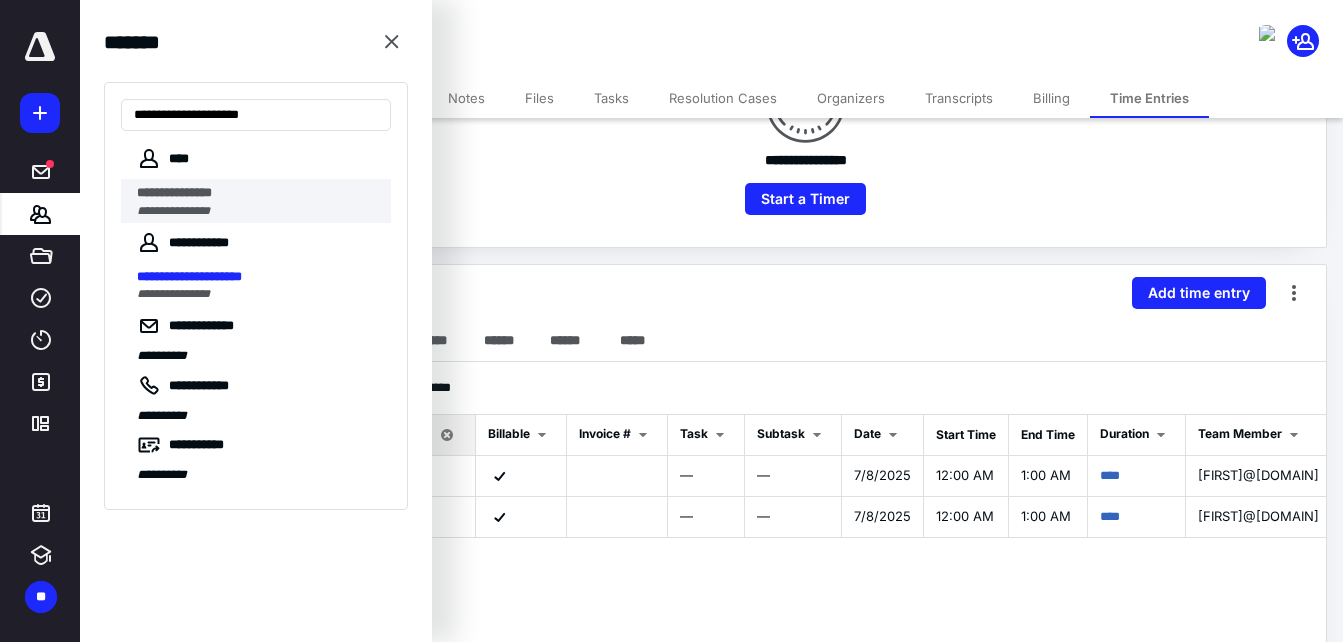 type on "**********" 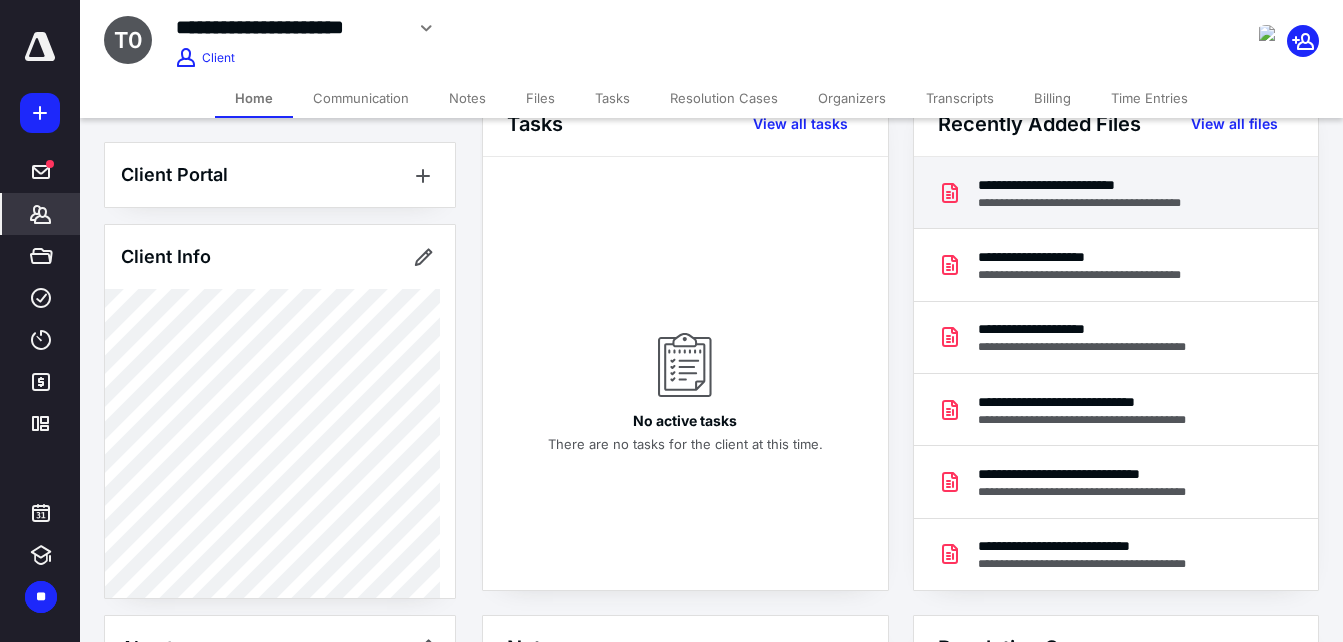 scroll, scrollTop: 100, scrollLeft: 0, axis: vertical 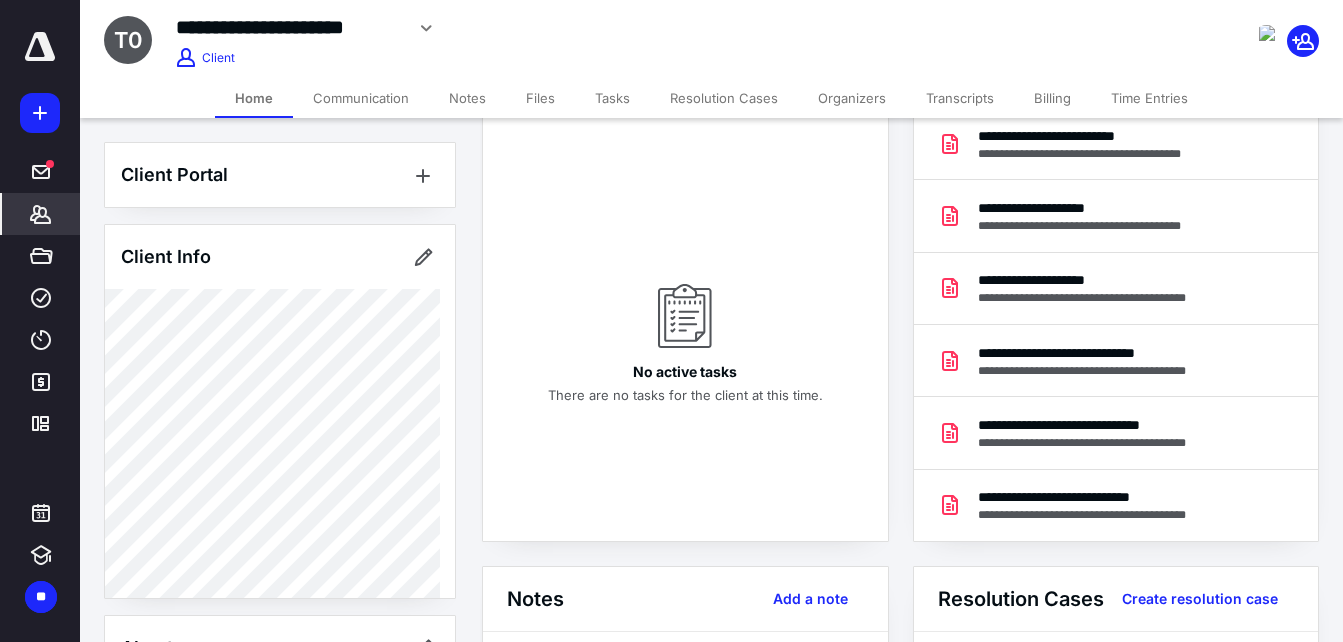 click on "Time Entries" at bounding box center [1149, 98] 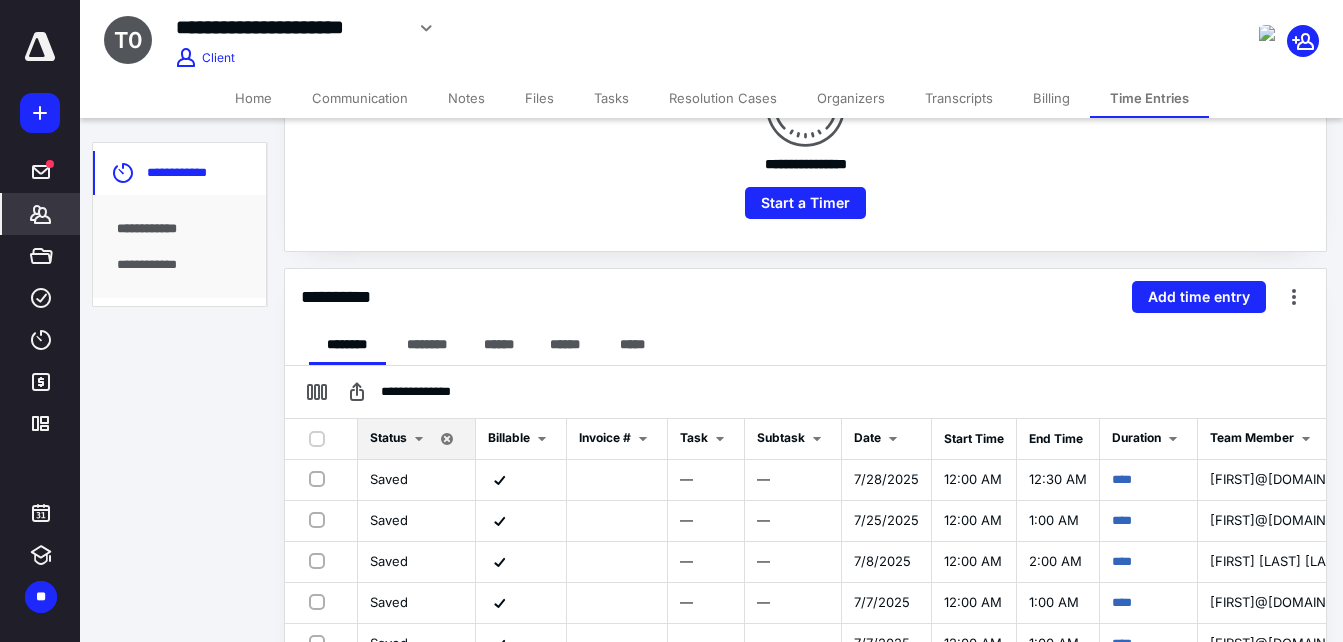 scroll, scrollTop: 300, scrollLeft: 0, axis: vertical 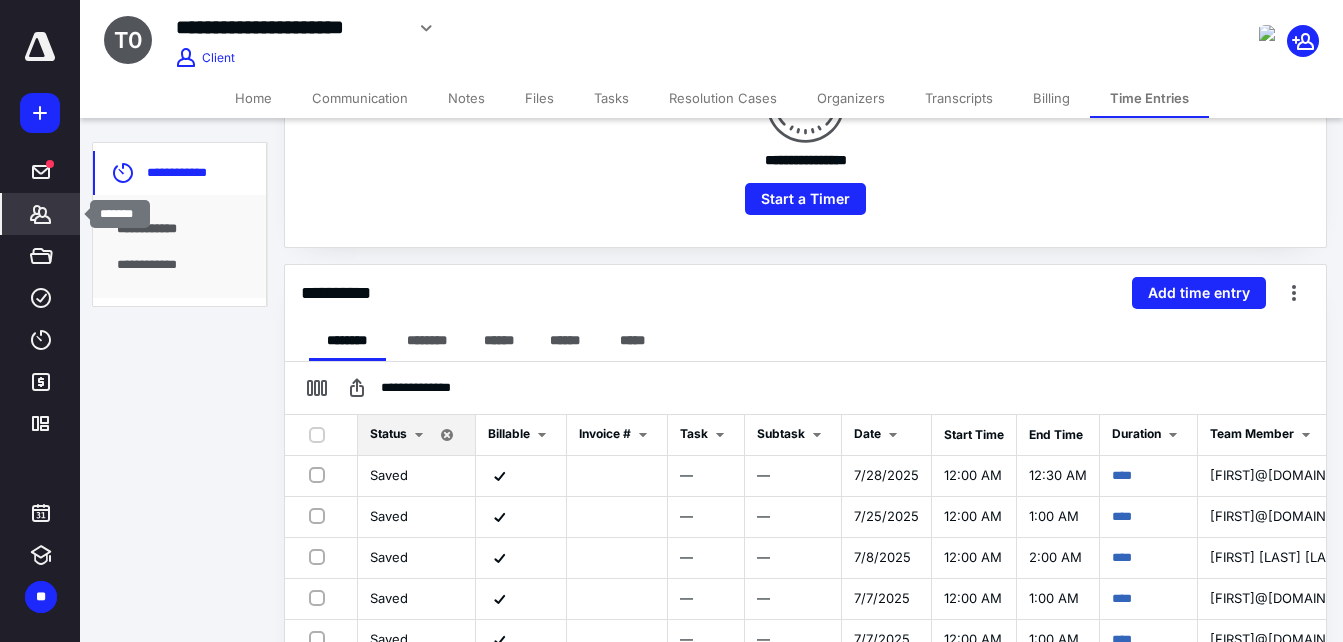 click 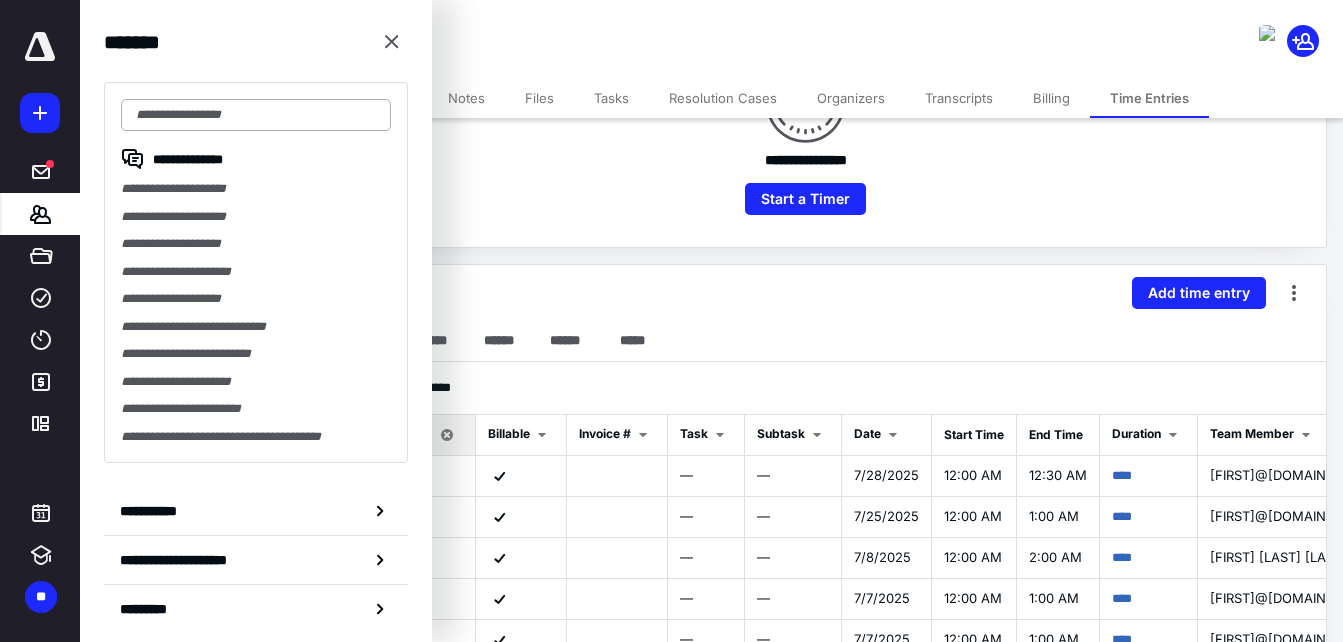 click at bounding box center [256, 115] 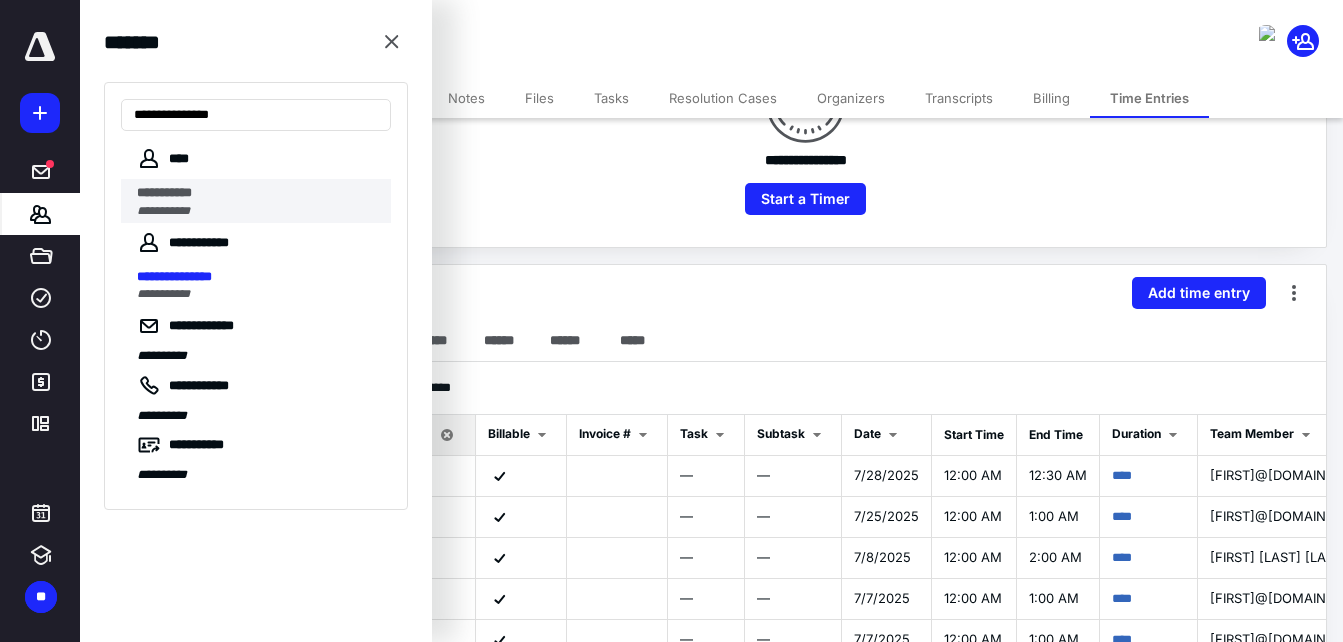 type on "**********" 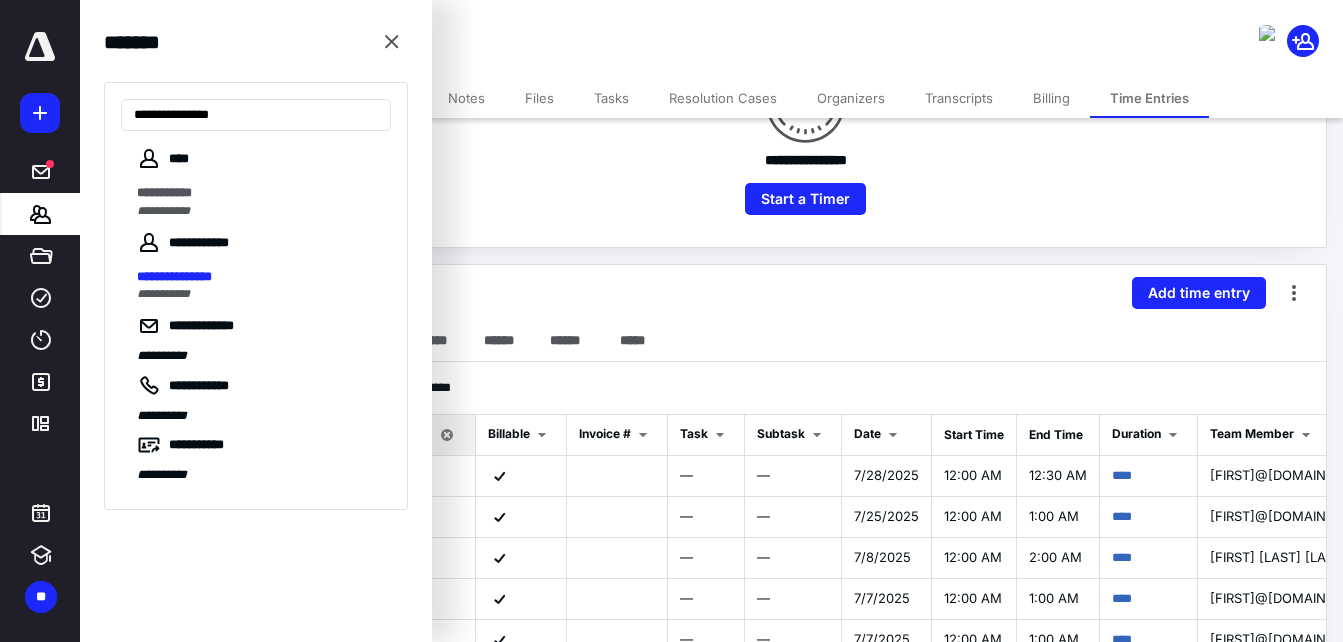 scroll, scrollTop: 0, scrollLeft: 0, axis: both 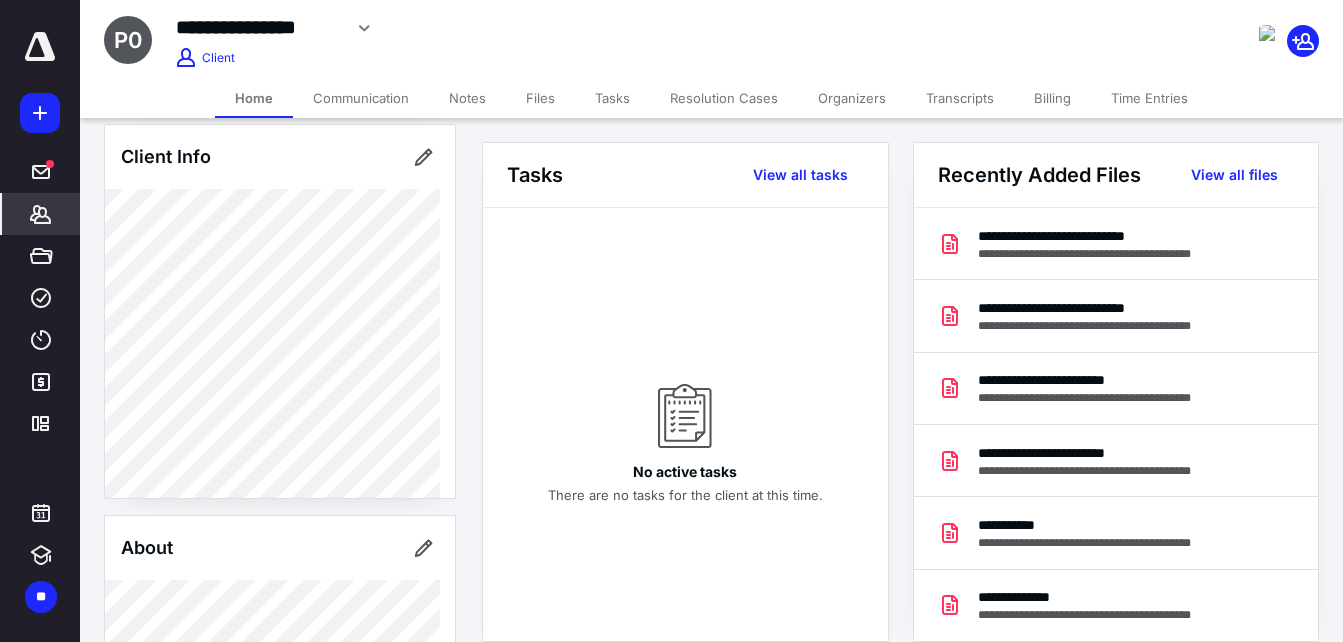 click on "Time Entries" at bounding box center [1149, 98] 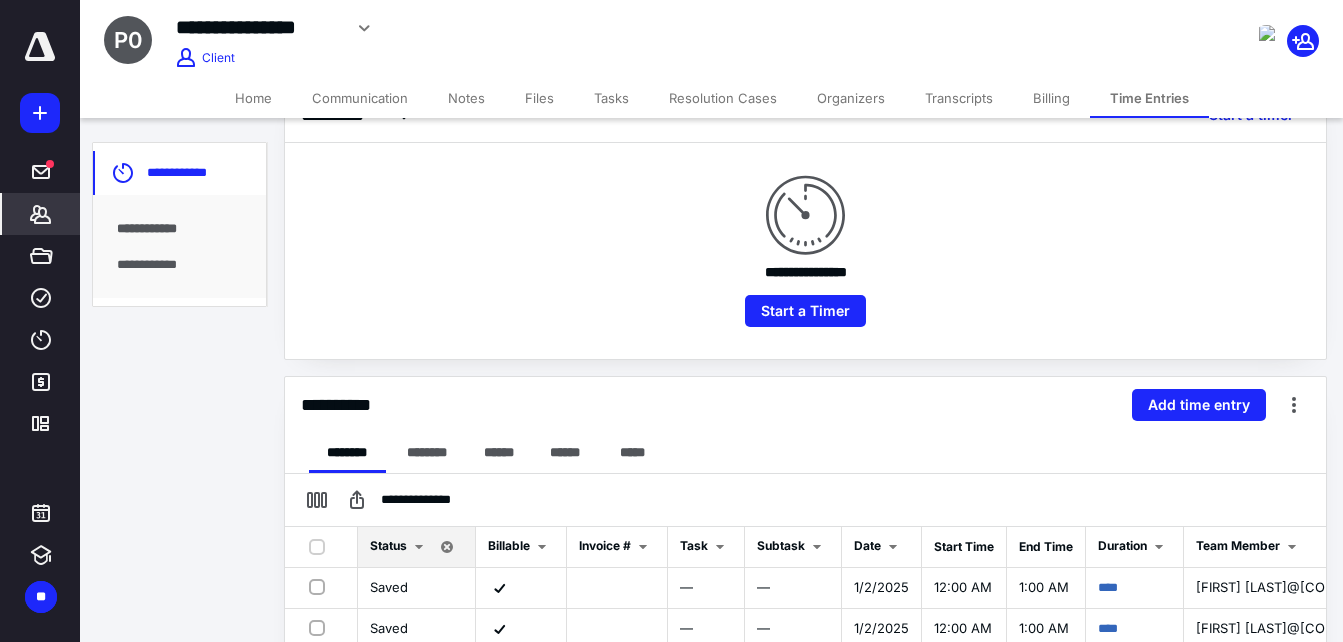 scroll, scrollTop: 300, scrollLeft: 0, axis: vertical 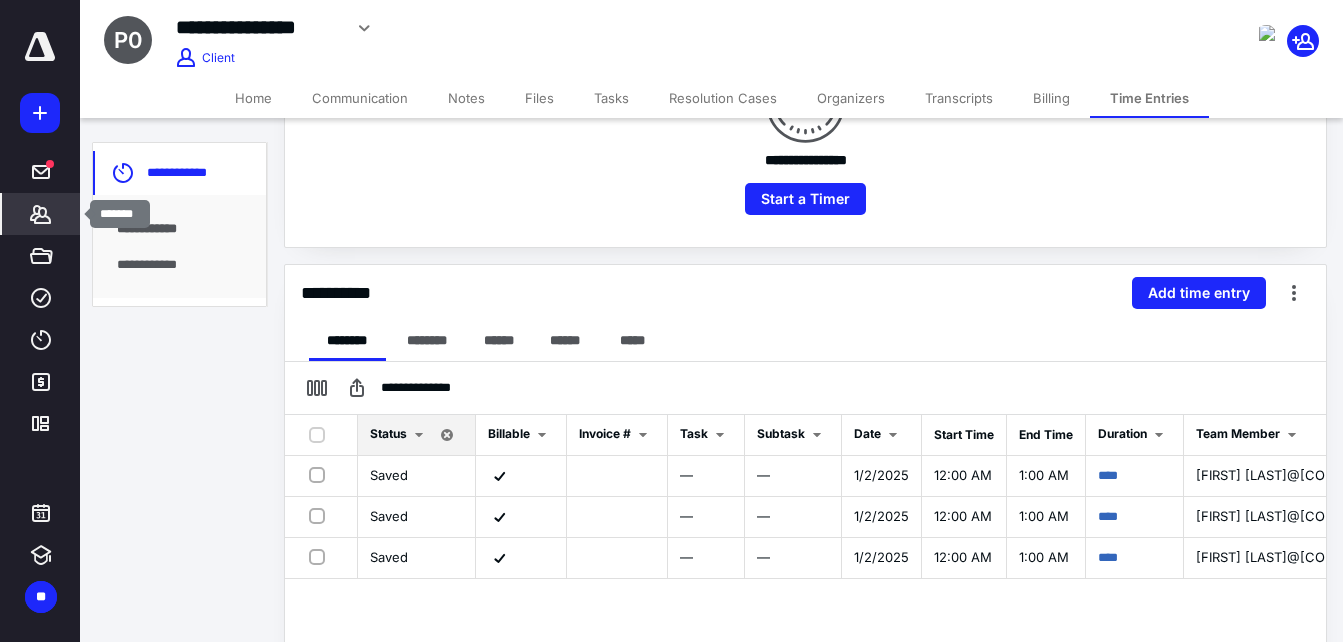 click 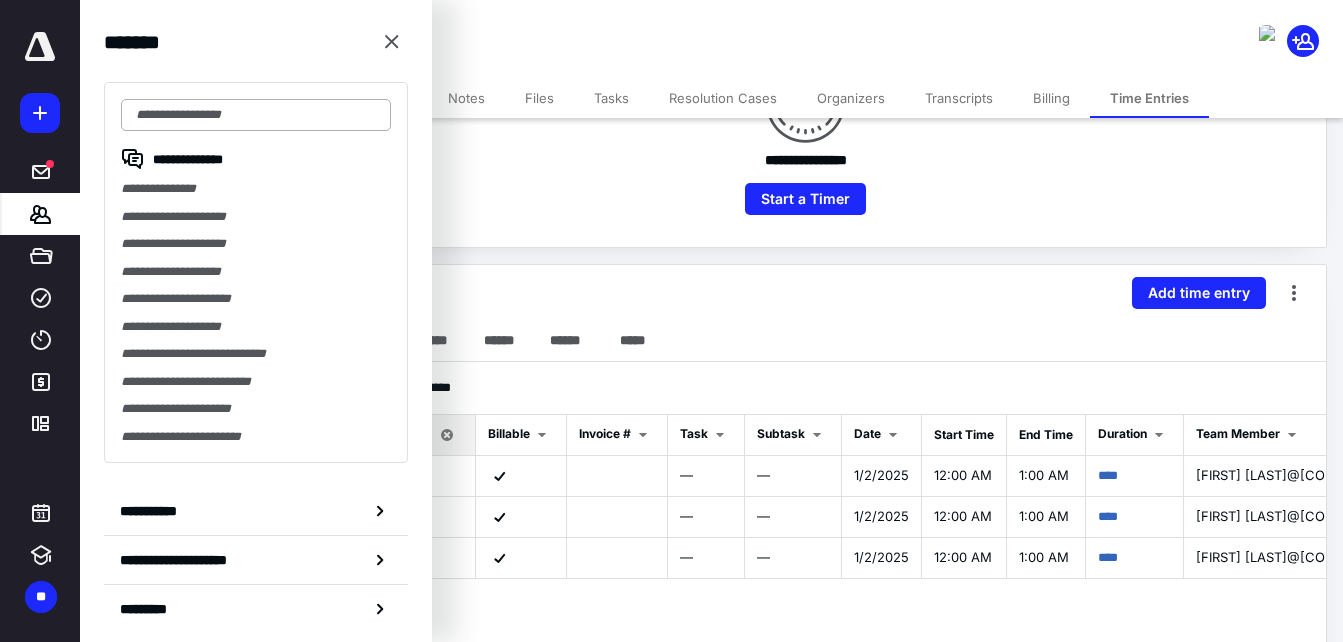 click at bounding box center (256, 115) 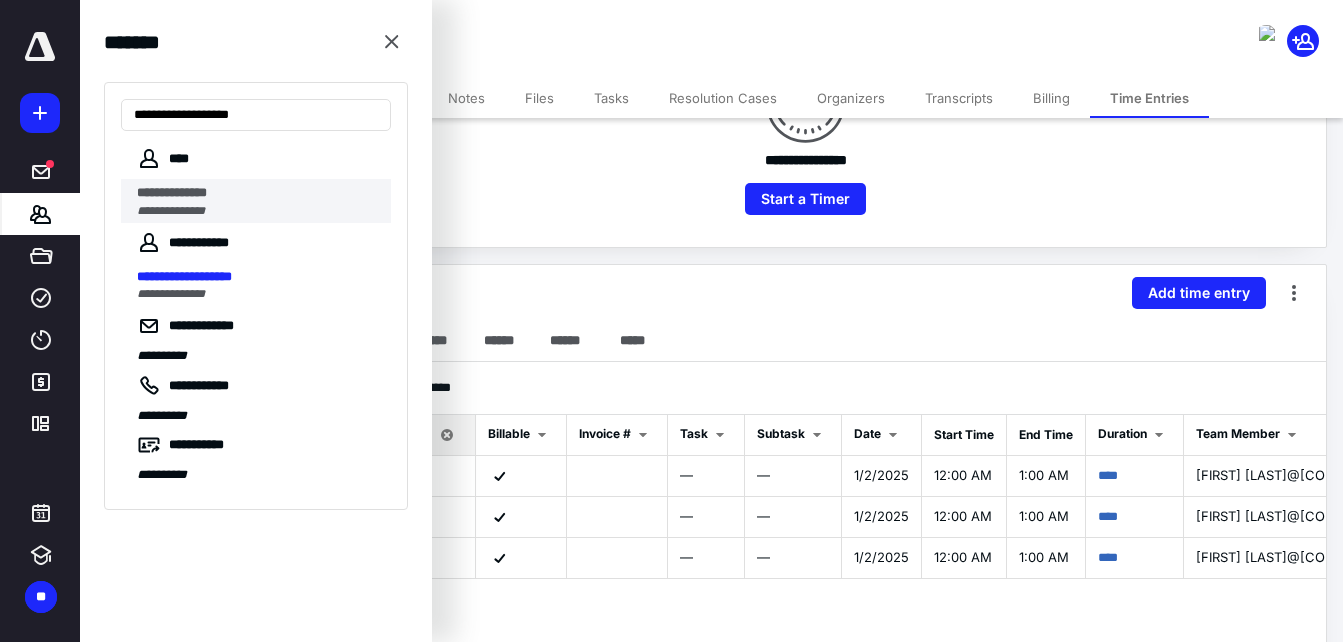 type on "**********" 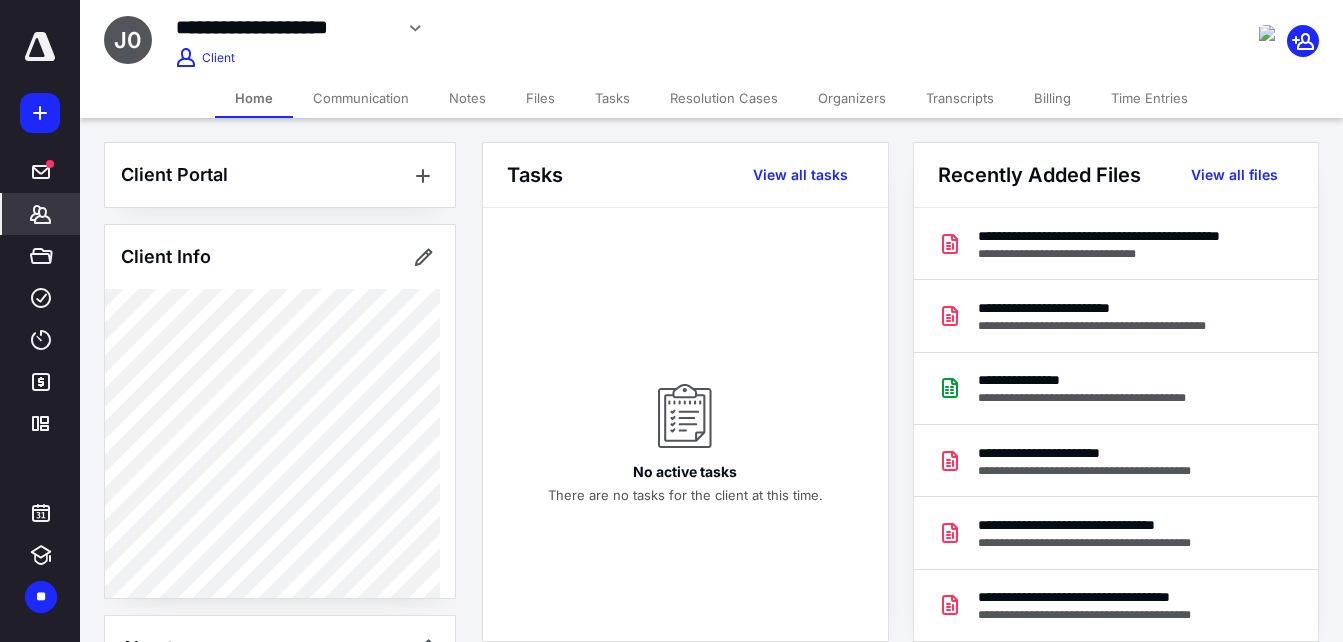 click on "Time Entries" at bounding box center [1149, 98] 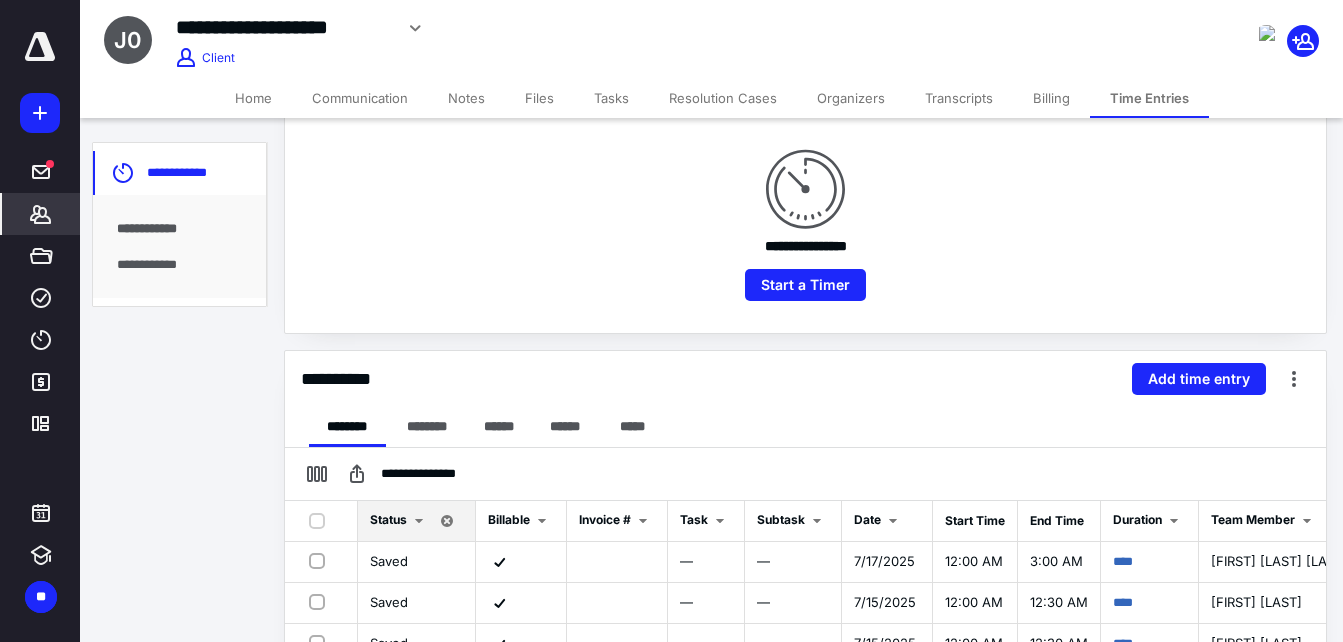 scroll, scrollTop: 300, scrollLeft: 0, axis: vertical 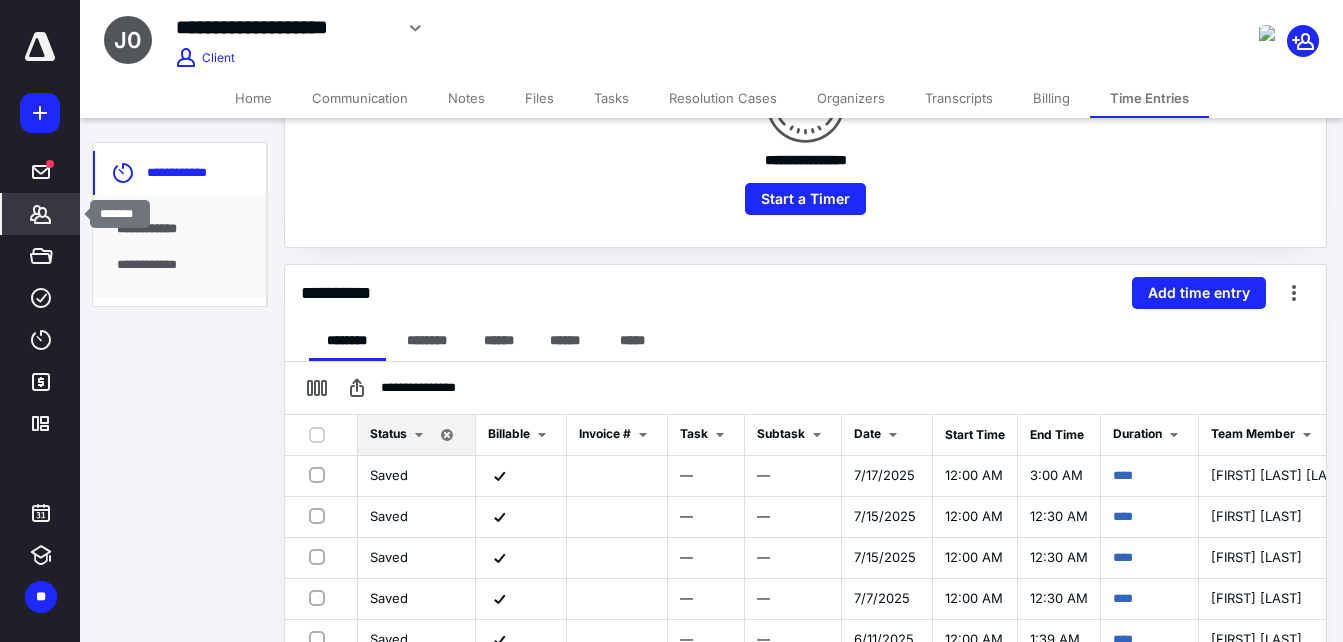 click 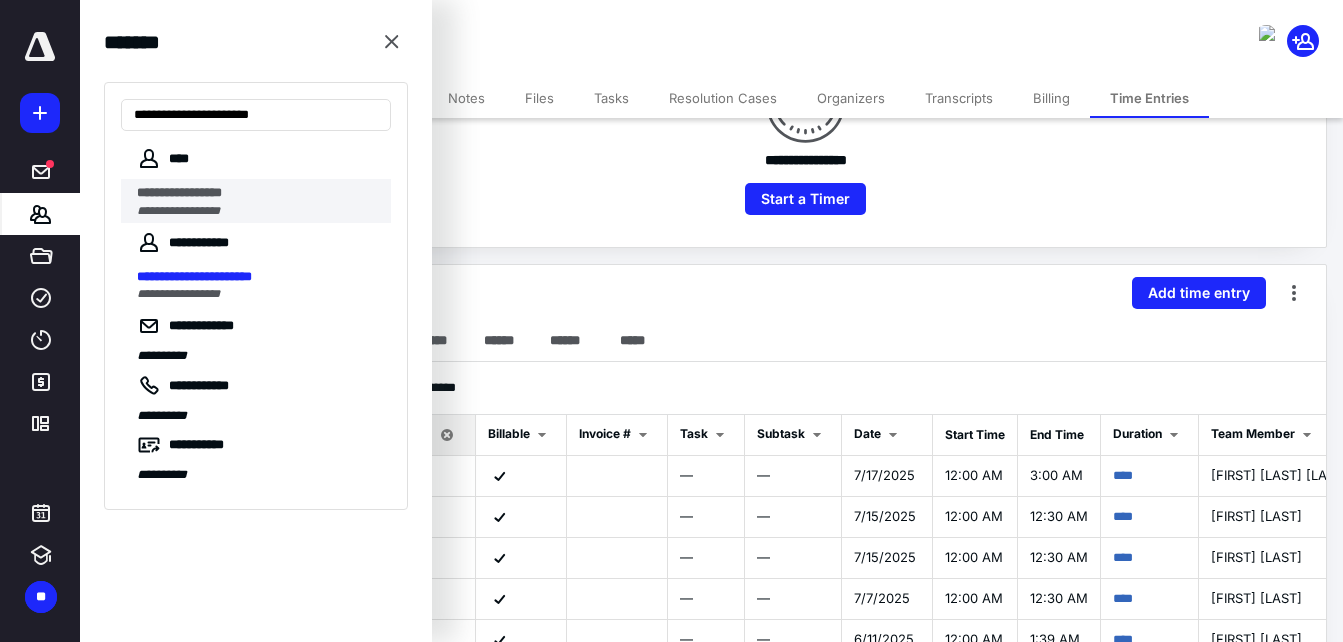 type on "**********" 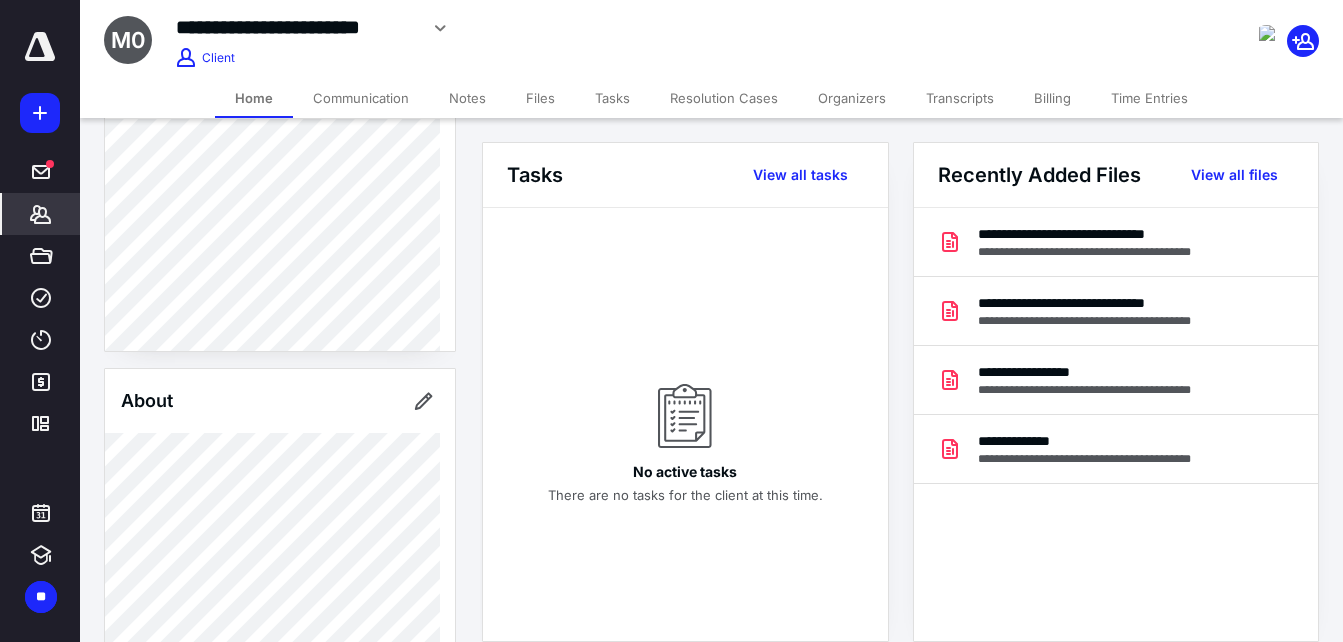 scroll, scrollTop: 200, scrollLeft: 0, axis: vertical 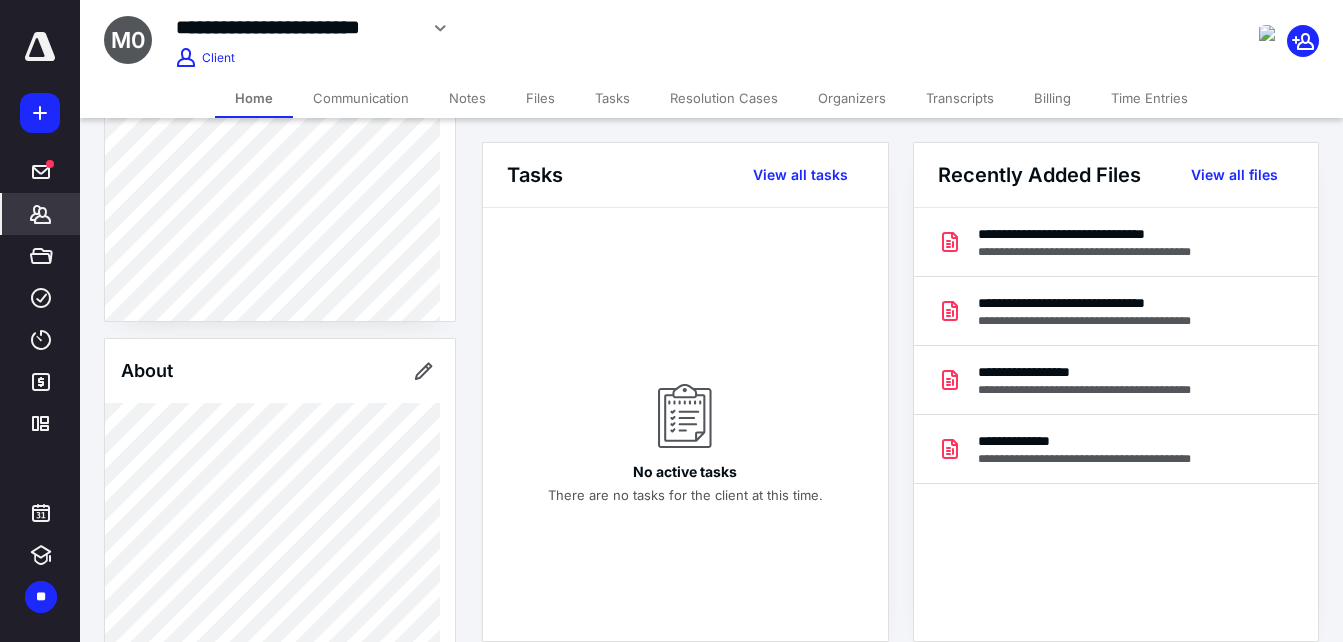 click on "Time Entries" at bounding box center [1149, 98] 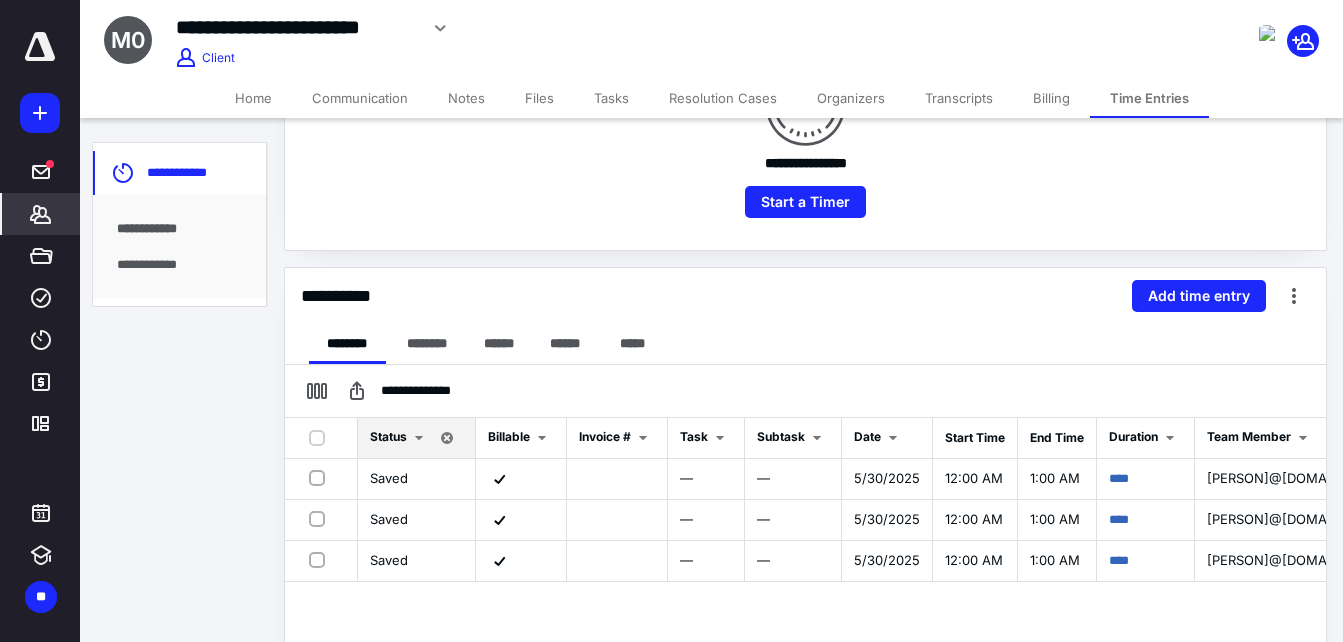 scroll, scrollTop: 300, scrollLeft: 0, axis: vertical 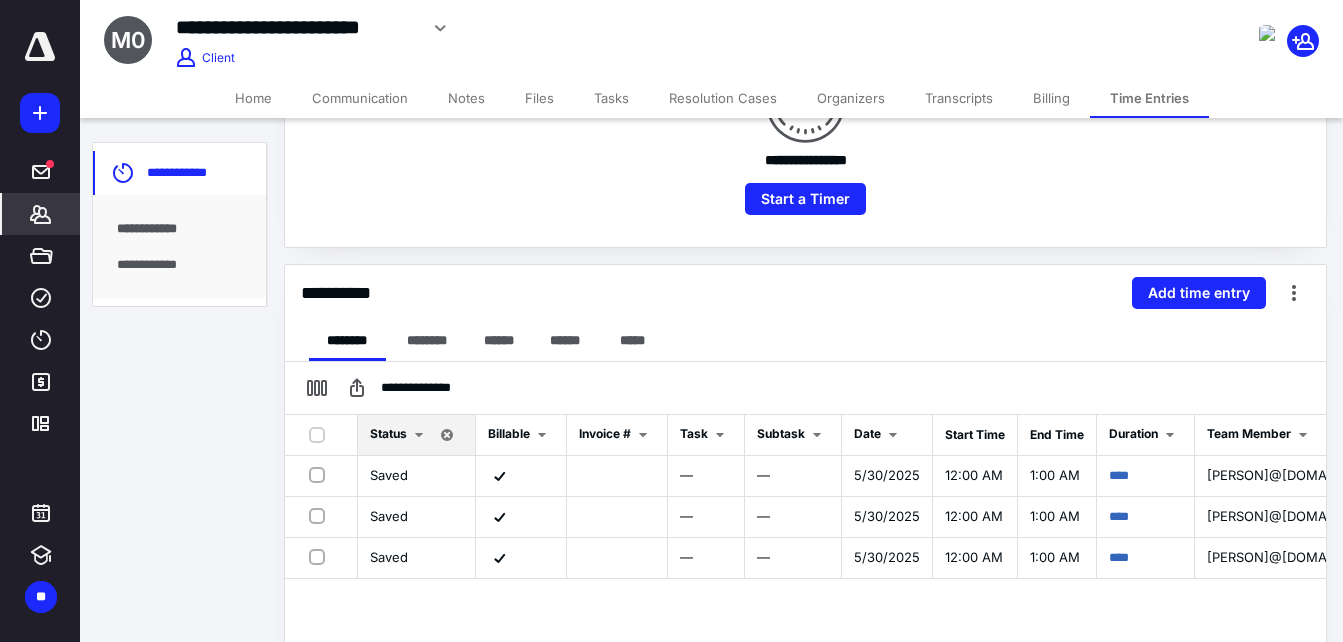 click on "*******" at bounding box center (41, 214) 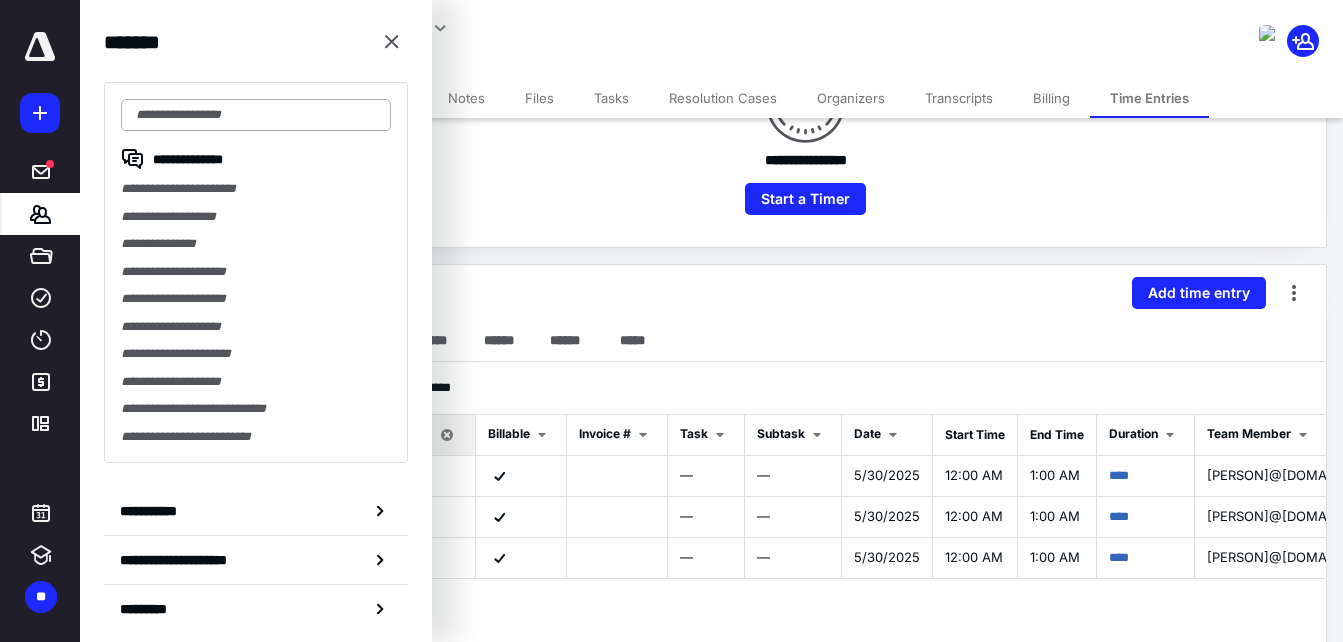 click at bounding box center (256, 115) 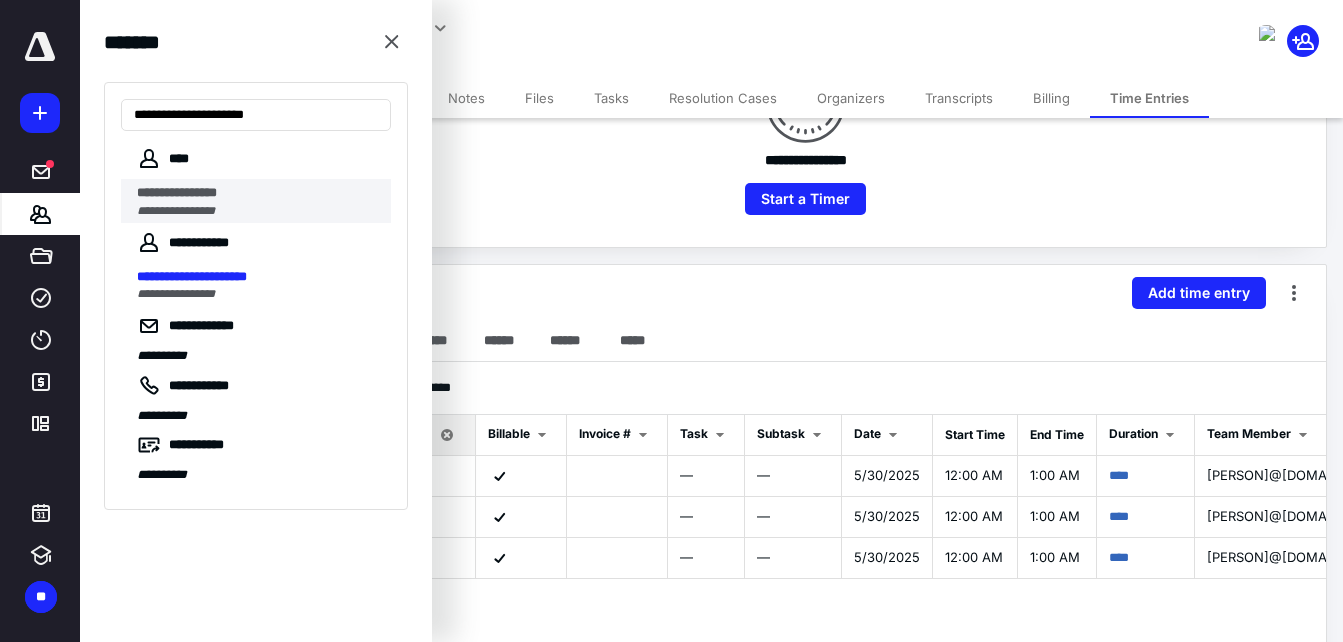 type on "**********" 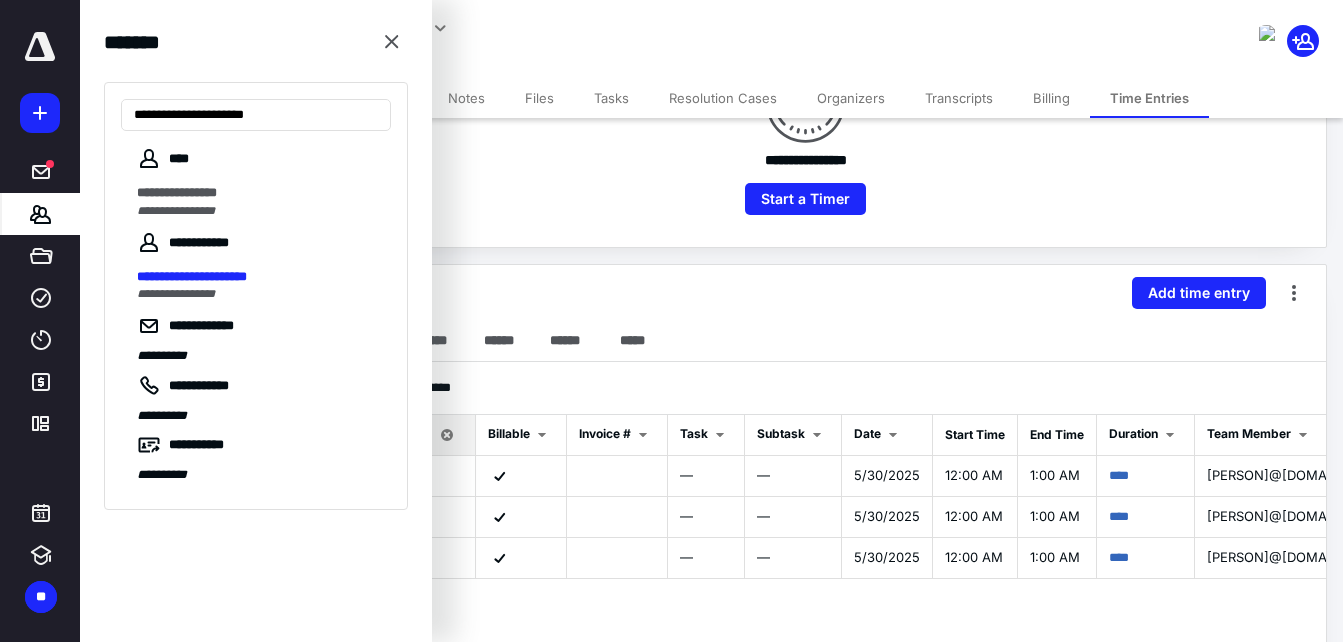 click on "**********" at bounding box center (258, 193) 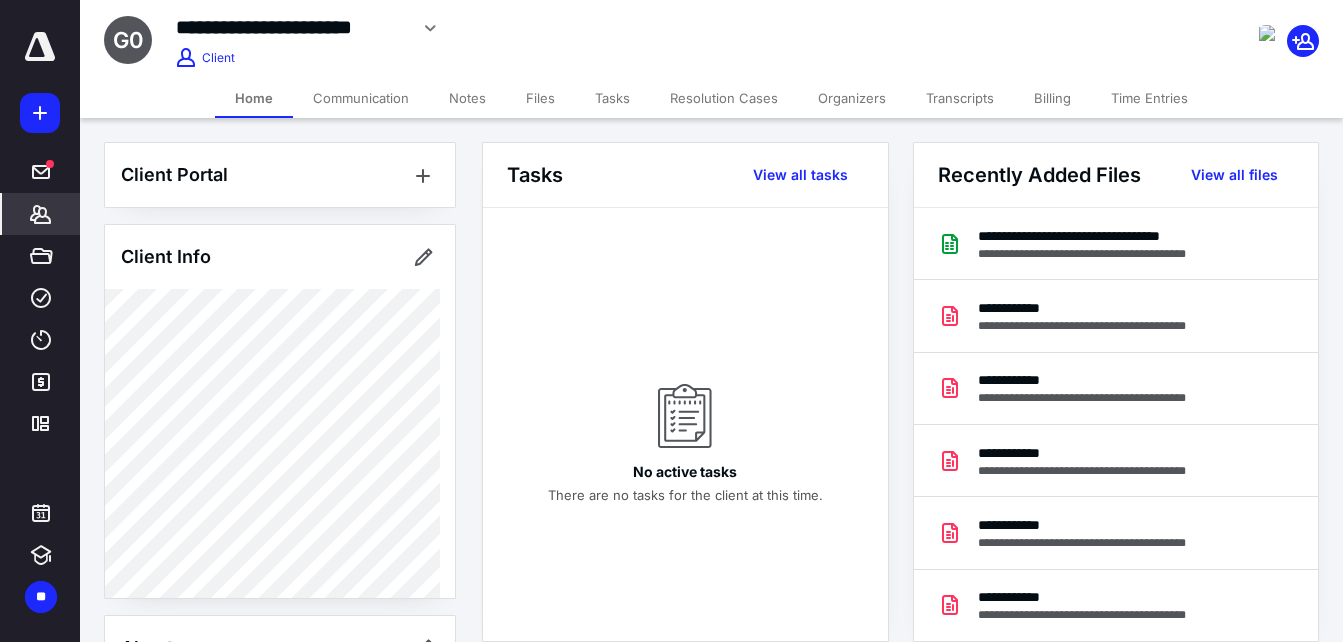 click on "Time Entries" at bounding box center [1149, 98] 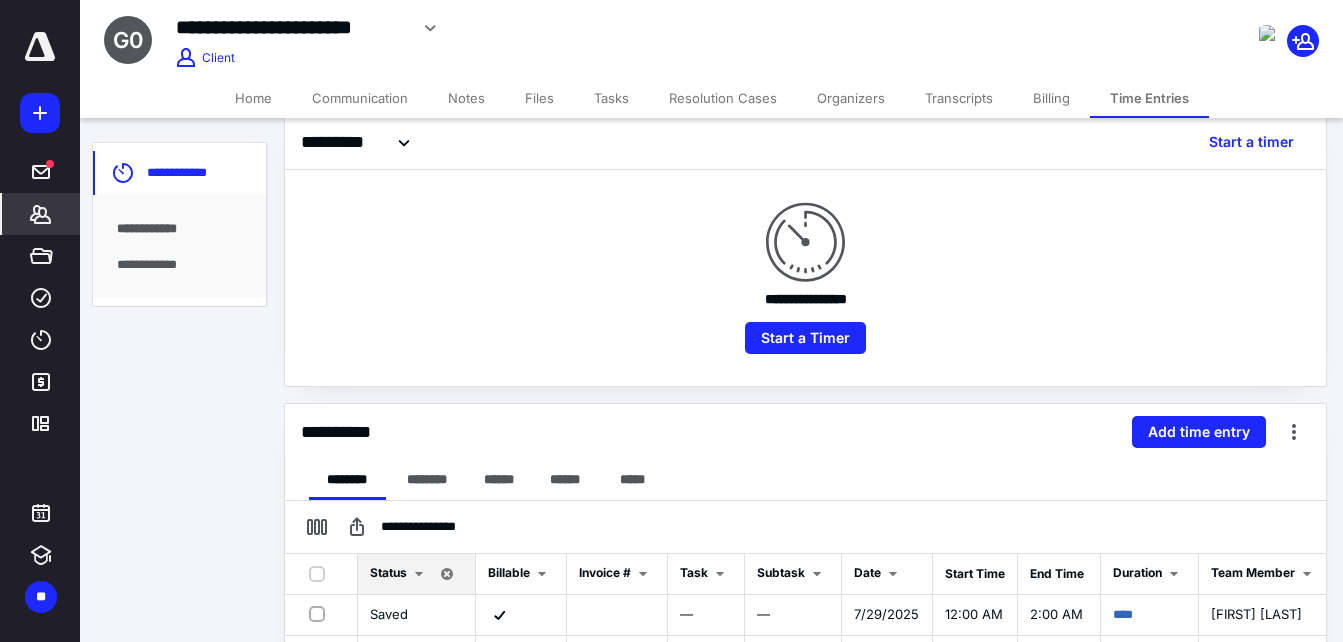 scroll, scrollTop: 200, scrollLeft: 0, axis: vertical 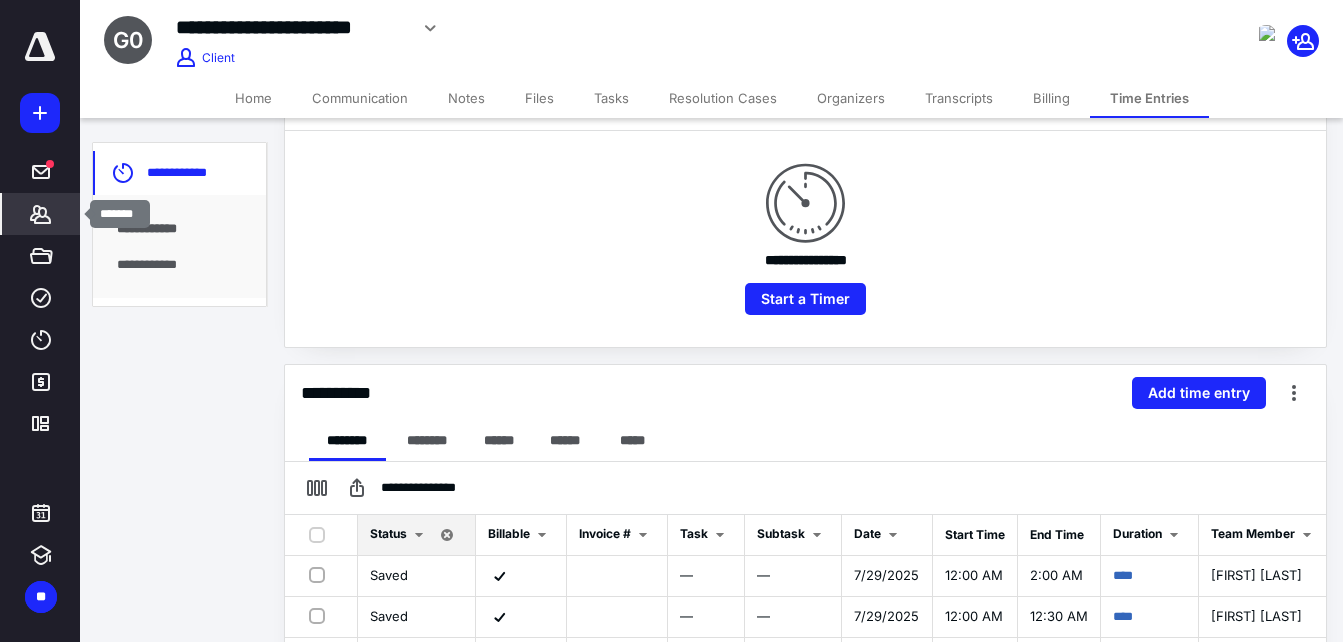 click 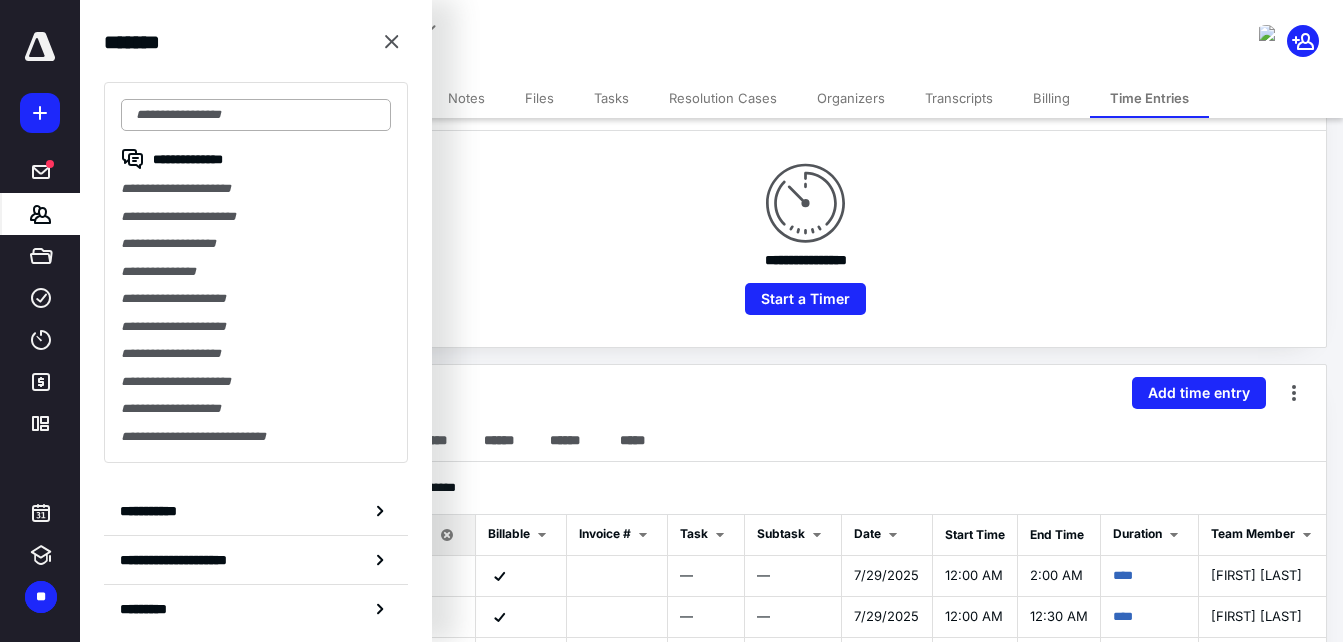 click at bounding box center (256, 115) 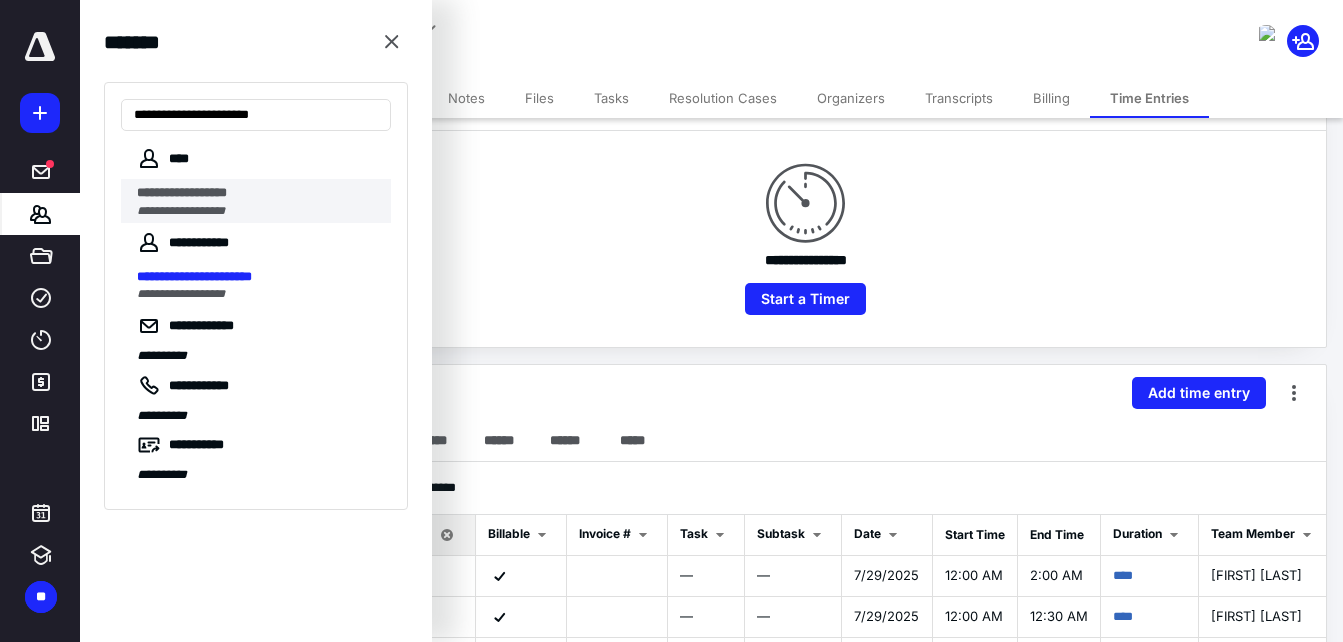 type on "**********" 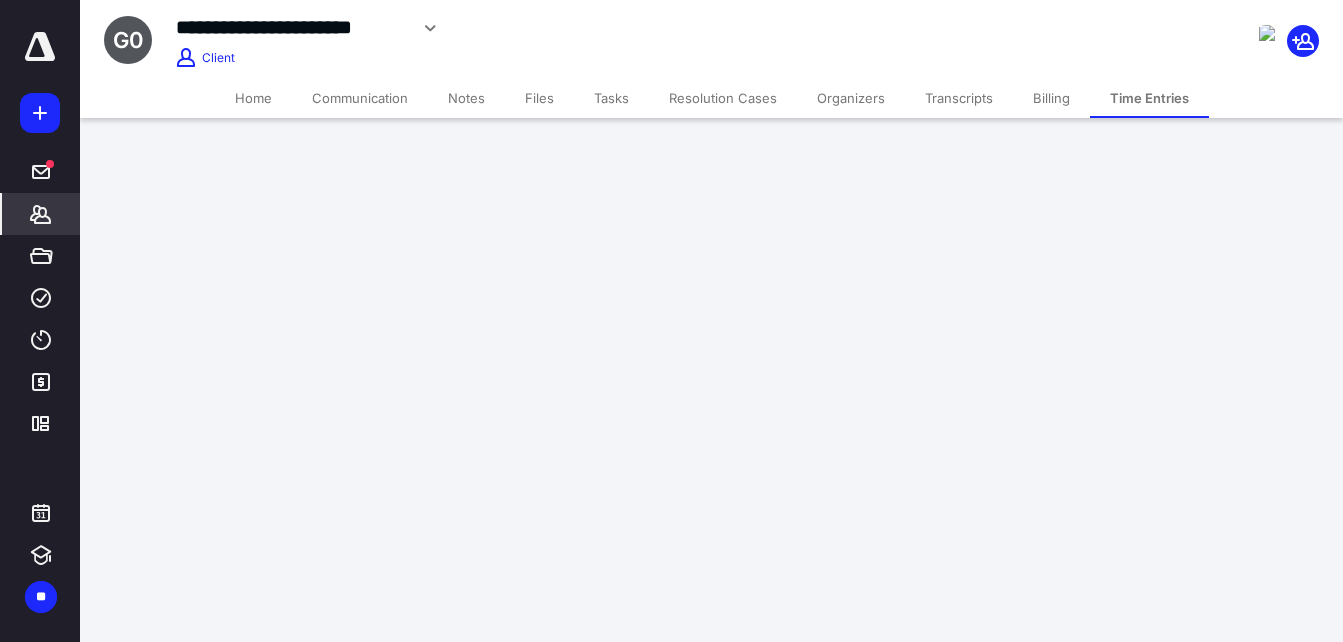 scroll, scrollTop: 0, scrollLeft: 0, axis: both 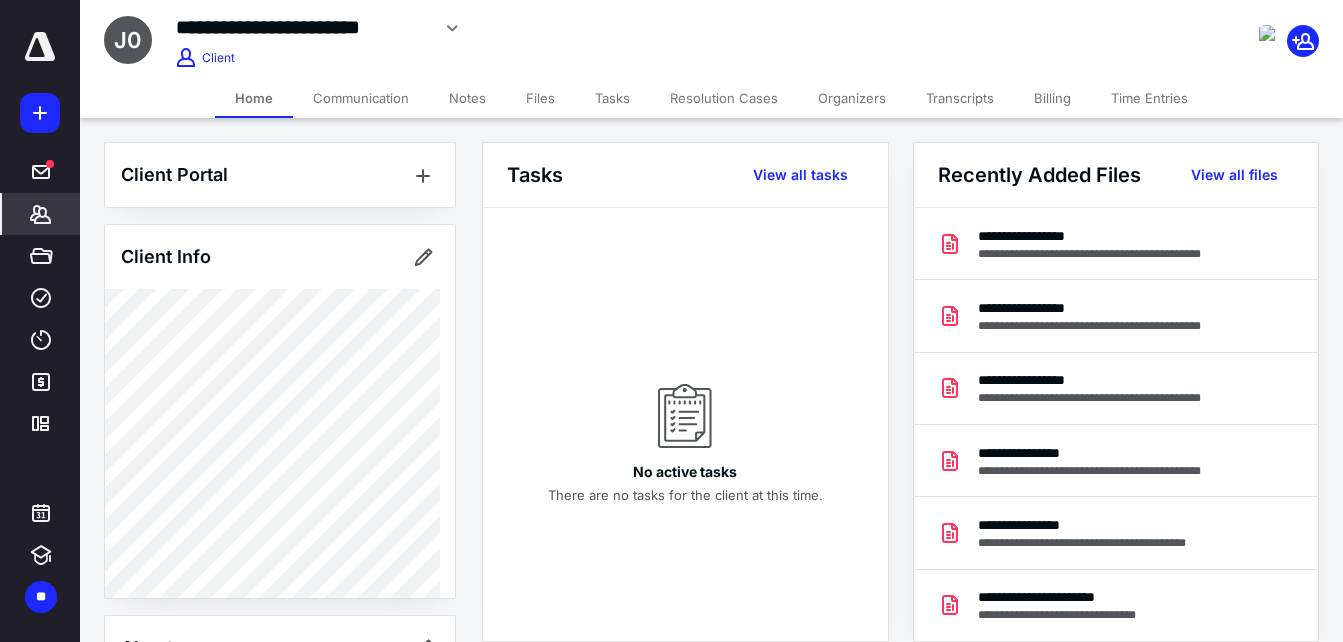 click on "Time Entries" at bounding box center [1149, 98] 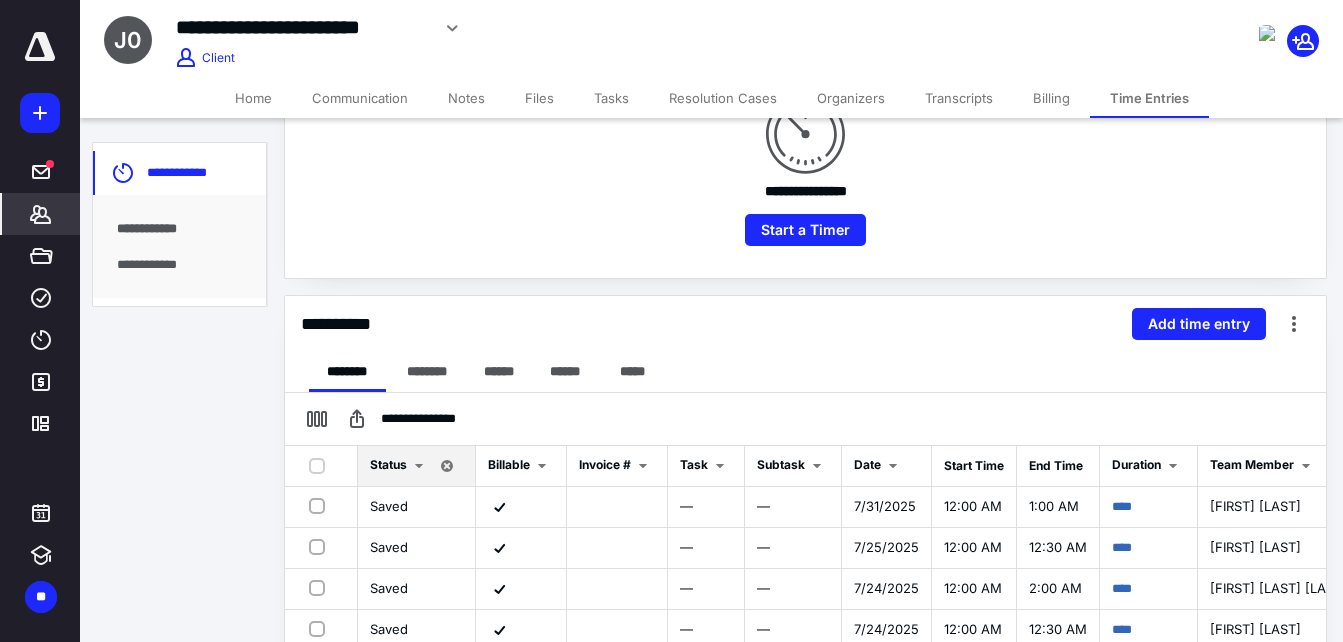 scroll, scrollTop: 300, scrollLeft: 0, axis: vertical 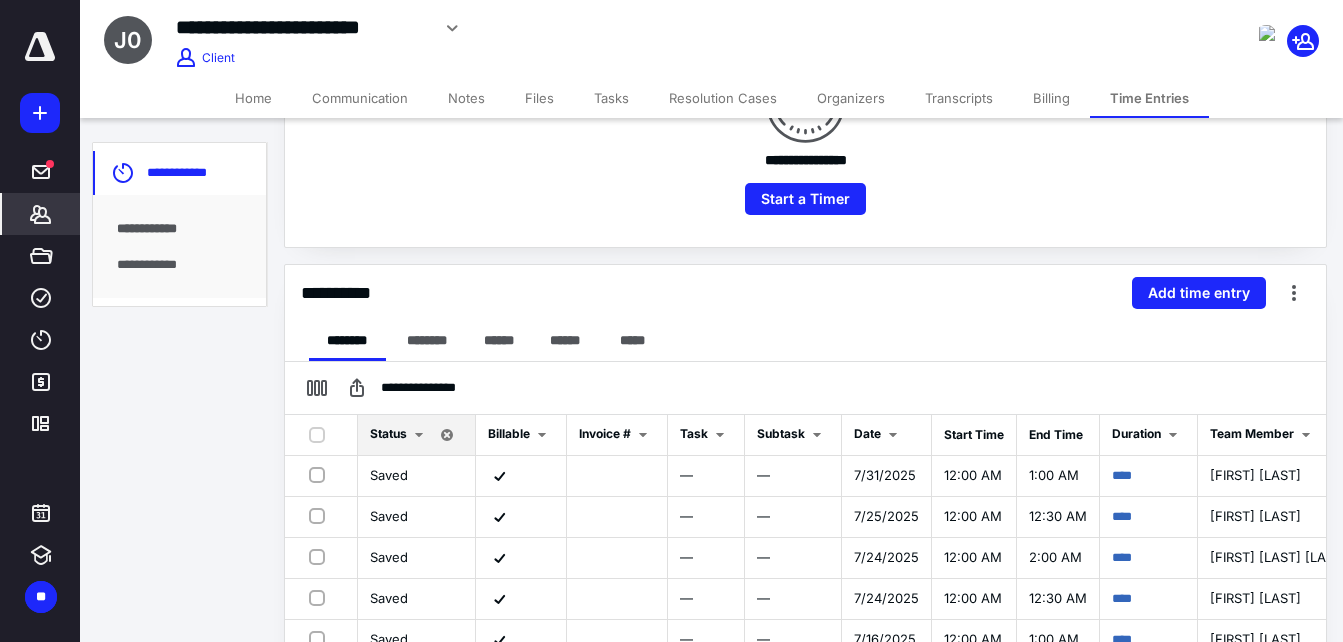 click on "*******" at bounding box center [41, 214] 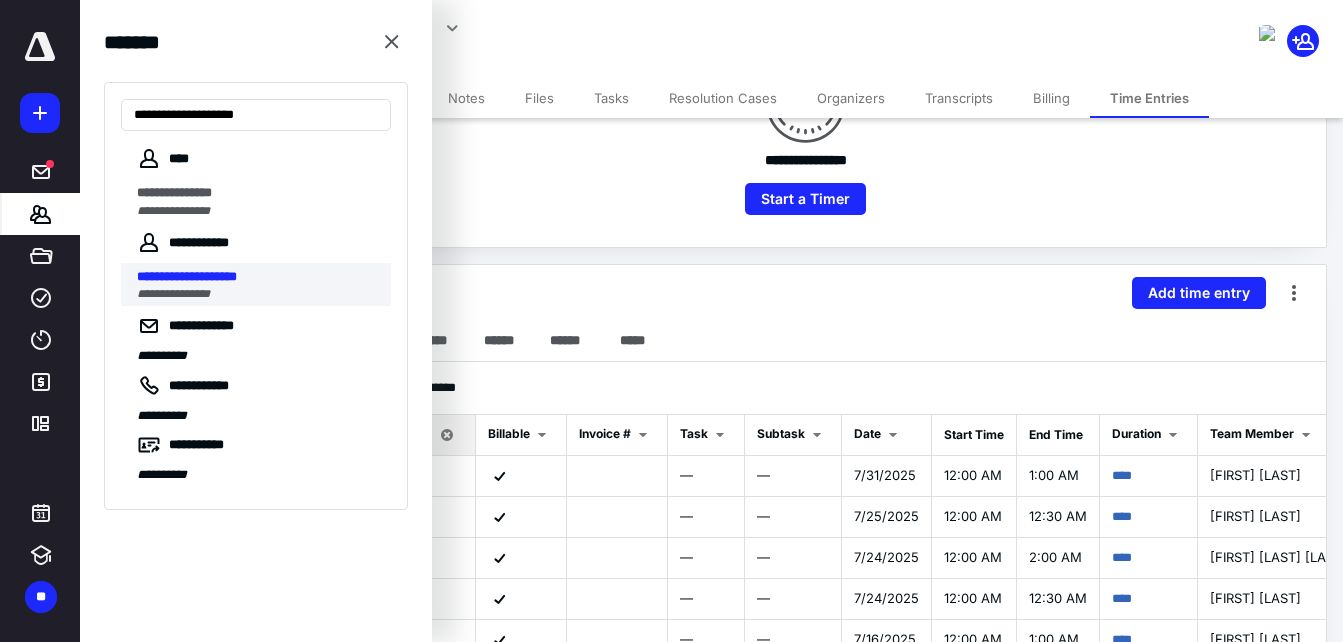 type on "**********" 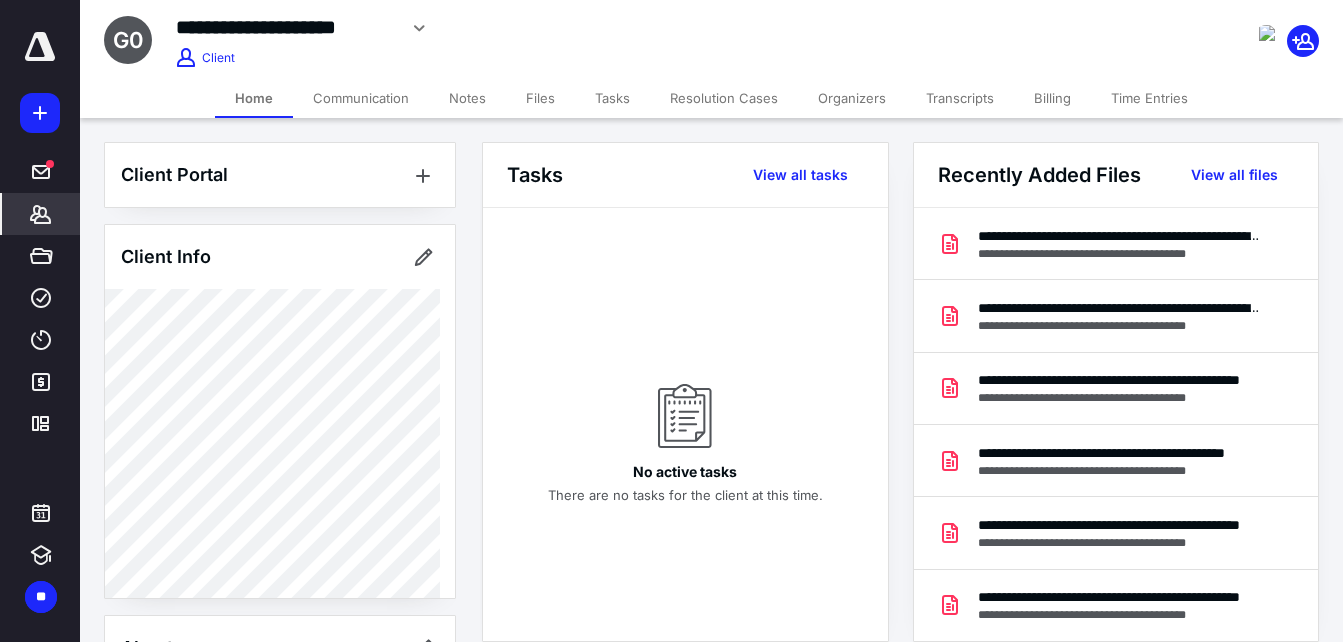 click on "Time Entries" at bounding box center [1149, 98] 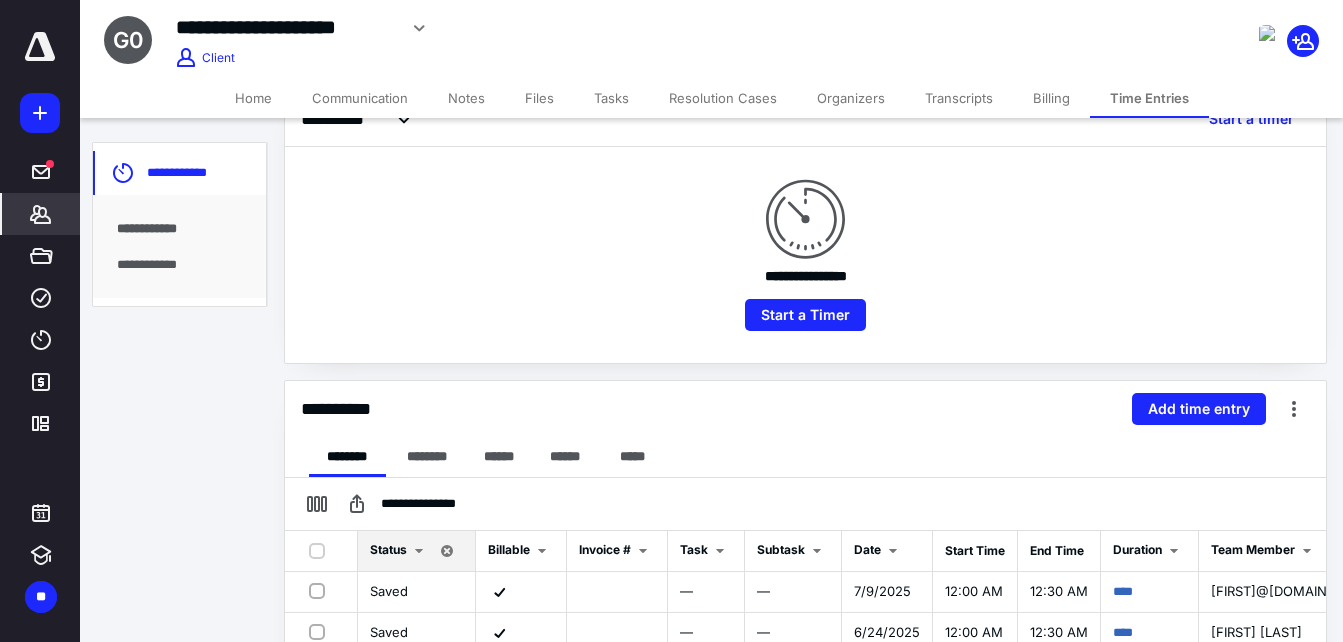 scroll, scrollTop: 200, scrollLeft: 0, axis: vertical 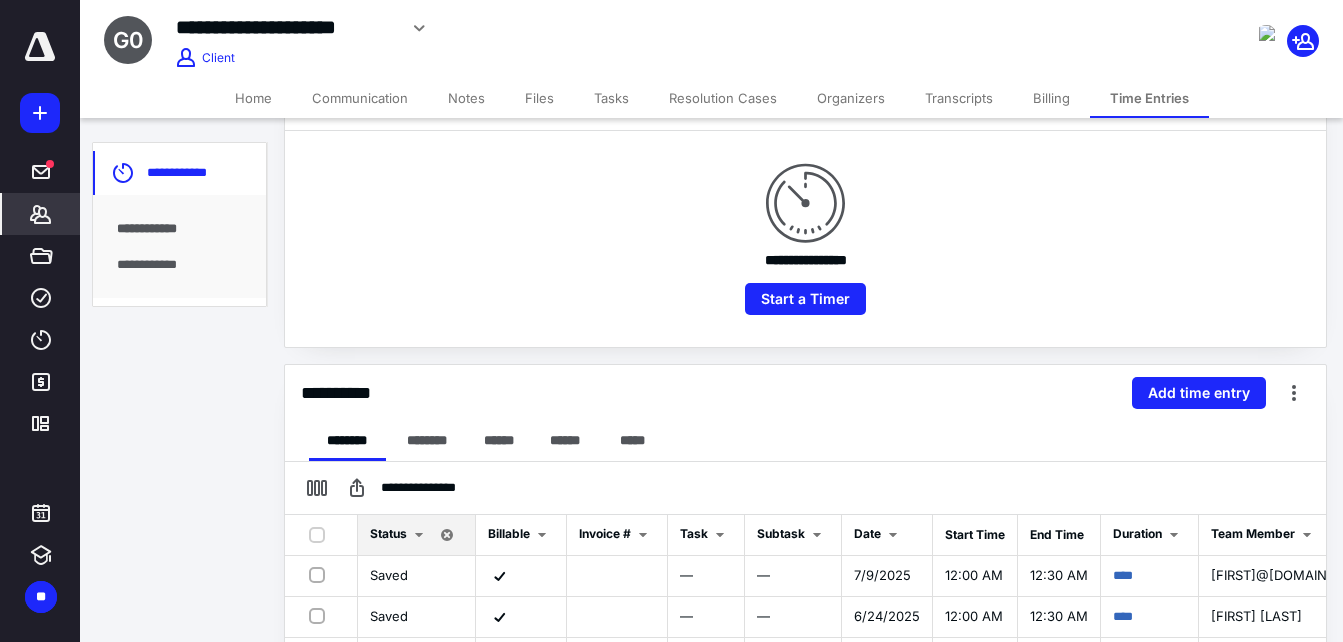 click on "*******" at bounding box center [41, 214] 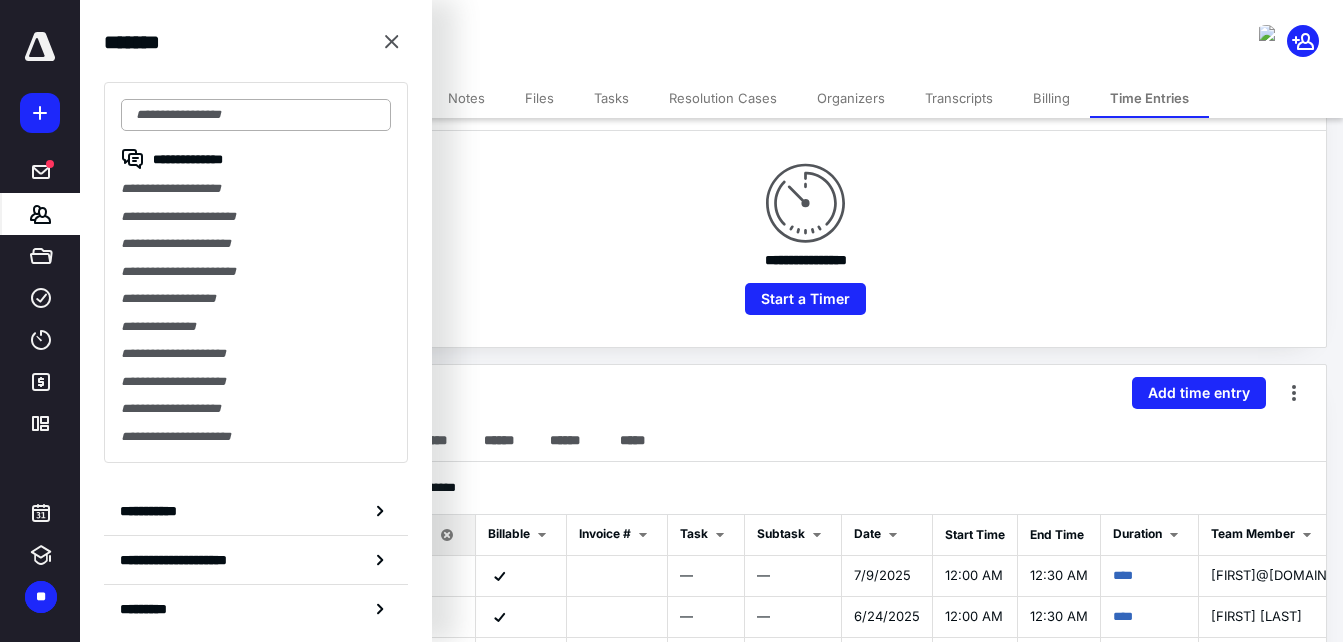 drag, startPoint x: 205, startPoint y: 136, endPoint x: 215, endPoint y: 127, distance: 13.453624 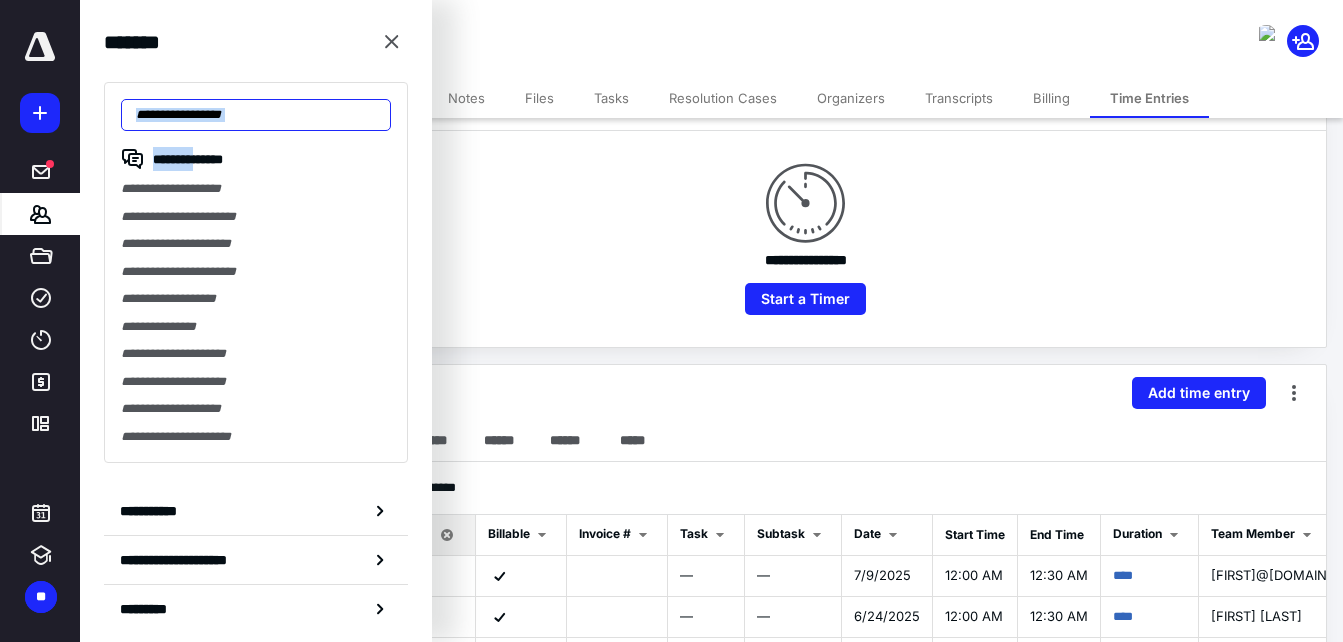 click at bounding box center (256, 115) 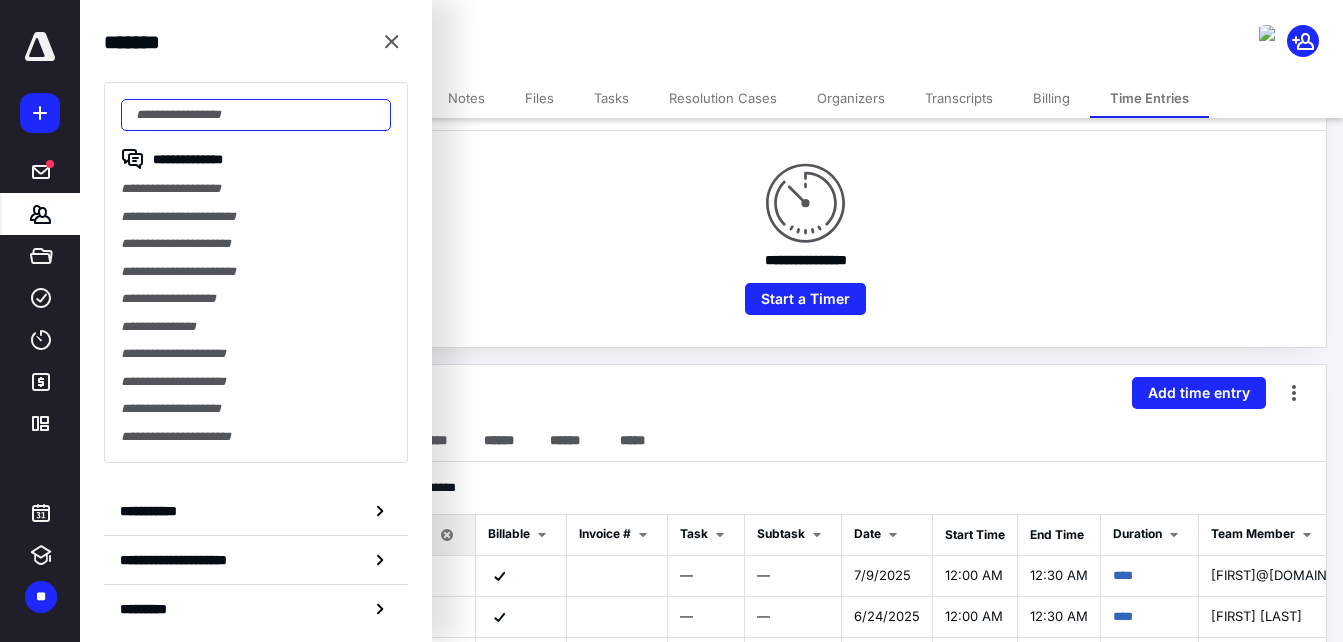 click at bounding box center [256, 115] 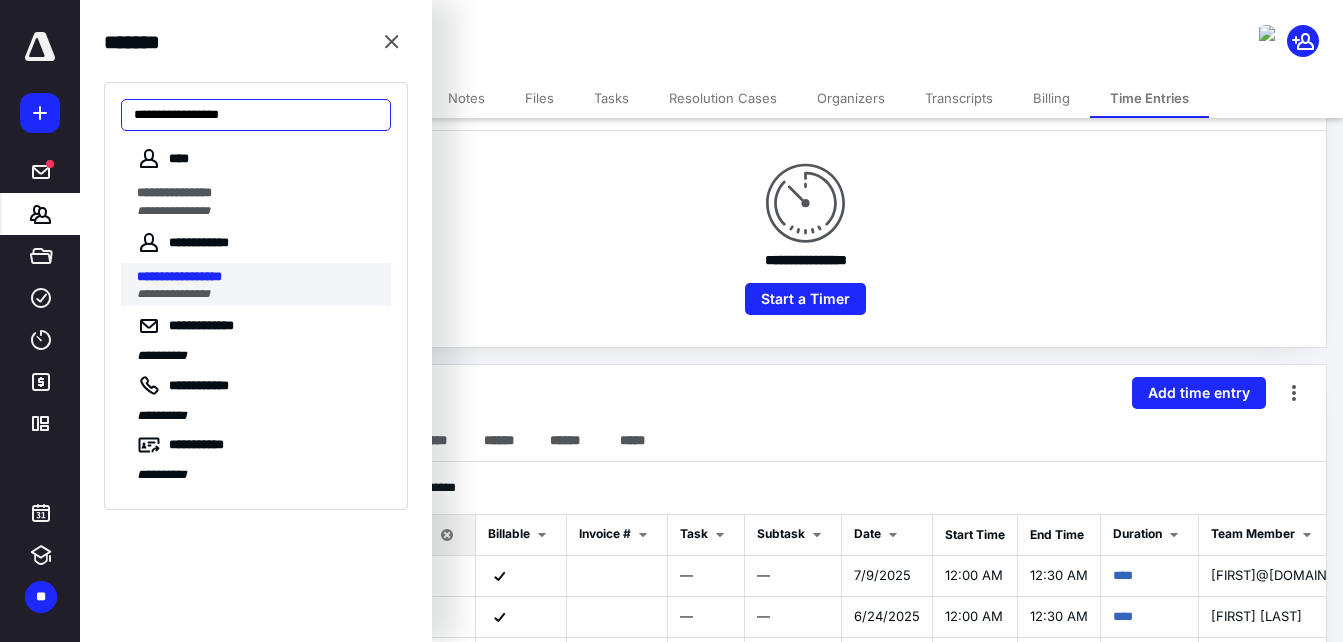 type on "**********" 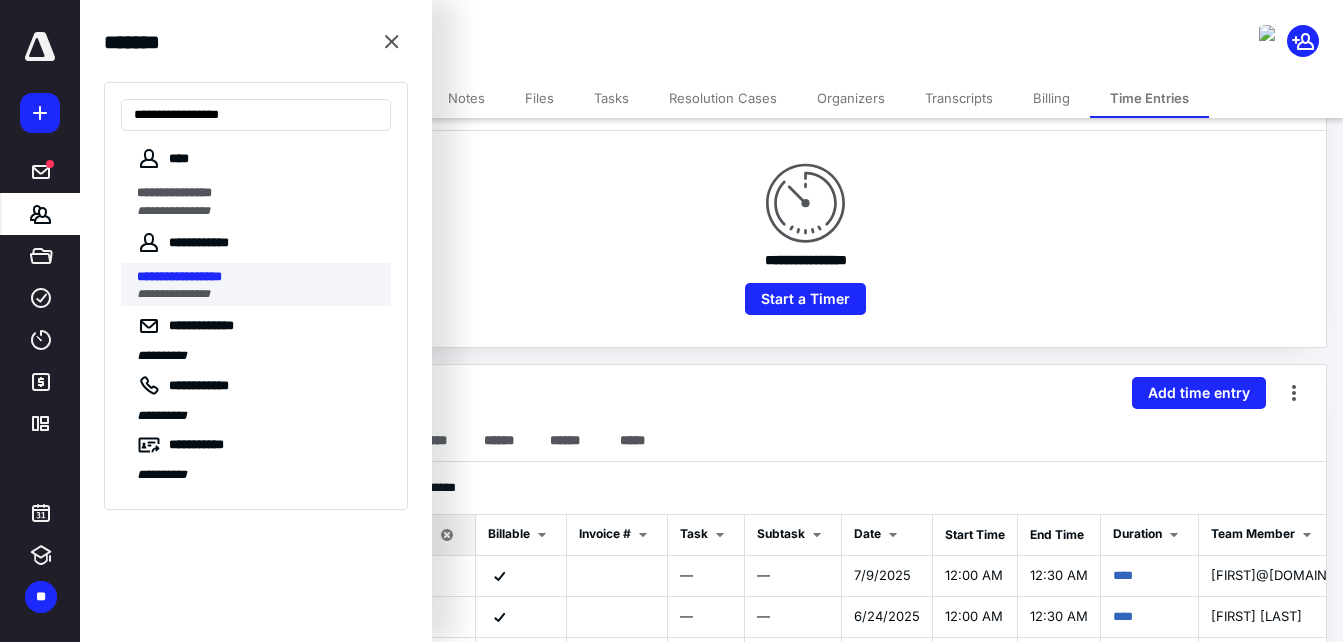 click on "**********" at bounding box center (258, 277) 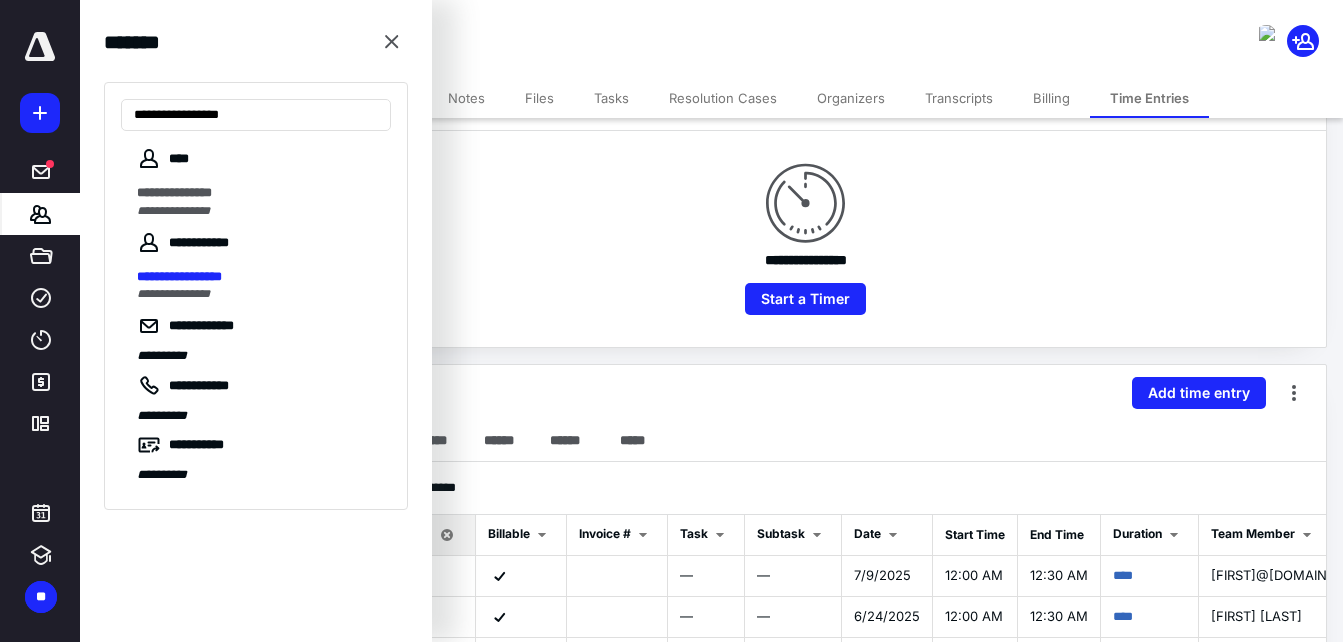 scroll, scrollTop: 0, scrollLeft: 0, axis: both 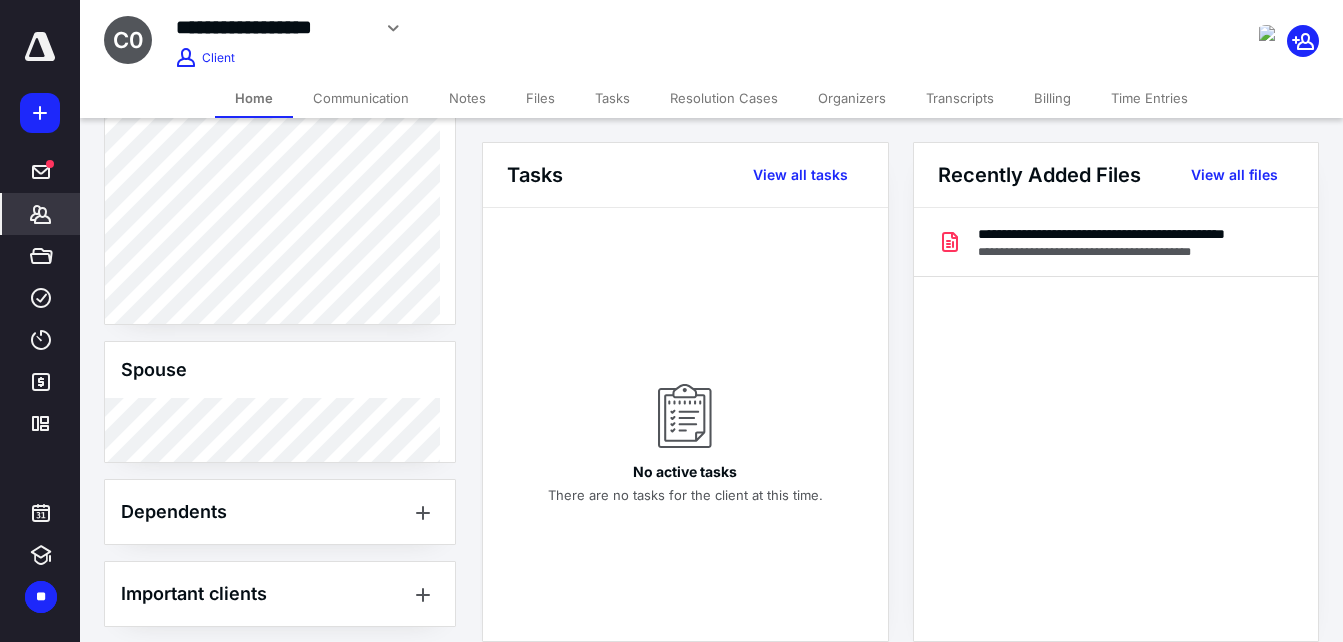 click on "Time Entries" at bounding box center [1149, 98] 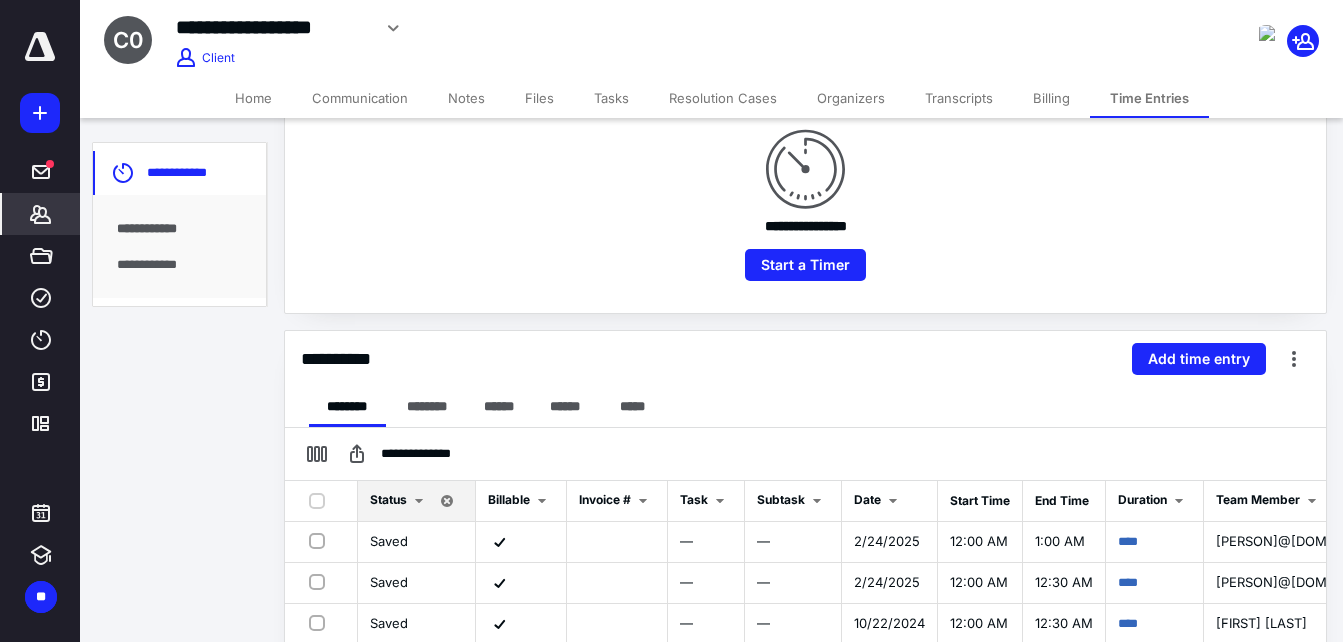 scroll, scrollTop: 300, scrollLeft: 0, axis: vertical 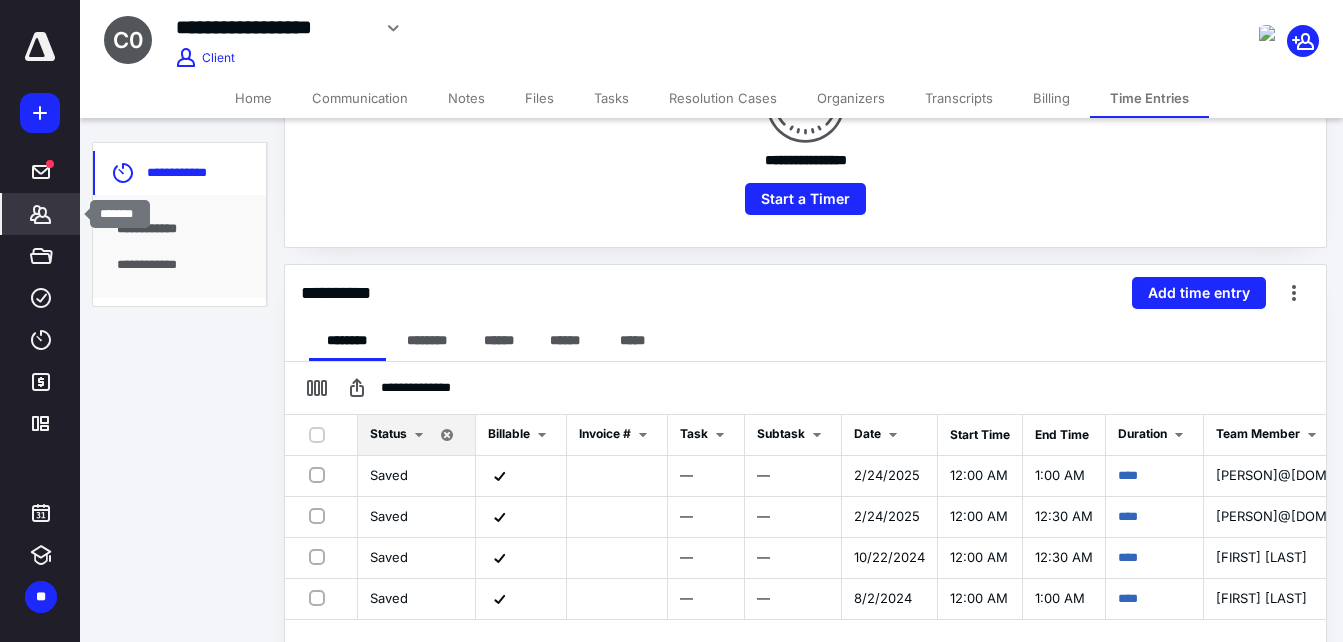 click 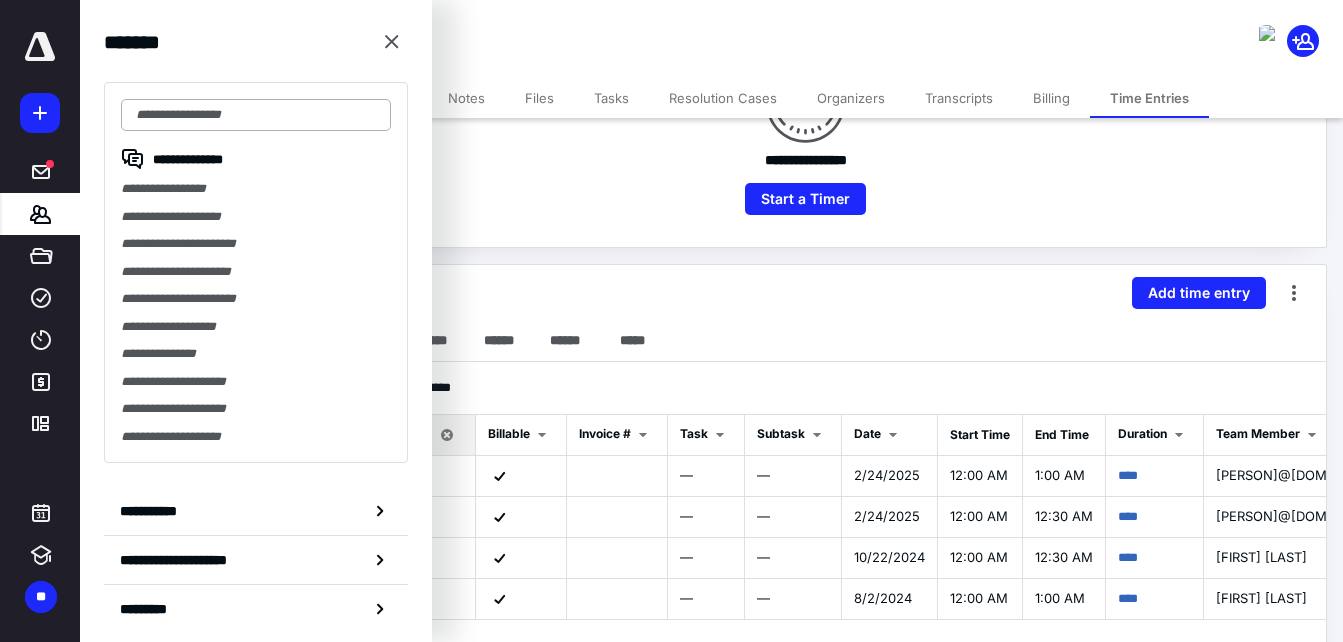 click at bounding box center [256, 115] 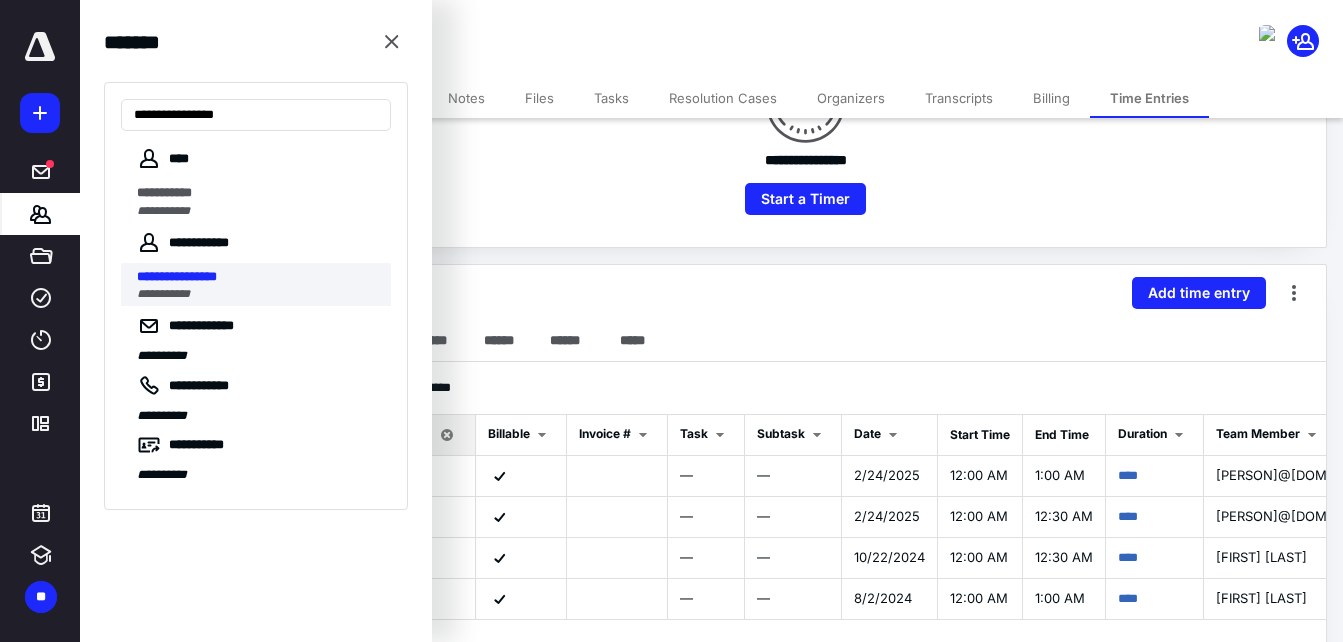 type on "**********" 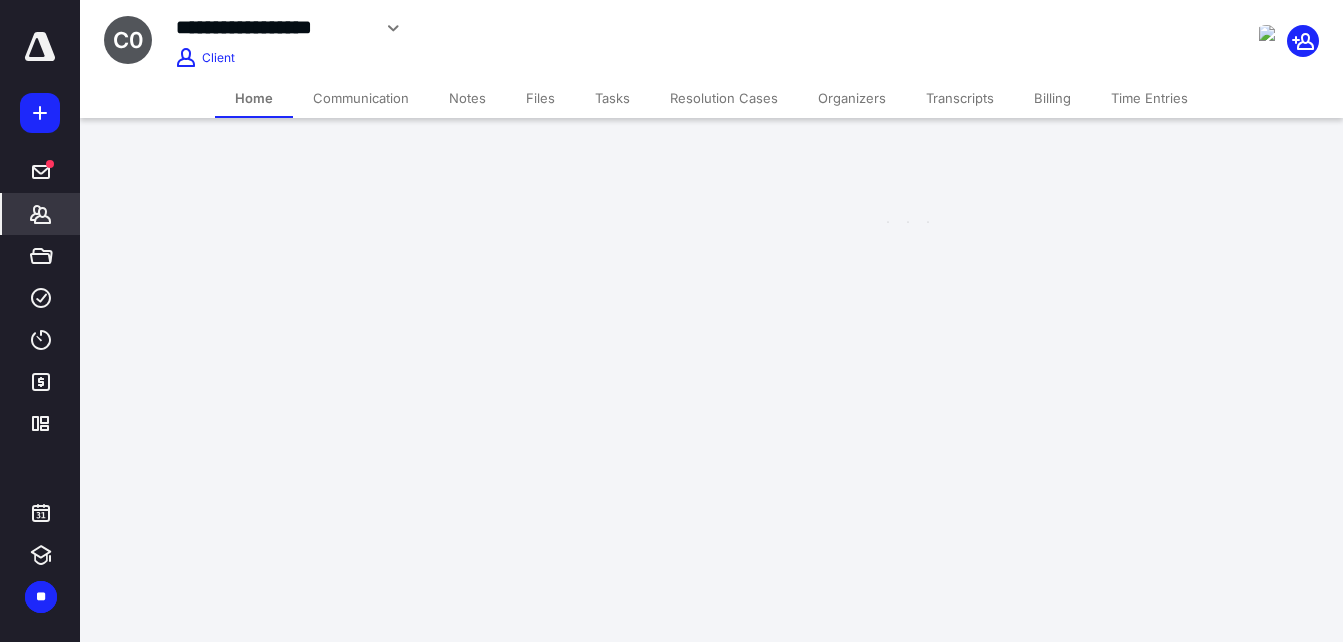 scroll, scrollTop: 0, scrollLeft: 0, axis: both 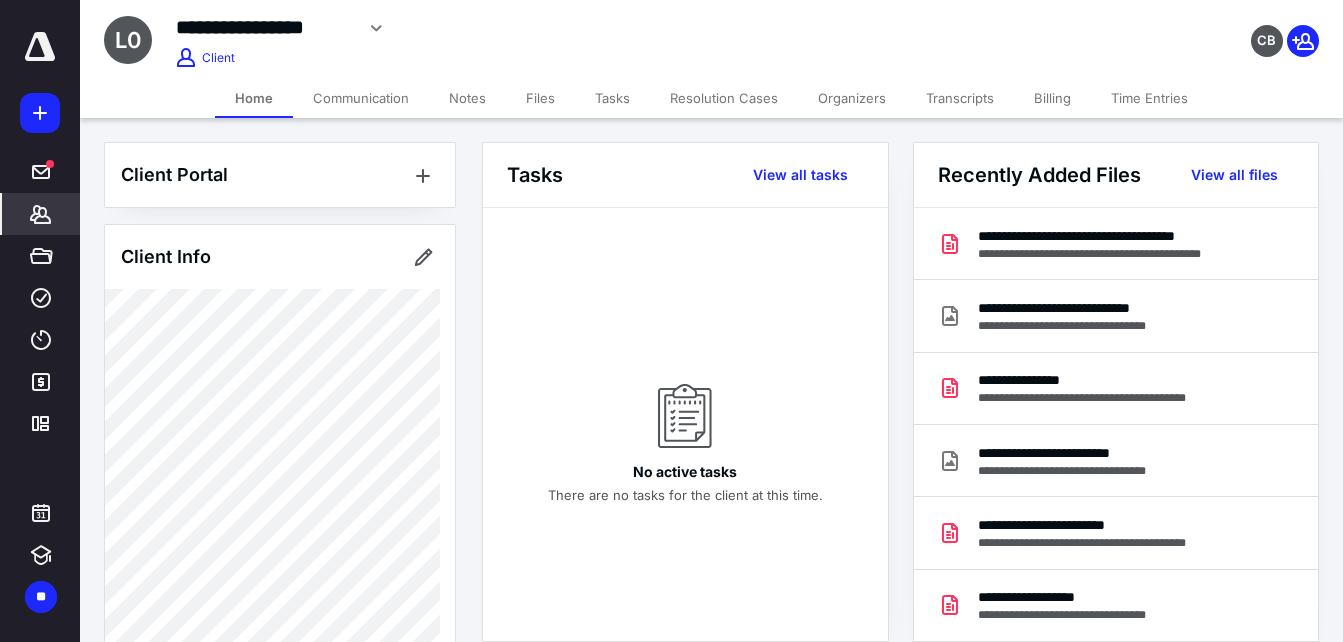 click on "Time Entries" at bounding box center (1149, 98) 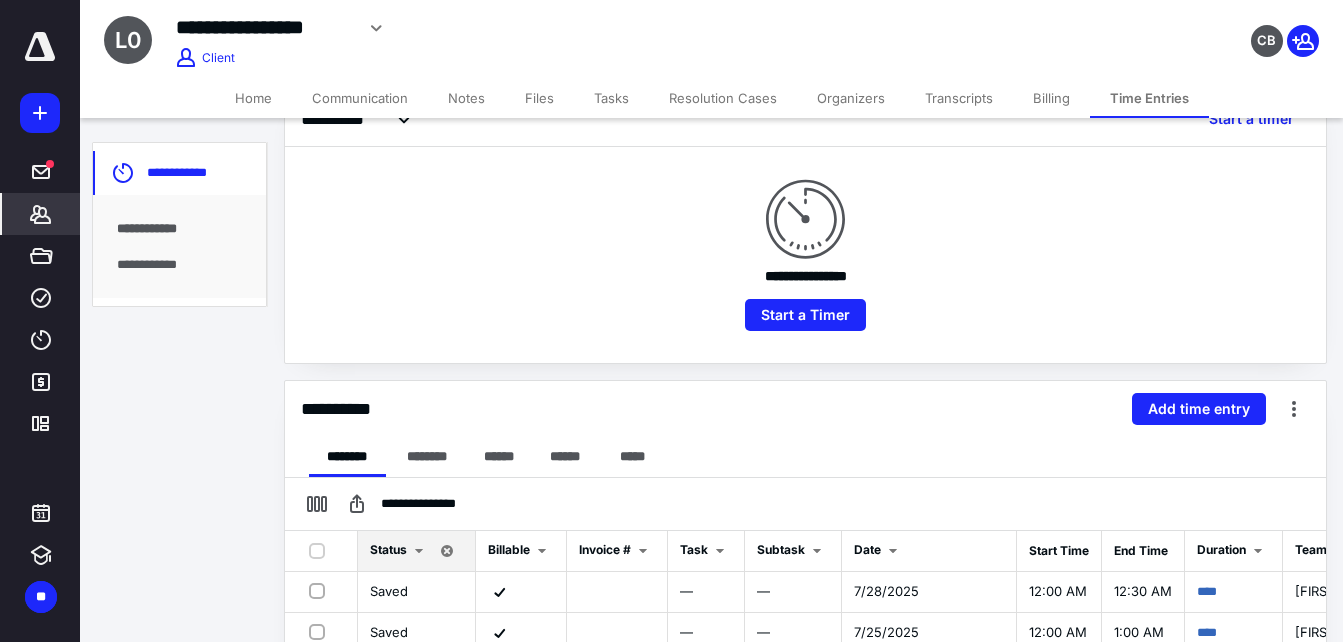 scroll, scrollTop: 200, scrollLeft: 0, axis: vertical 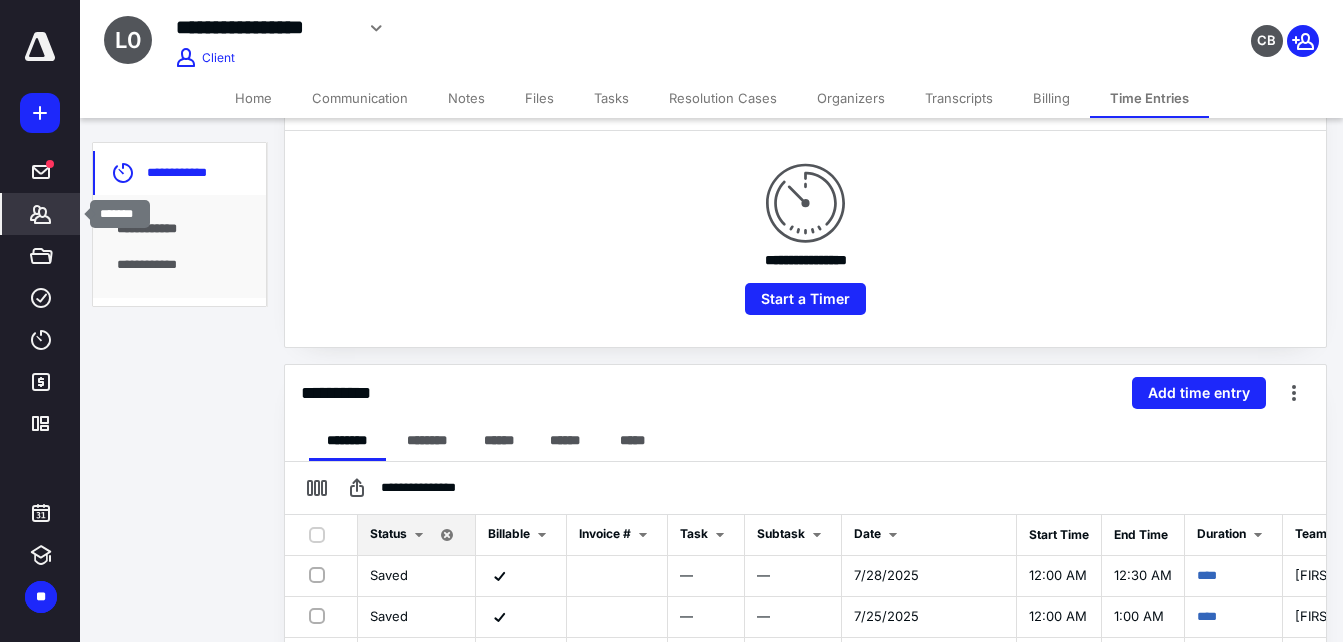 click on "*******" at bounding box center (41, 214) 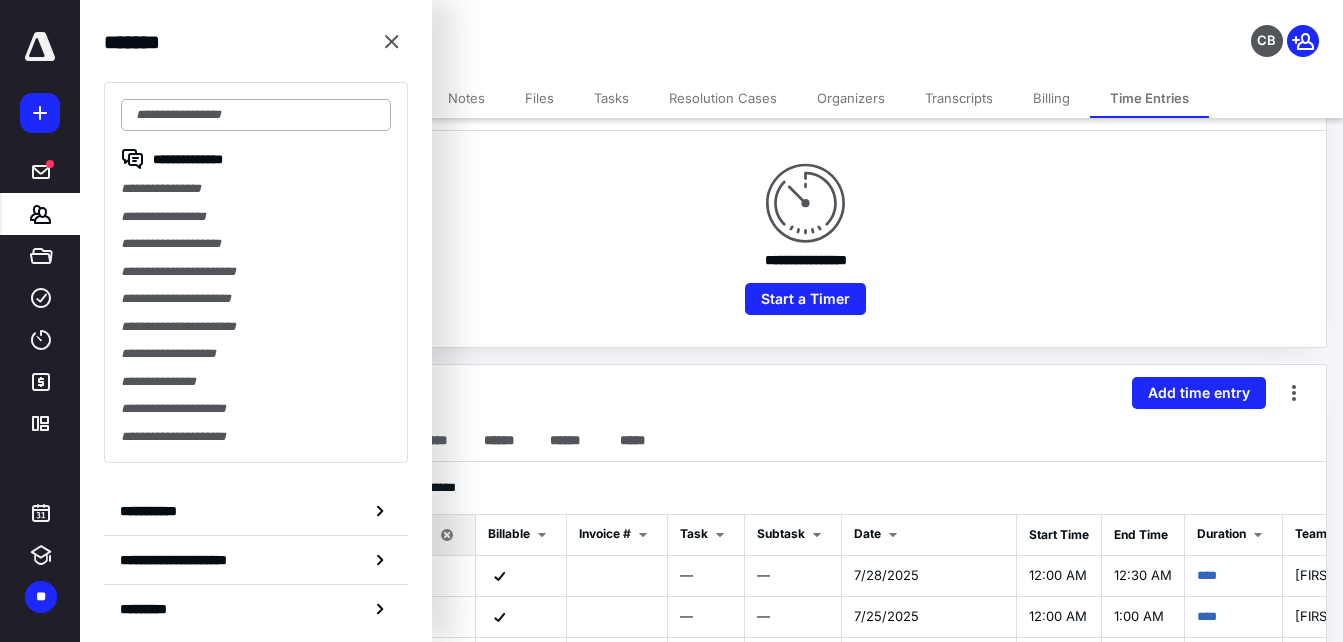 click at bounding box center [256, 115] 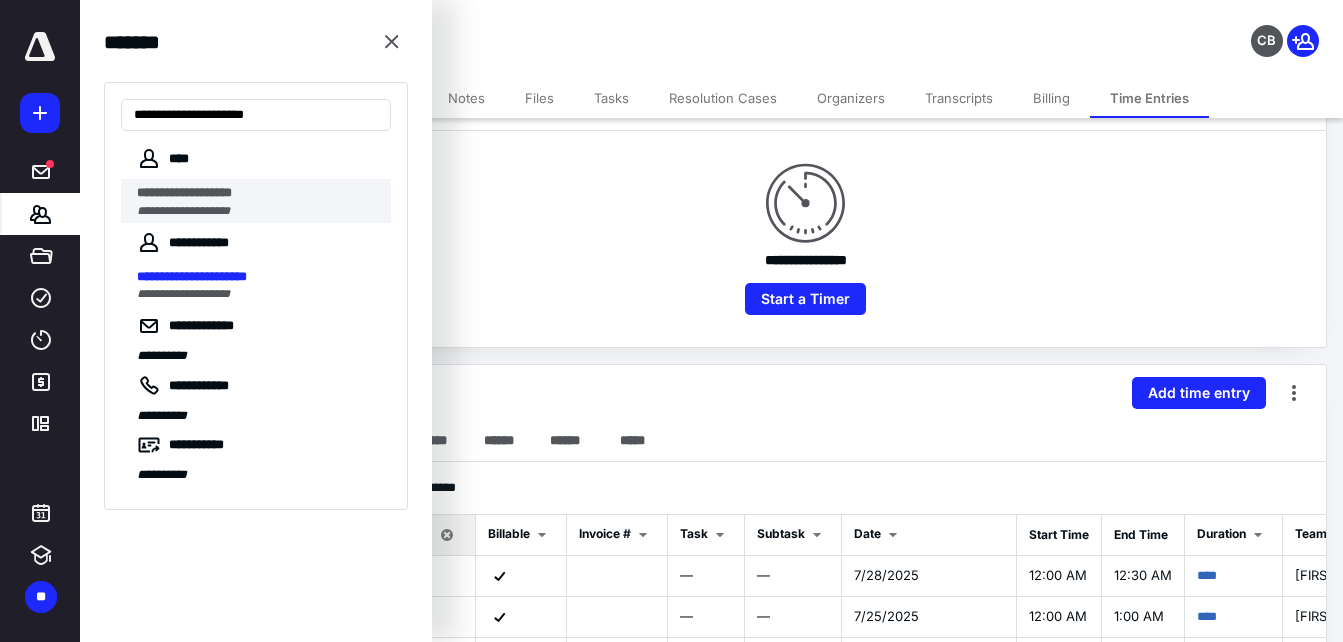 type on "**********" 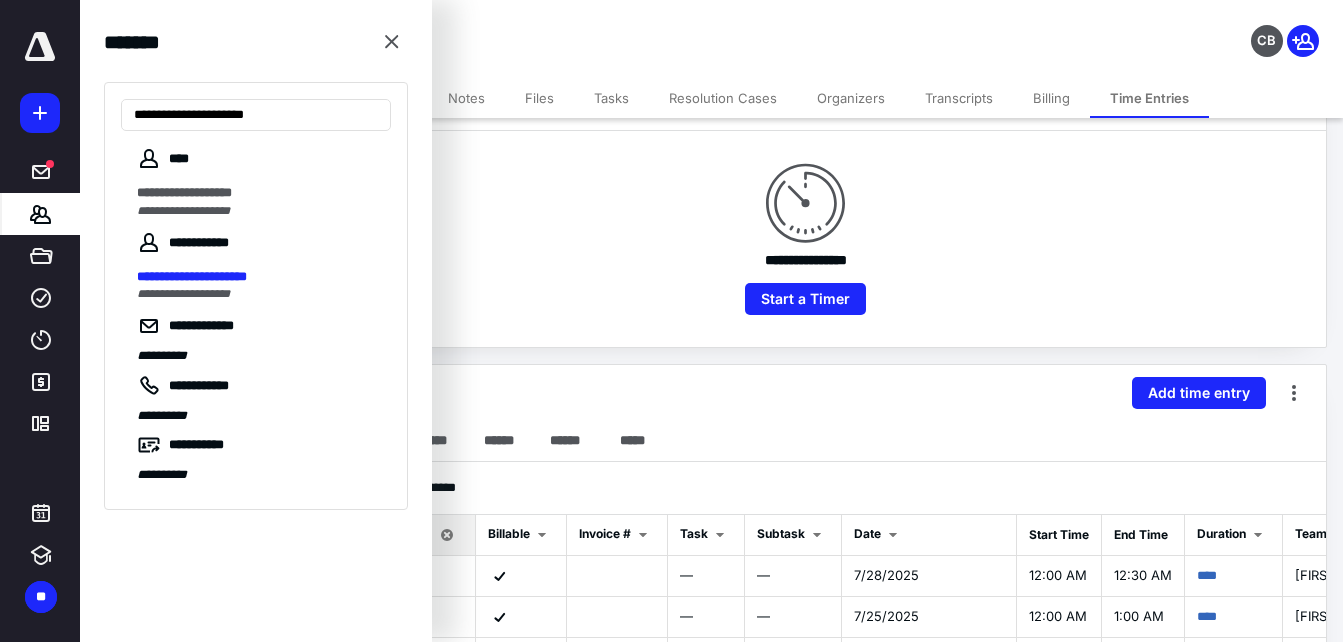 click on "**********" at bounding box center (264, 201) 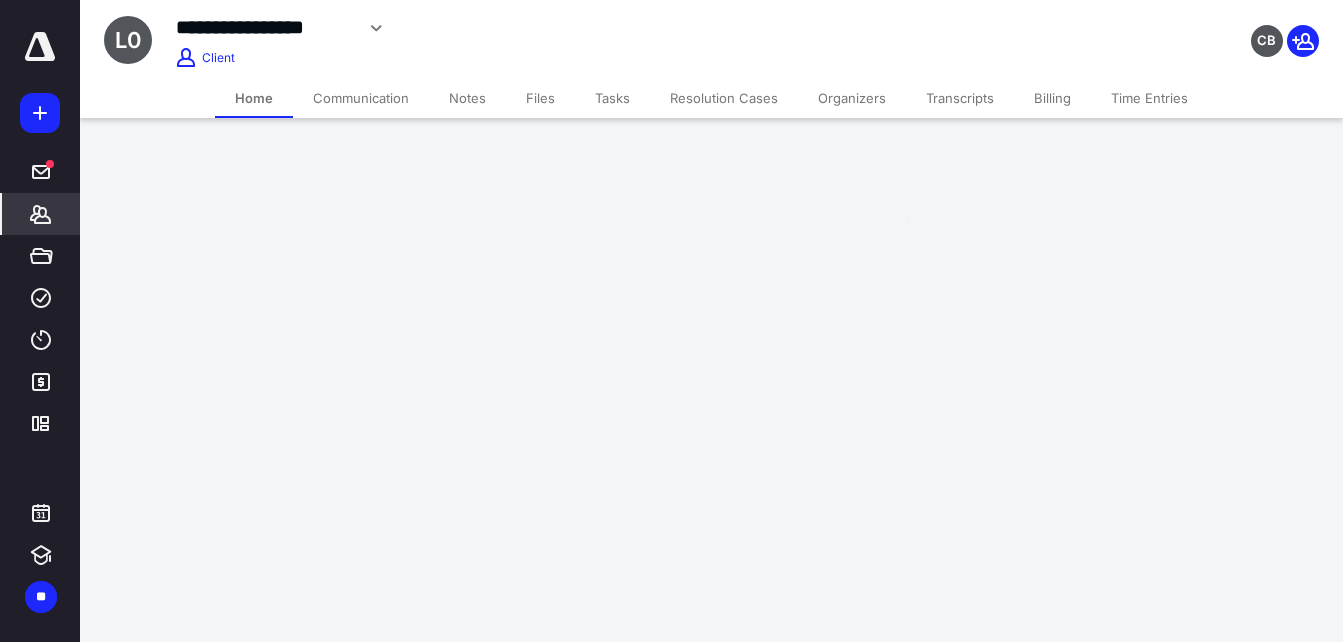scroll, scrollTop: 0, scrollLeft: 0, axis: both 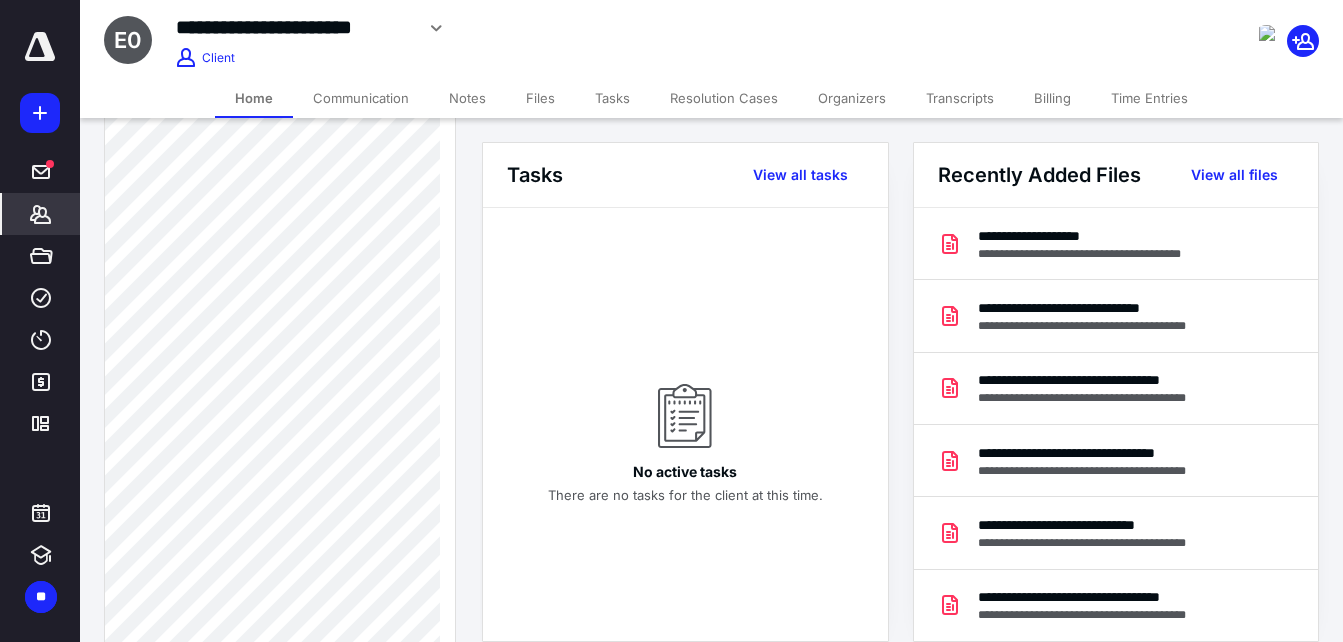 click on "Time Entries" at bounding box center (1149, 98) 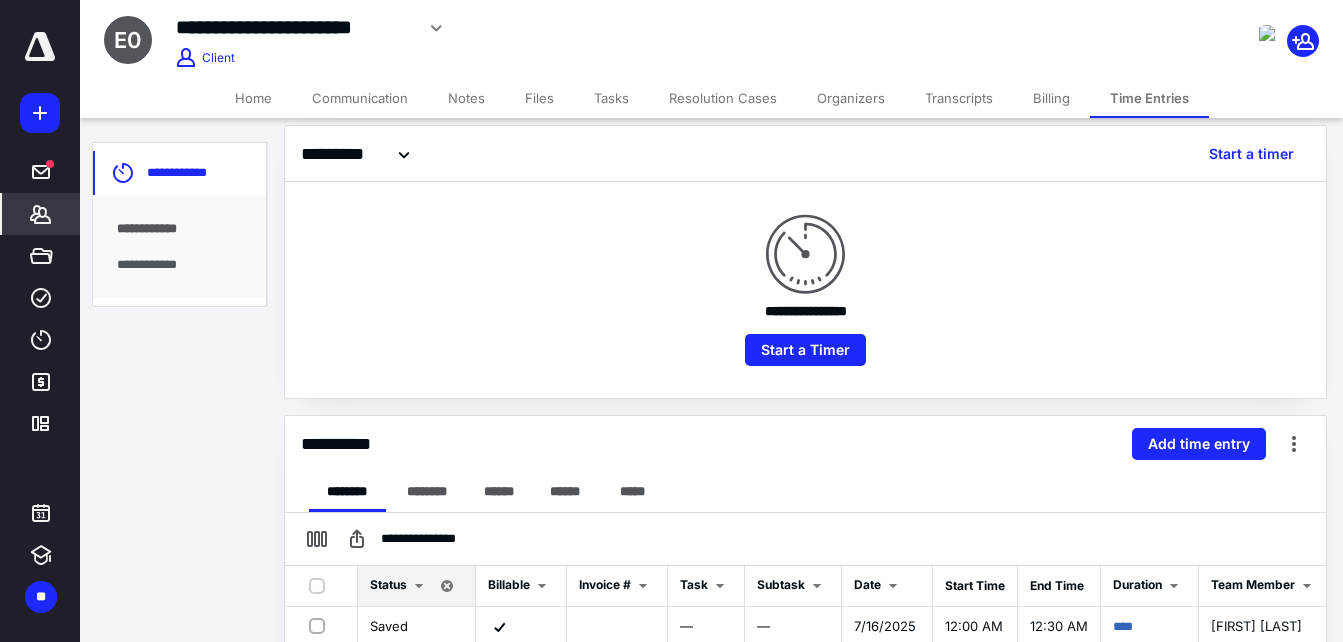 scroll, scrollTop: 200, scrollLeft: 0, axis: vertical 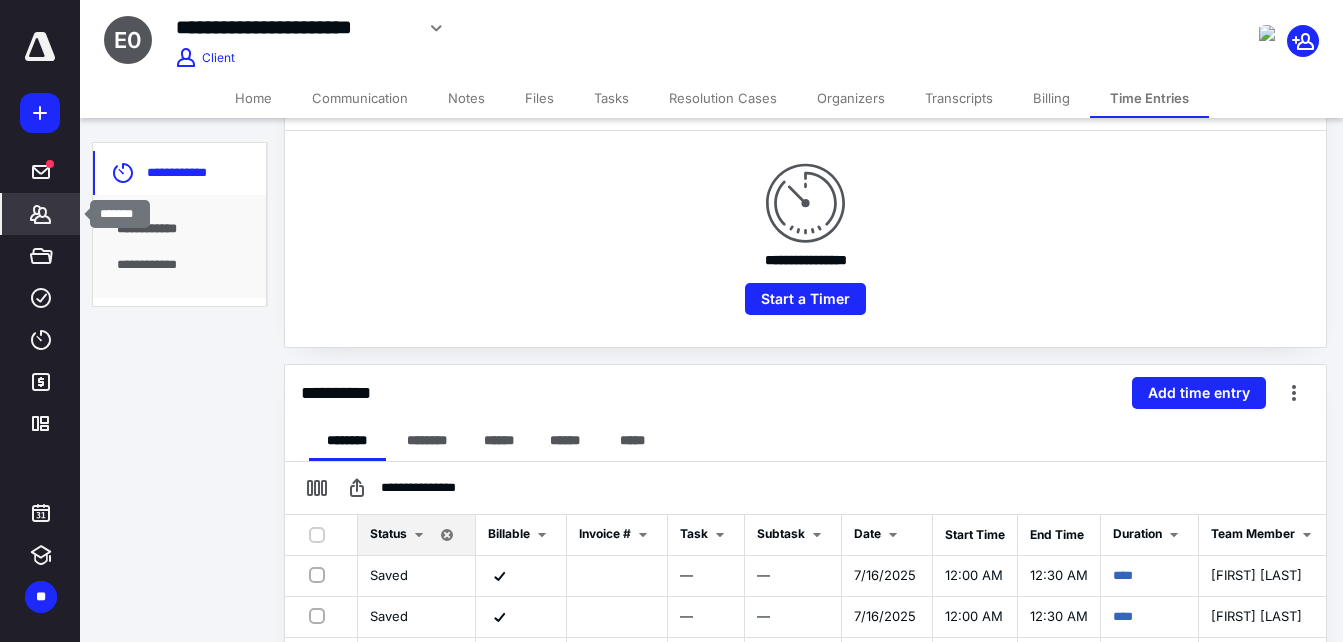 click 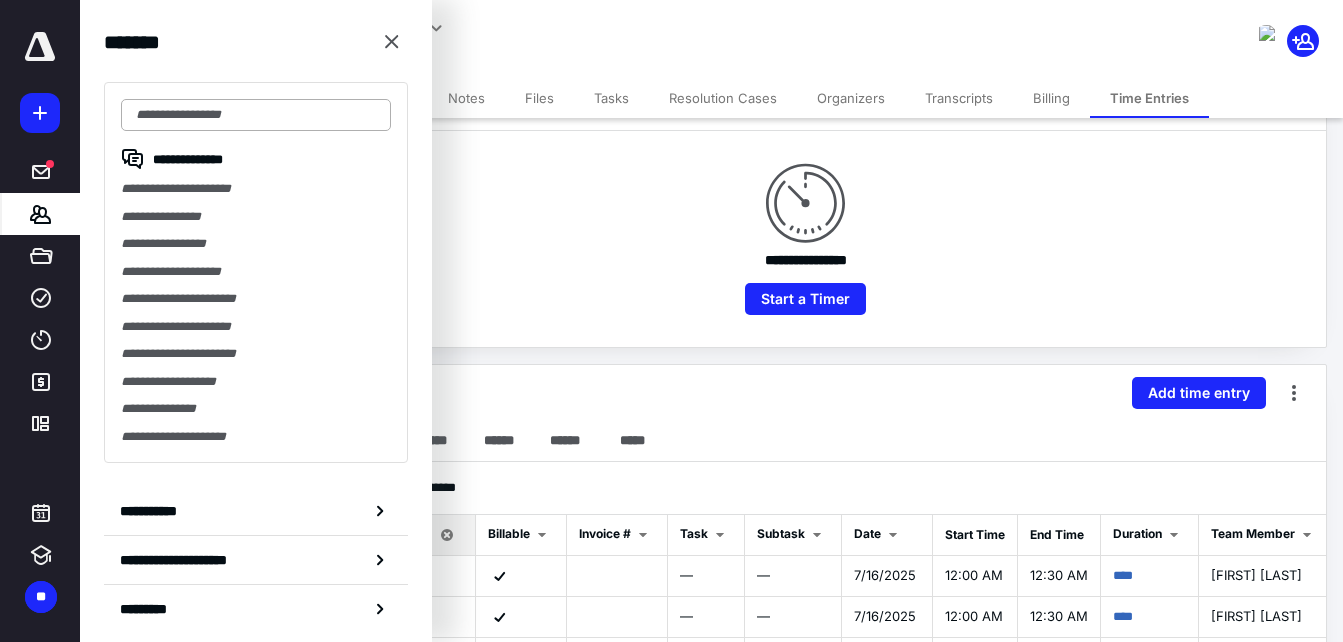 click at bounding box center (256, 115) 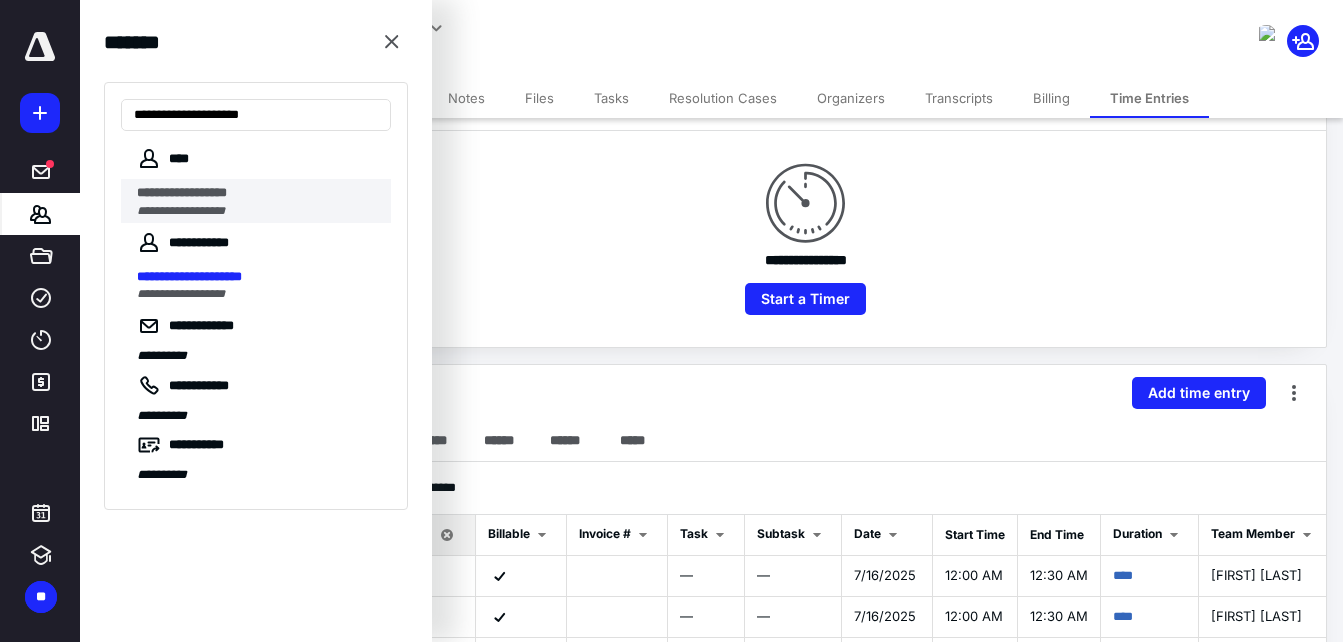 type on "**********" 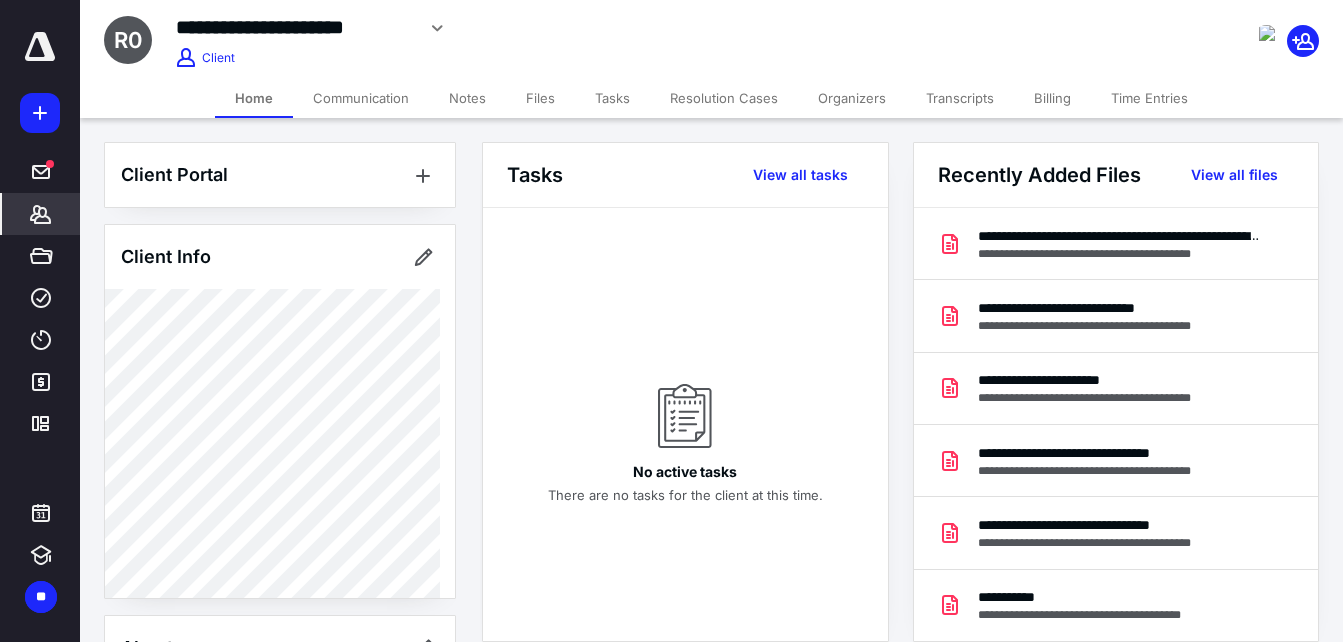 click on "Time Entries" at bounding box center [1149, 98] 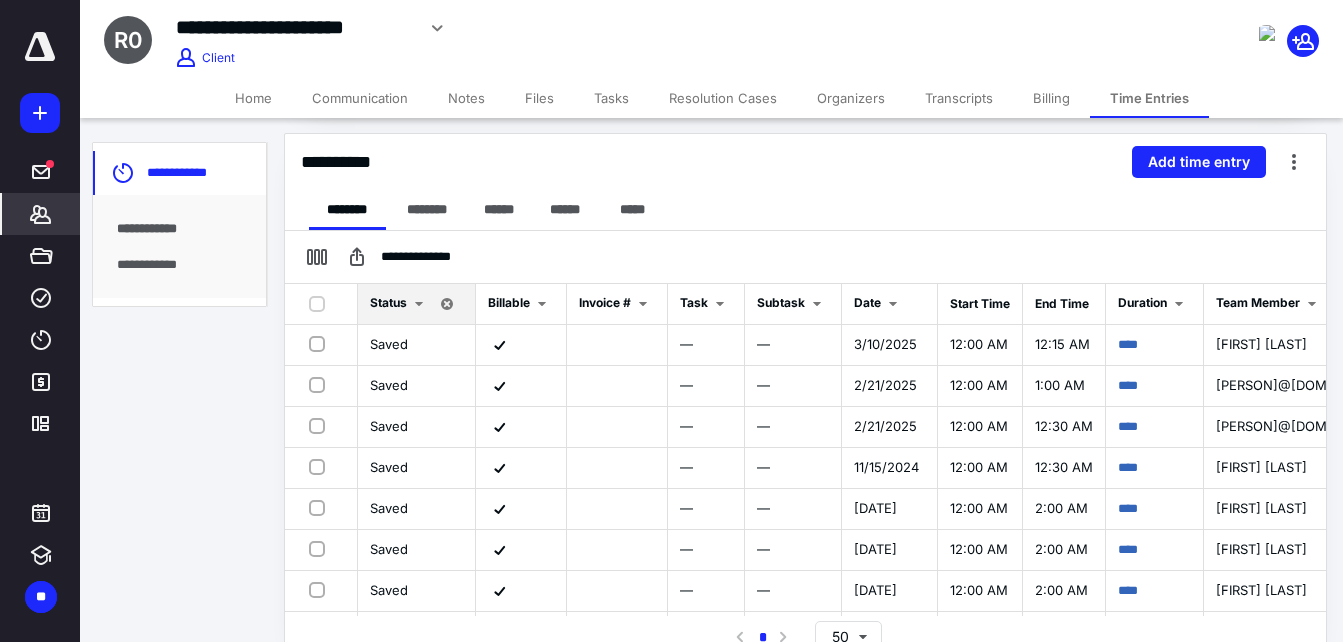 scroll, scrollTop: 447, scrollLeft: 0, axis: vertical 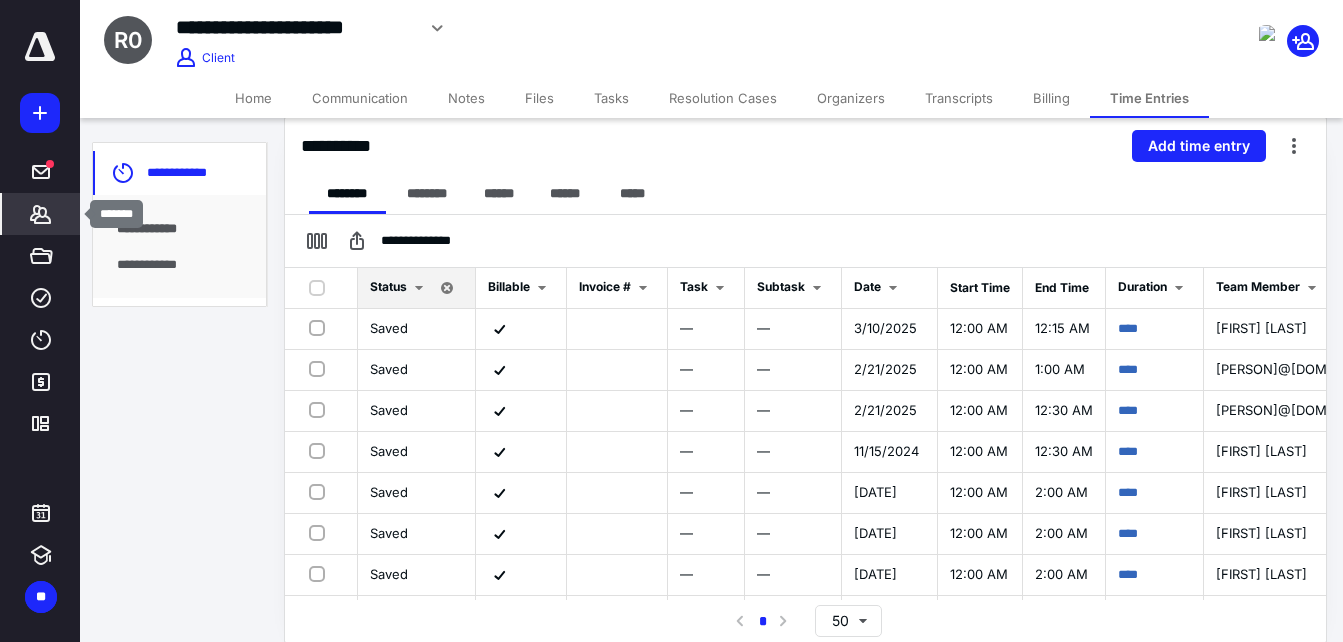click on "*******" at bounding box center [41, 214] 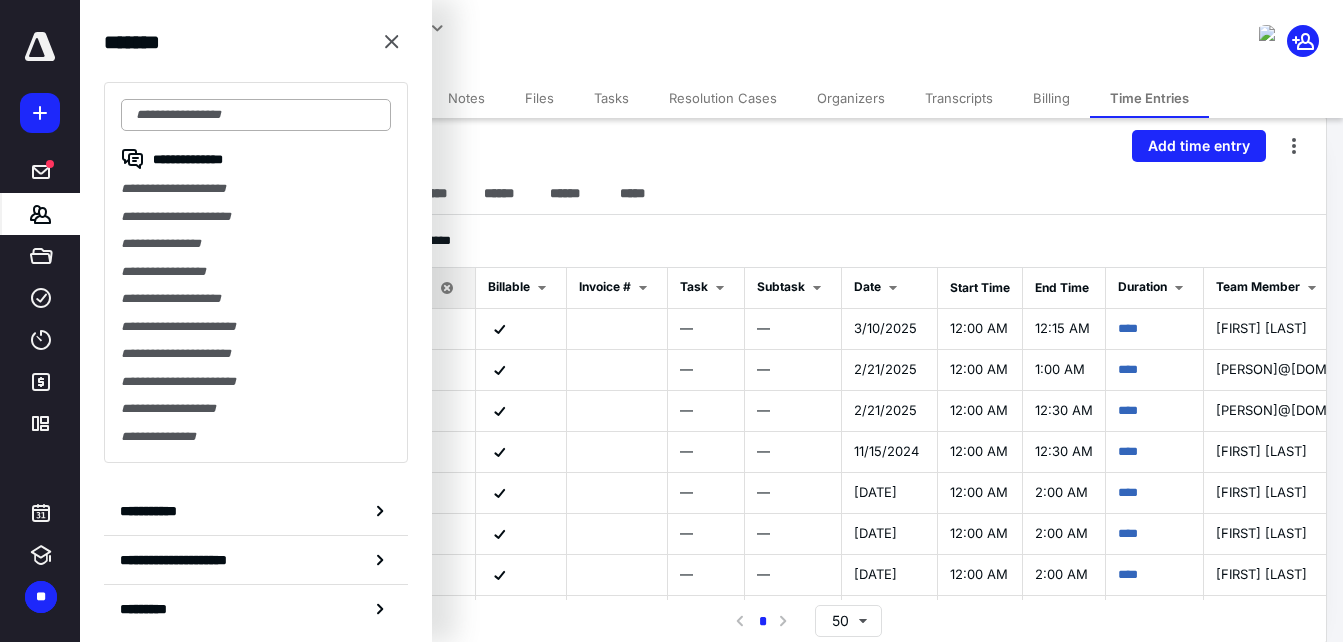 click at bounding box center (256, 115) 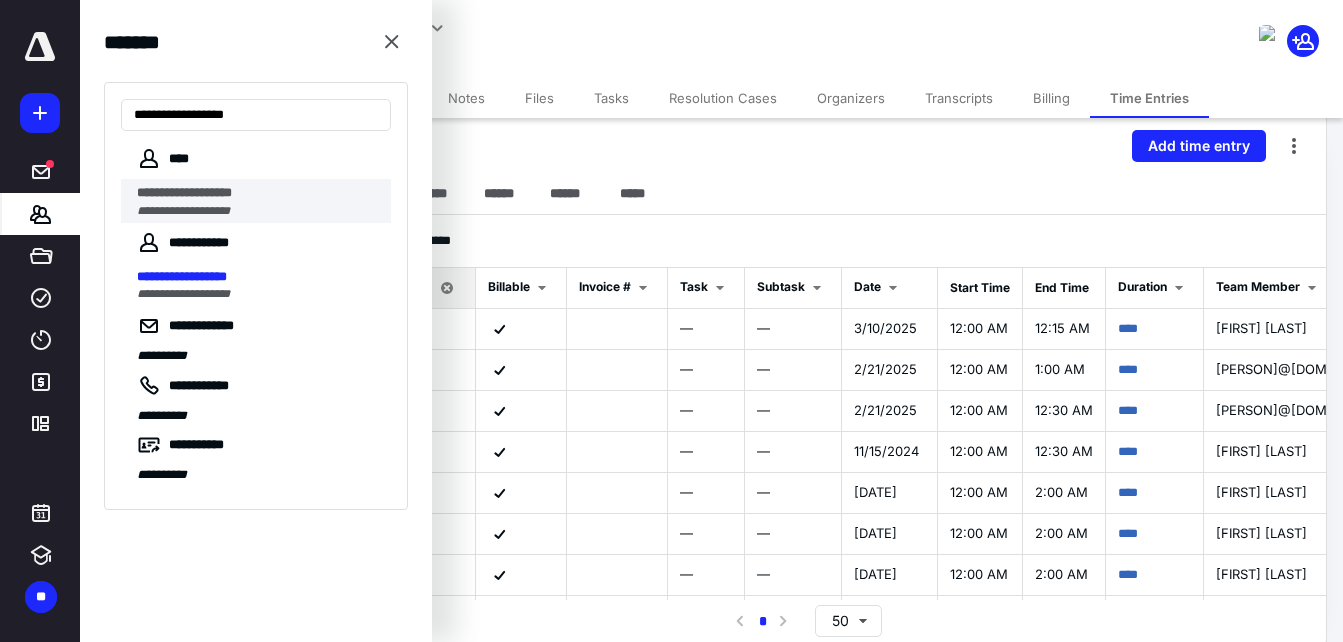 type on "**********" 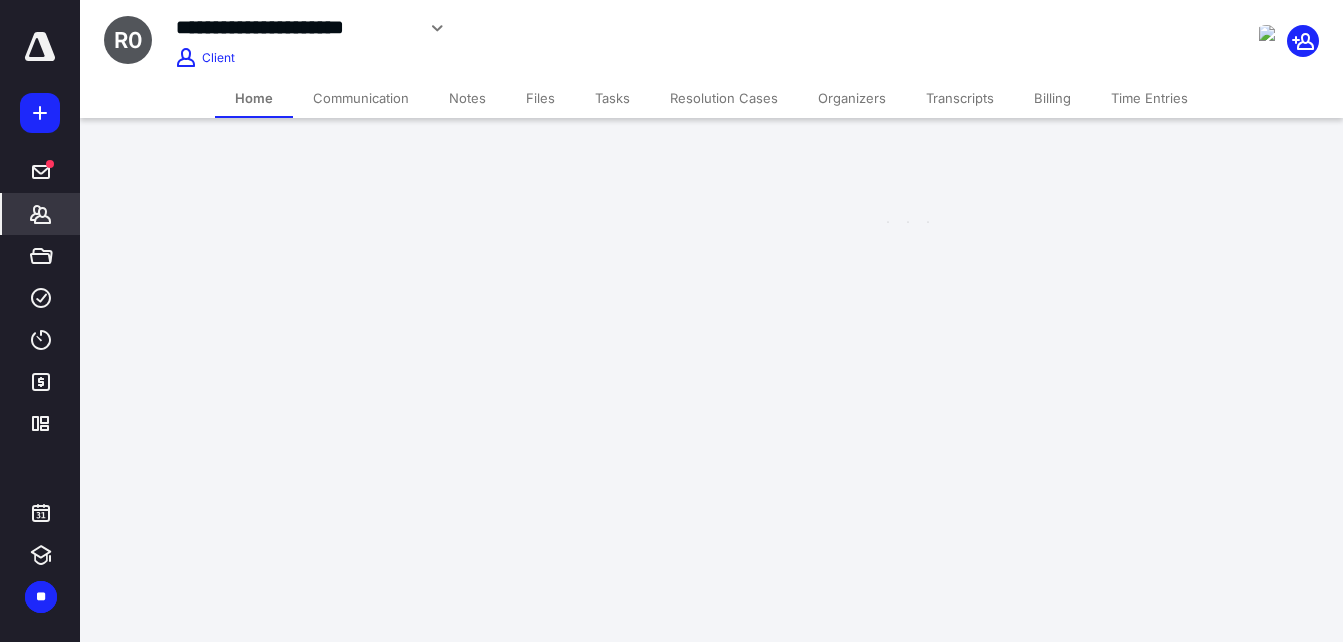 scroll, scrollTop: 0, scrollLeft: 0, axis: both 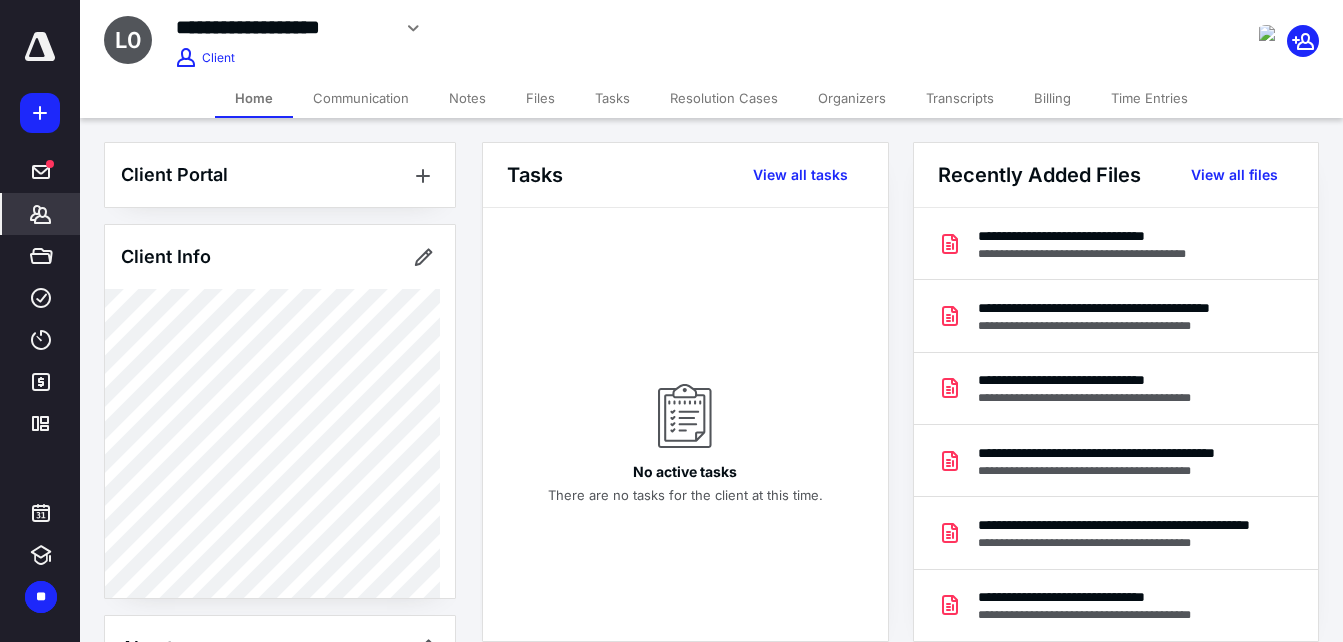 click on "Time Entries" at bounding box center (1149, 98) 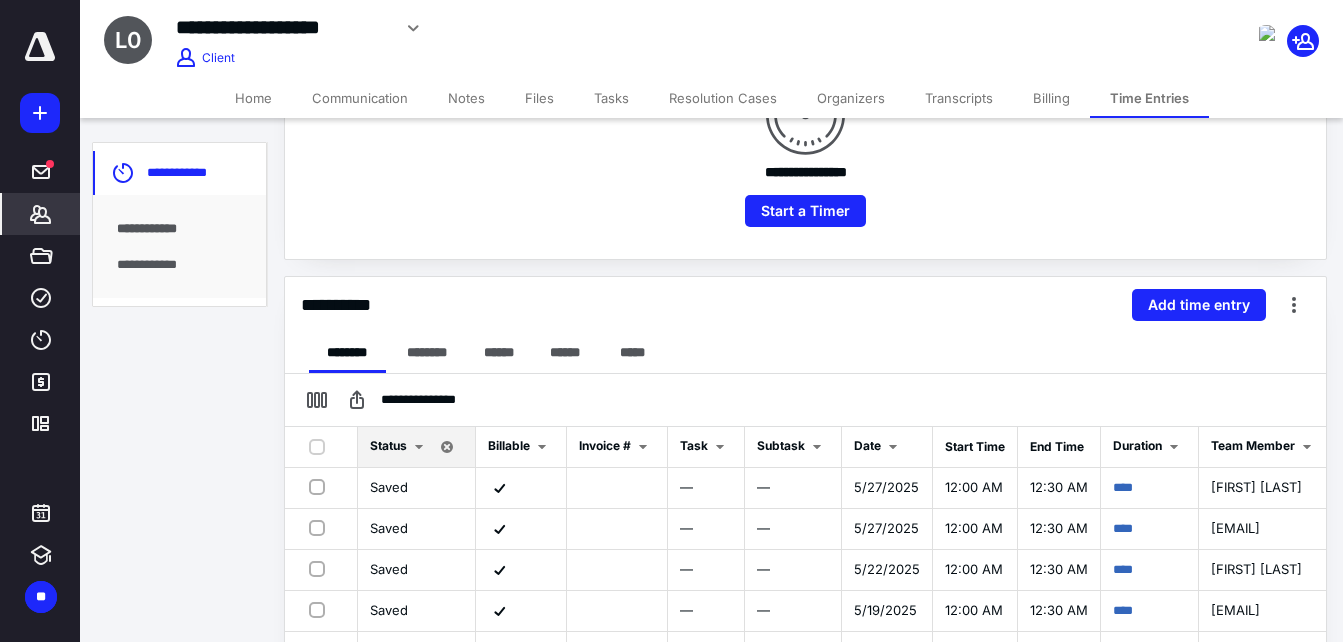 scroll, scrollTop: 300, scrollLeft: 0, axis: vertical 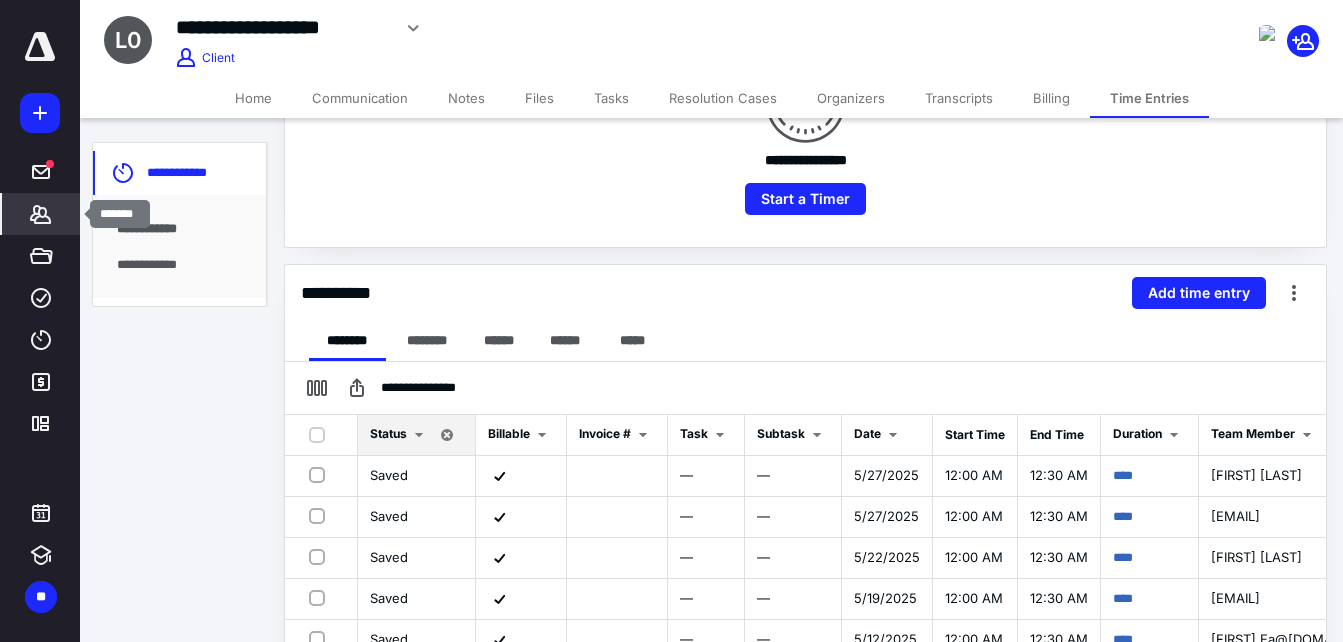 click 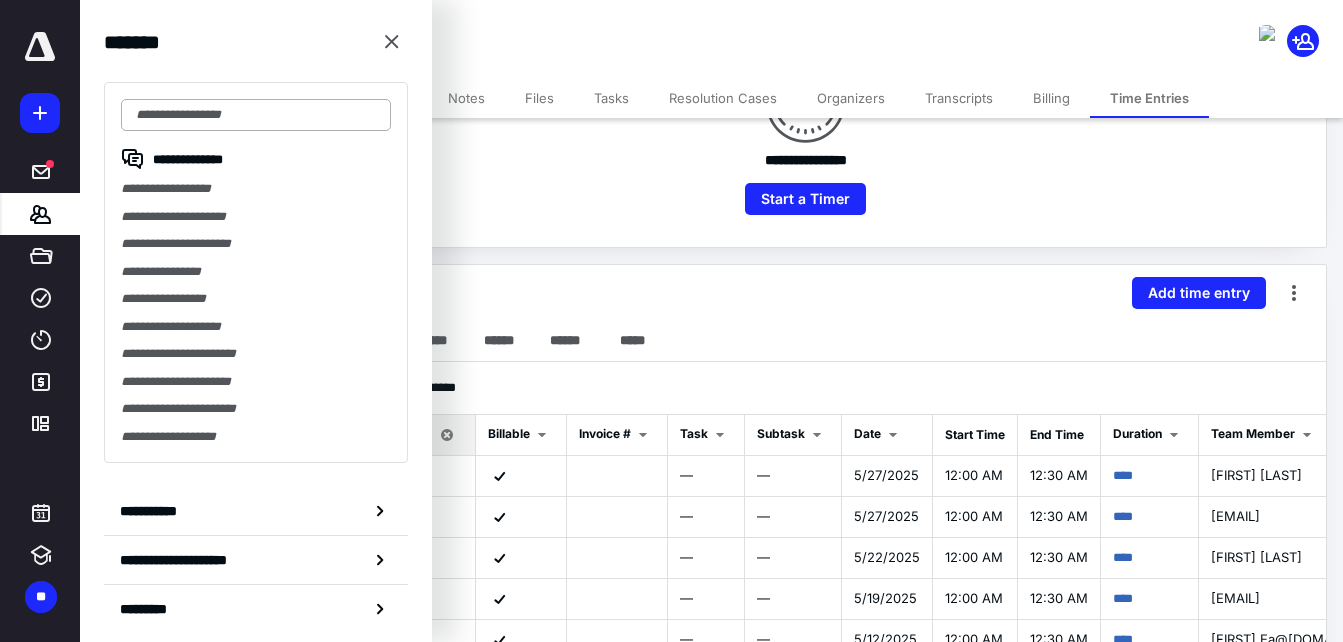 click at bounding box center [256, 115] 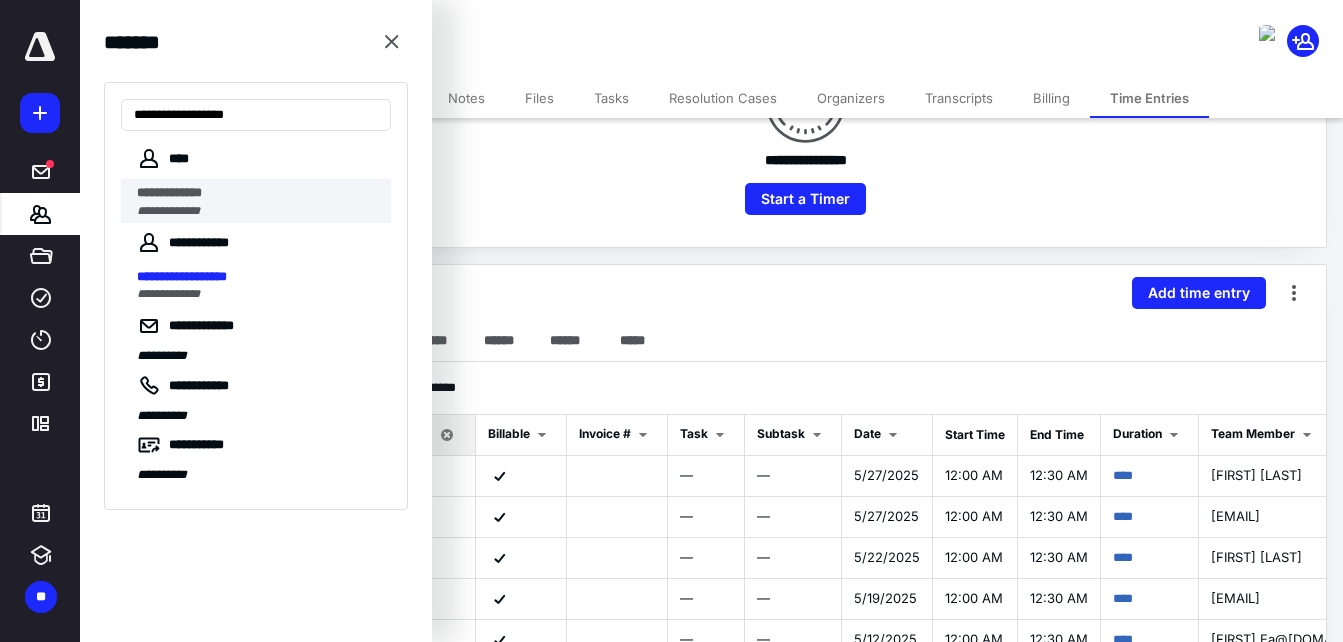 type on "**********" 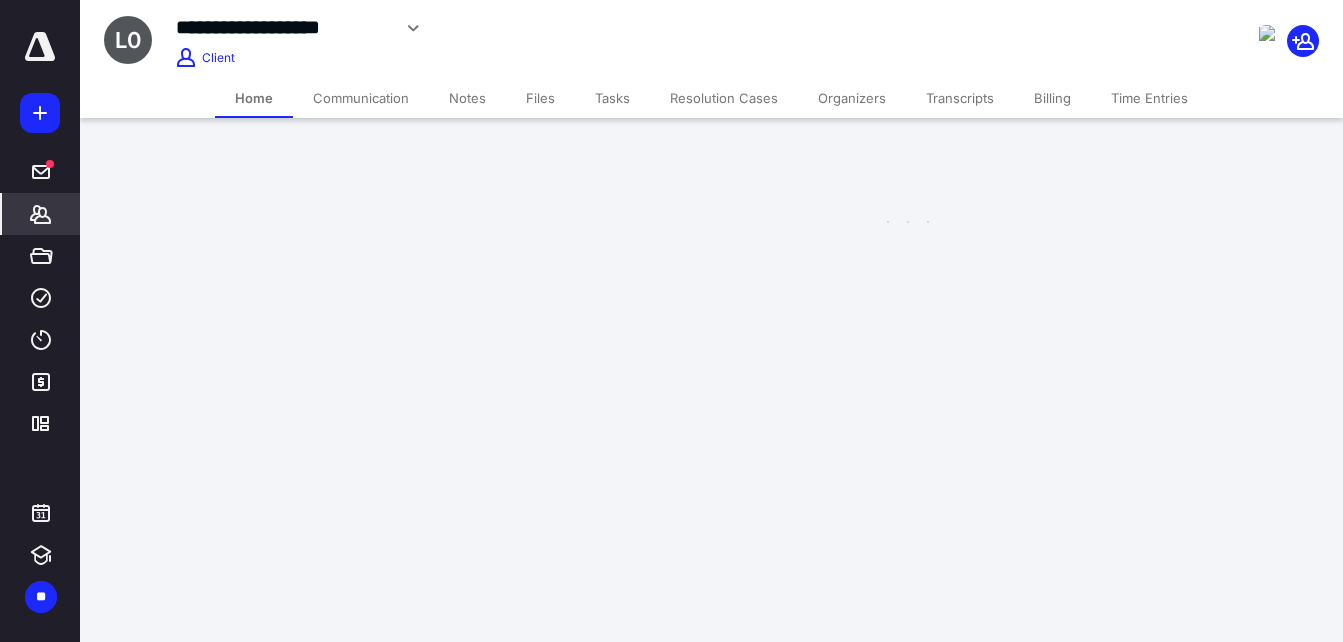 scroll, scrollTop: 0, scrollLeft: 0, axis: both 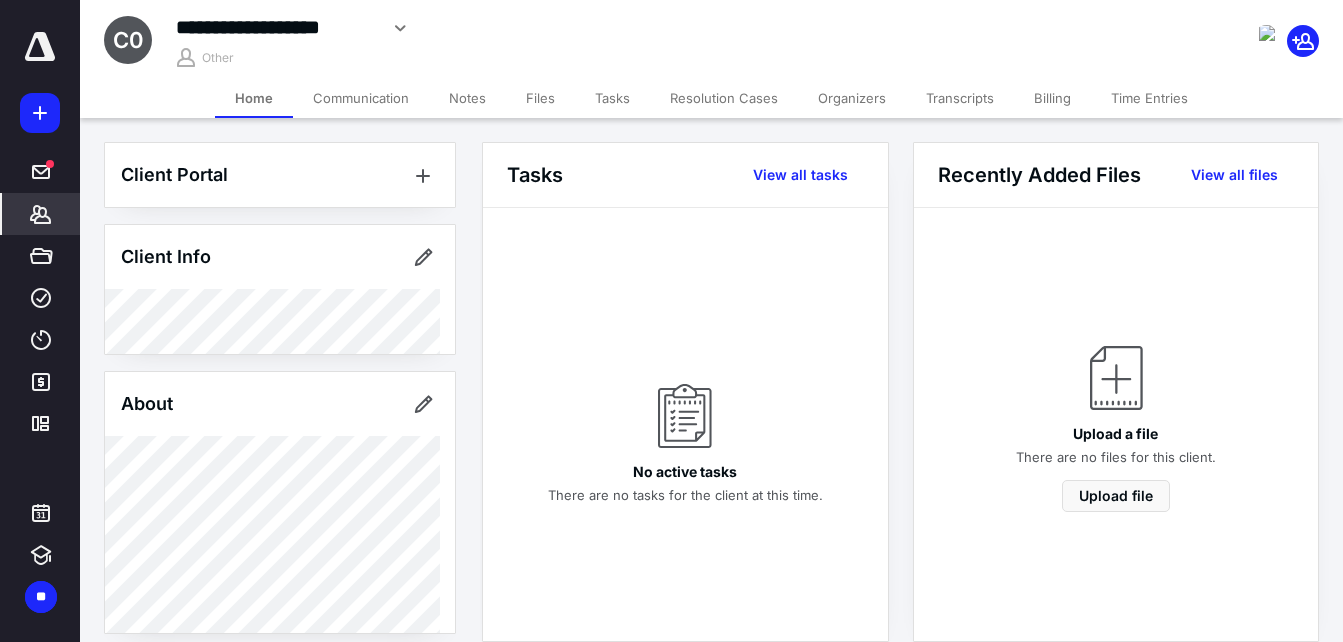 click on "Time Entries" at bounding box center [1149, 98] 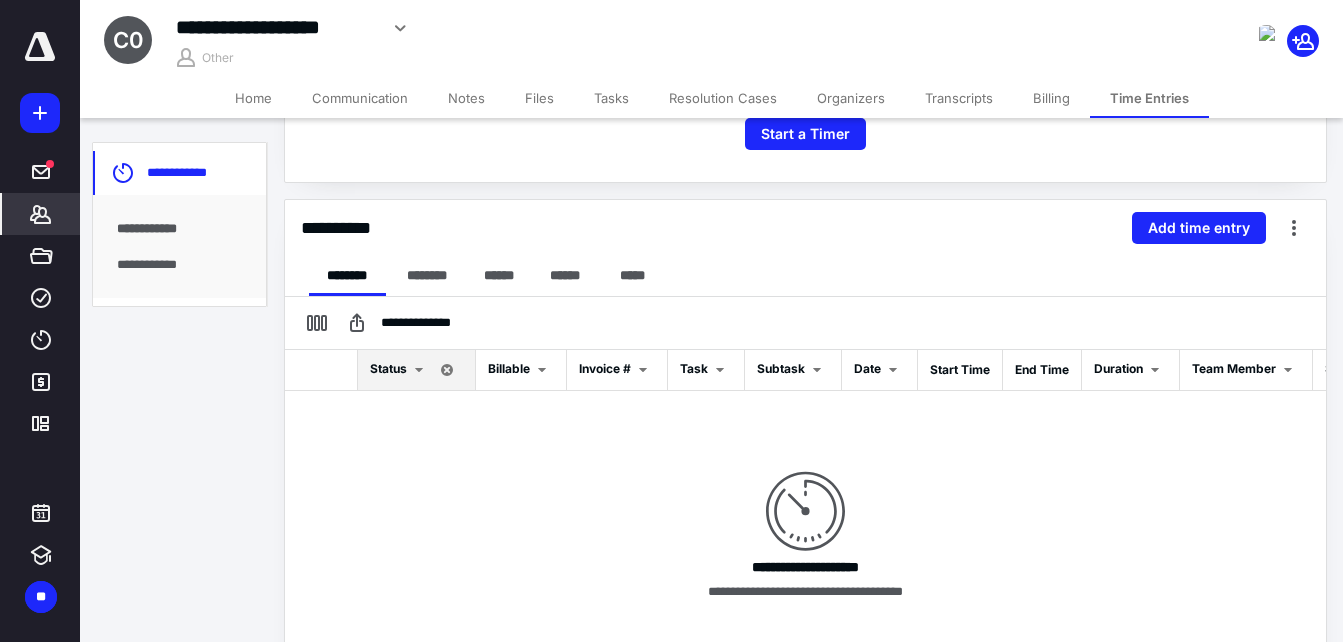 scroll, scrollTop: 400, scrollLeft: 0, axis: vertical 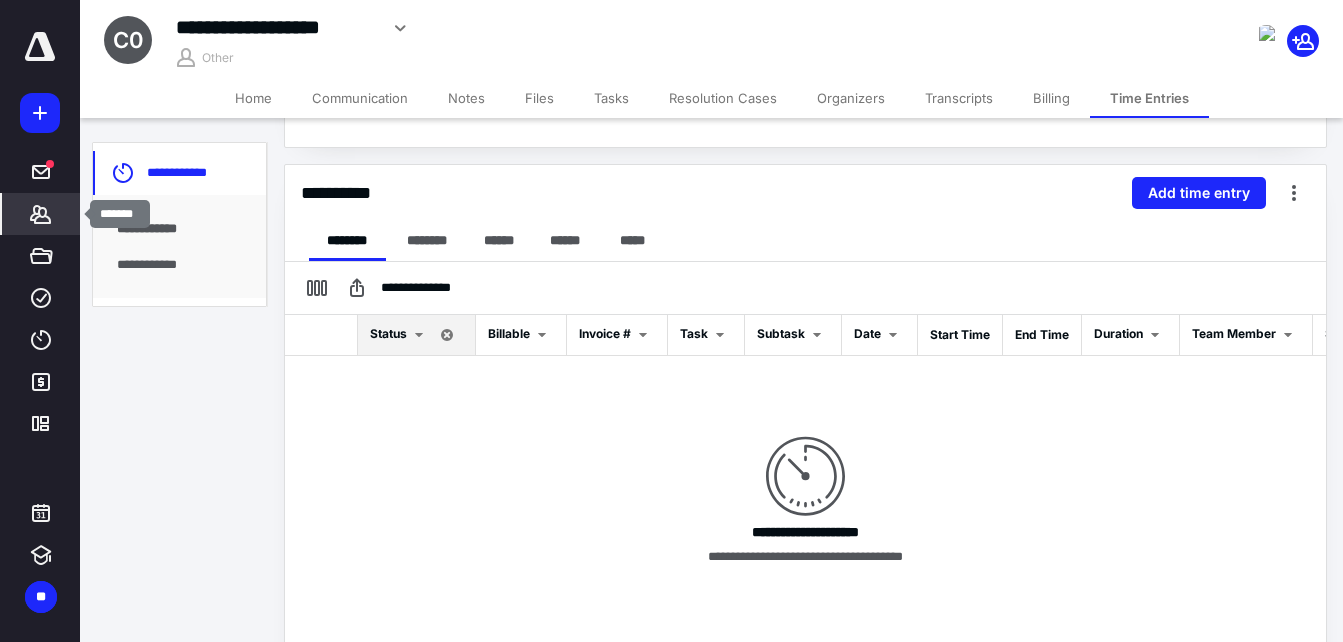 click on "*******" at bounding box center (41, 214) 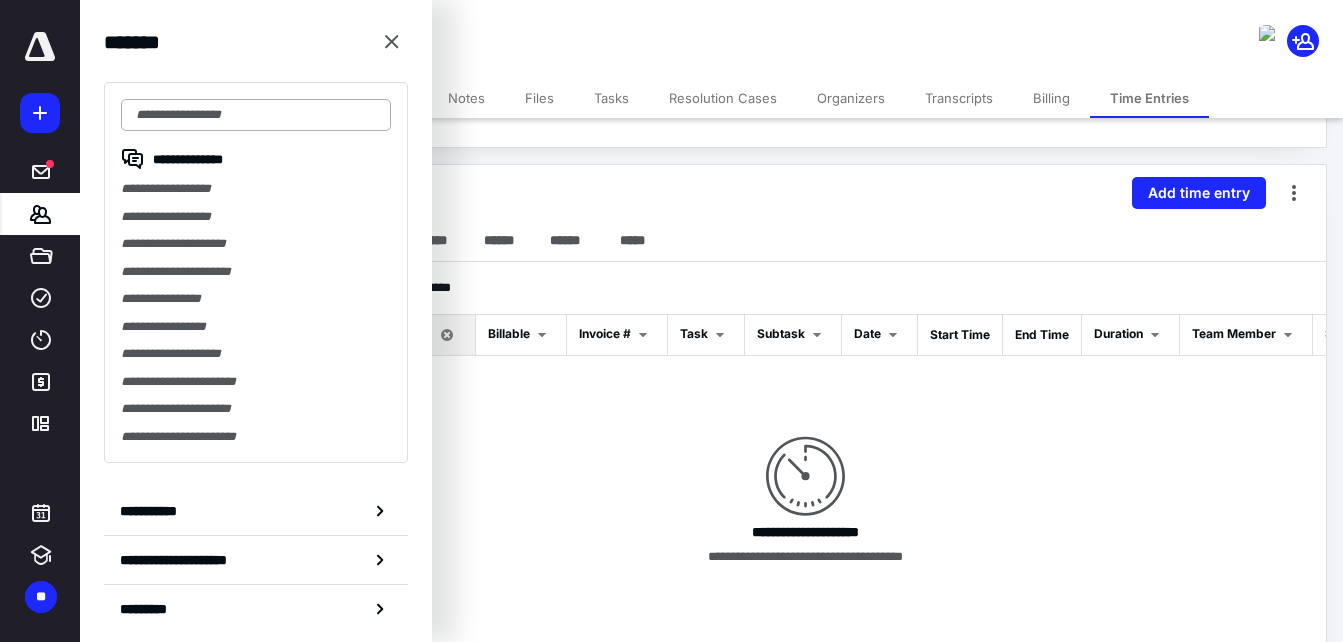 click at bounding box center [256, 115] 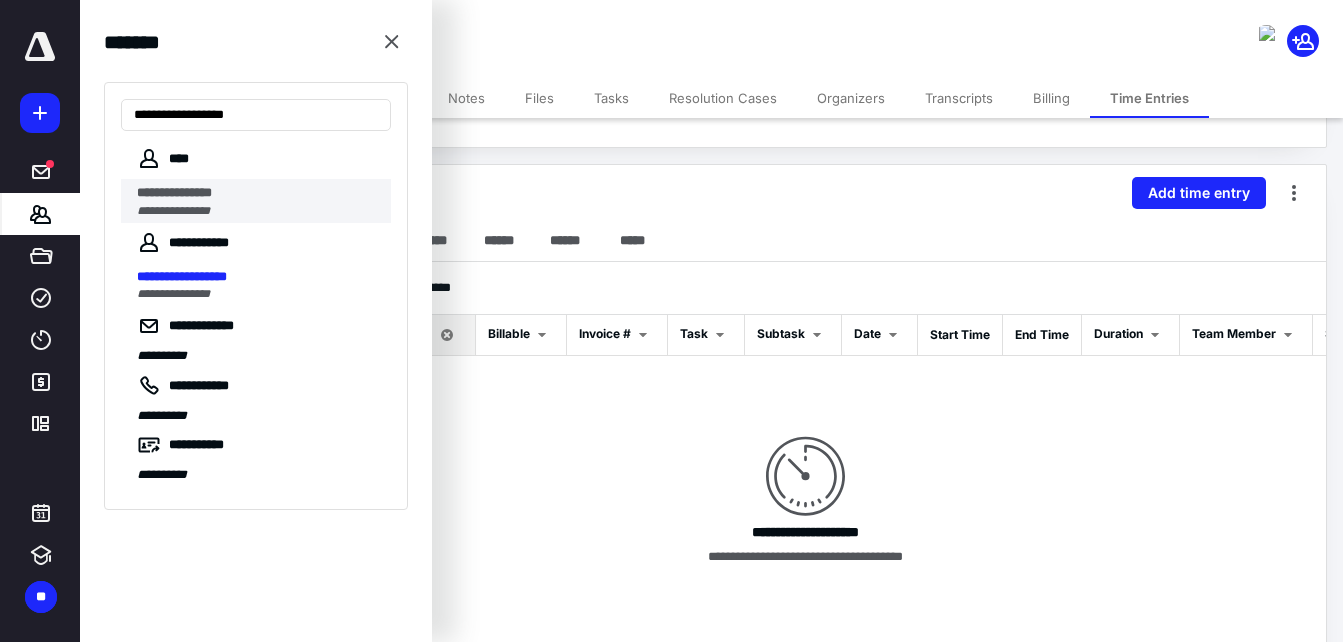 type on "**********" 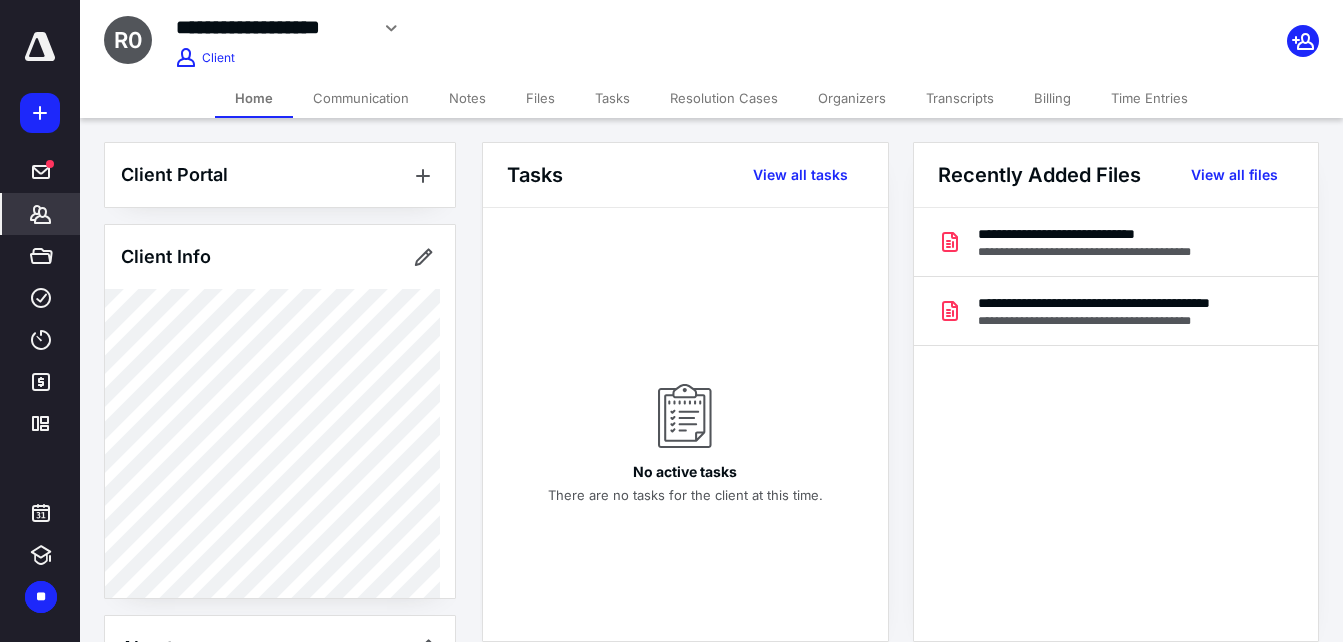 click on "Time Entries" at bounding box center (1149, 98) 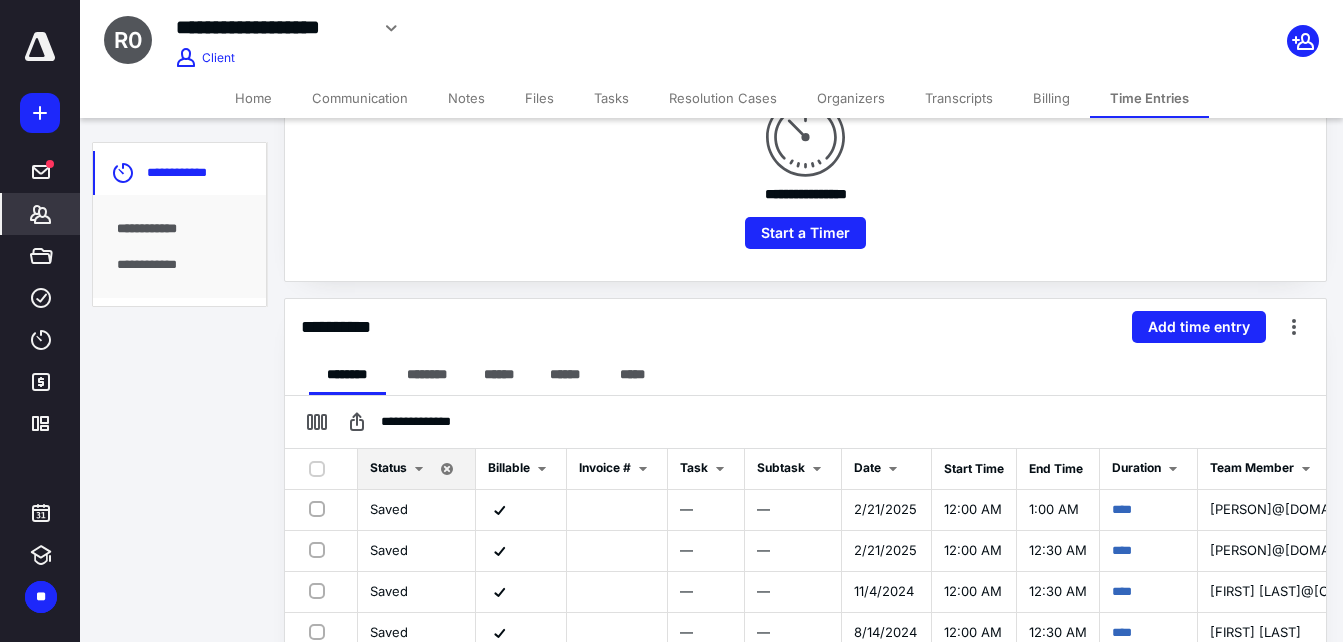 scroll, scrollTop: 300, scrollLeft: 0, axis: vertical 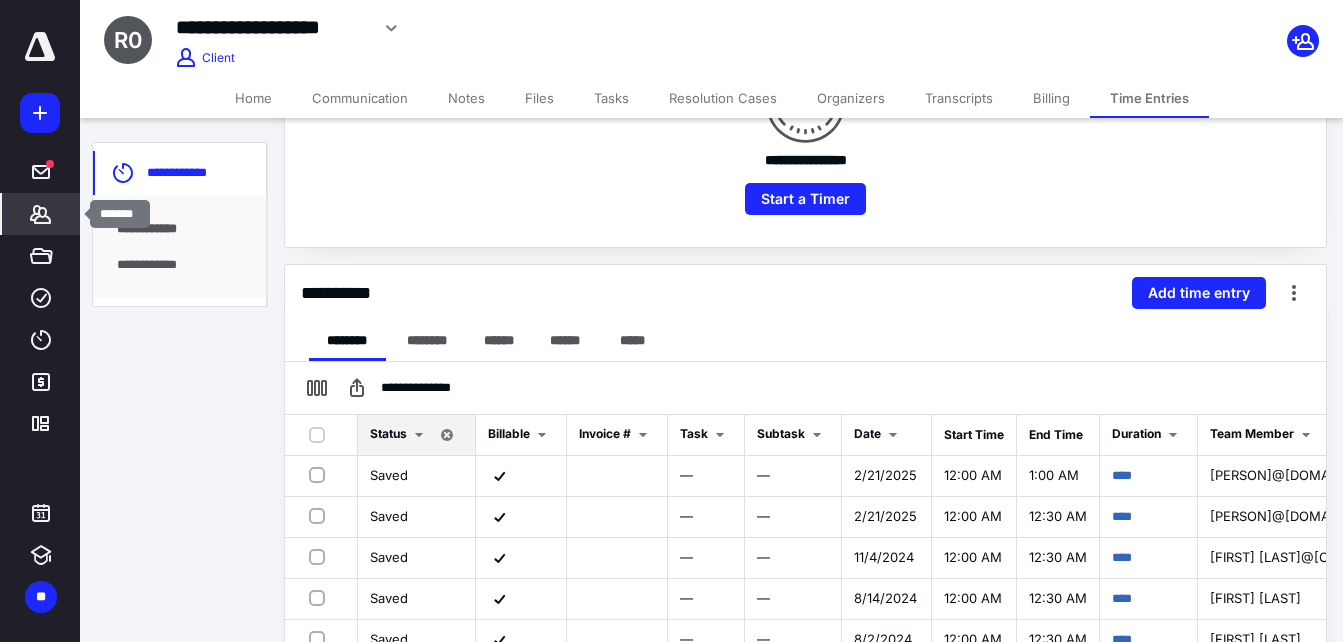 click on "*******" at bounding box center [41, 214] 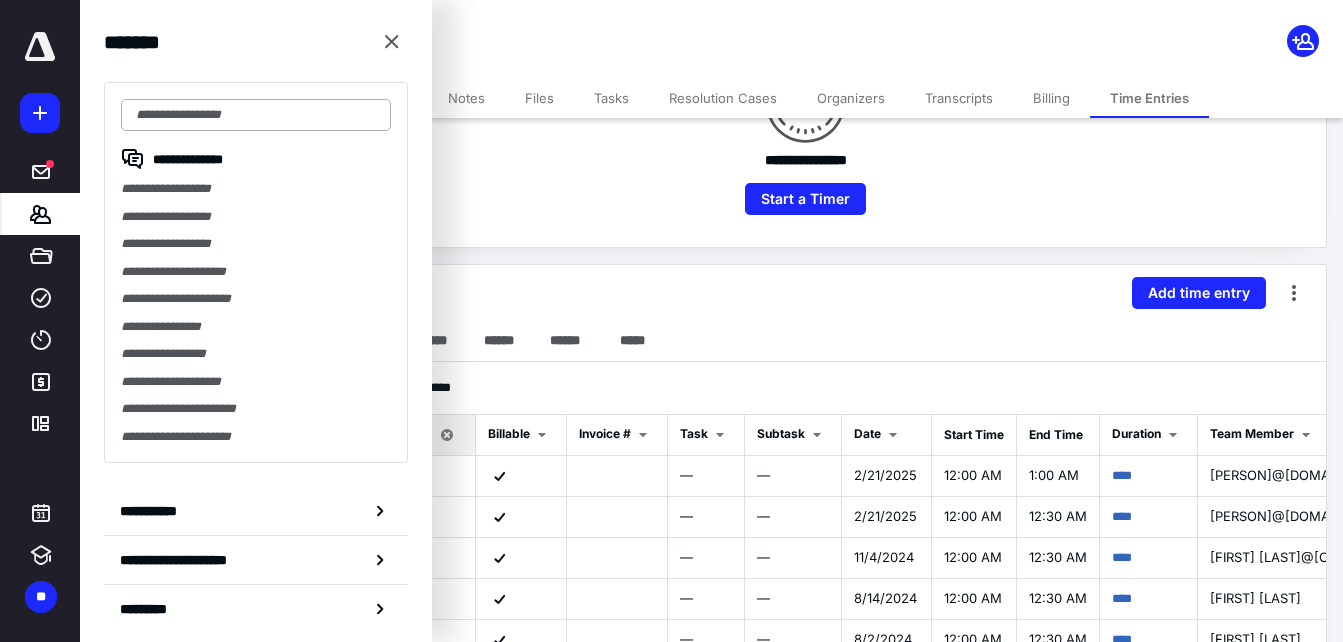 click at bounding box center [256, 115] 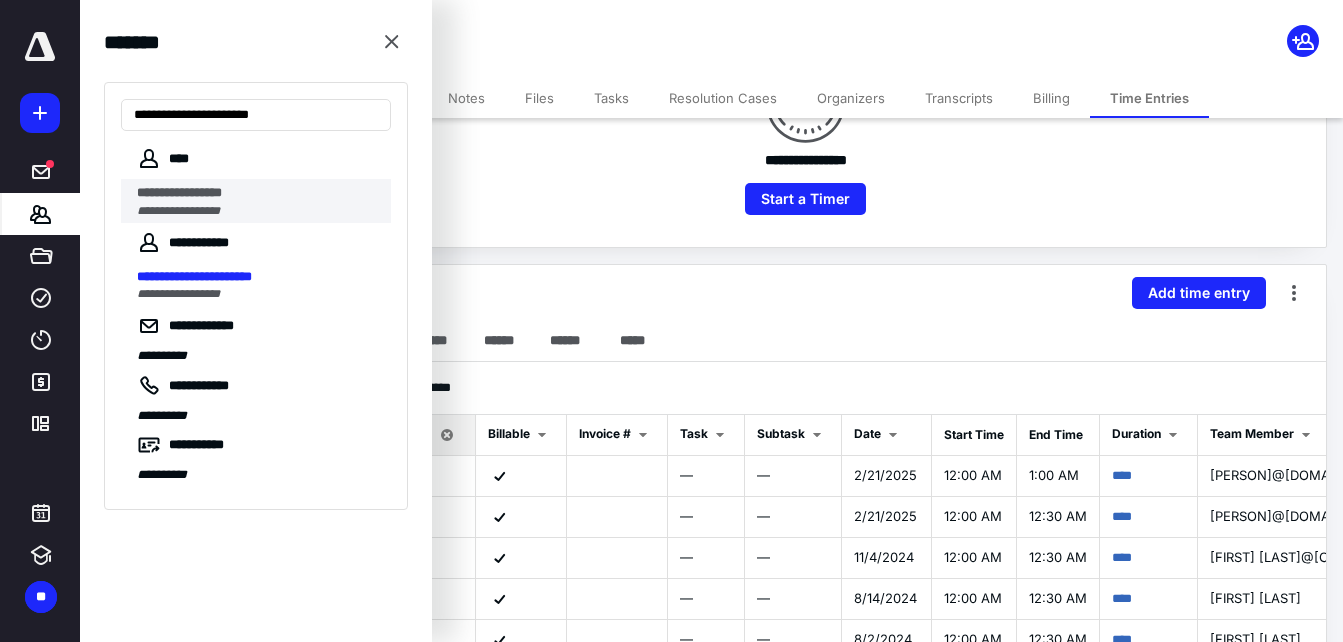 type on "**********" 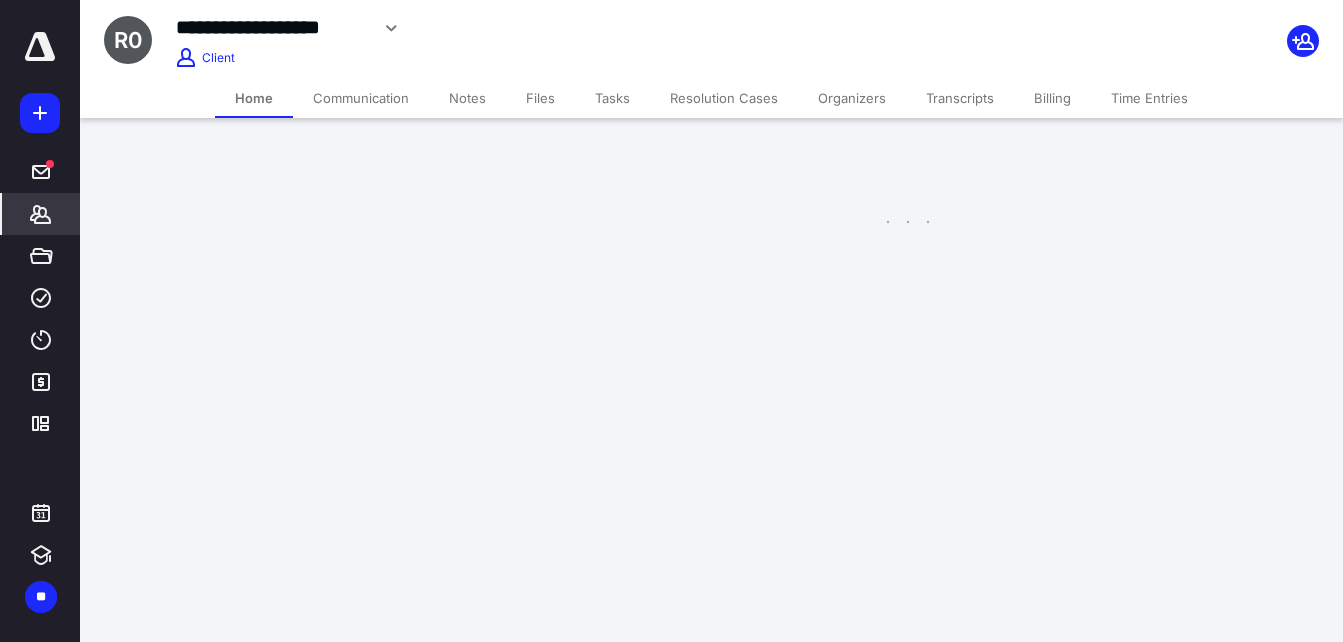 scroll, scrollTop: 0, scrollLeft: 0, axis: both 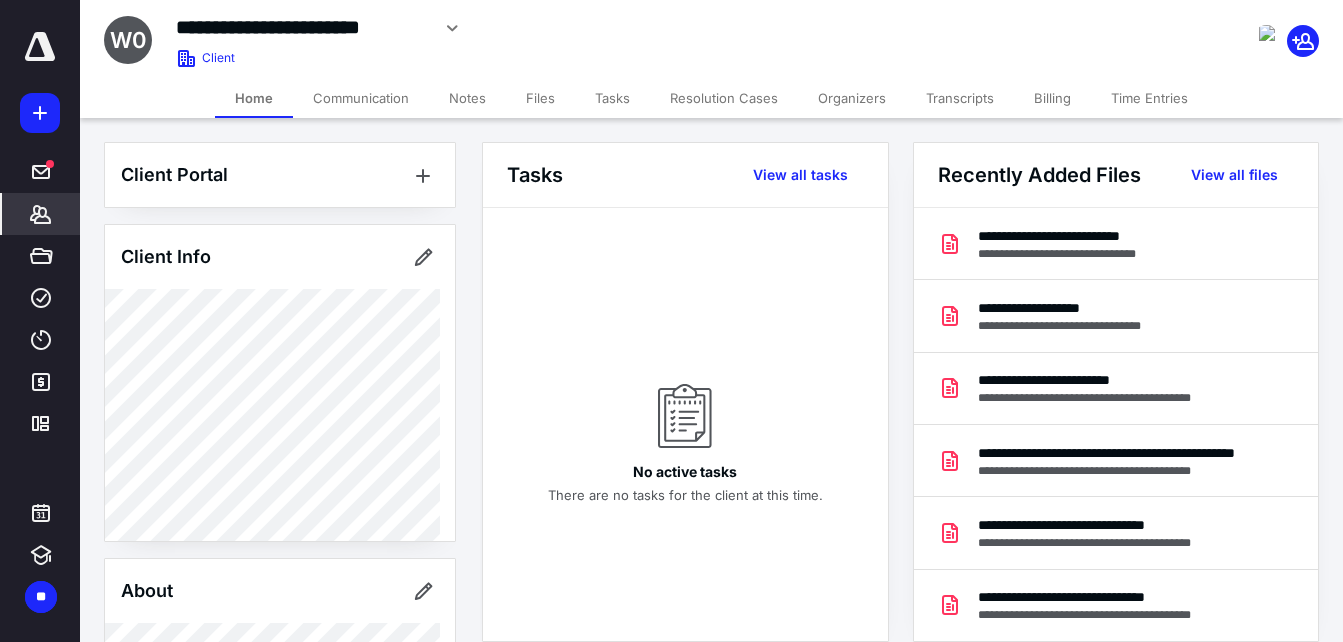 click on "Time Entries" at bounding box center [1149, 98] 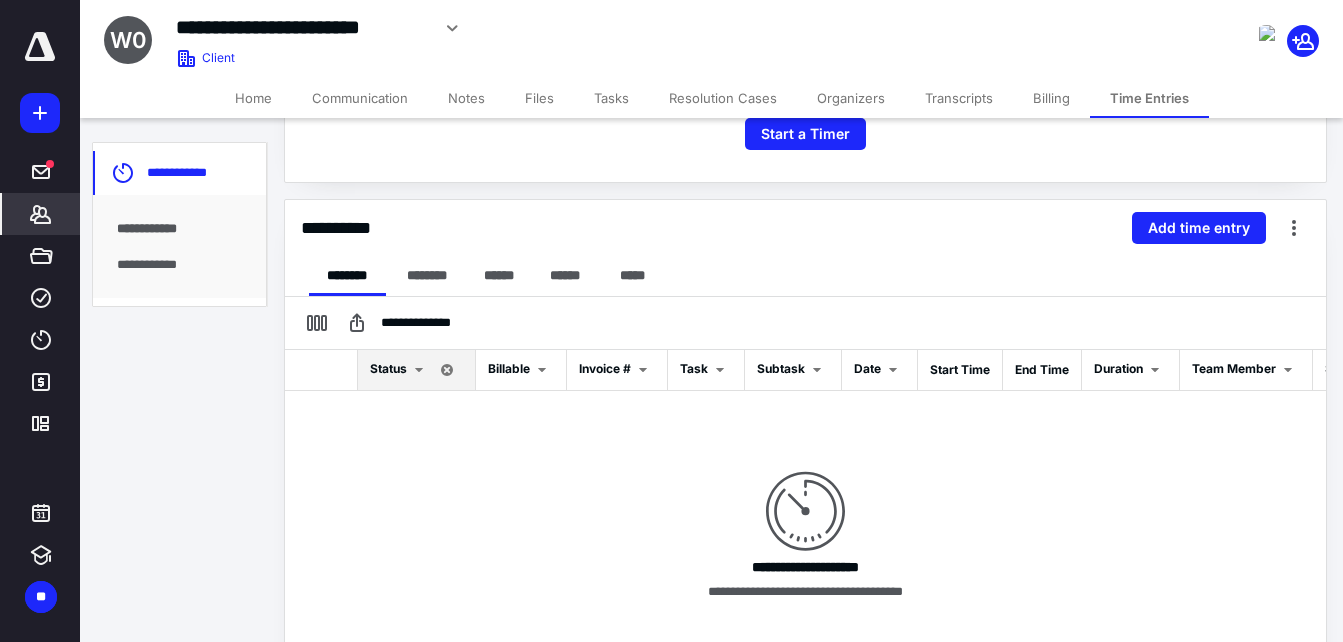 scroll, scrollTop: 400, scrollLeft: 0, axis: vertical 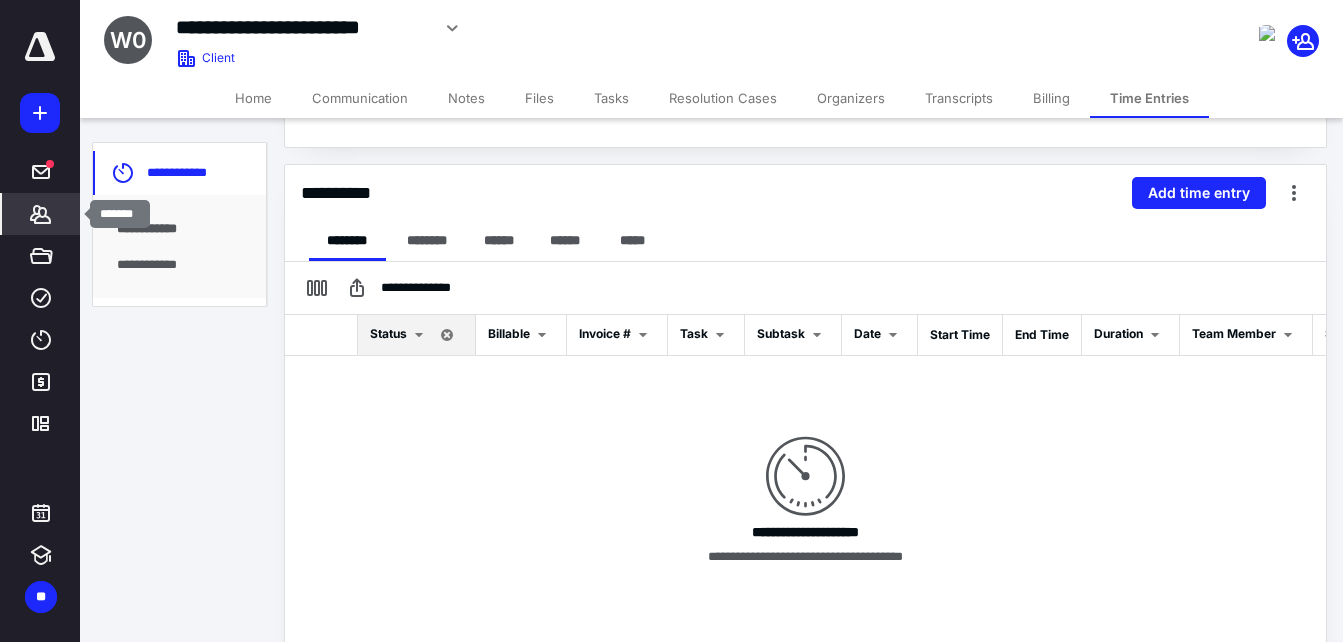 click on "*******" at bounding box center (41, 214) 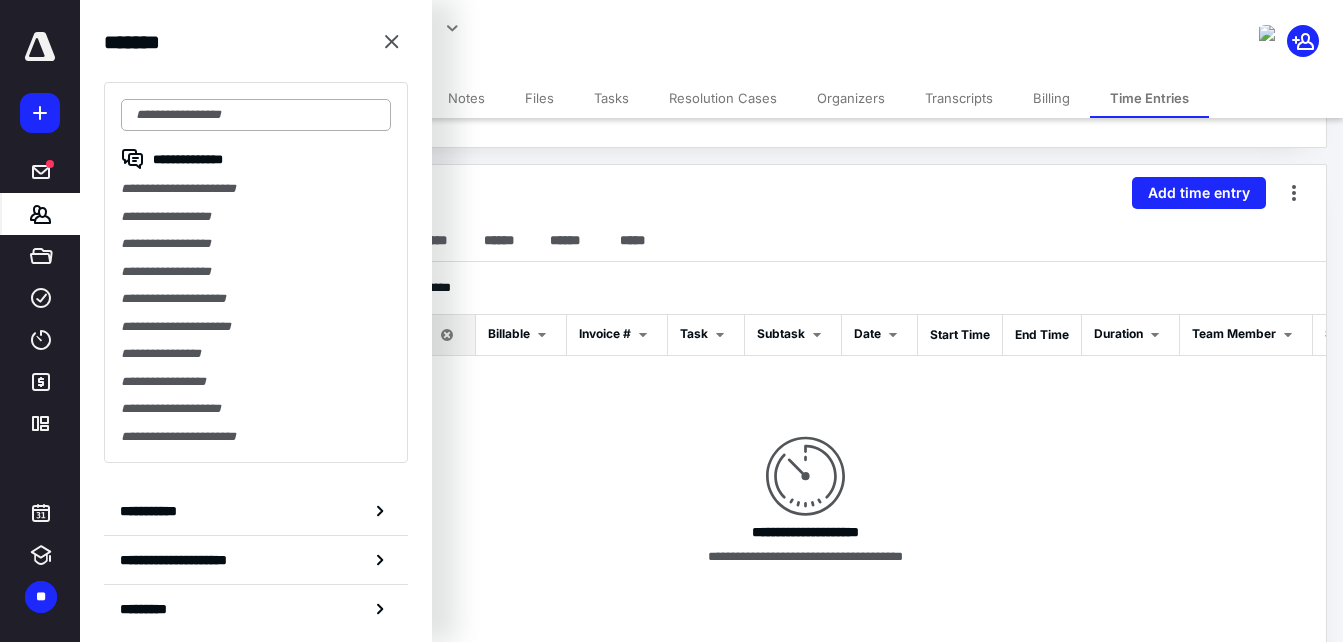 click at bounding box center (256, 115) 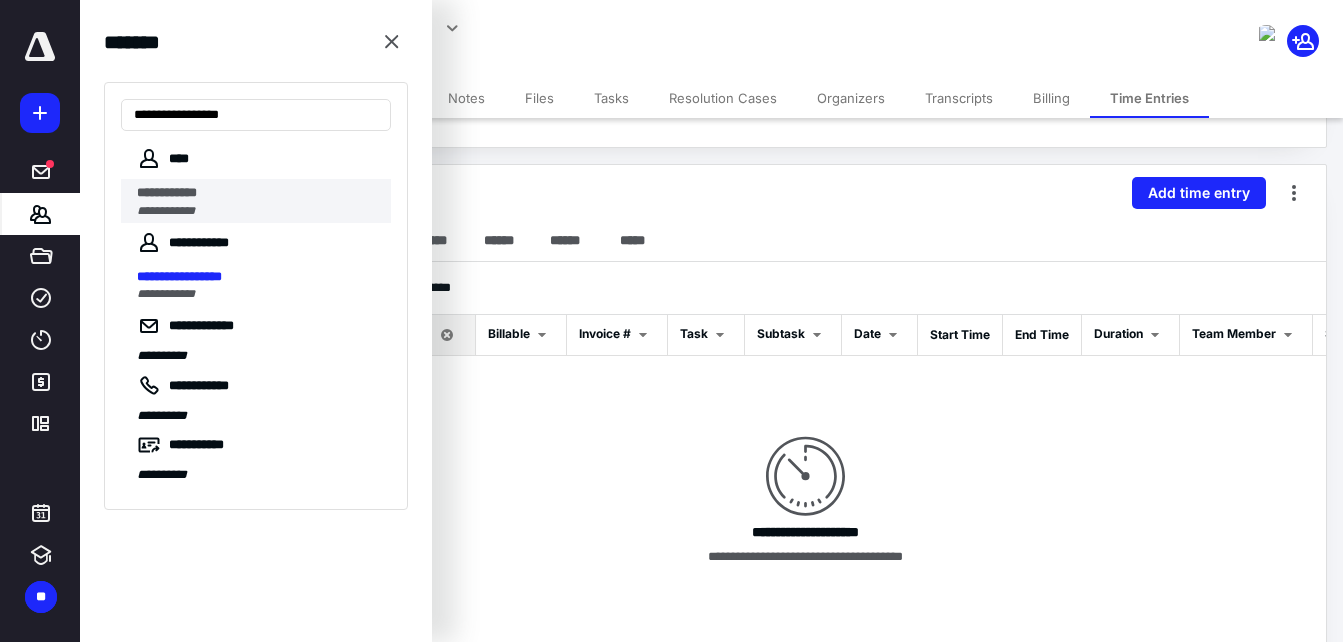 type on "**********" 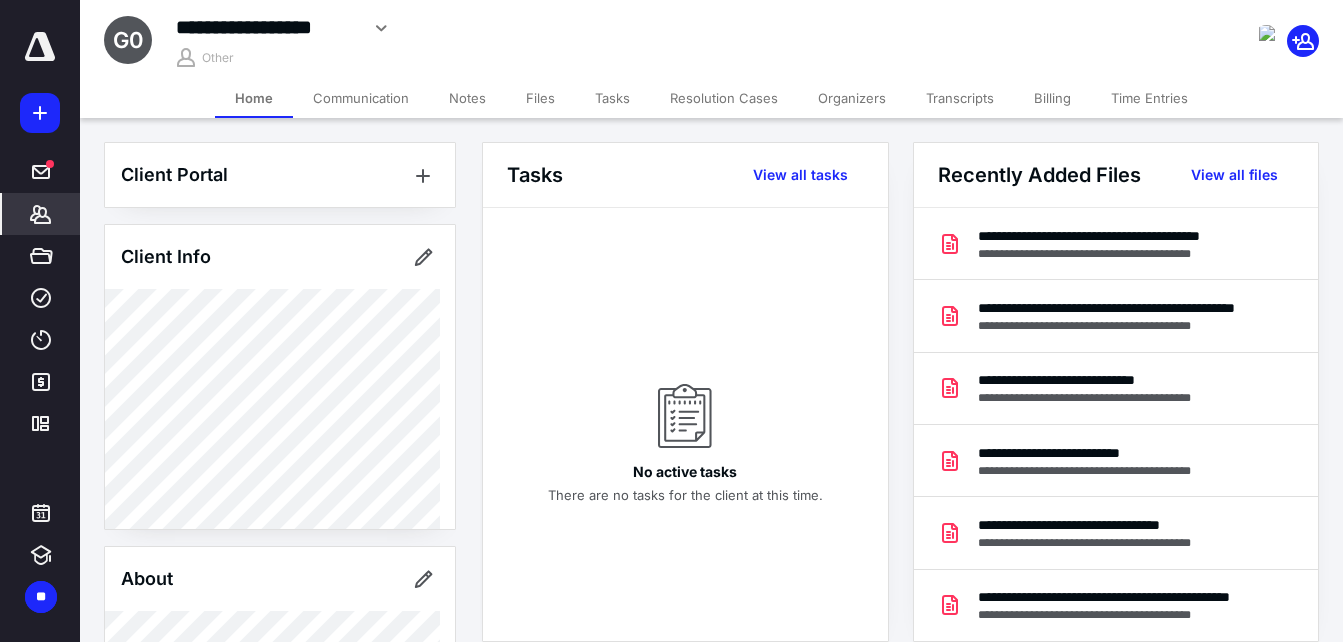 click on "Time Entries" at bounding box center [1149, 98] 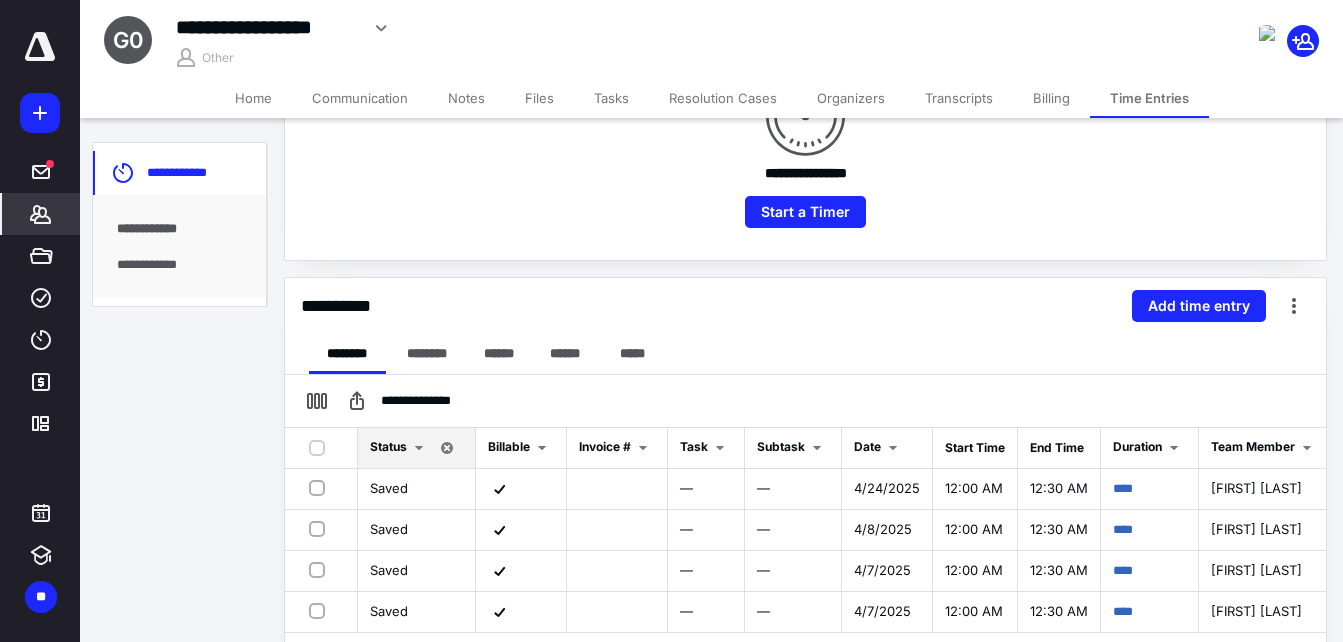 scroll, scrollTop: 332, scrollLeft: 0, axis: vertical 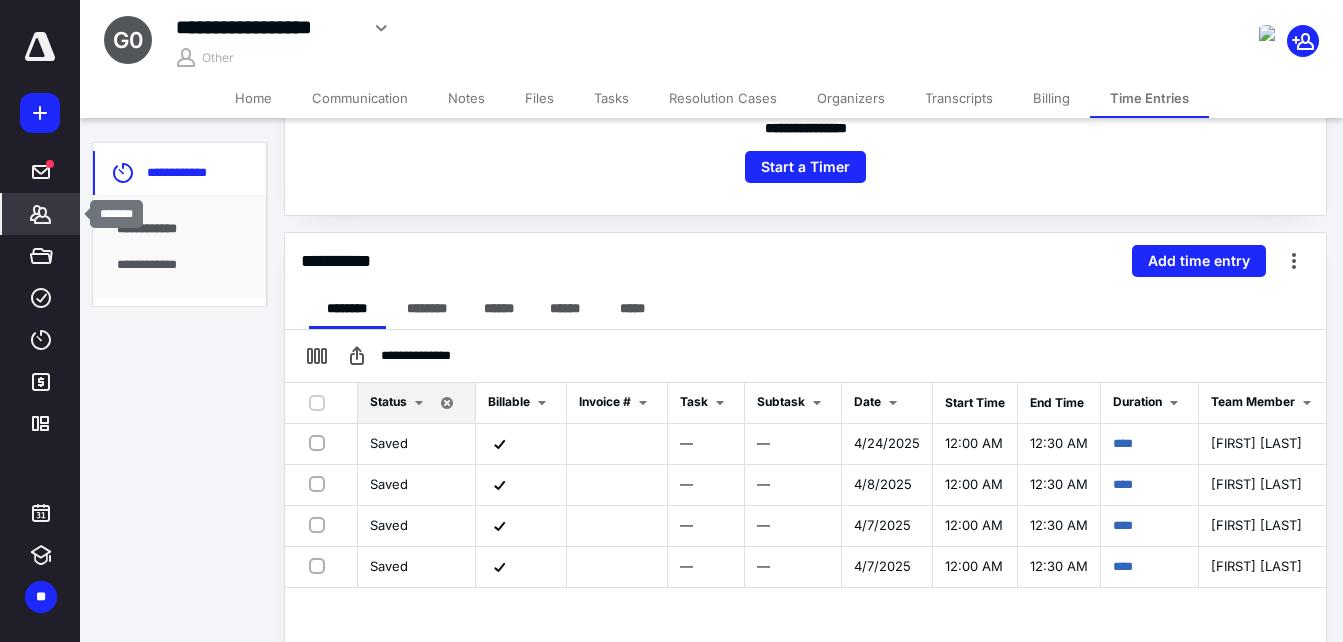click on "*******" at bounding box center [41, 214] 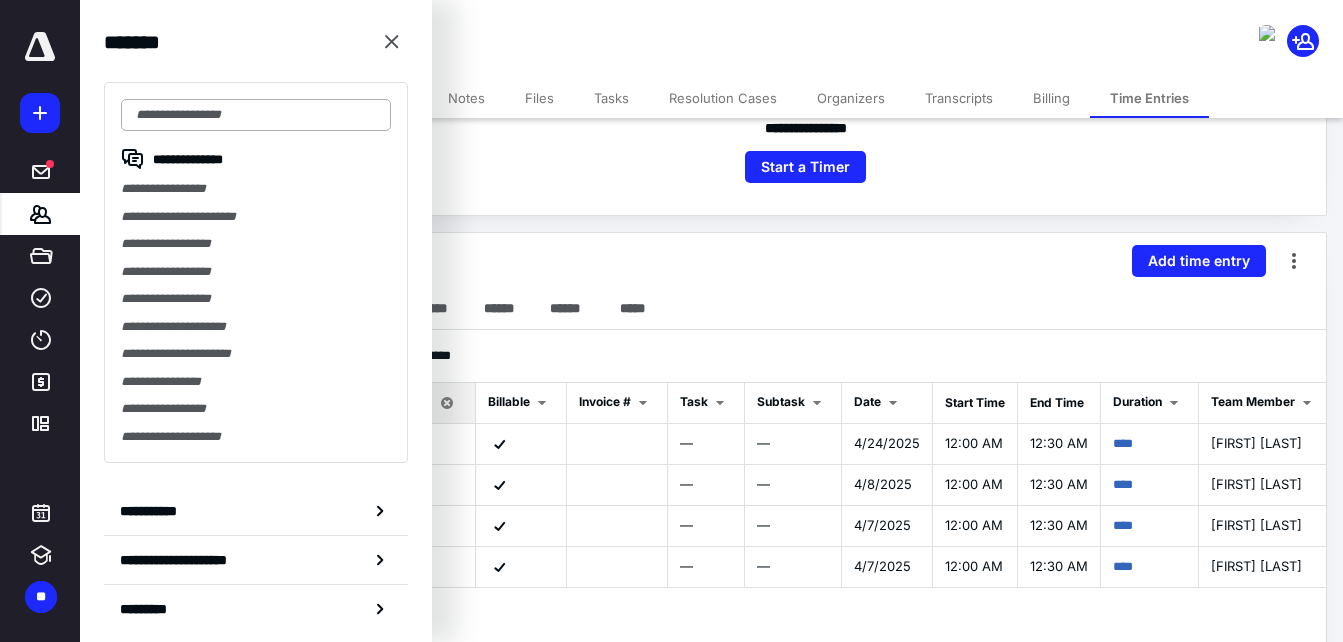 click at bounding box center (256, 115) 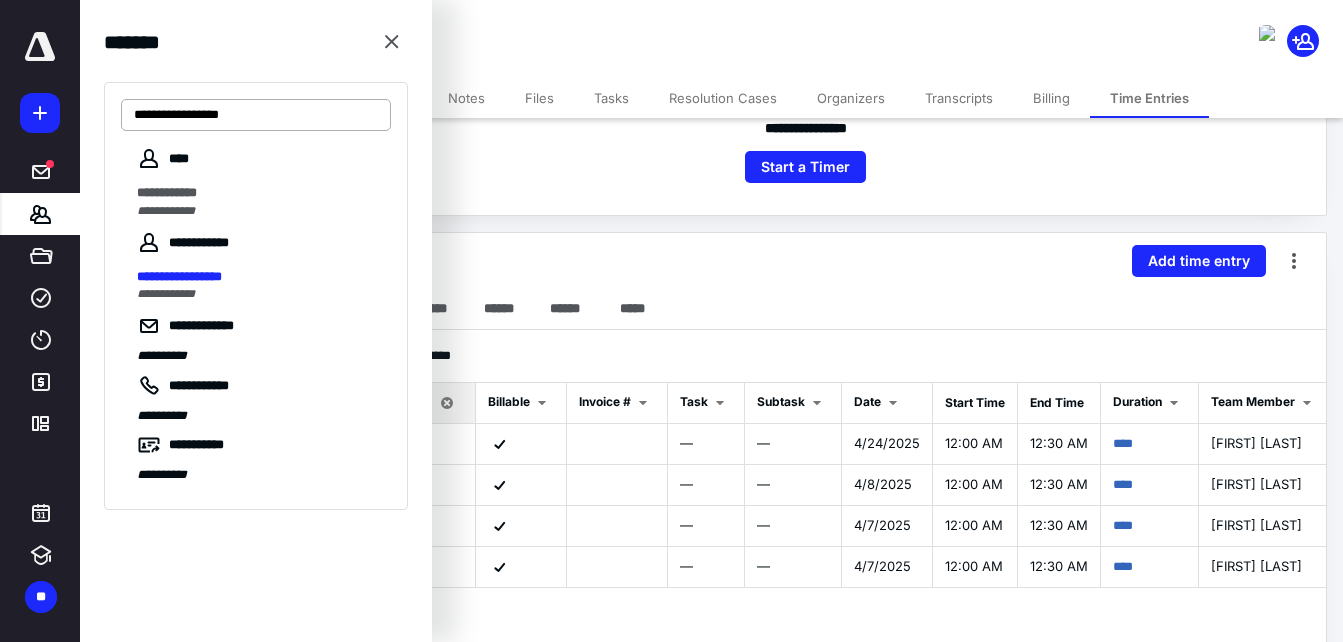 type on "**********" 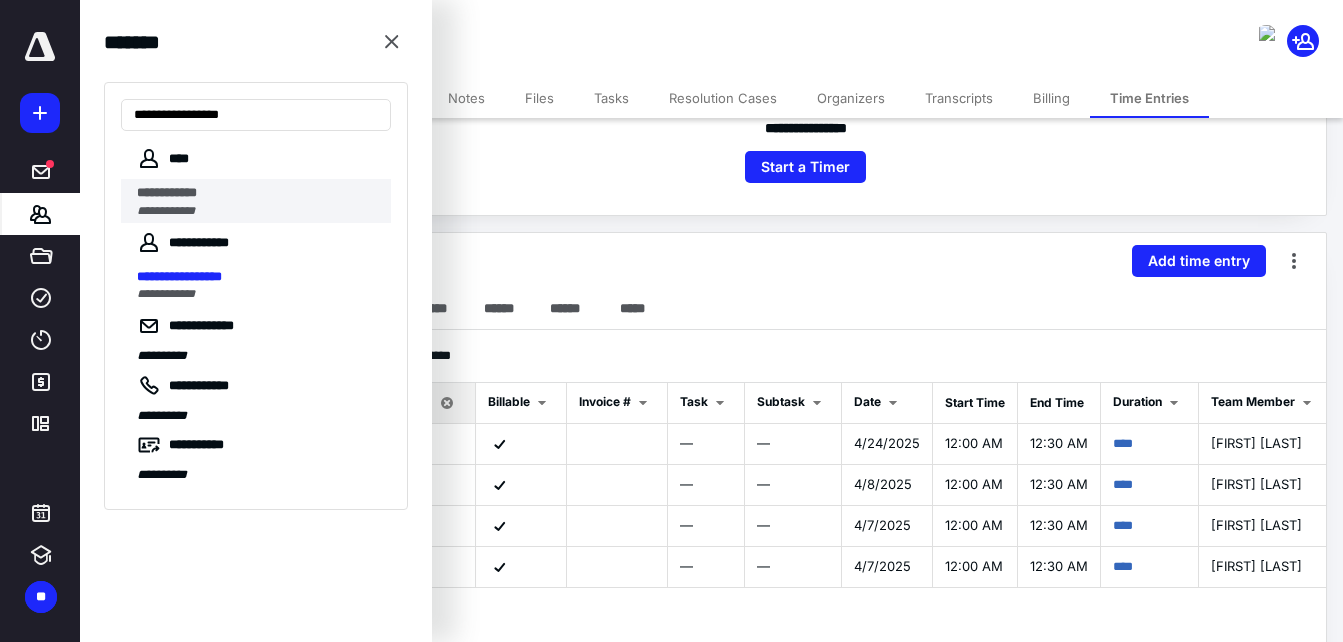 click on "**********" at bounding box center [258, 193] 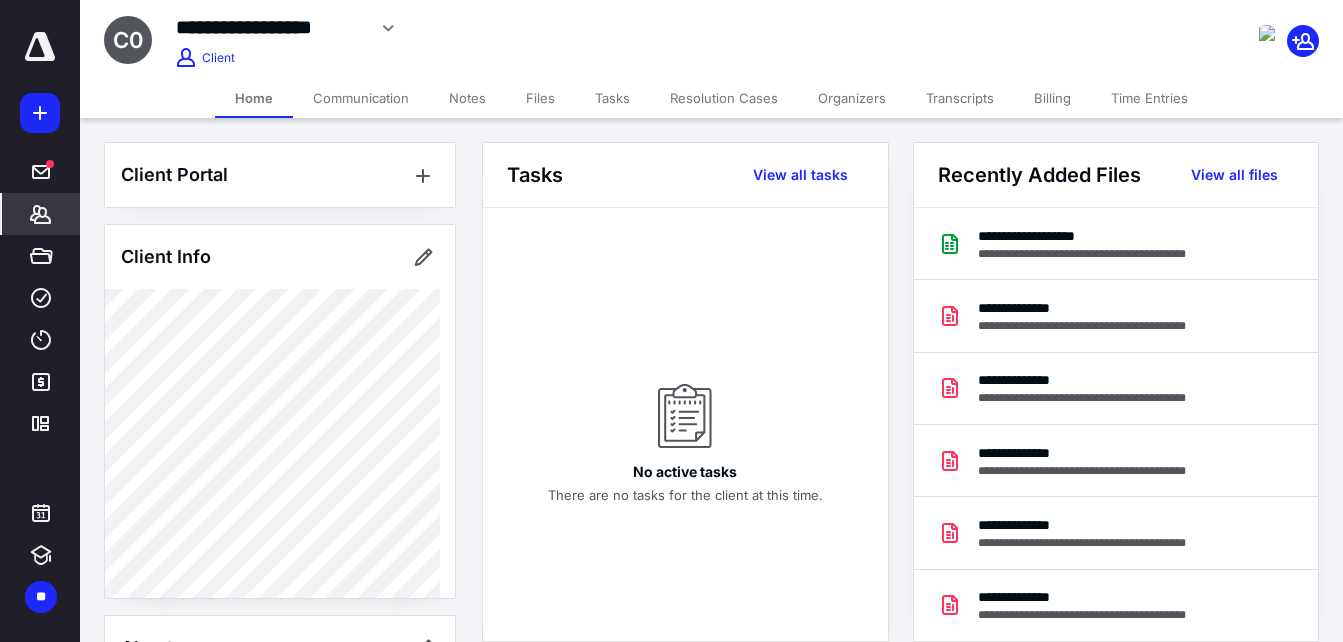 click on "Time Entries" at bounding box center [1149, 98] 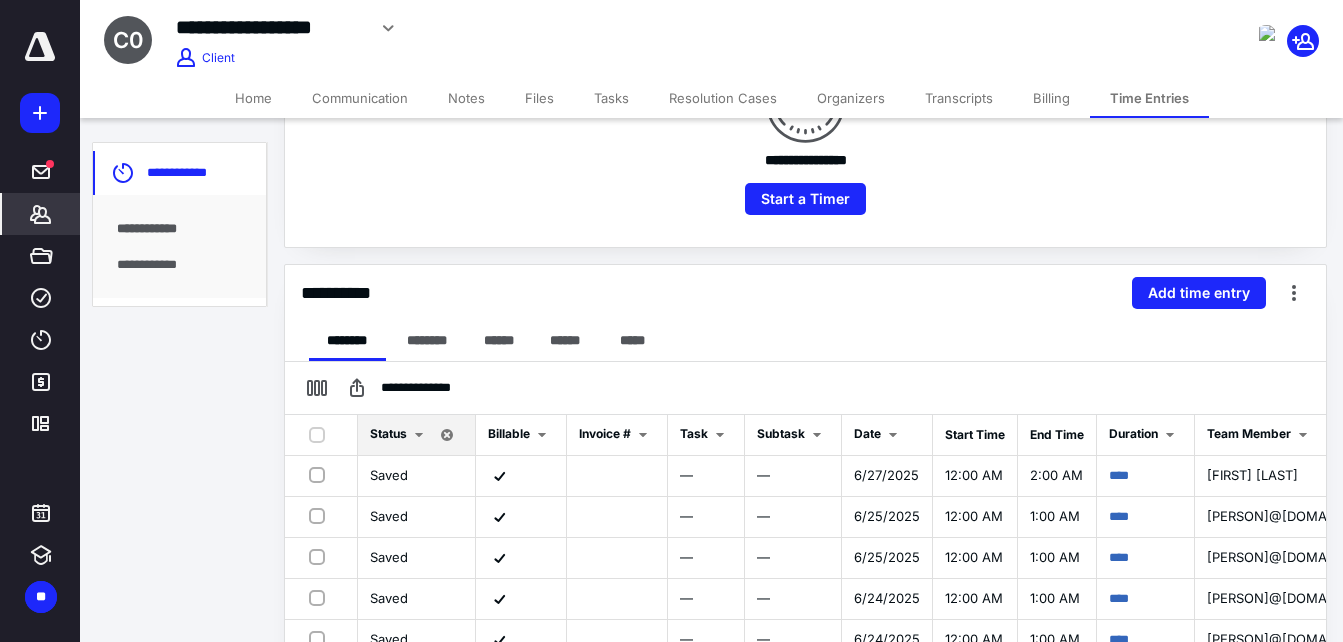 scroll, scrollTop: 400, scrollLeft: 0, axis: vertical 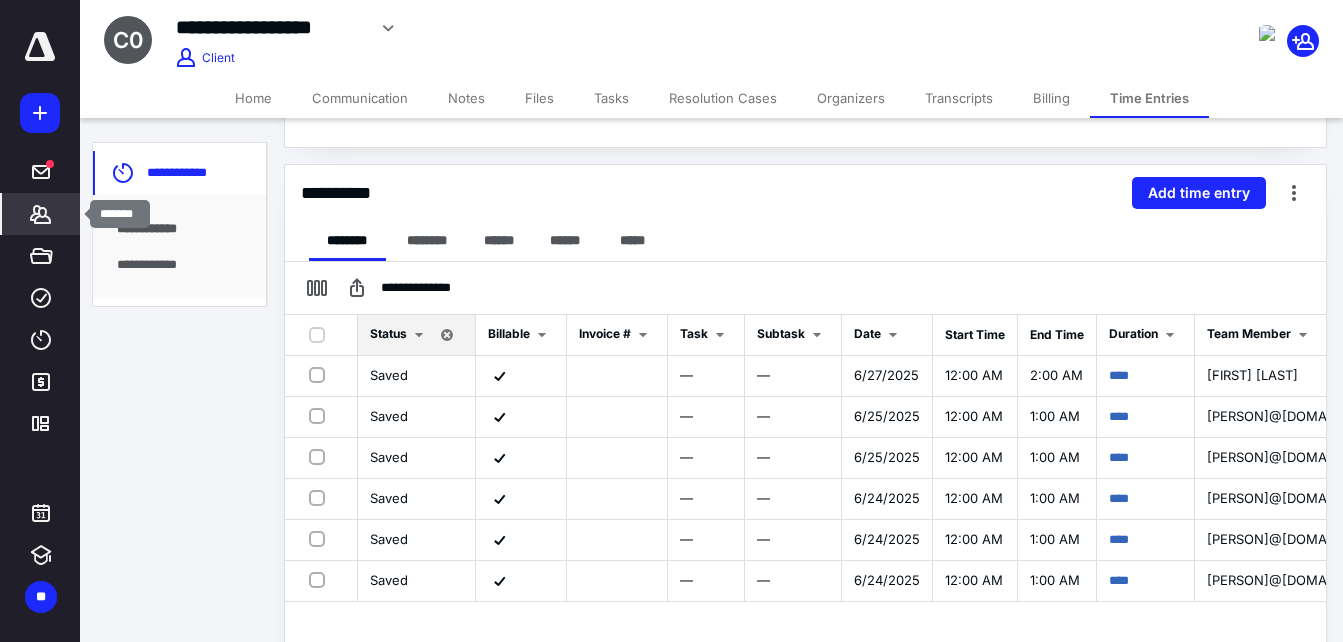 click 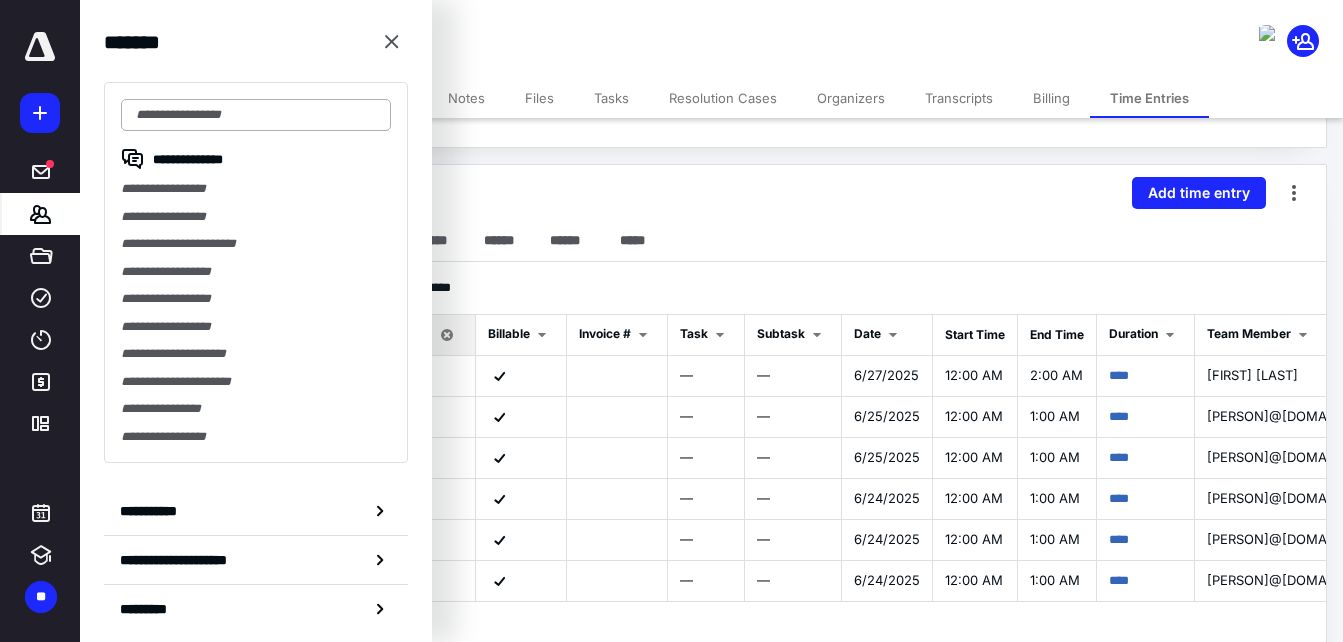 click at bounding box center [256, 115] 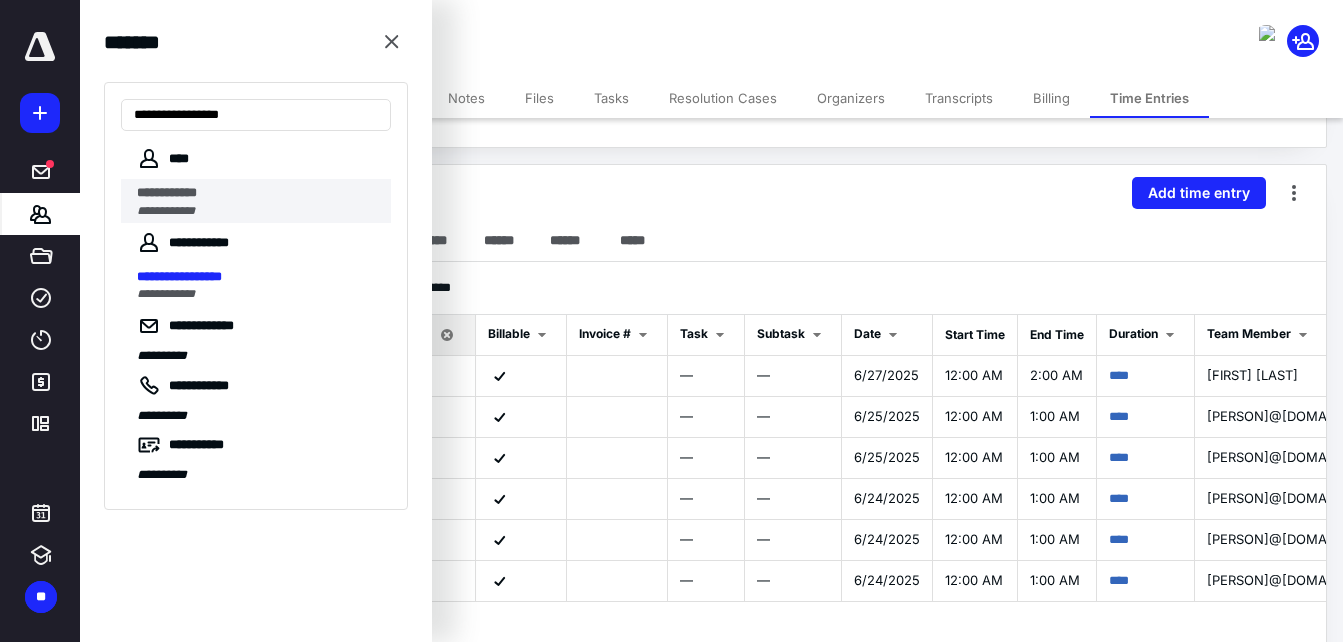 type on "**********" 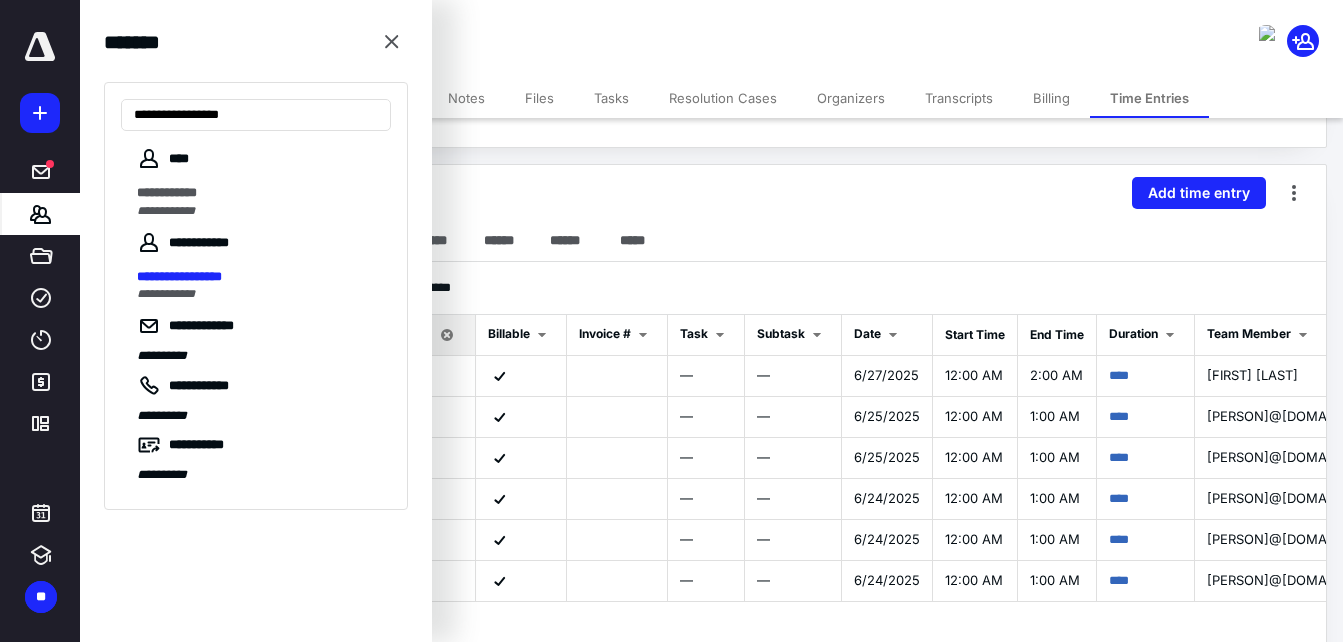 click on "**********" at bounding box center [258, 193] 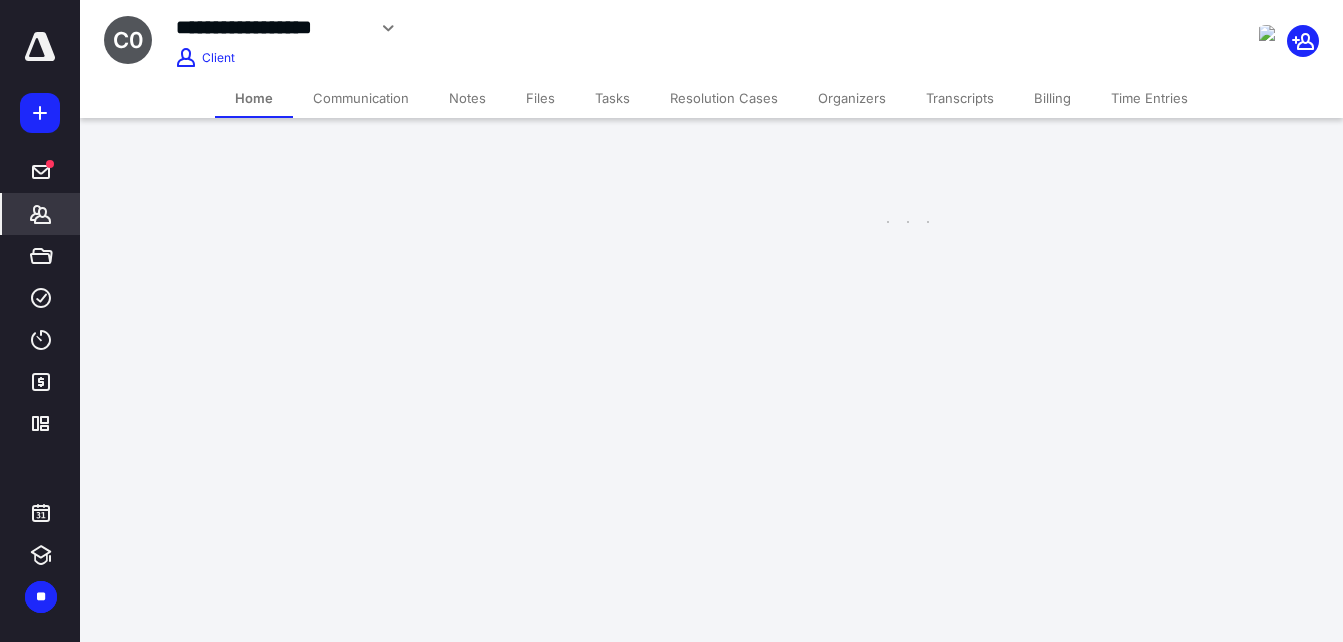scroll, scrollTop: 0, scrollLeft: 0, axis: both 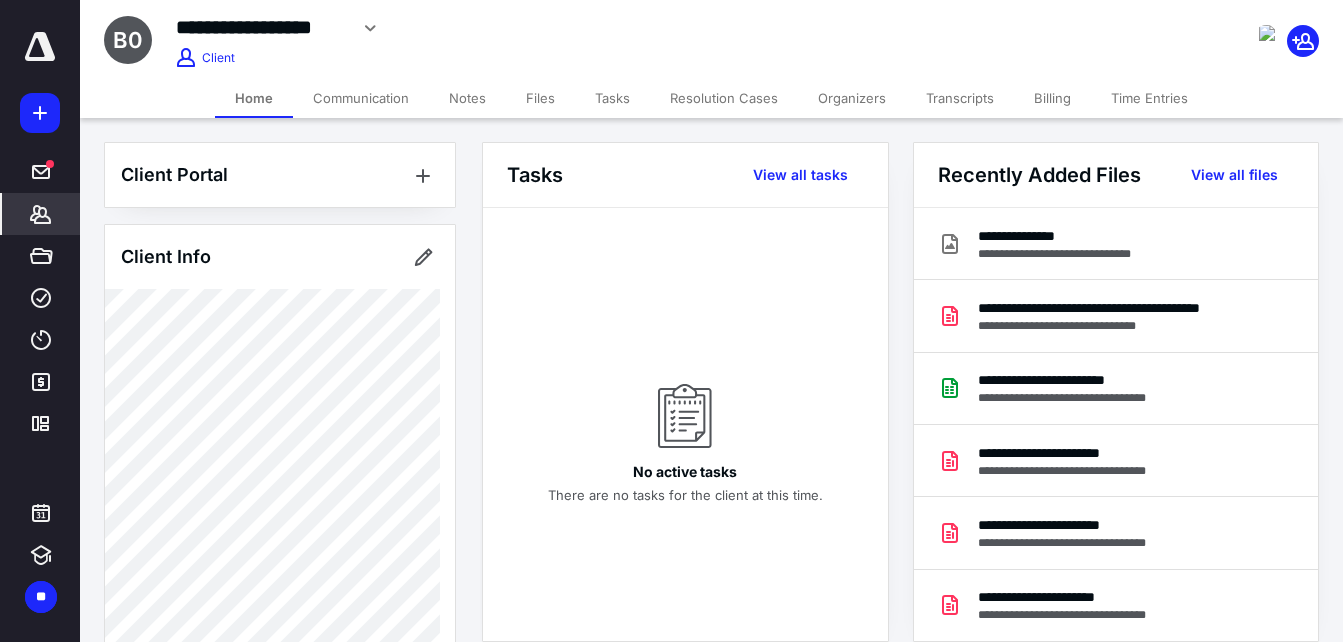 click on "Time Entries" at bounding box center [1149, 98] 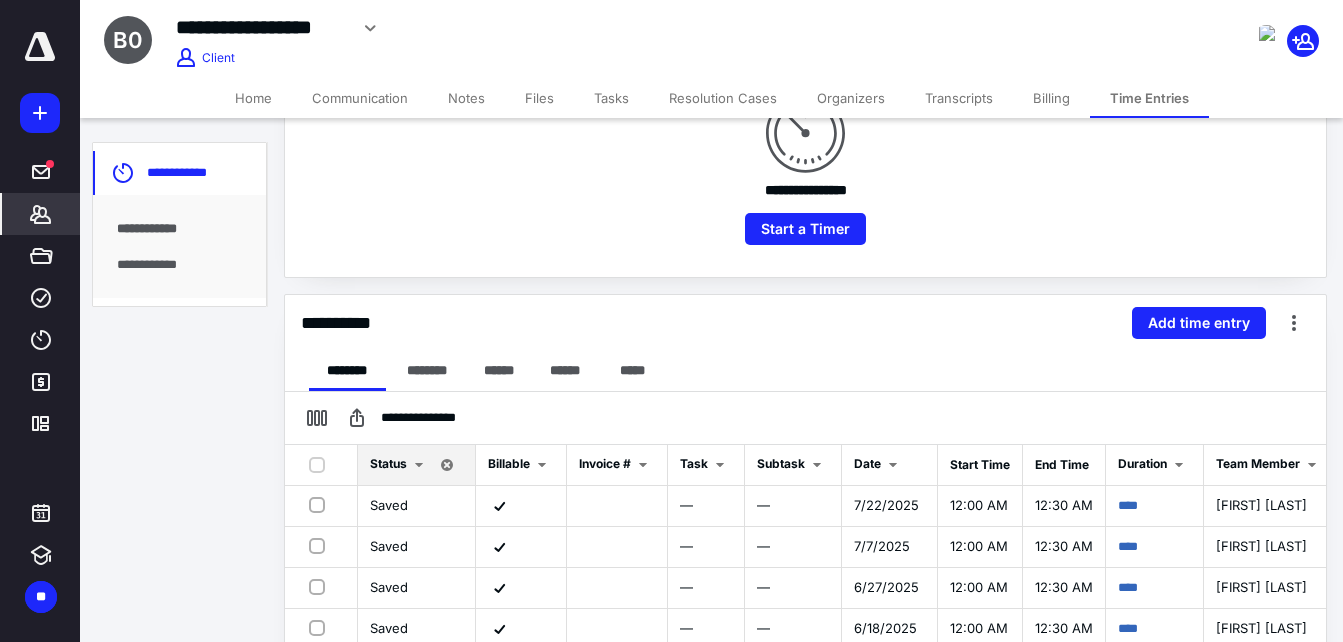 scroll, scrollTop: 300, scrollLeft: 0, axis: vertical 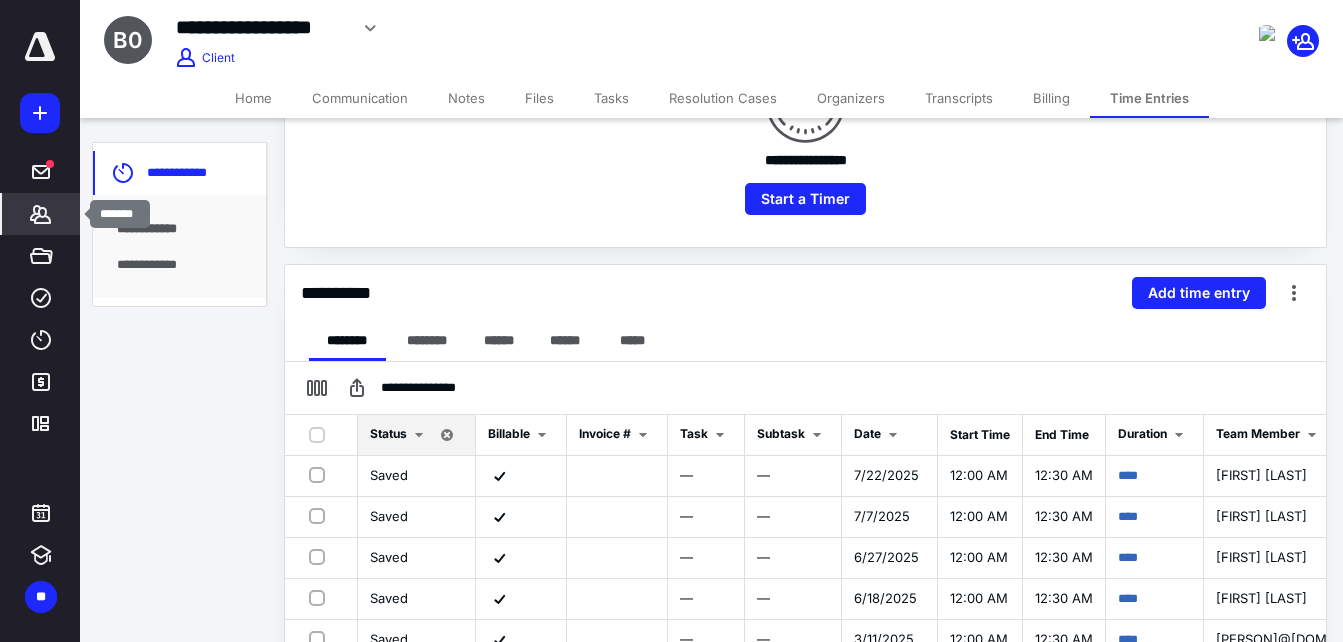click on "*******" at bounding box center [41, 214] 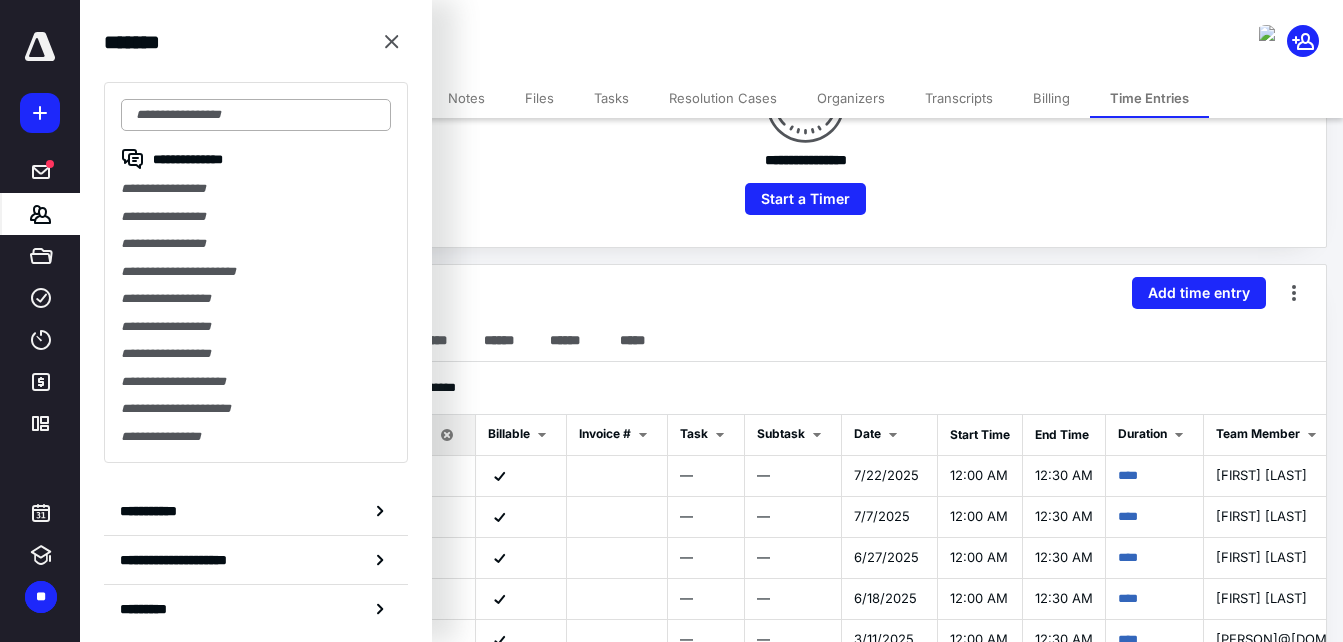 click at bounding box center [256, 115] 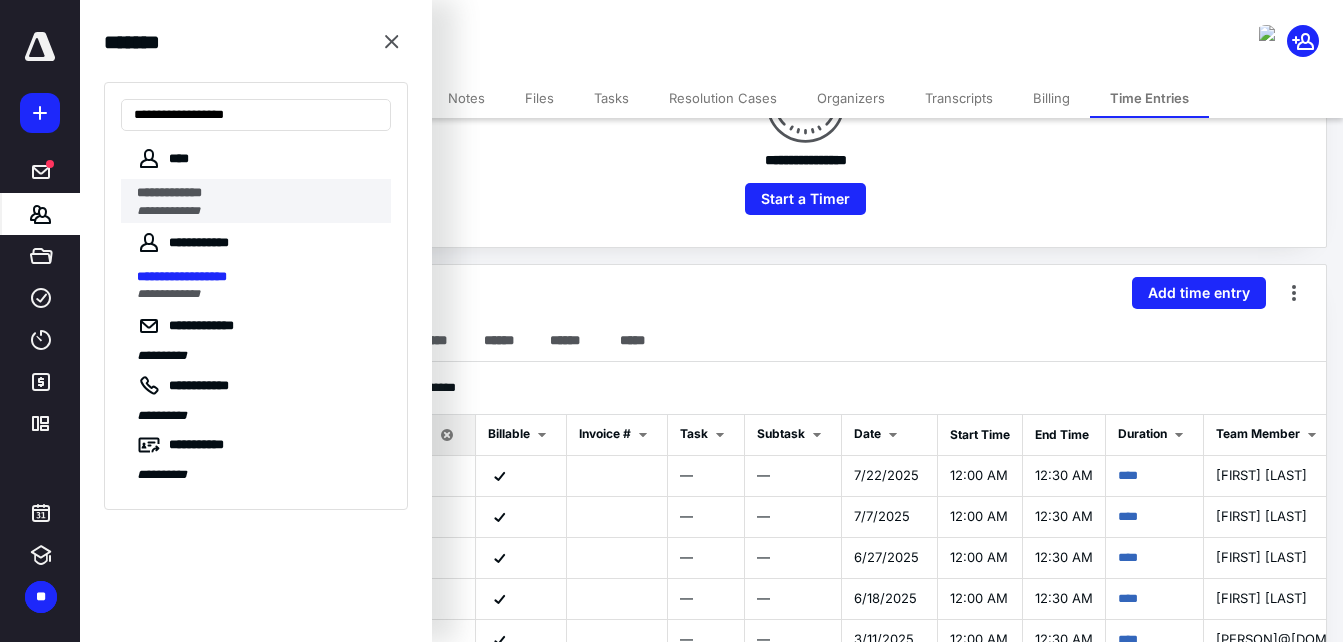 type on "**********" 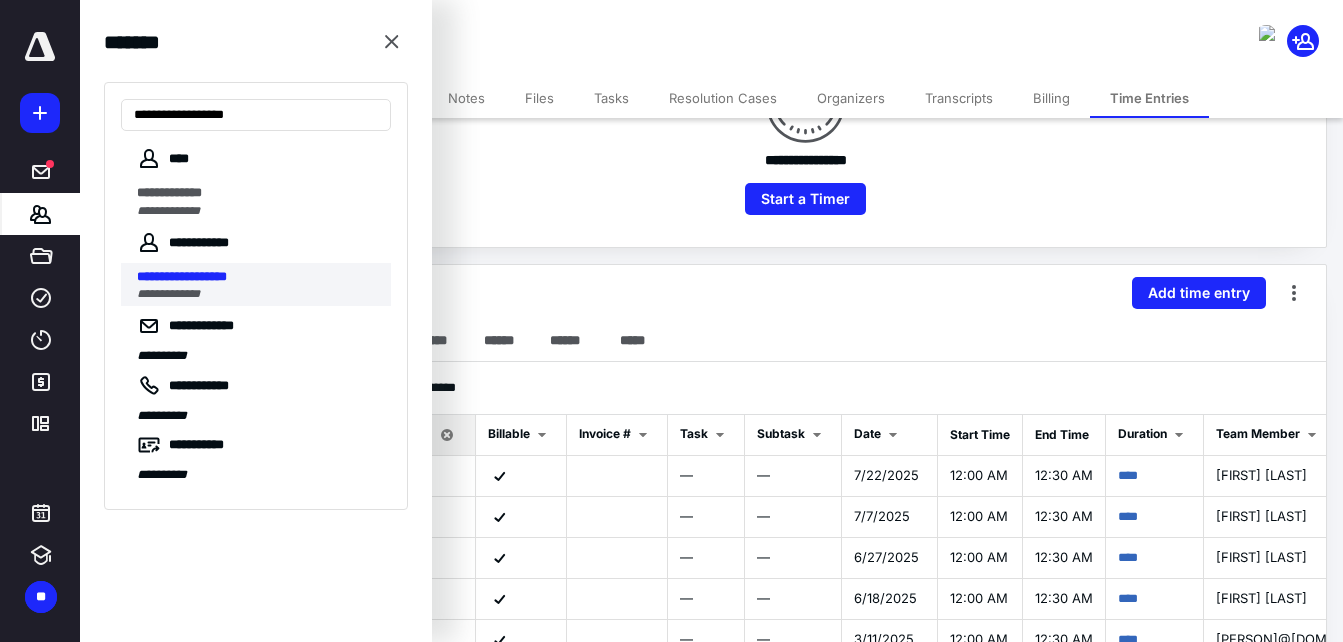 click on "**********" at bounding box center (182, 276) 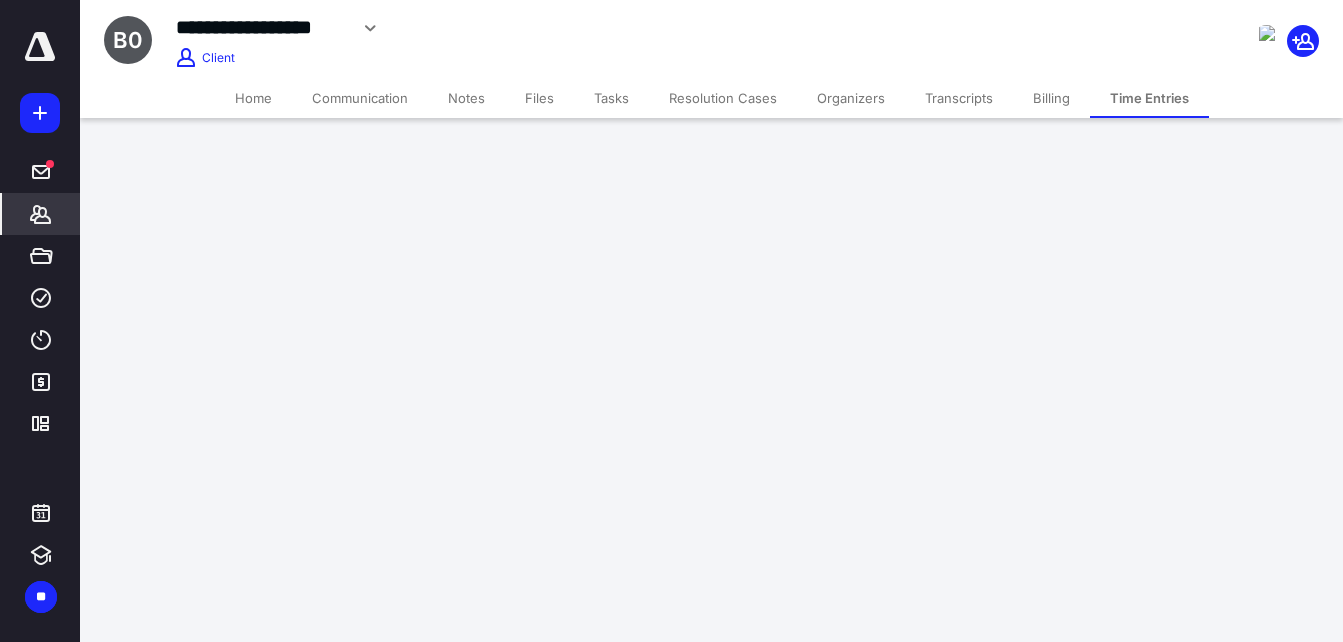 scroll, scrollTop: 0, scrollLeft: 0, axis: both 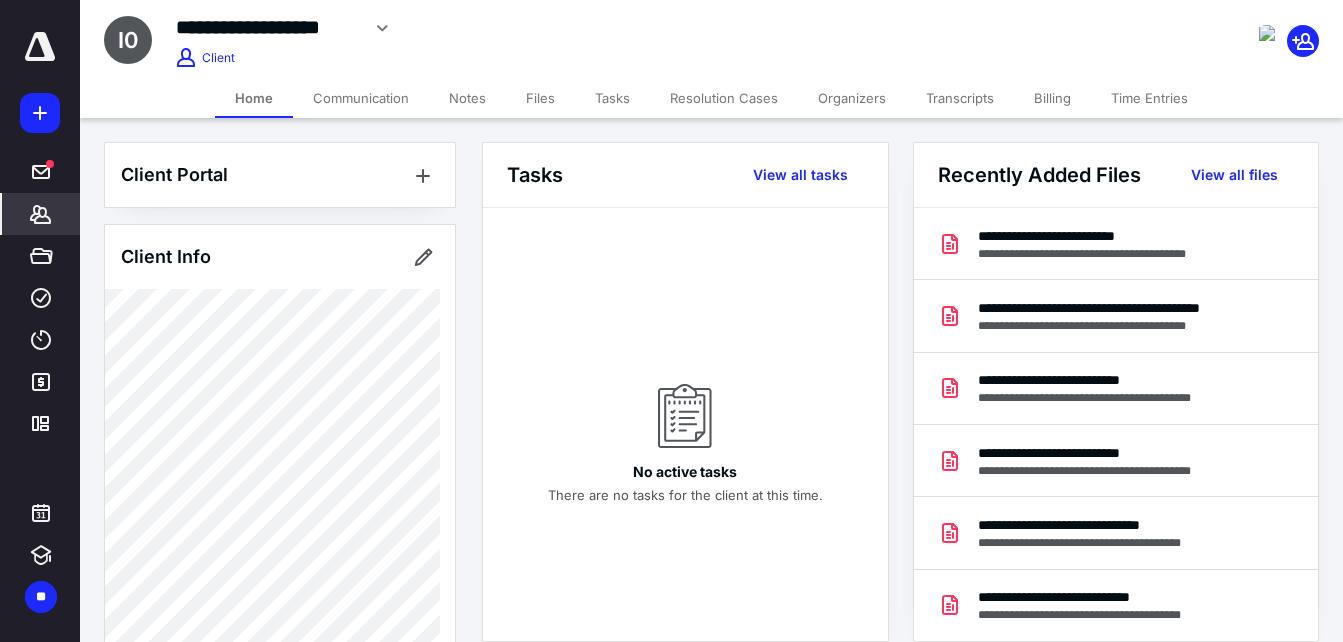 click on "Time Entries" at bounding box center [1149, 98] 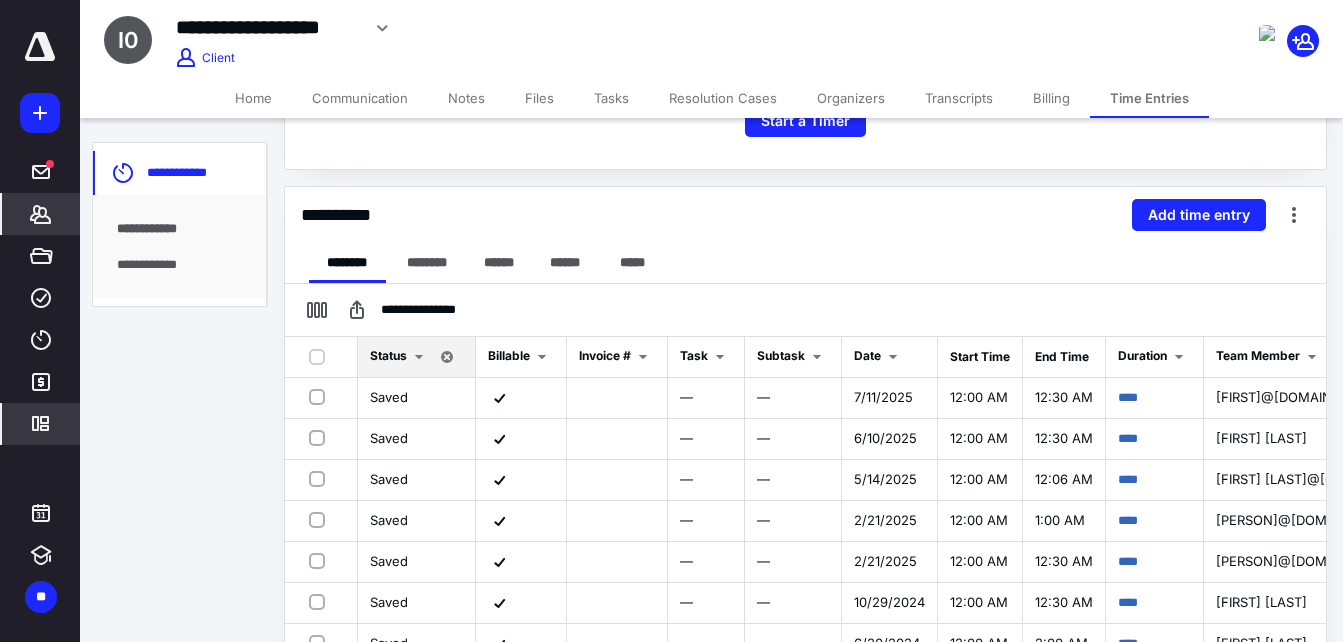 scroll, scrollTop: 400, scrollLeft: 0, axis: vertical 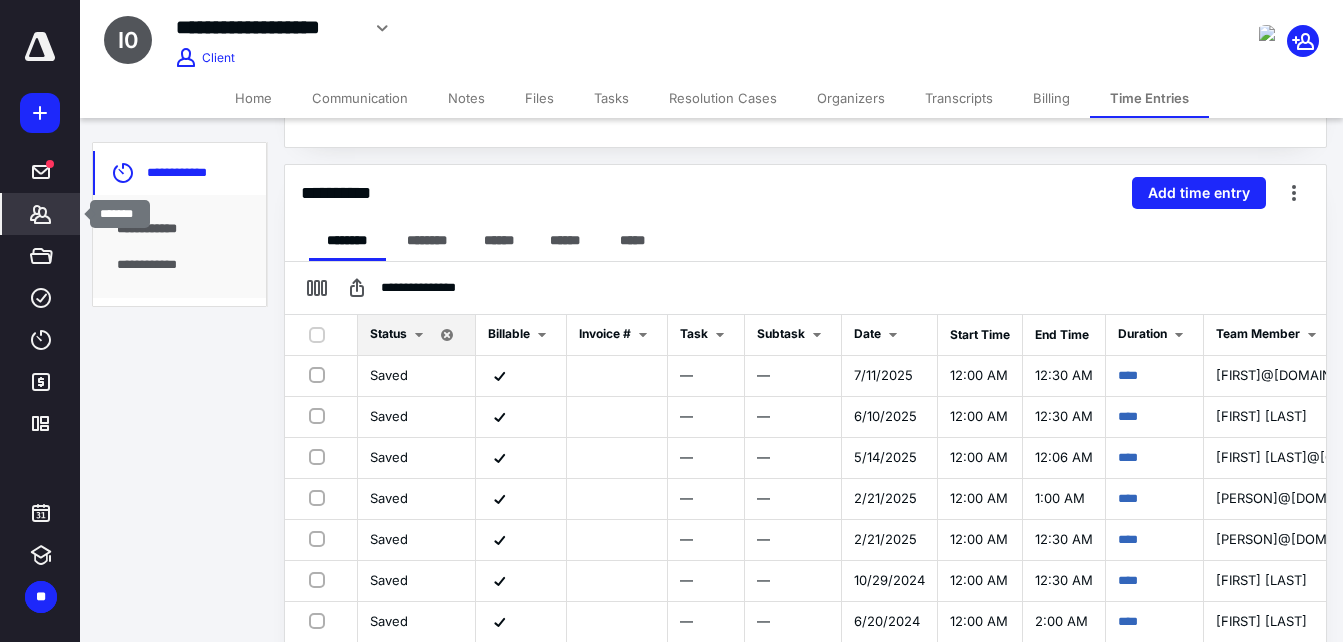 click on "*******" at bounding box center [41, 214] 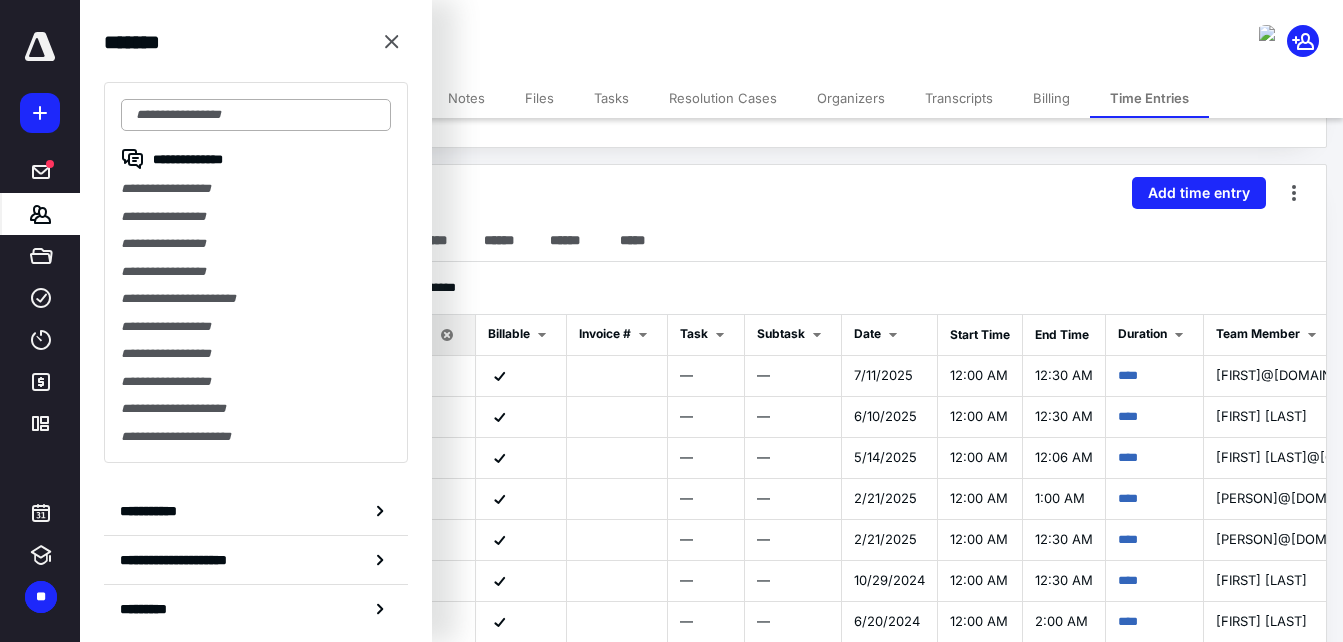click at bounding box center (256, 115) 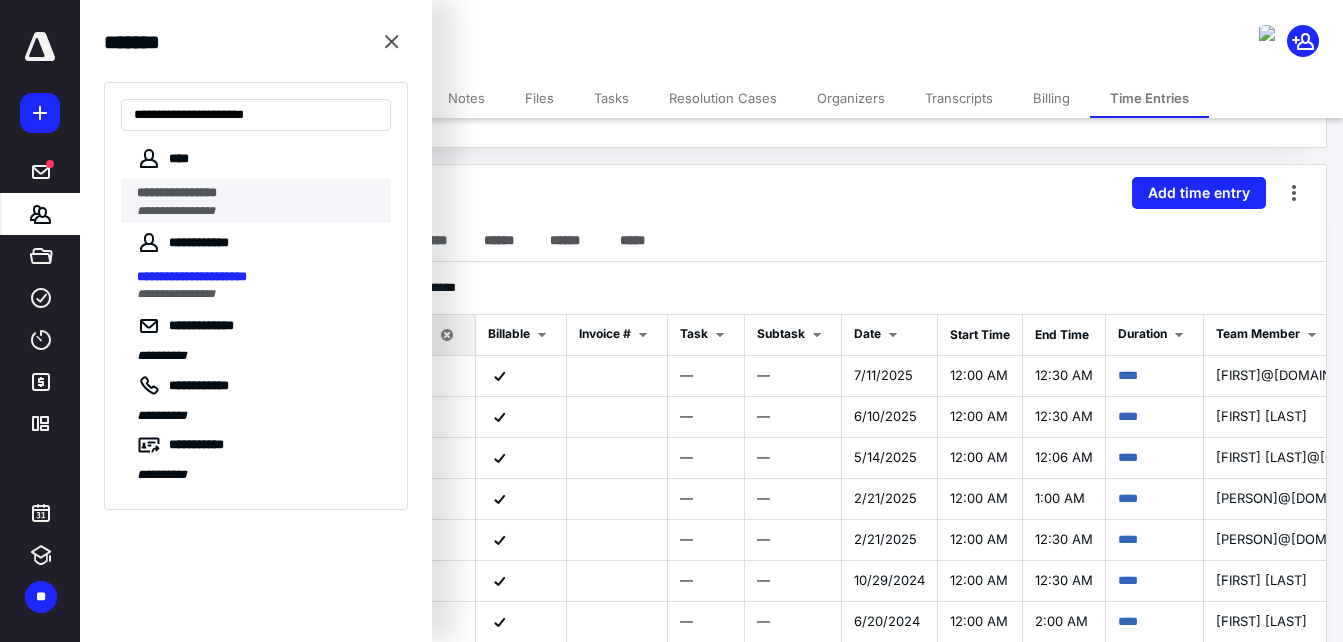 type on "**********" 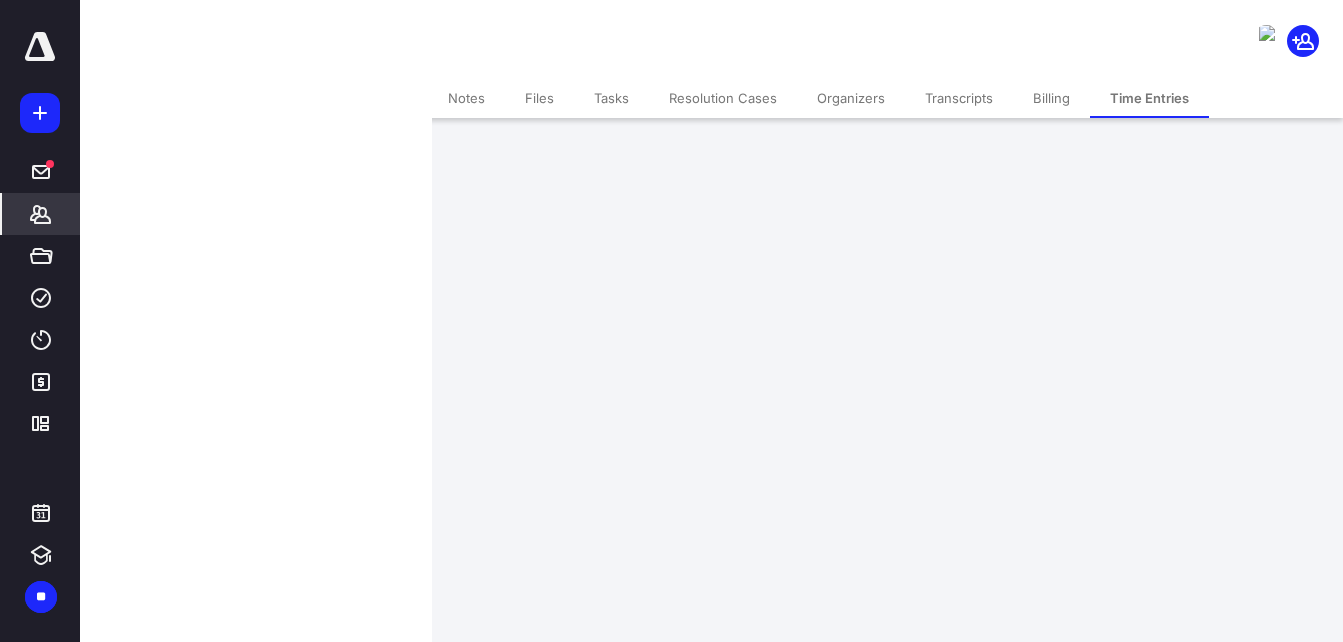 scroll, scrollTop: 0, scrollLeft: 0, axis: both 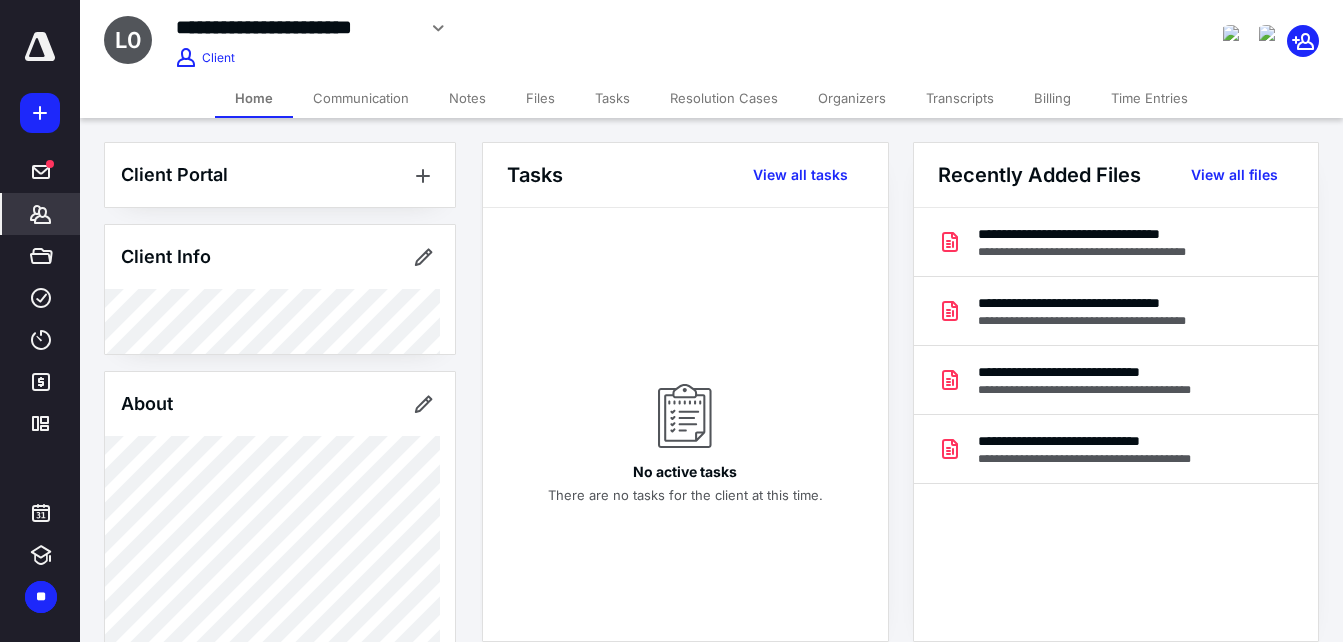 click on "Time Entries" at bounding box center (1149, 98) 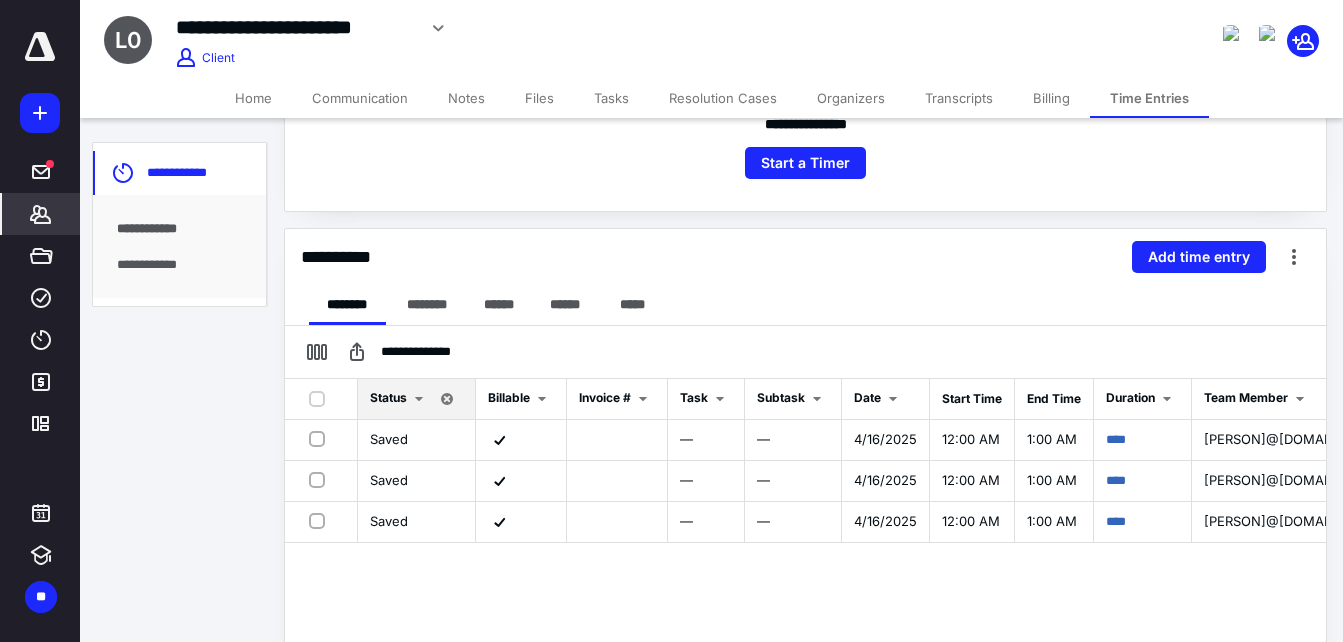 scroll, scrollTop: 400, scrollLeft: 0, axis: vertical 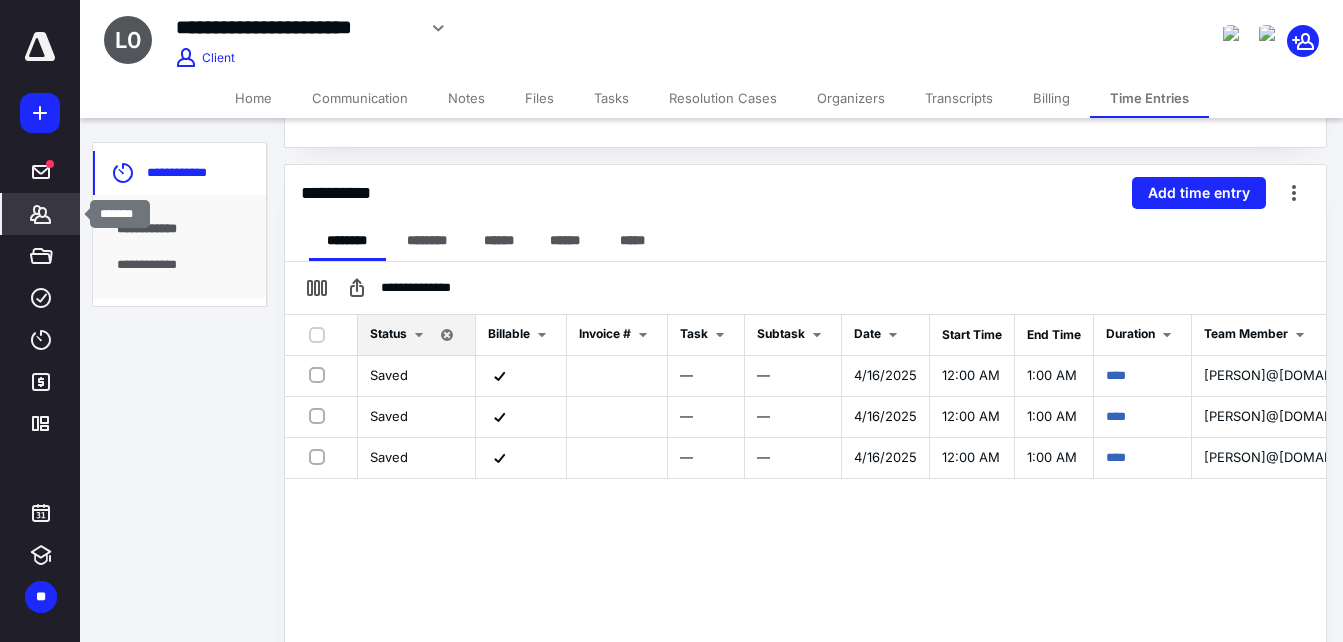 click on "*******" at bounding box center (41, 214) 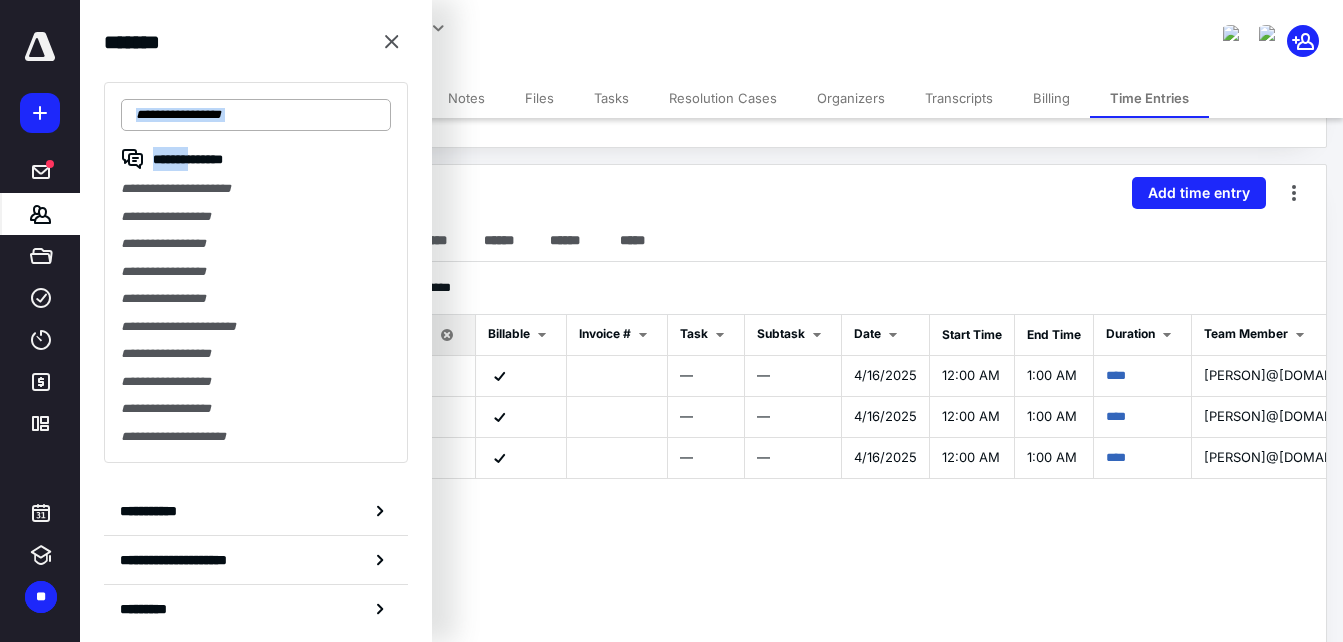 click on "**********" at bounding box center (256, 272) 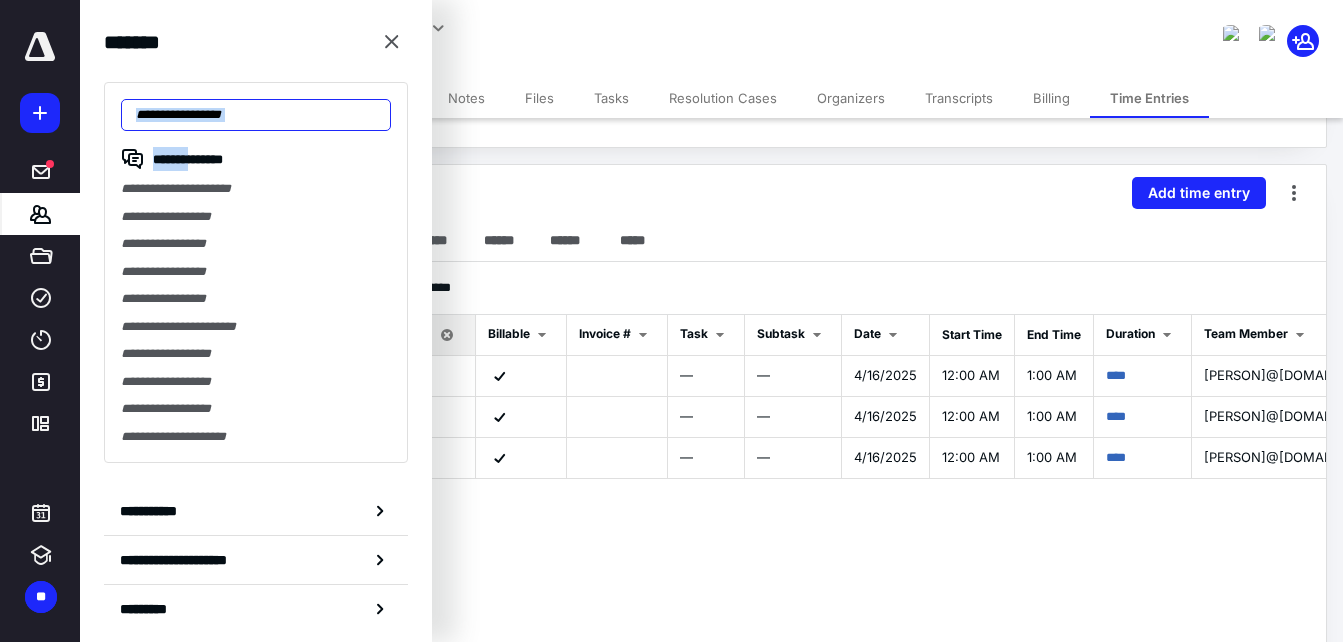 click at bounding box center (256, 115) 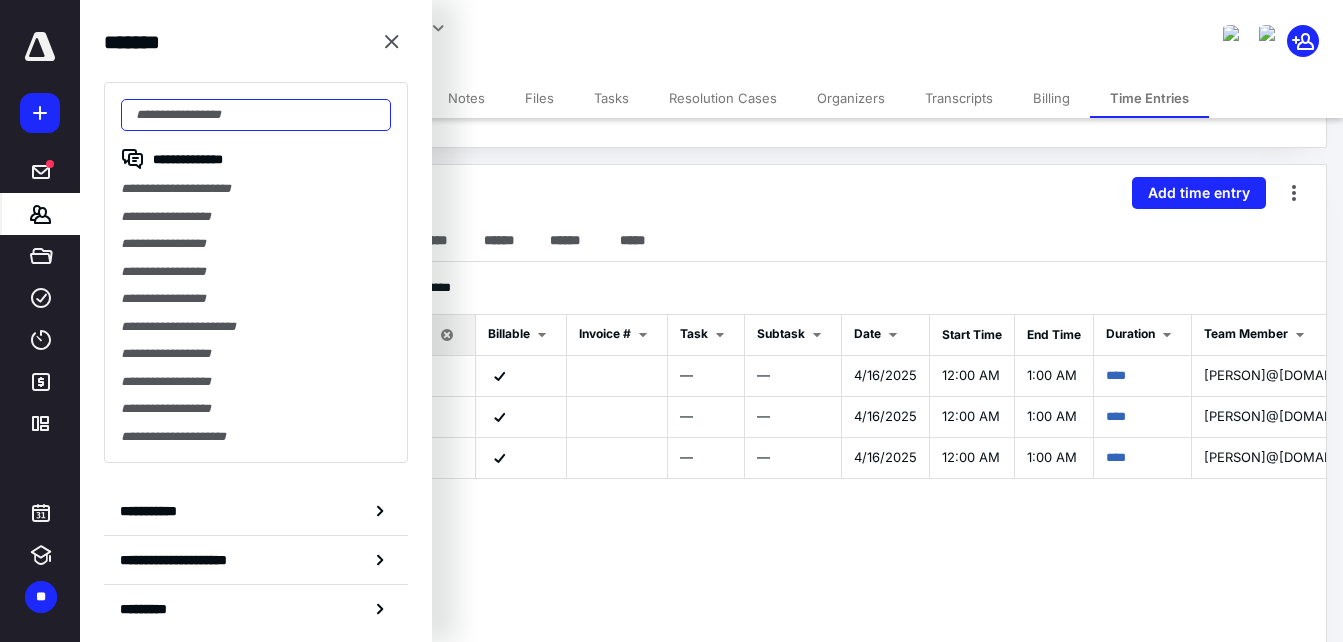 click at bounding box center (256, 115) 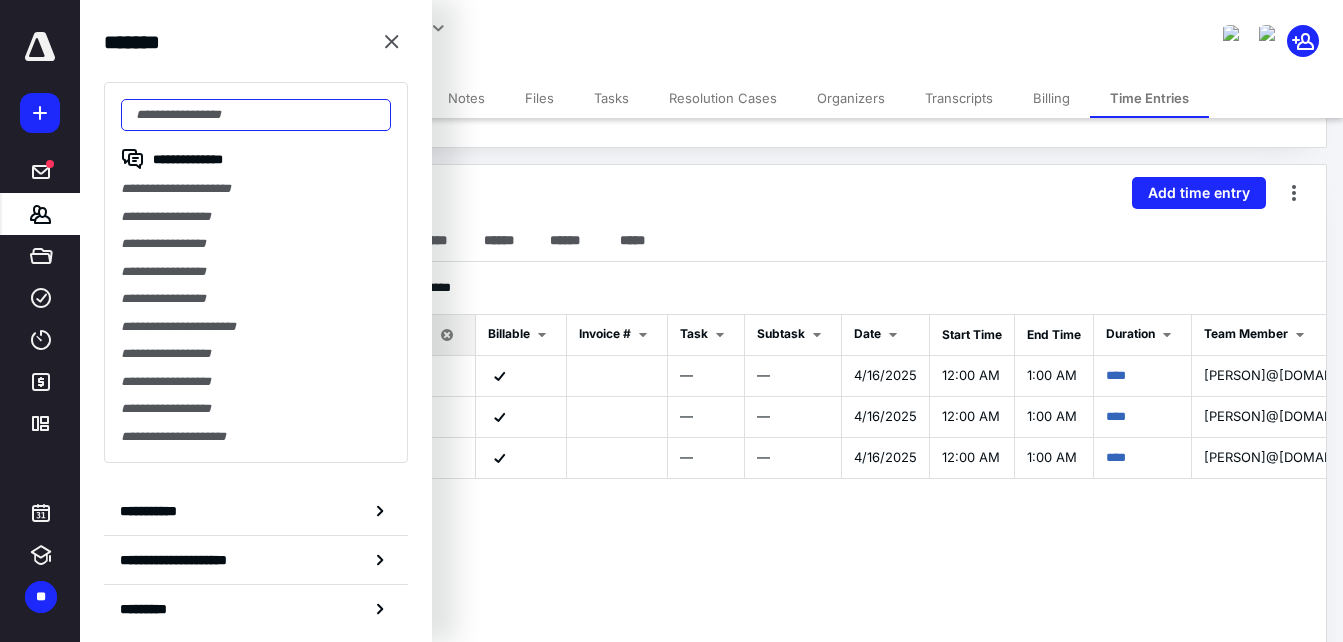 paste on "**********" 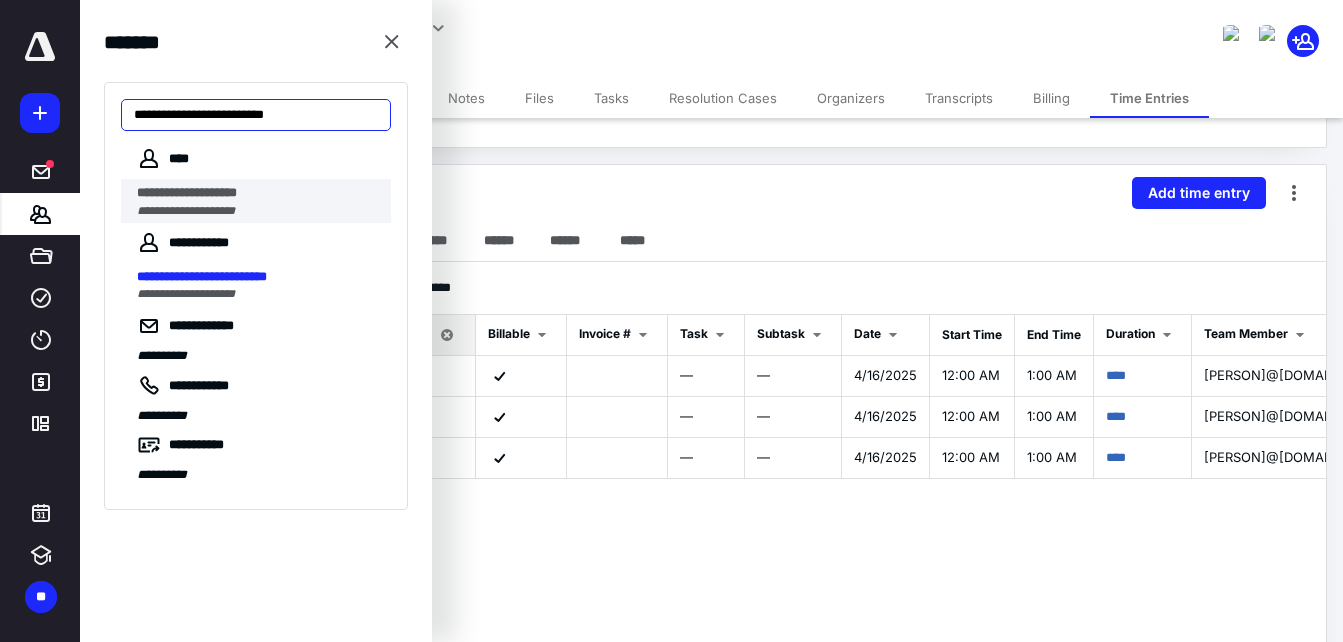 type on "**********" 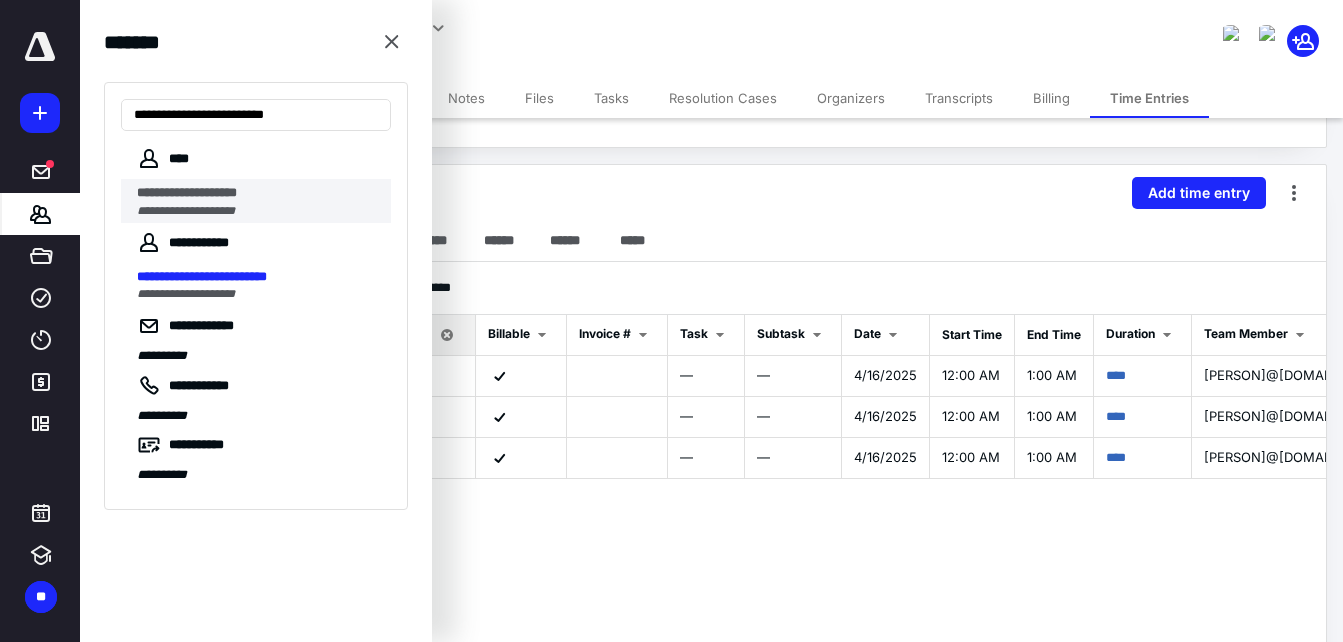 click on "**********" at bounding box center [258, 193] 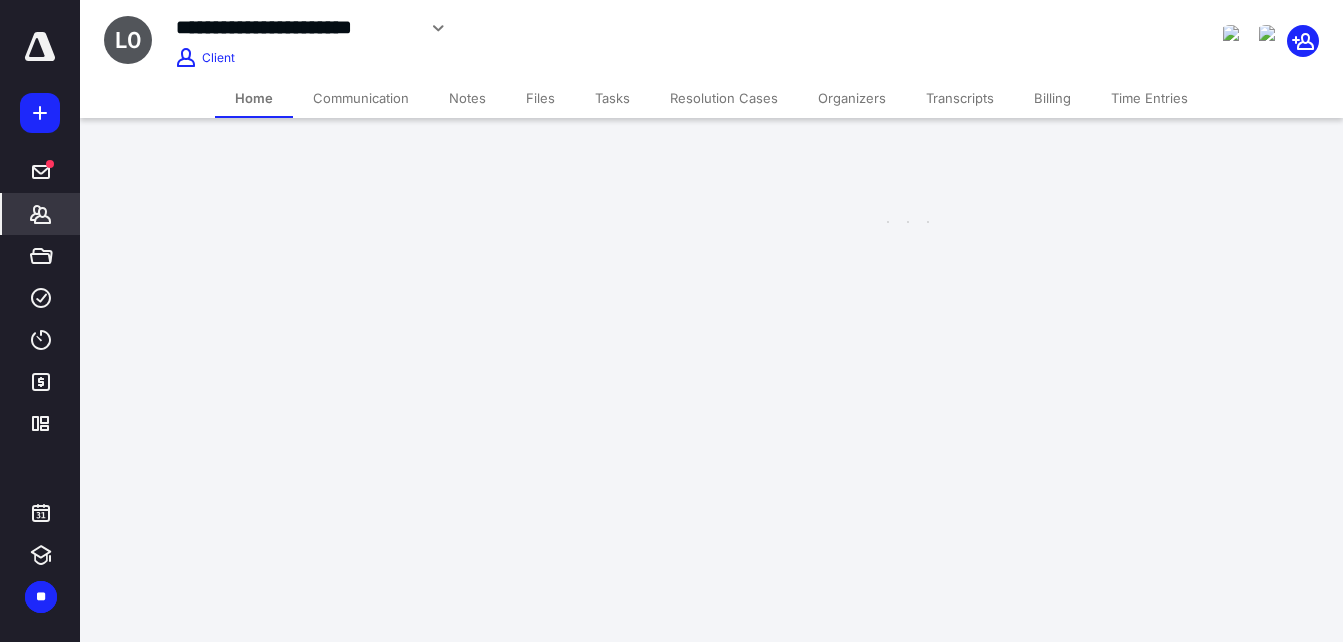 scroll, scrollTop: 0, scrollLeft: 0, axis: both 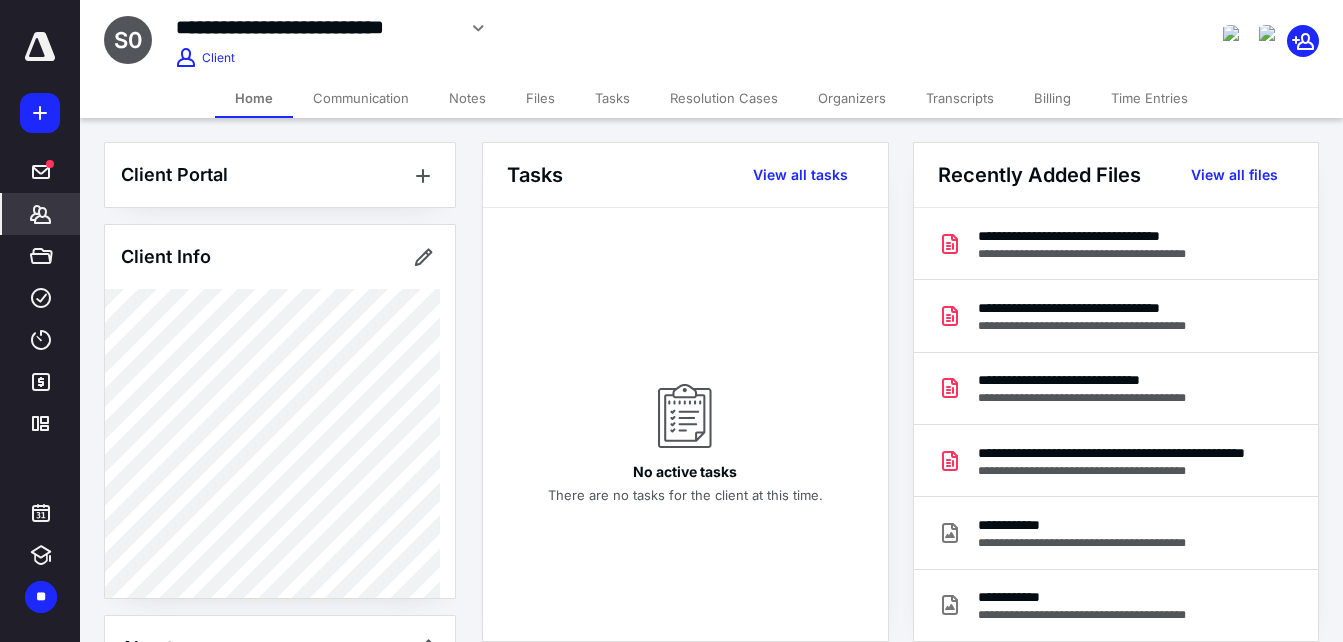 click on "Time Entries" at bounding box center (1149, 98) 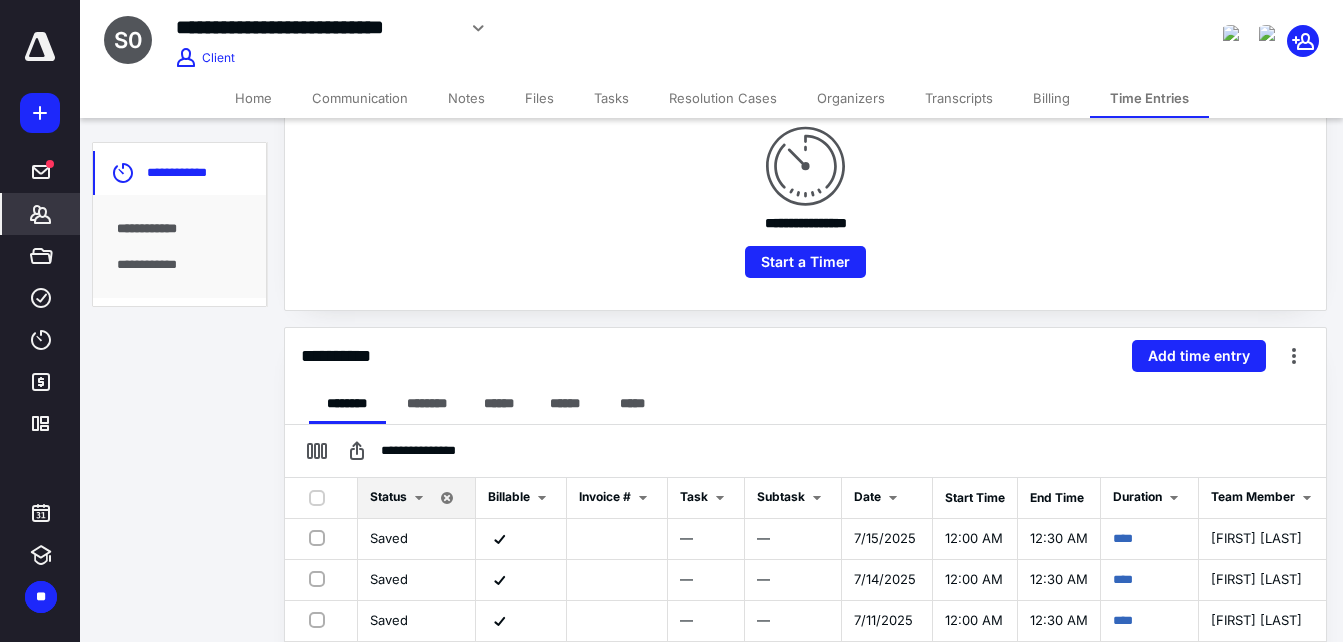 scroll, scrollTop: 300, scrollLeft: 0, axis: vertical 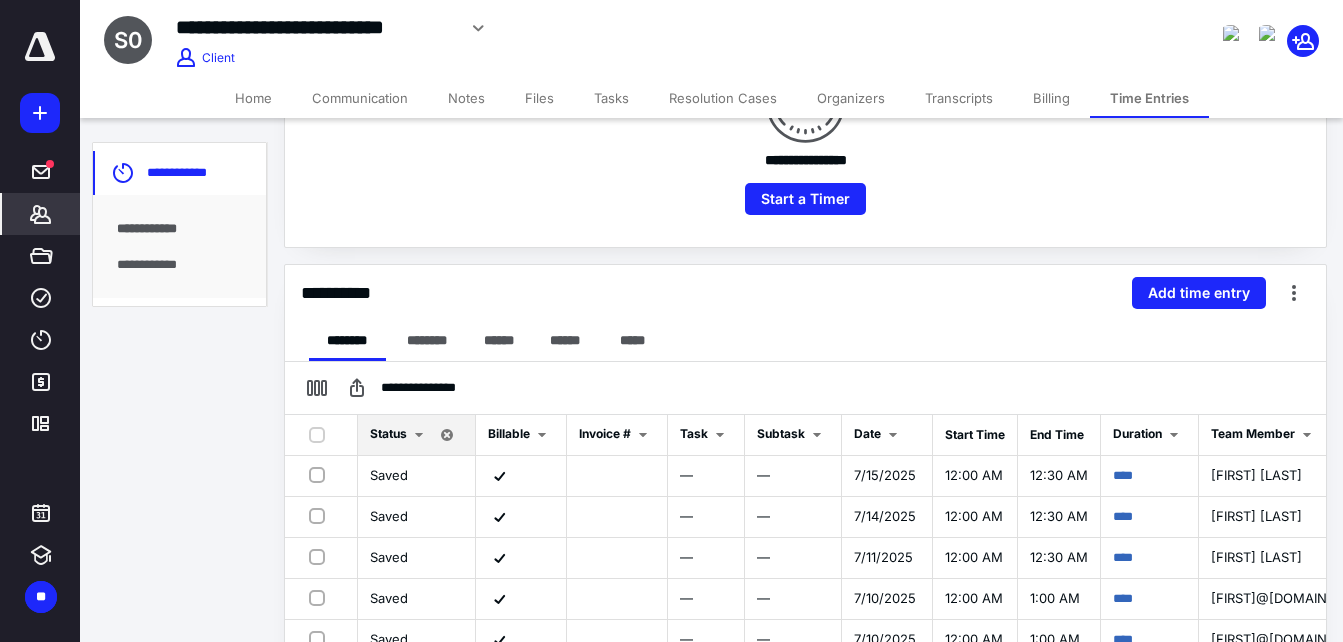 click on "*******" at bounding box center (41, 214) 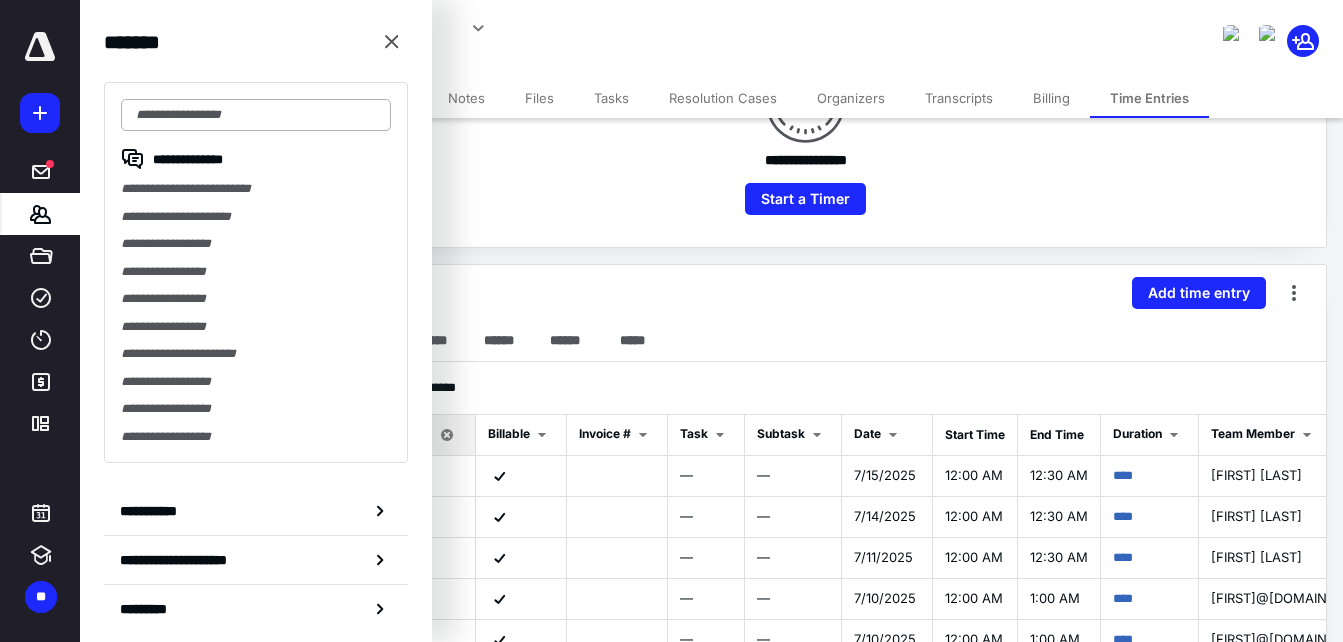 click at bounding box center (256, 115) 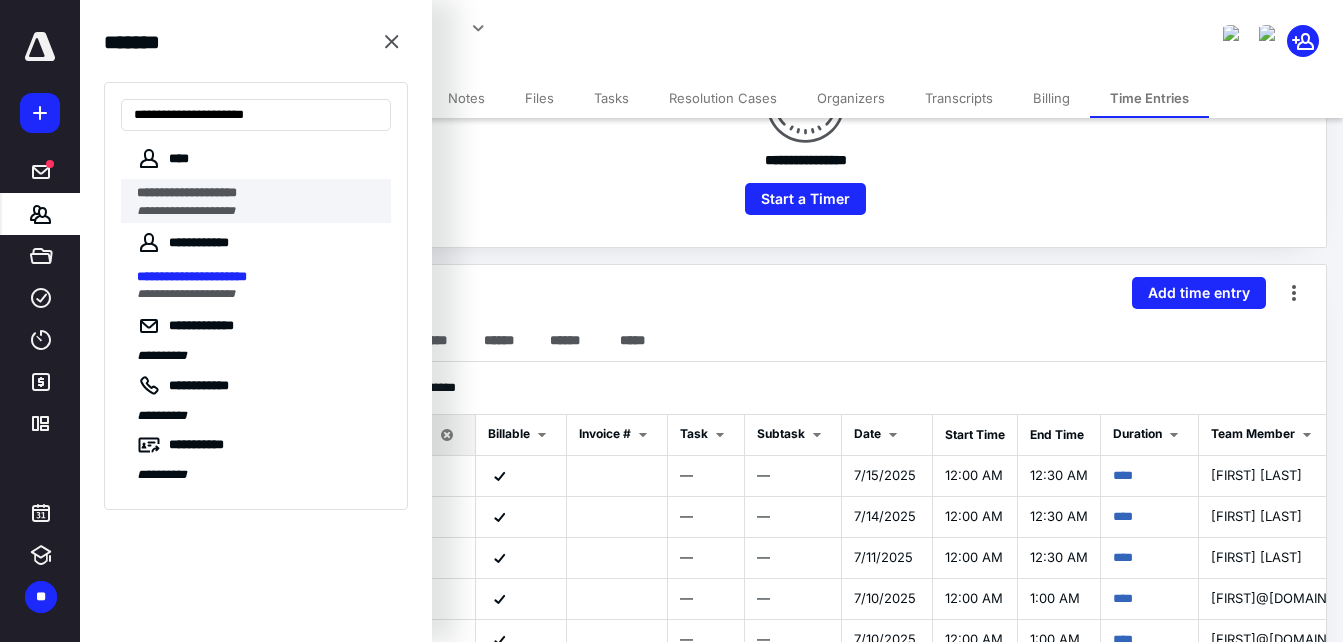 type on "**********" 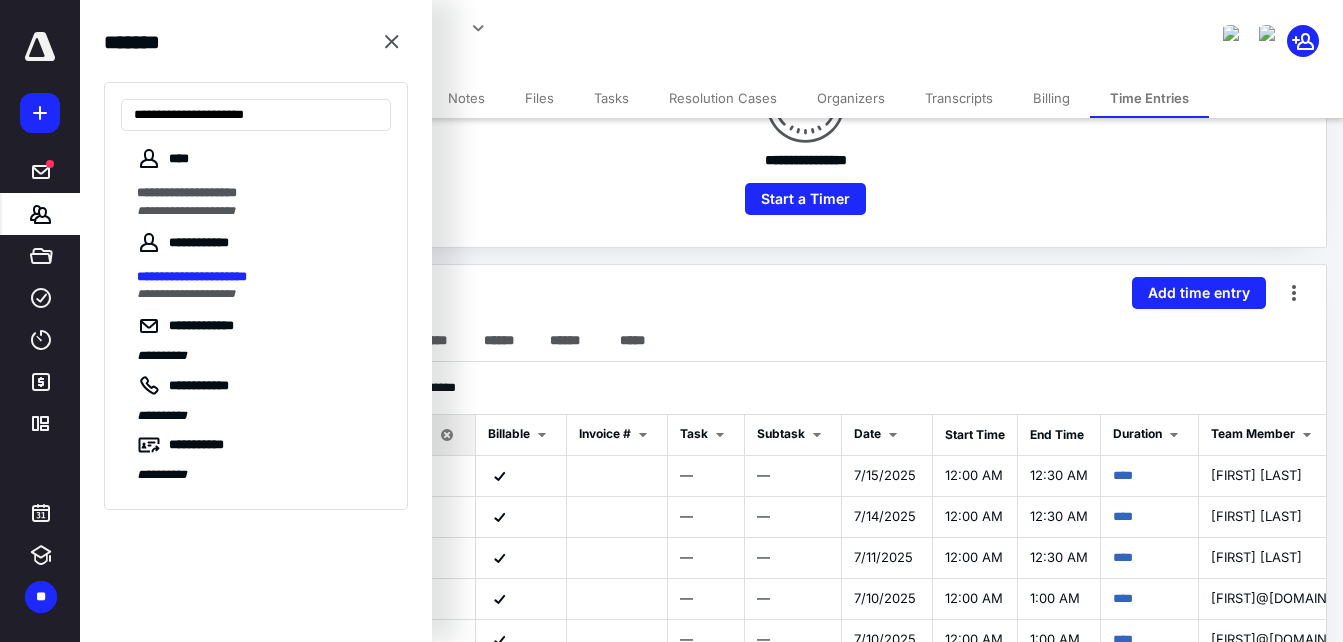 scroll, scrollTop: 0, scrollLeft: 0, axis: both 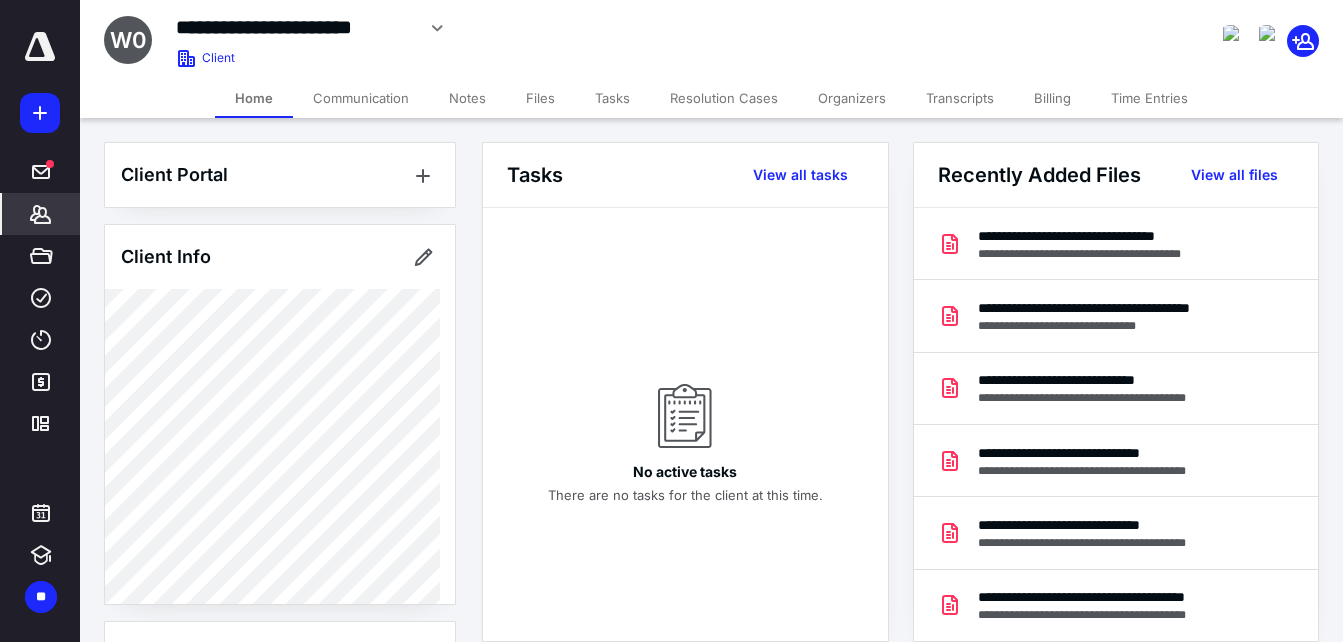 click on "Time Entries" at bounding box center [1149, 98] 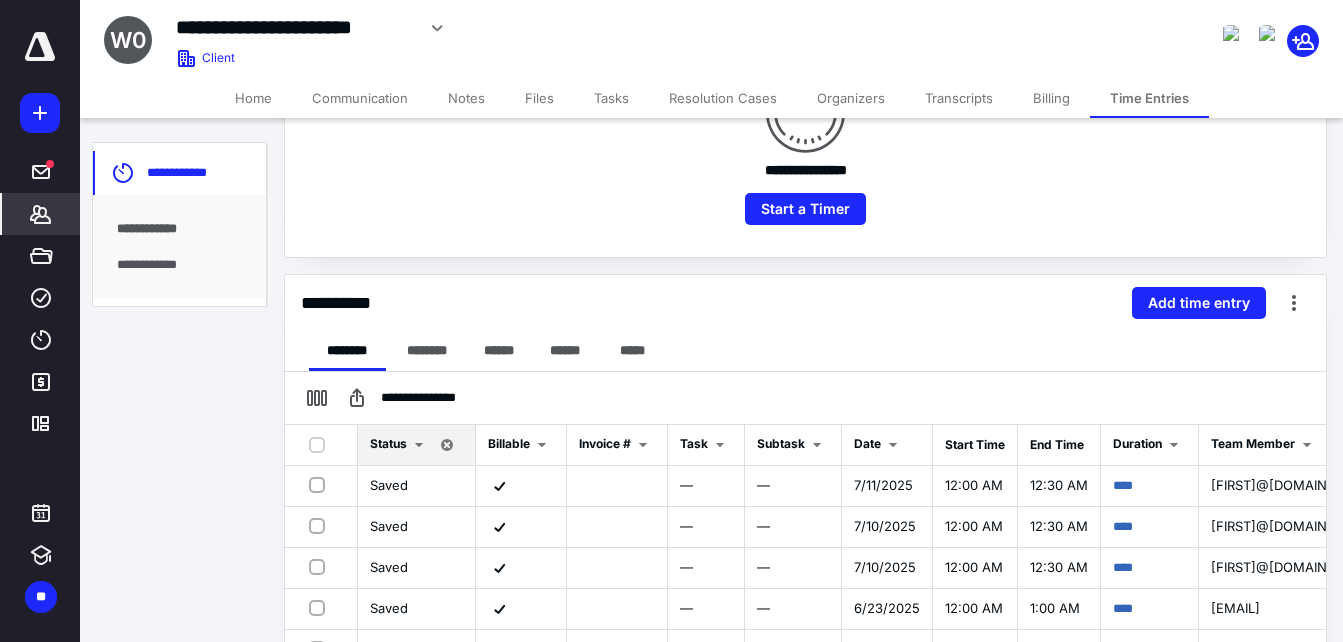scroll, scrollTop: 300, scrollLeft: 0, axis: vertical 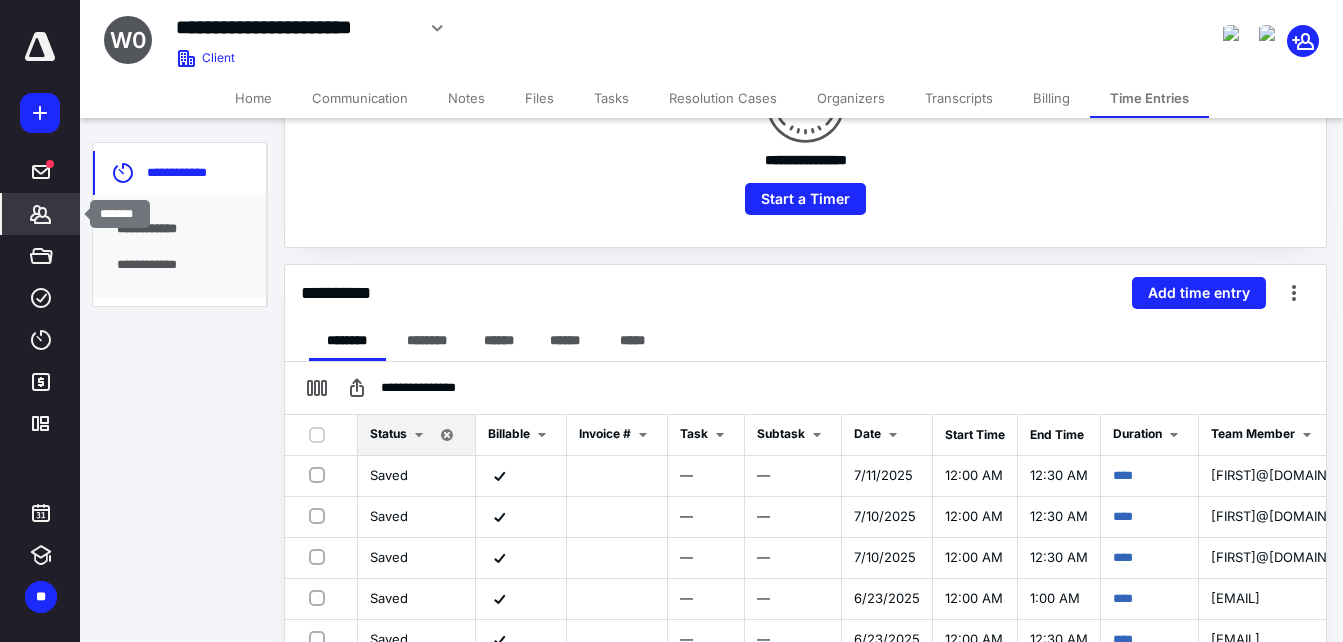 click on "*******" at bounding box center (41, 214) 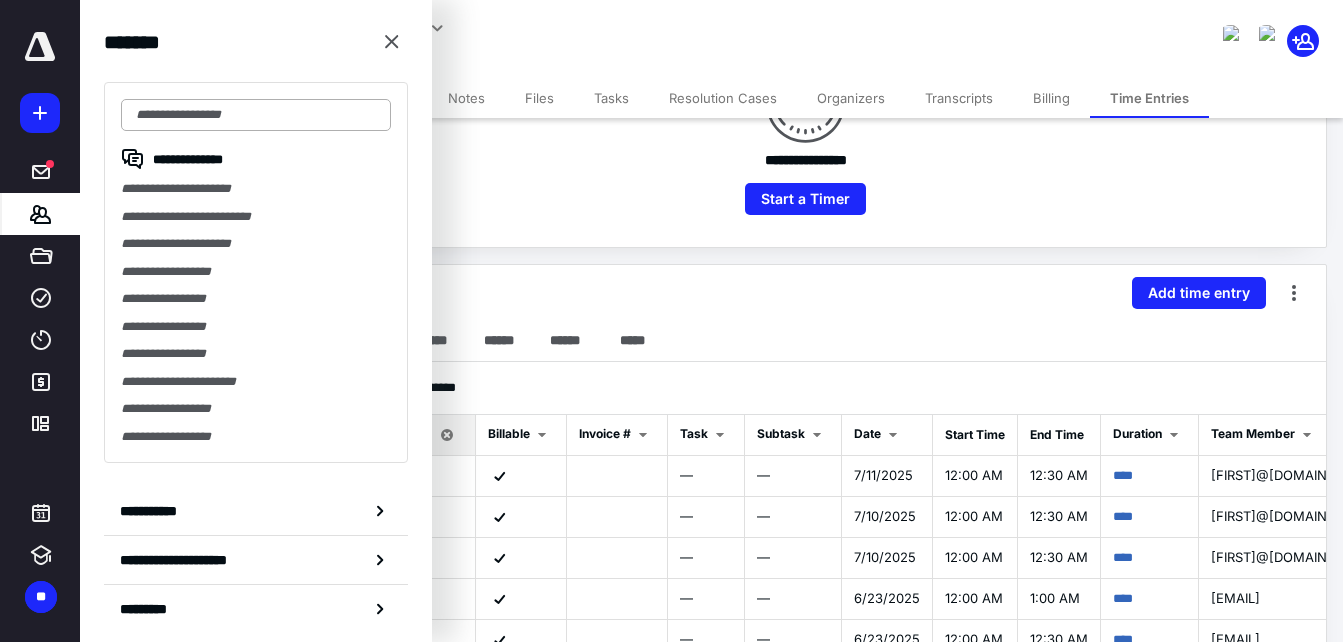click at bounding box center (256, 115) 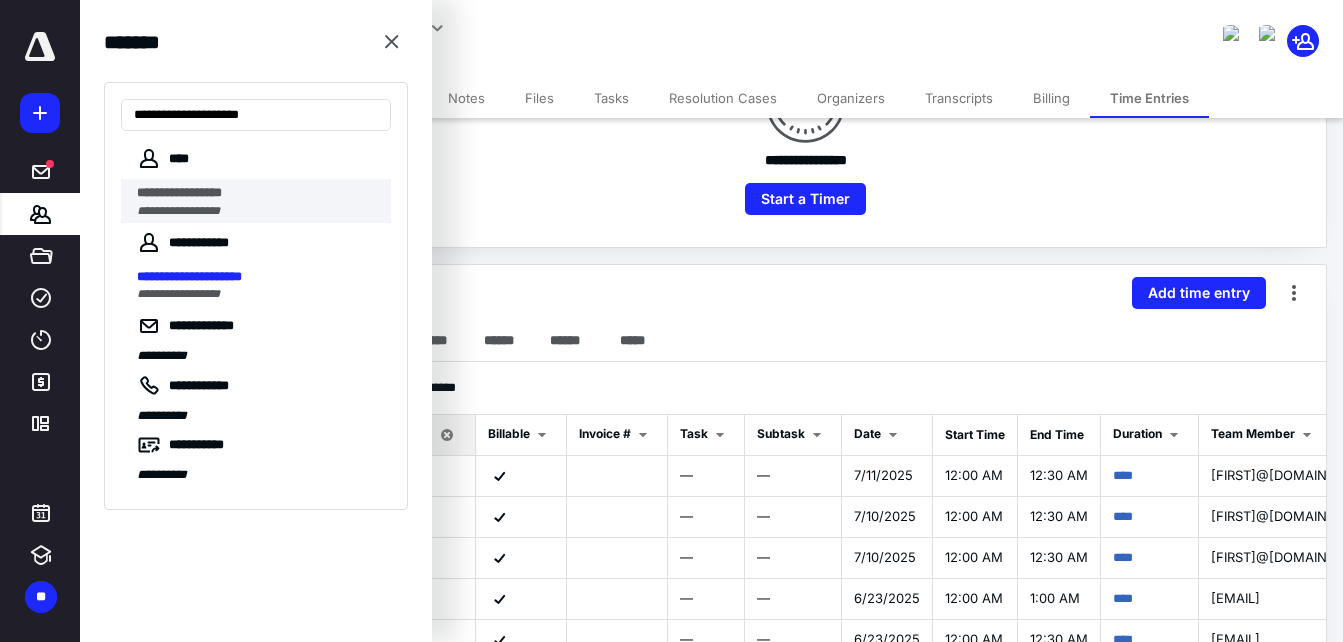 type on "**********" 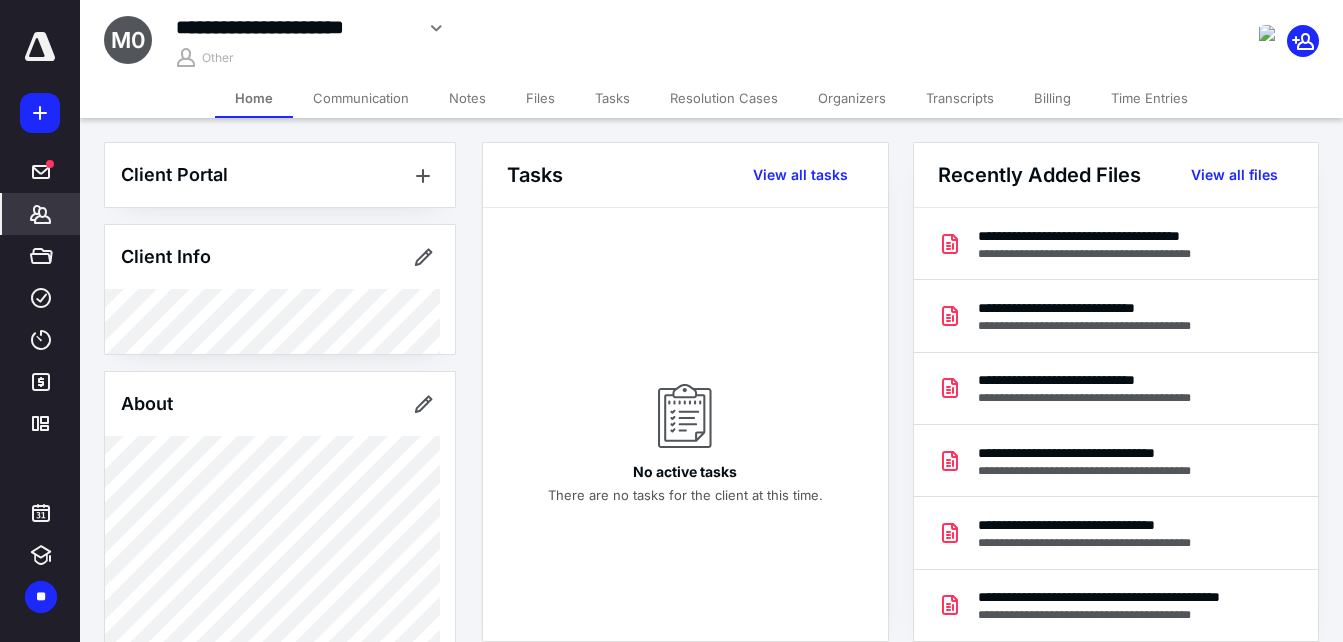 click on "Time Entries" at bounding box center [1149, 98] 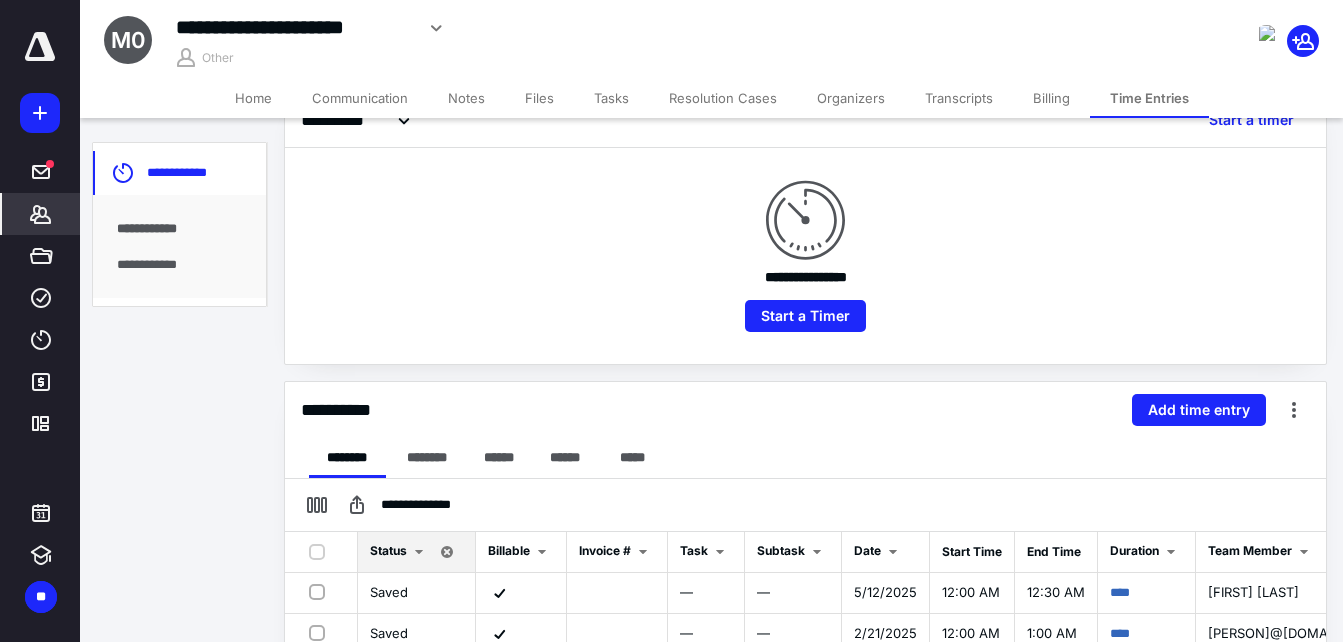 scroll, scrollTop: 200, scrollLeft: 0, axis: vertical 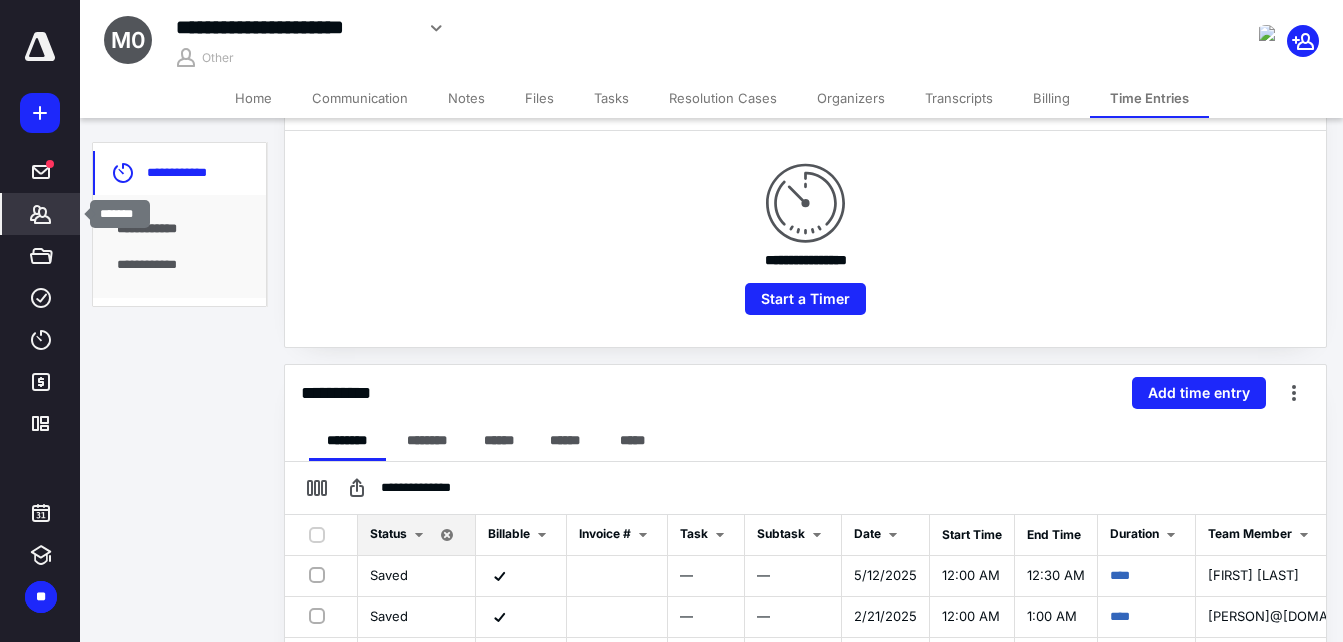 click on "*******" at bounding box center [41, 214] 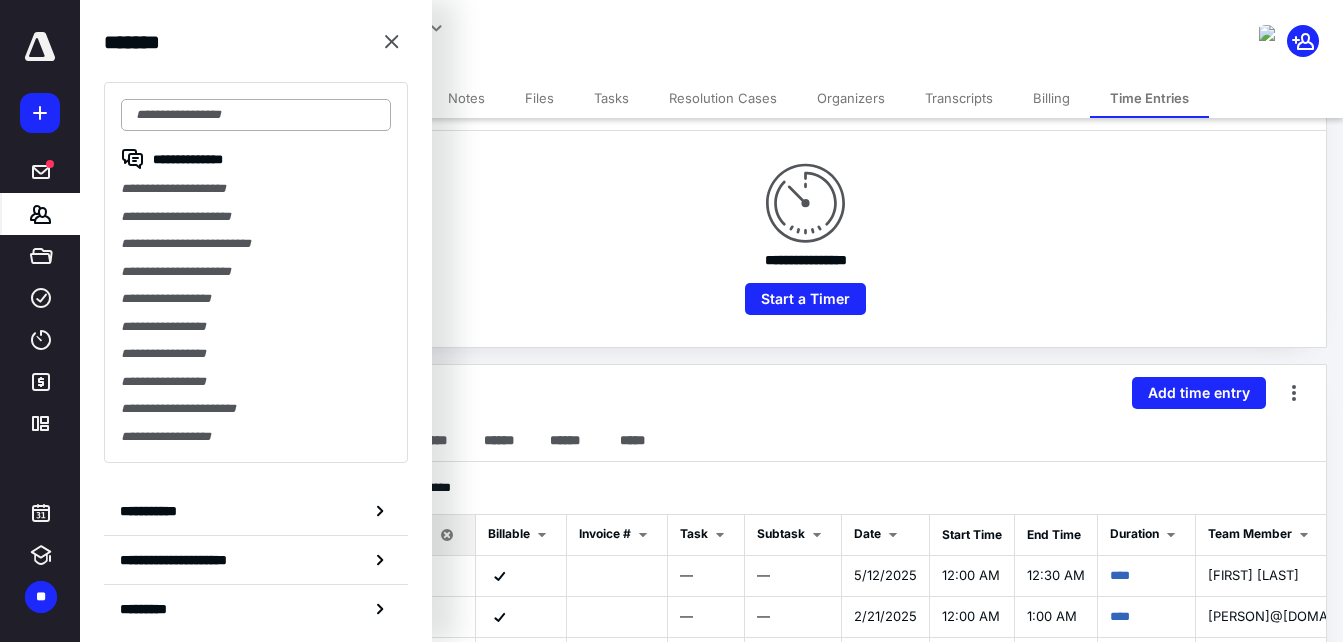 click at bounding box center [256, 115] 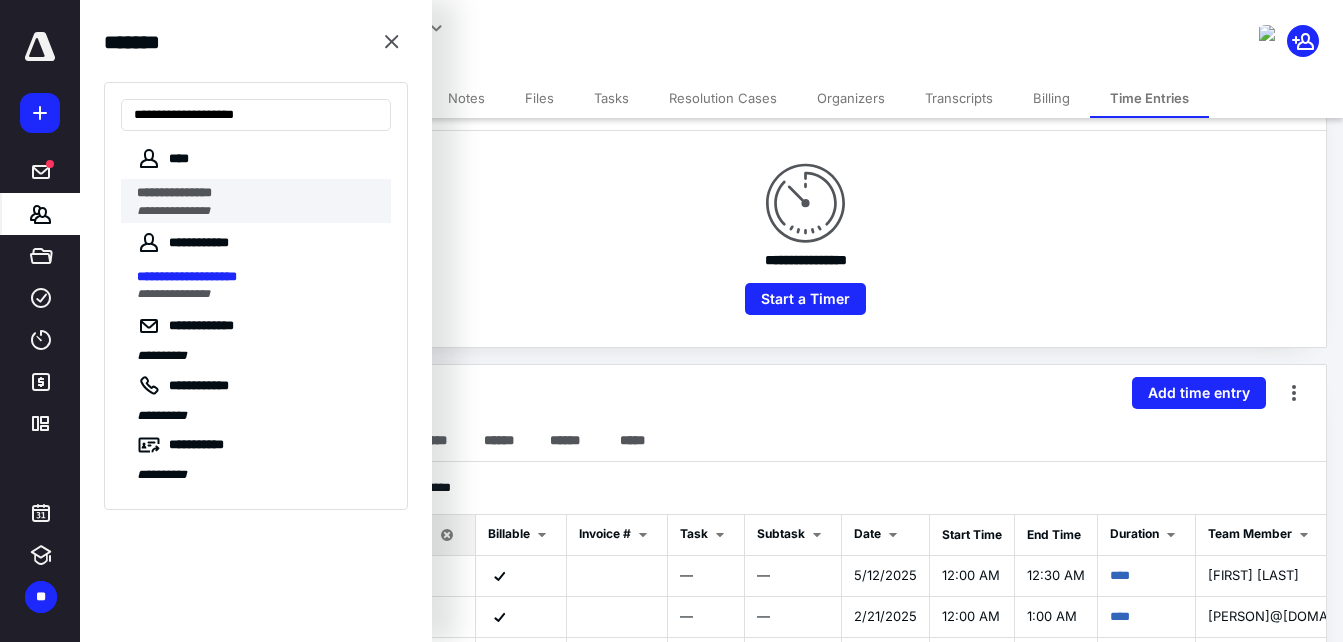 type on "**********" 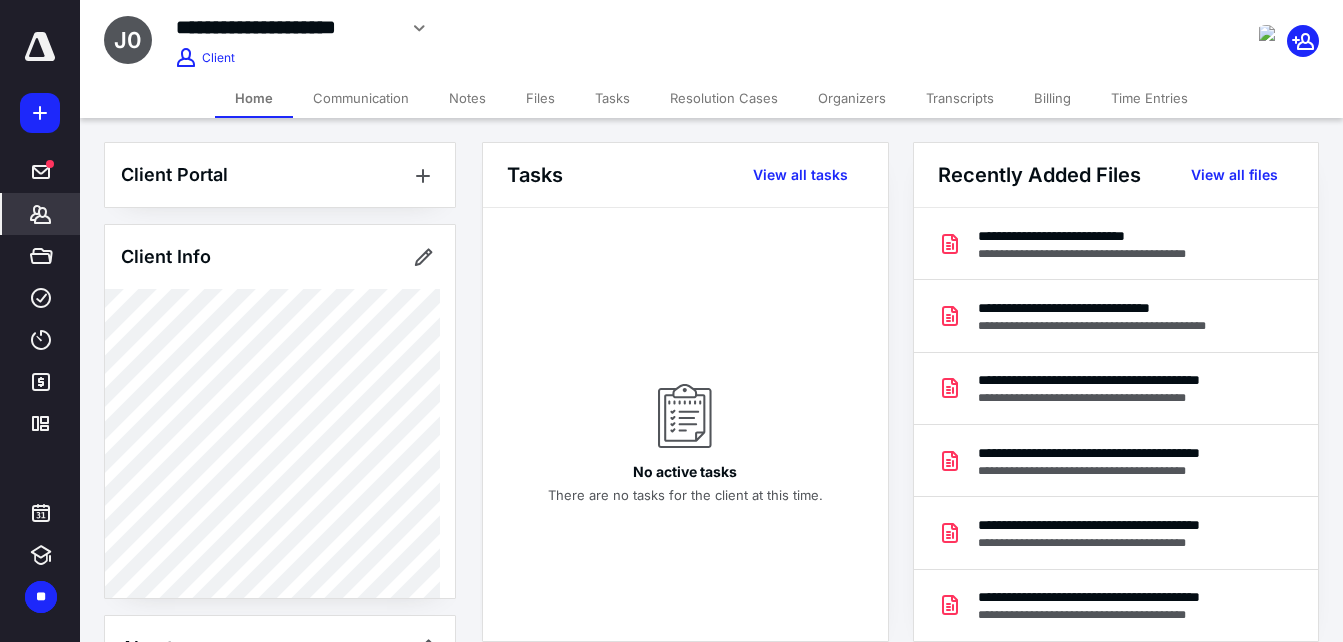 click on "Time Entries" at bounding box center [1149, 98] 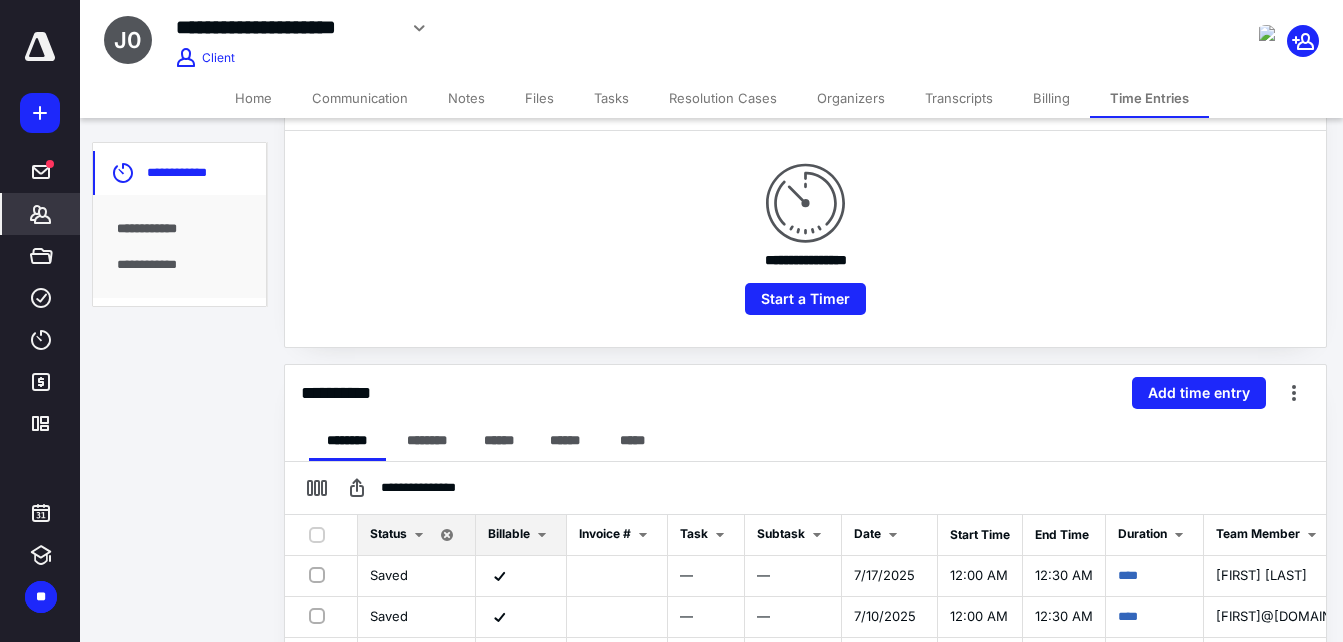 scroll, scrollTop: 300, scrollLeft: 0, axis: vertical 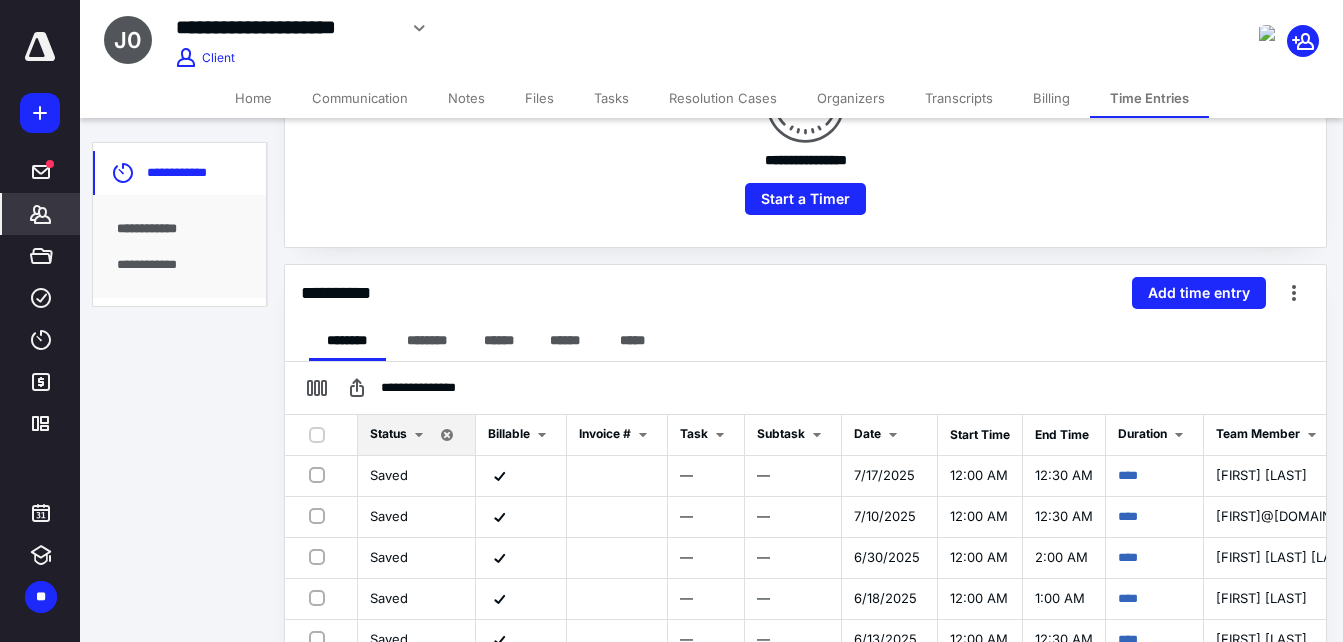 click on "*******" at bounding box center [41, 214] 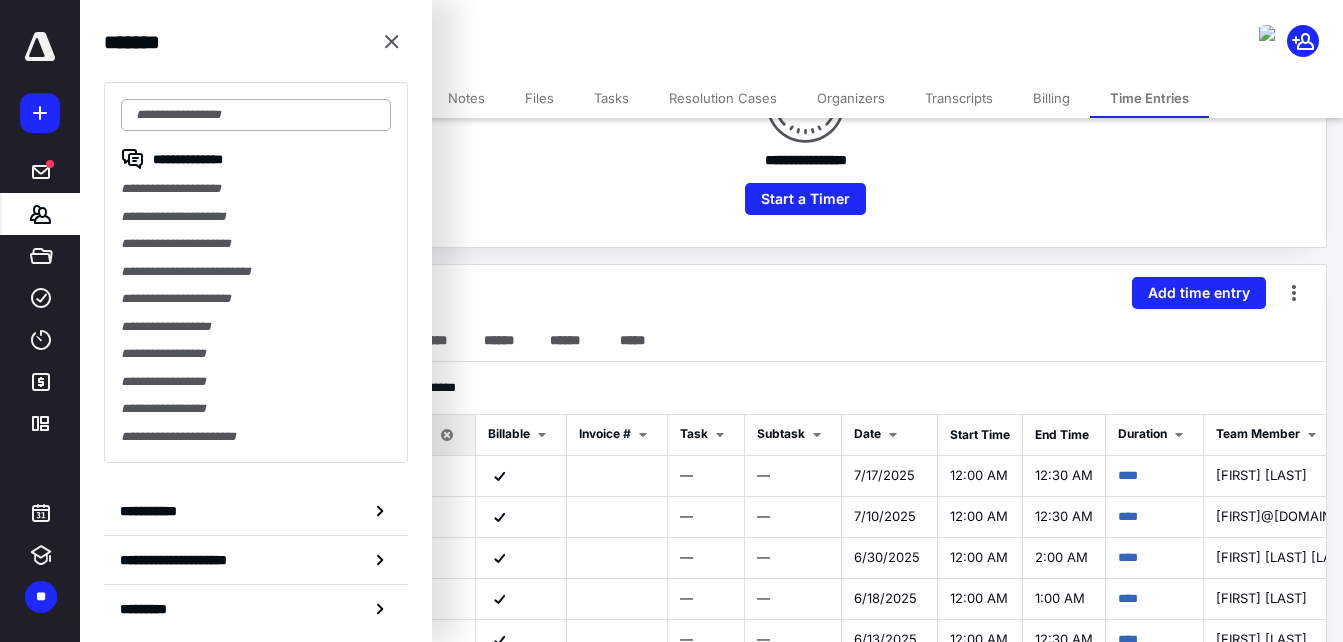 click at bounding box center (256, 115) 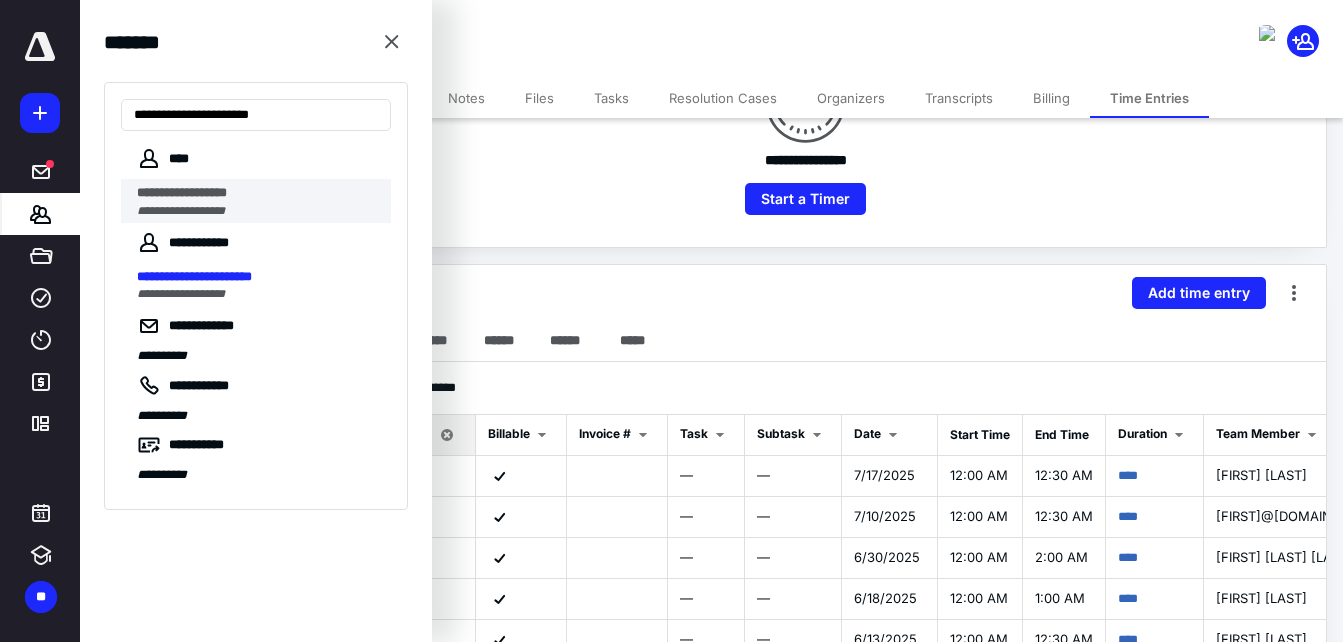 type on "**********" 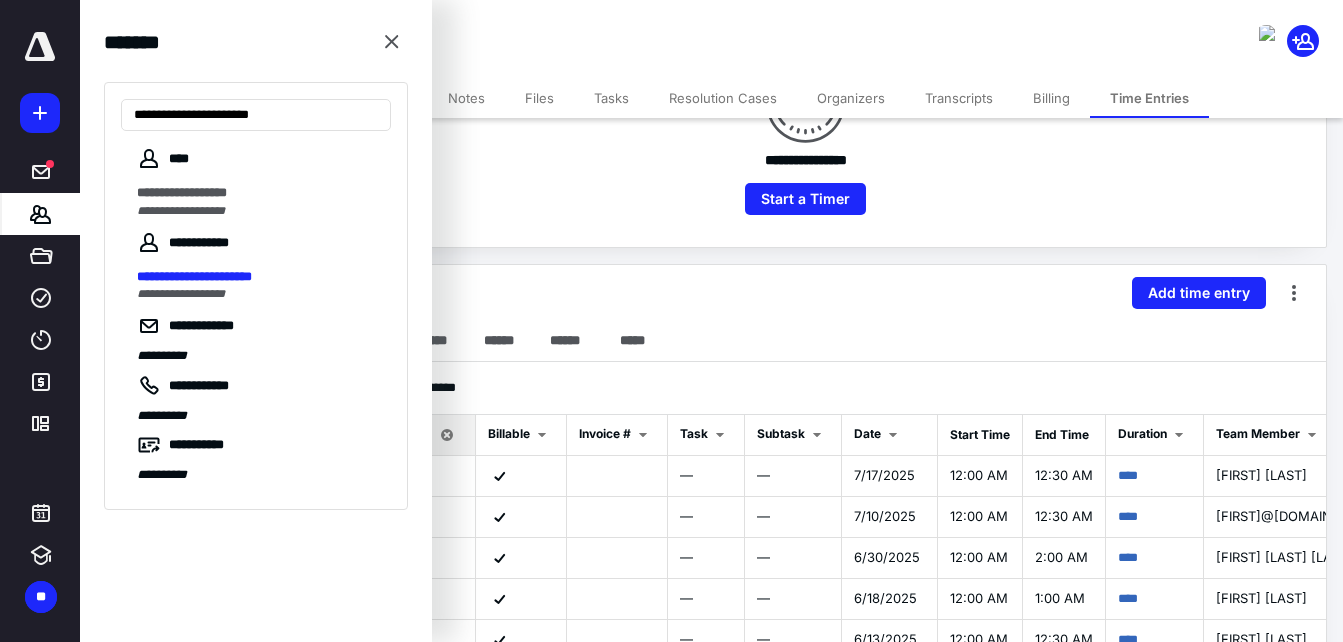 scroll, scrollTop: 0, scrollLeft: 0, axis: both 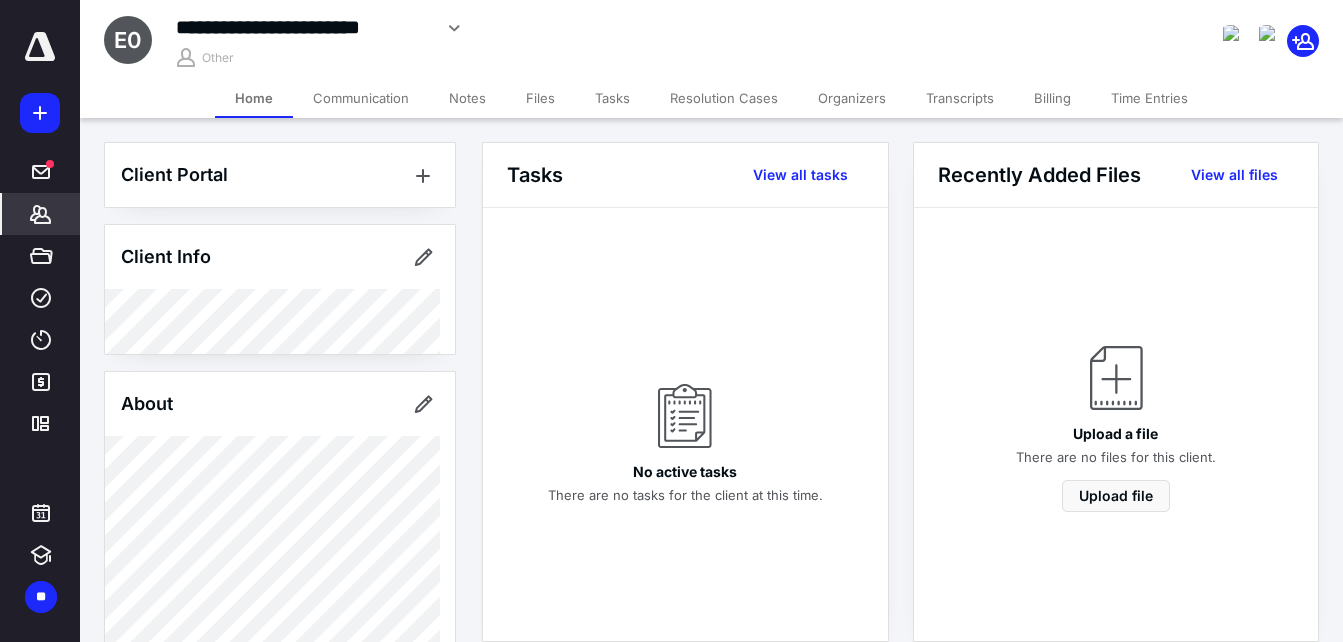 click on "Time Entries" at bounding box center (1149, 98) 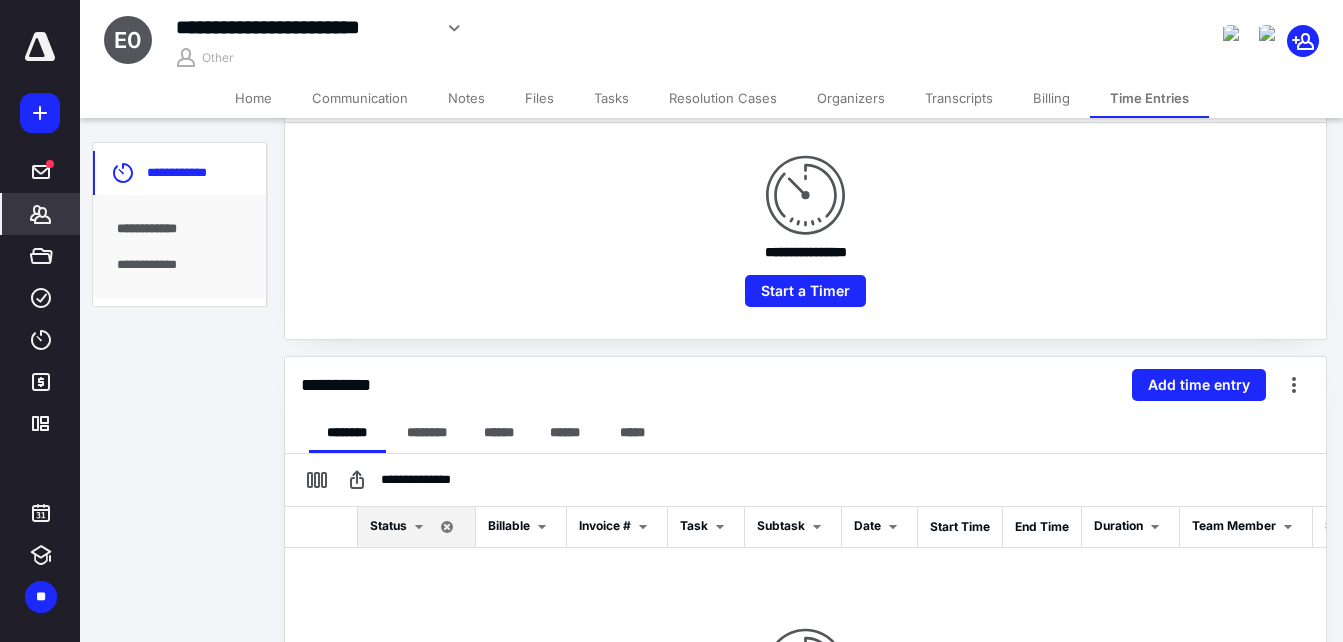 scroll, scrollTop: 300, scrollLeft: 0, axis: vertical 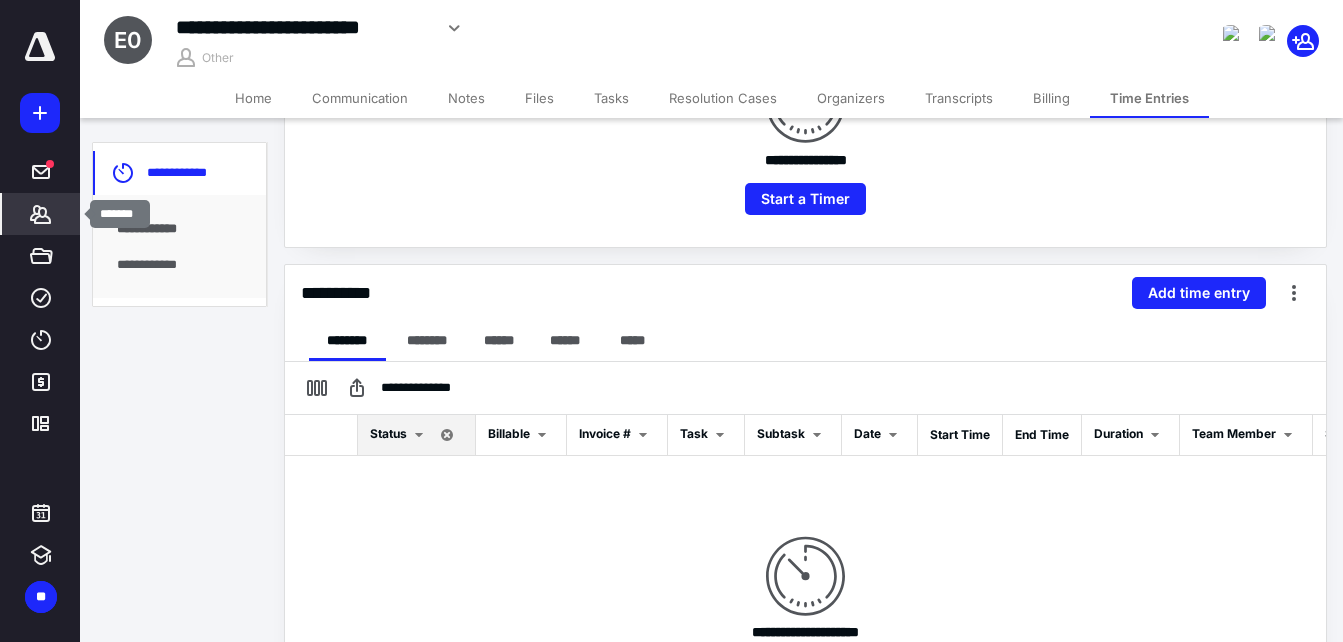 click on "*******" at bounding box center [41, 214] 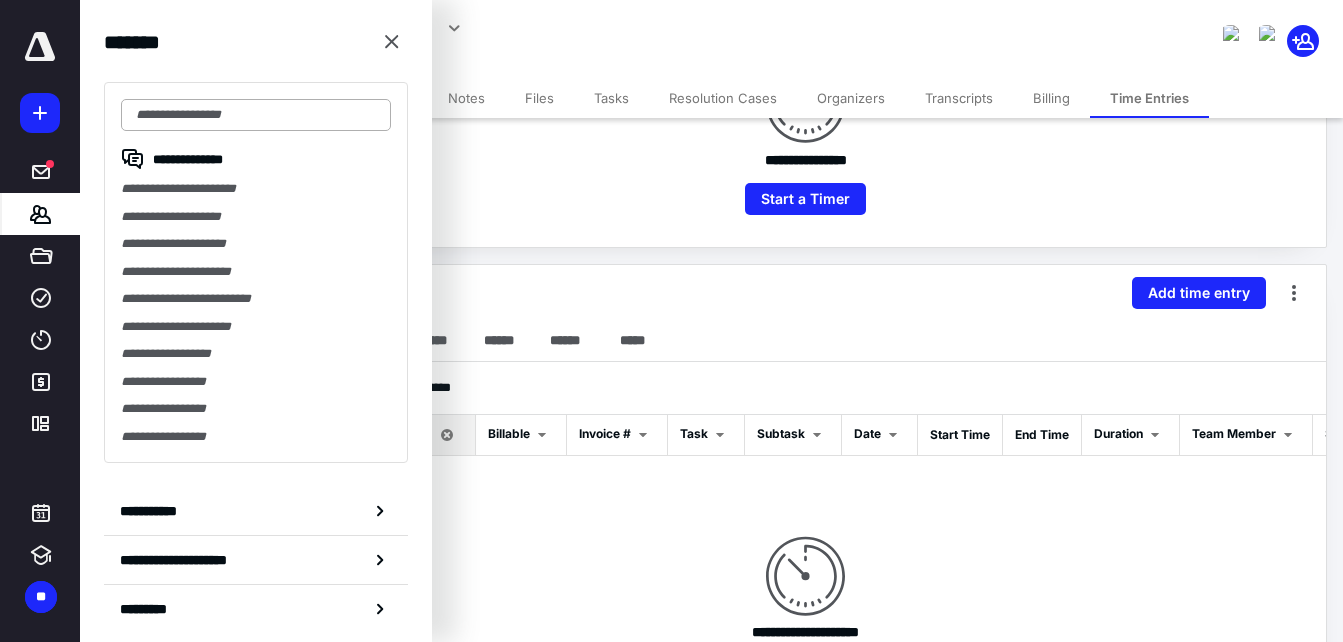 click at bounding box center (256, 115) 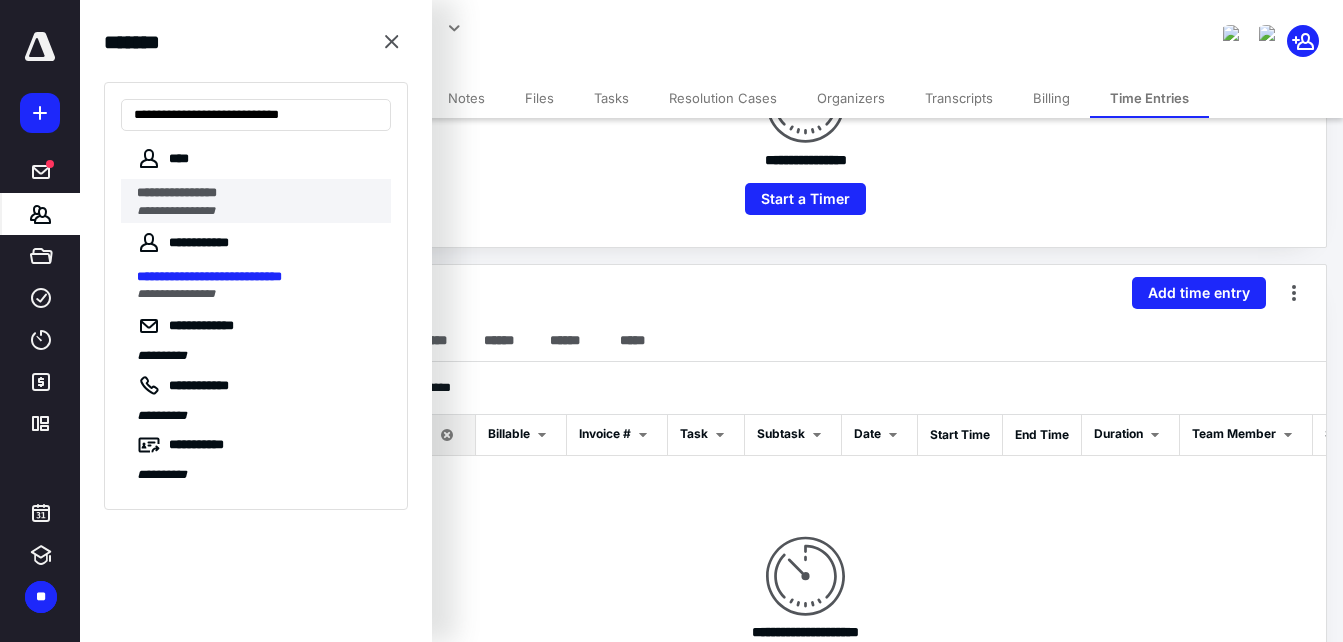 type on "**********" 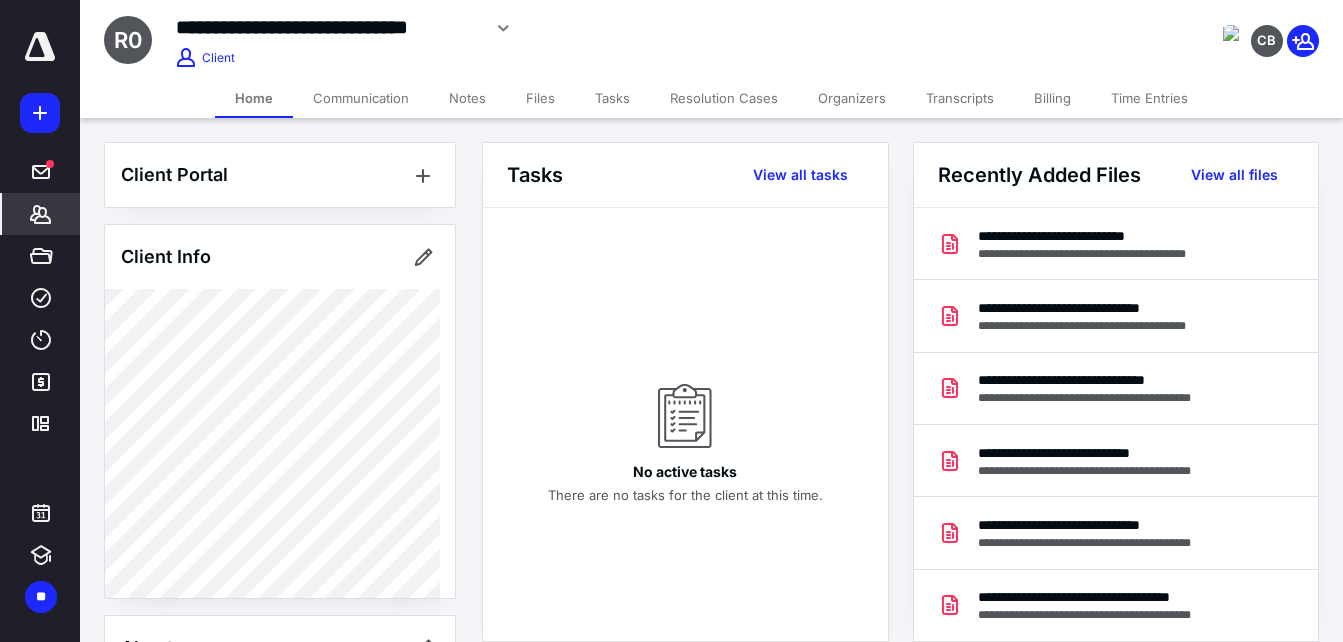click on "Time Entries" at bounding box center (1149, 98) 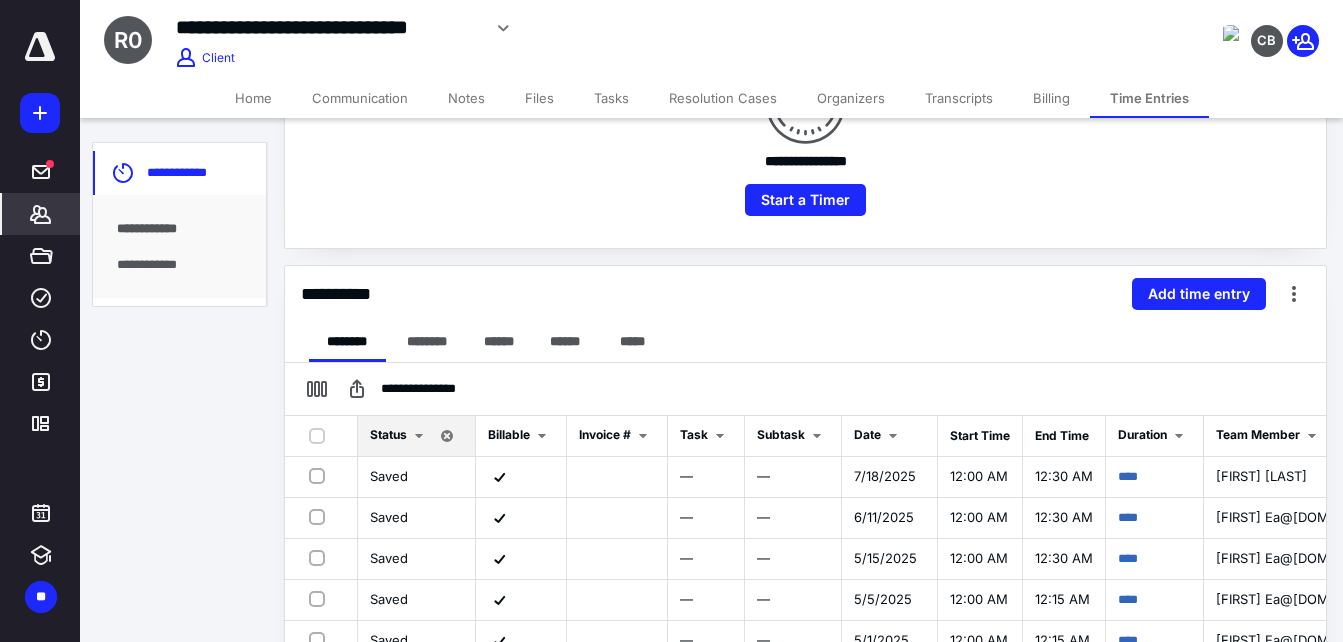 scroll, scrollTop: 300, scrollLeft: 0, axis: vertical 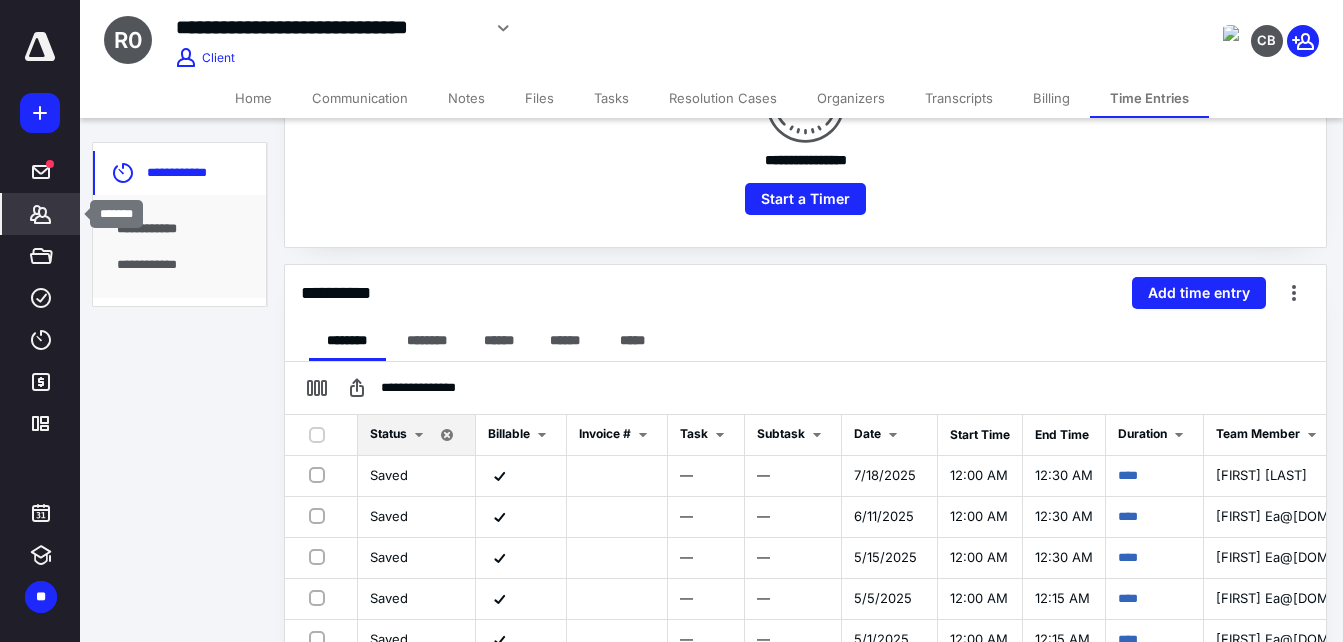 click on "*******" at bounding box center (41, 214) 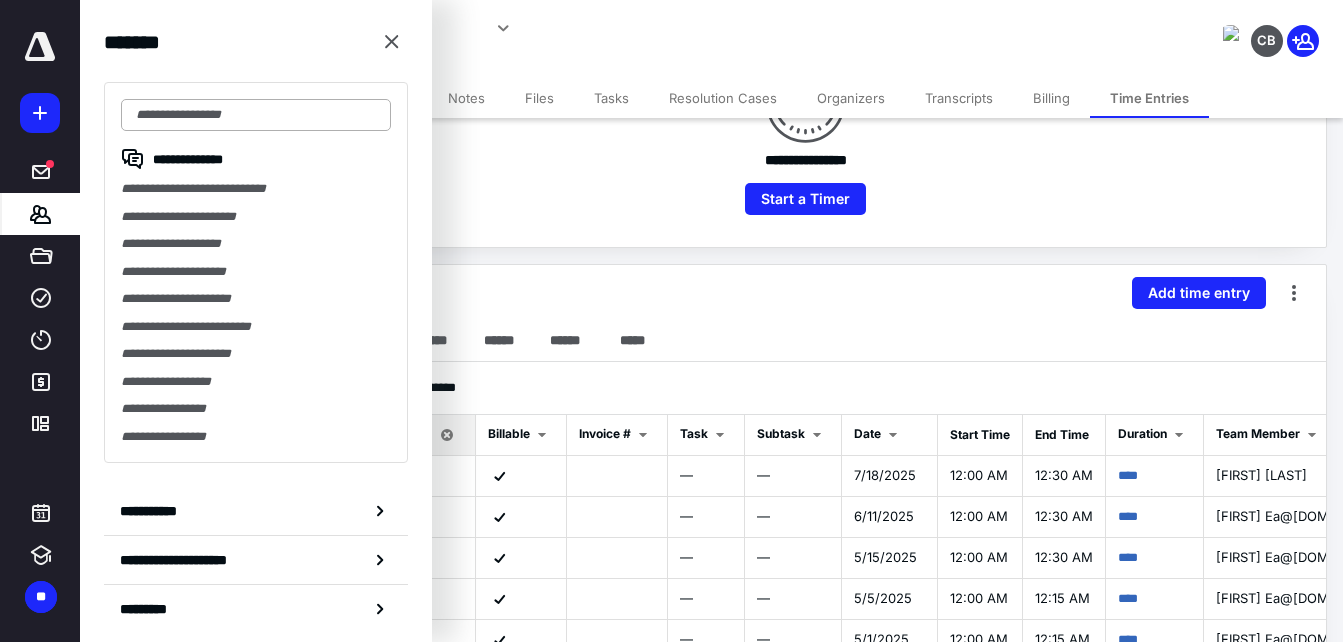 click at bounding box center (256, 115) 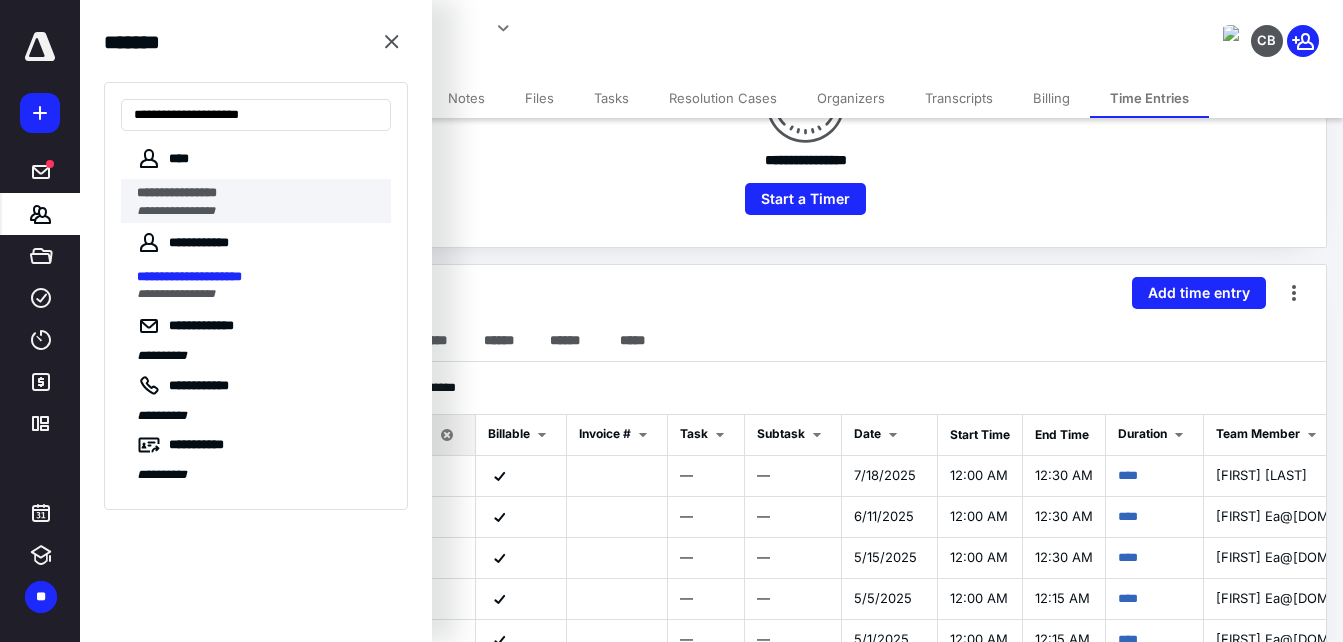type on "**********" 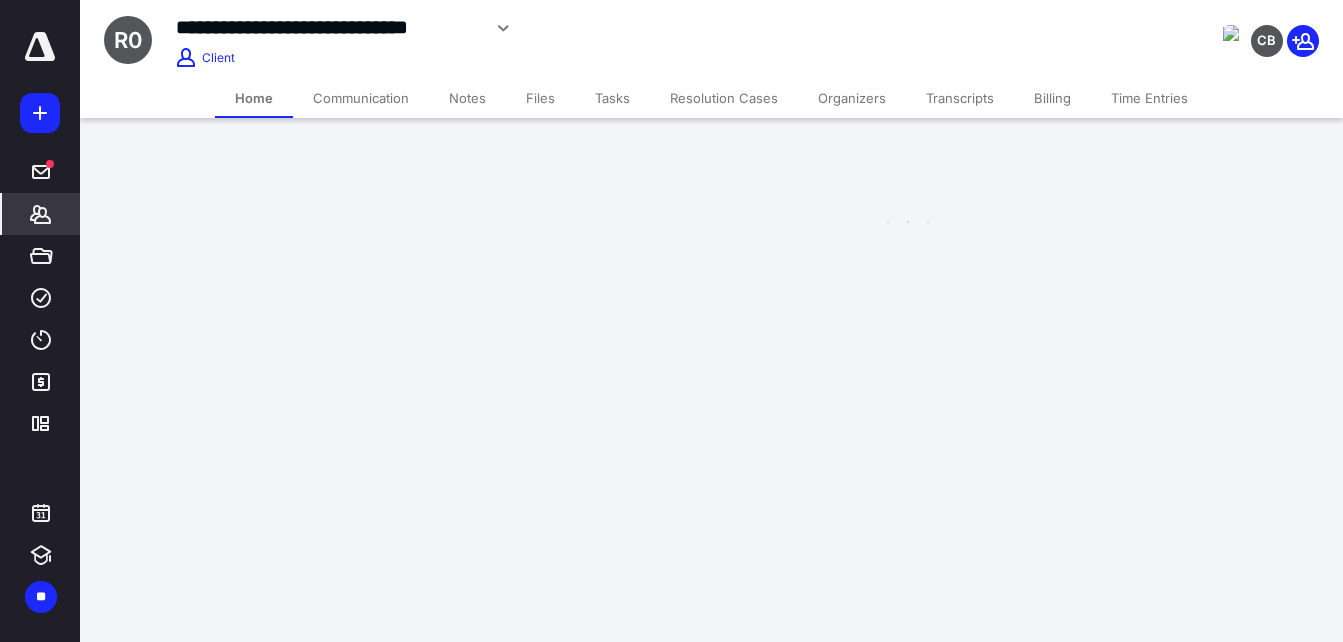 scroll, scrollTop: 0, scrollLeft: 0, axis: both 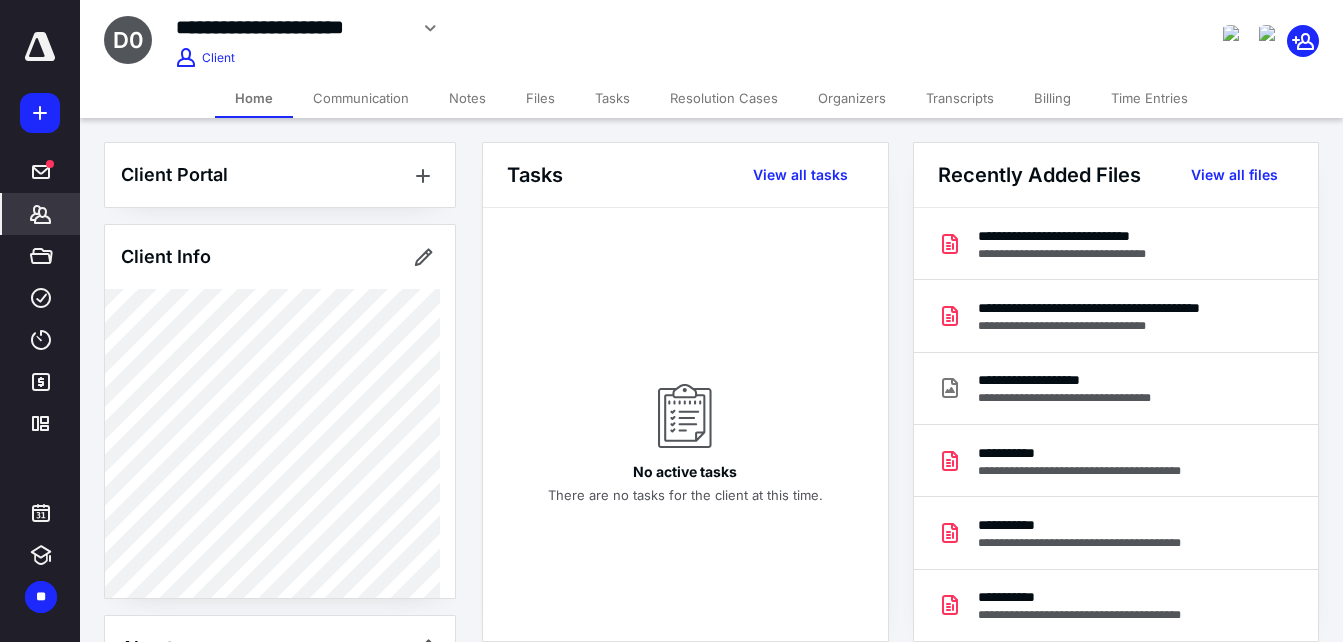 click on "Time Entries" at bounding box center (1149, 98) 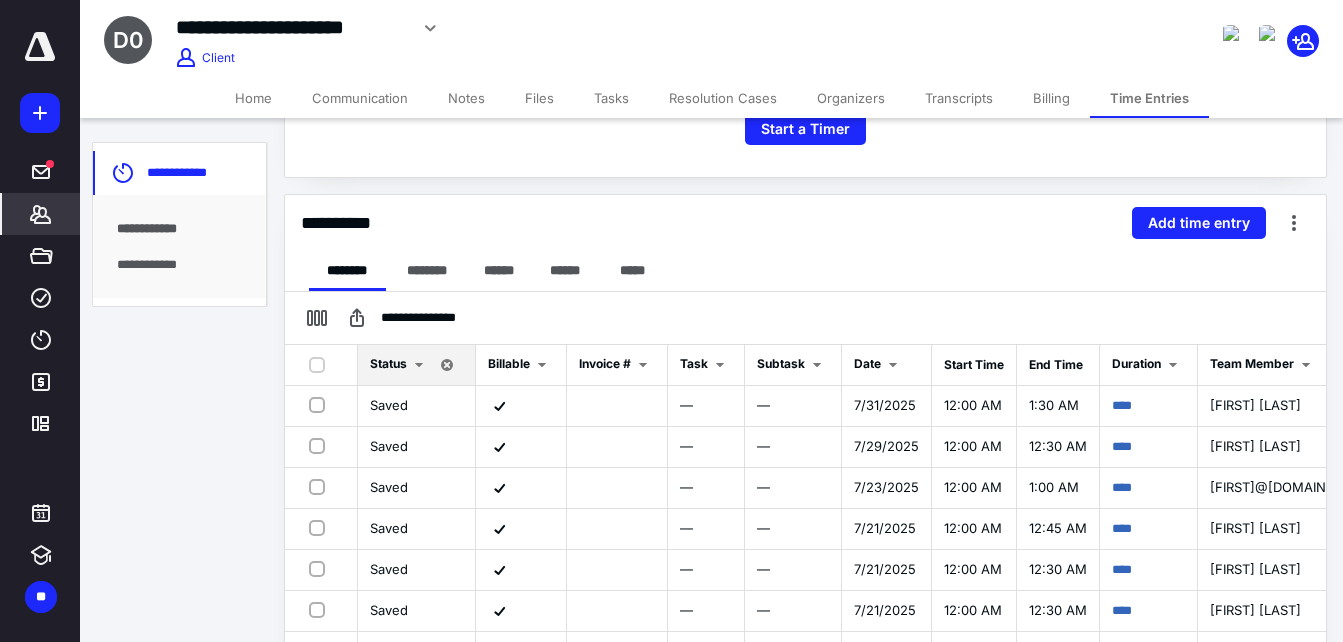 scroll, scrollTop: 400, scrollLeft: 0, axis: vertical 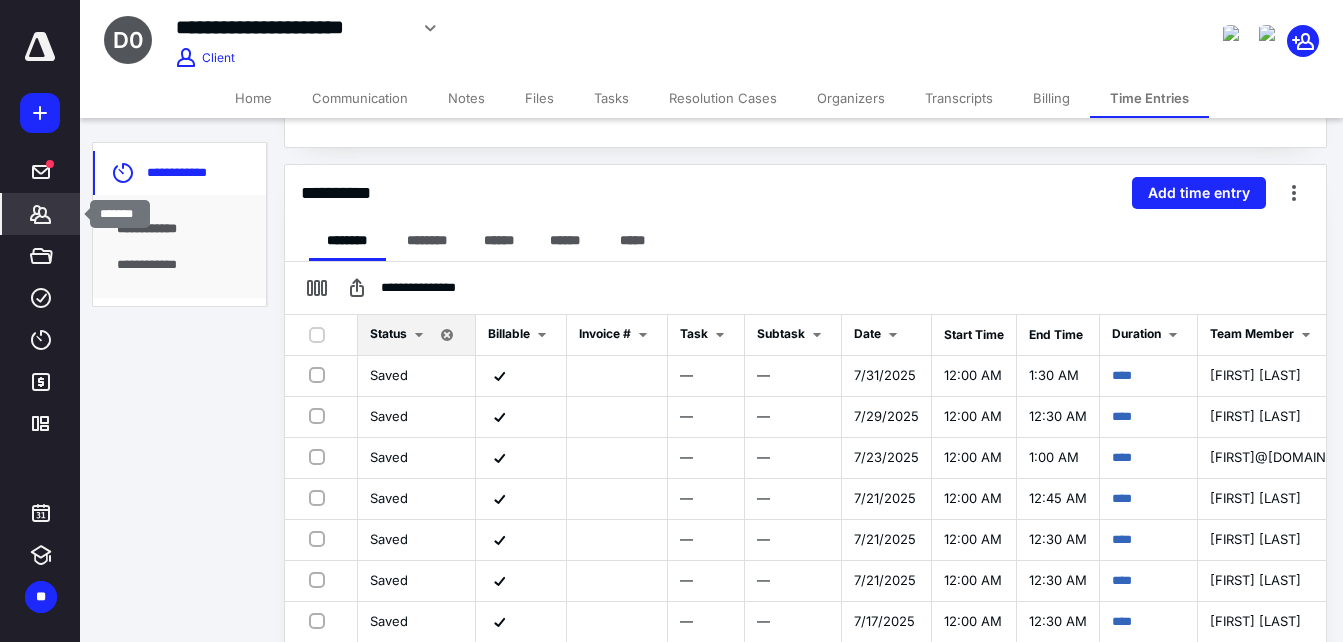 click on "*******" at bounding box center [41, 214] 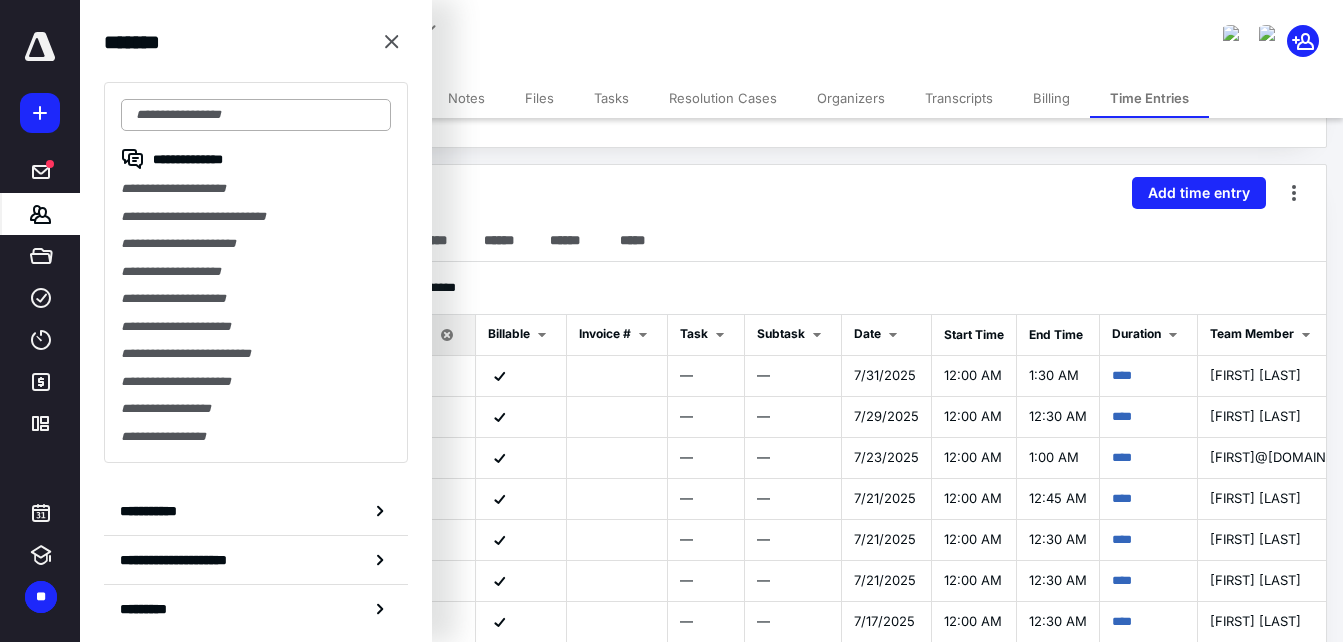 click at bounding box center (256, 115) 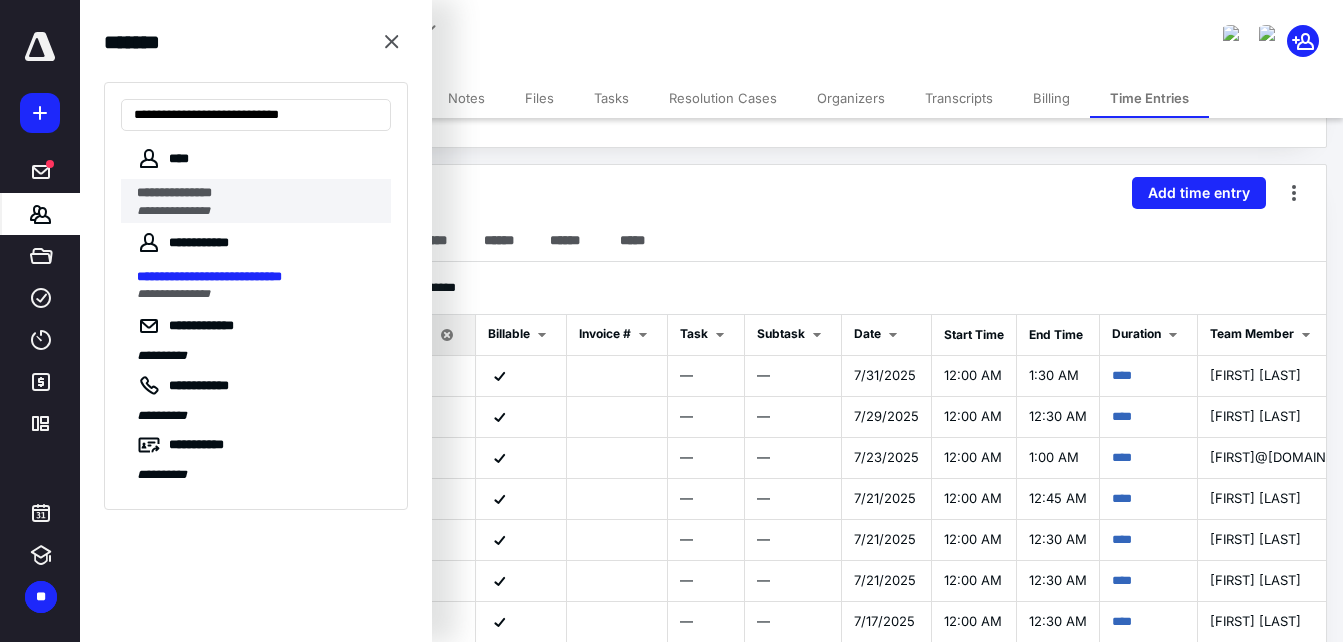 type on "**********" 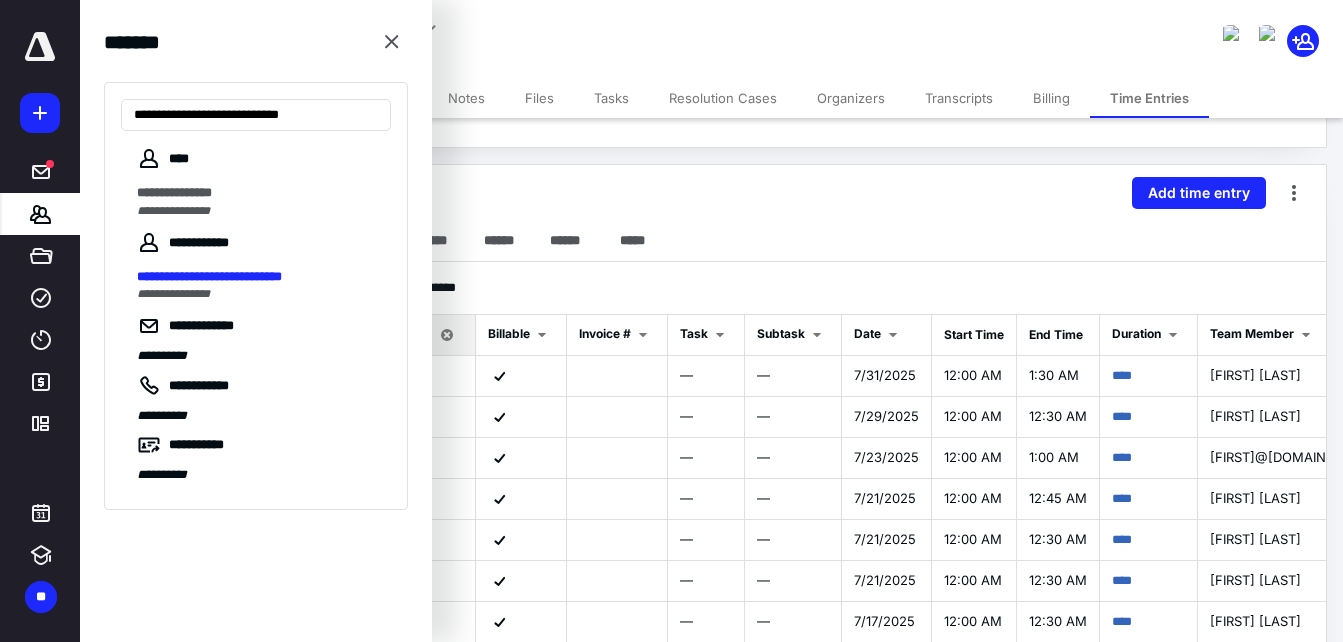 scroll, scrollTop: 0, scrollLeft: 0, axis: both 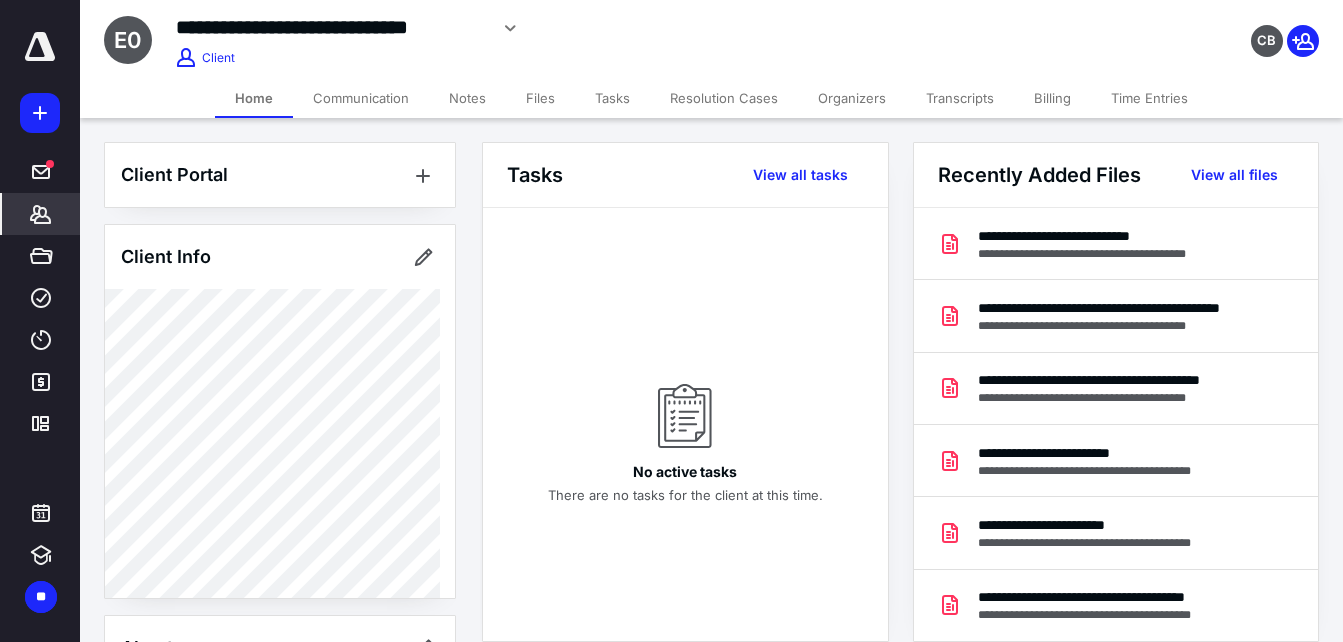 click on "Time Entries" at bounding box center [1149, 98] 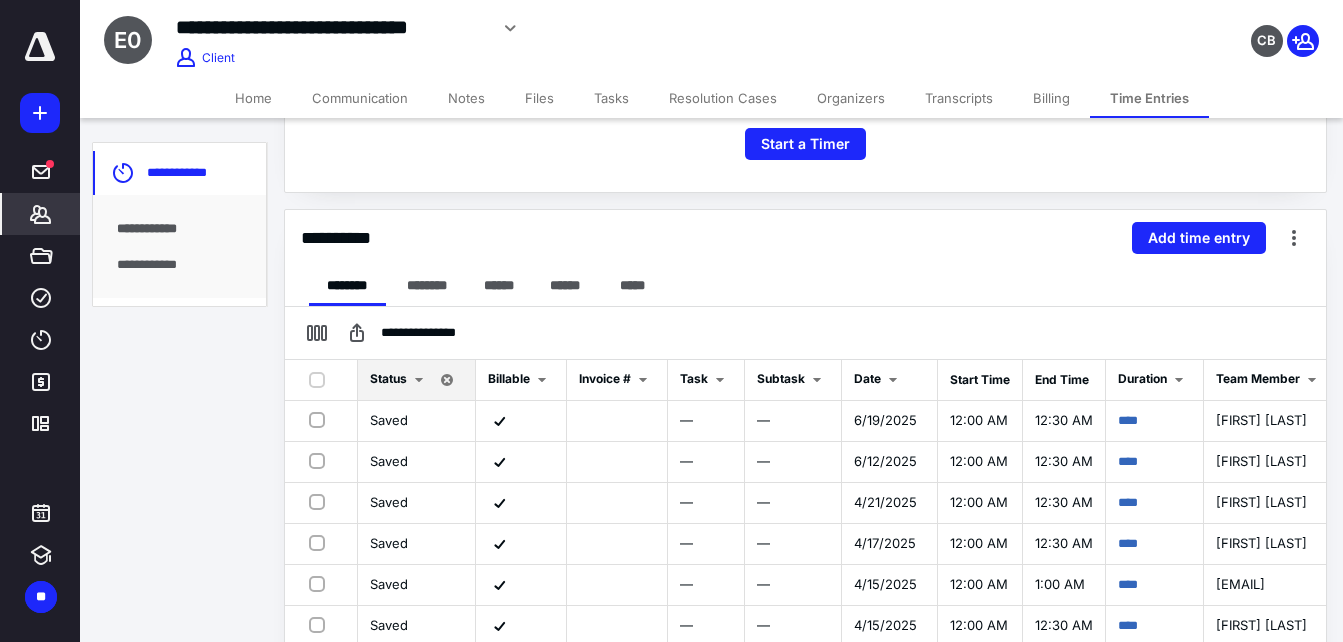 scroll, scrollTop: 400, scrollLeft: 0, axis: vertical 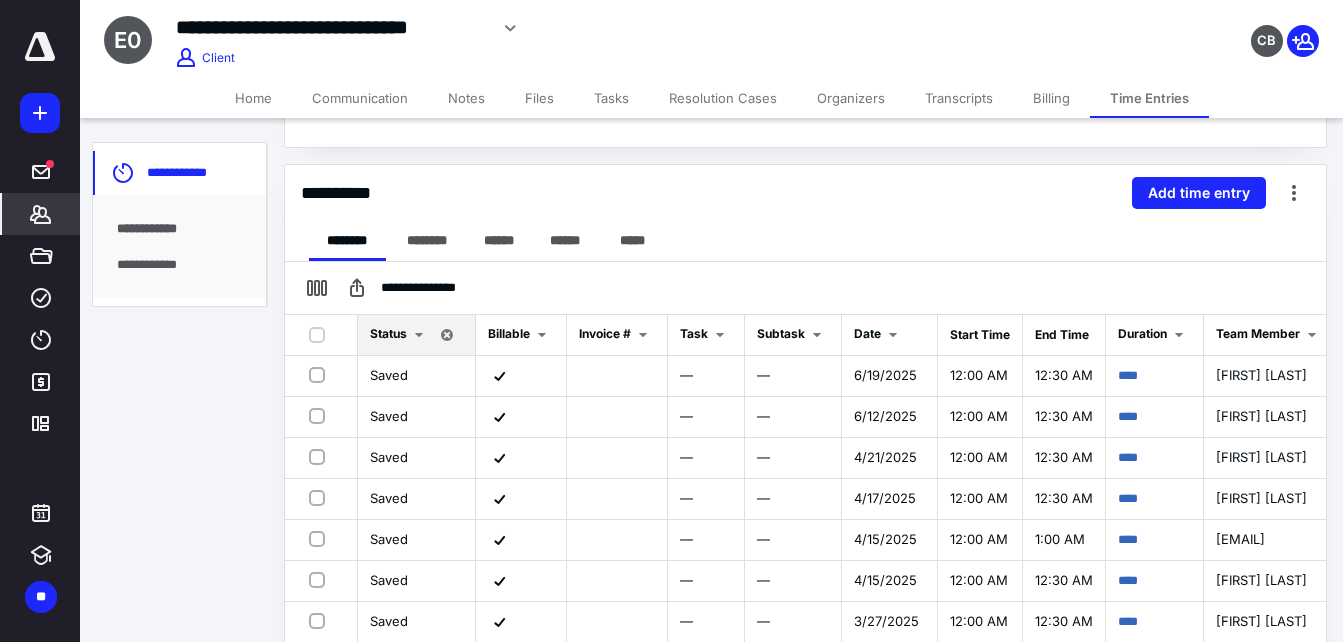 click on "*******" at bounding box center (41, 214) 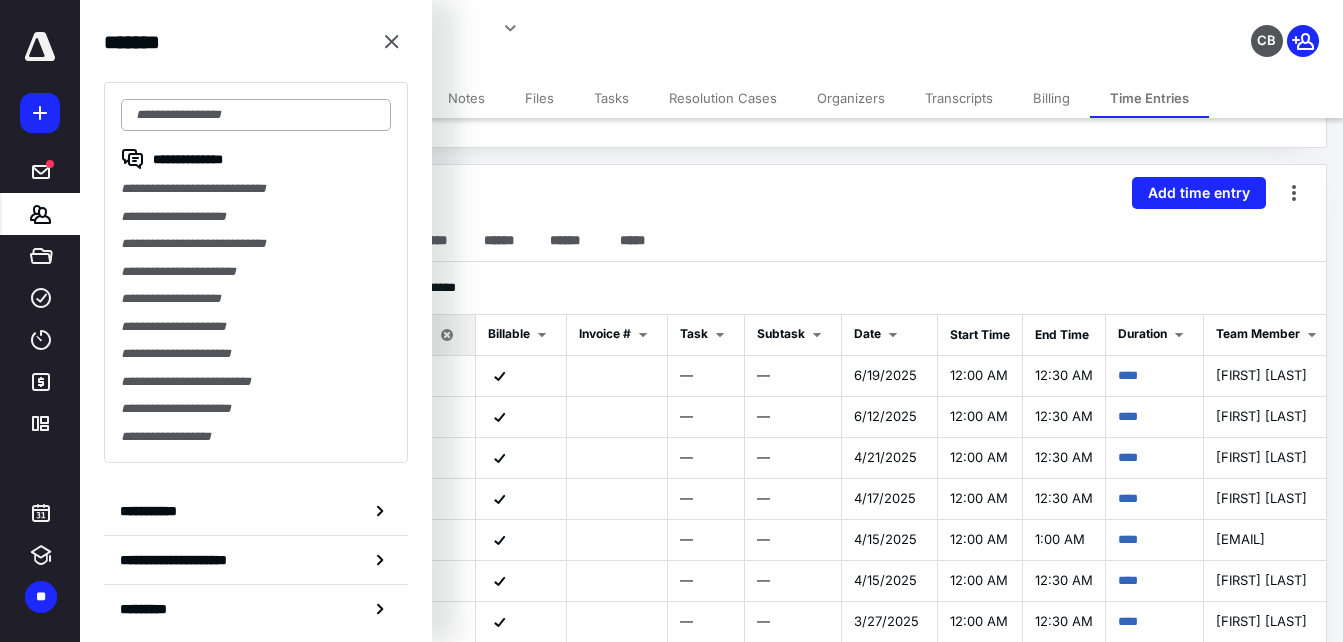 click at bounding box center [256, 115] 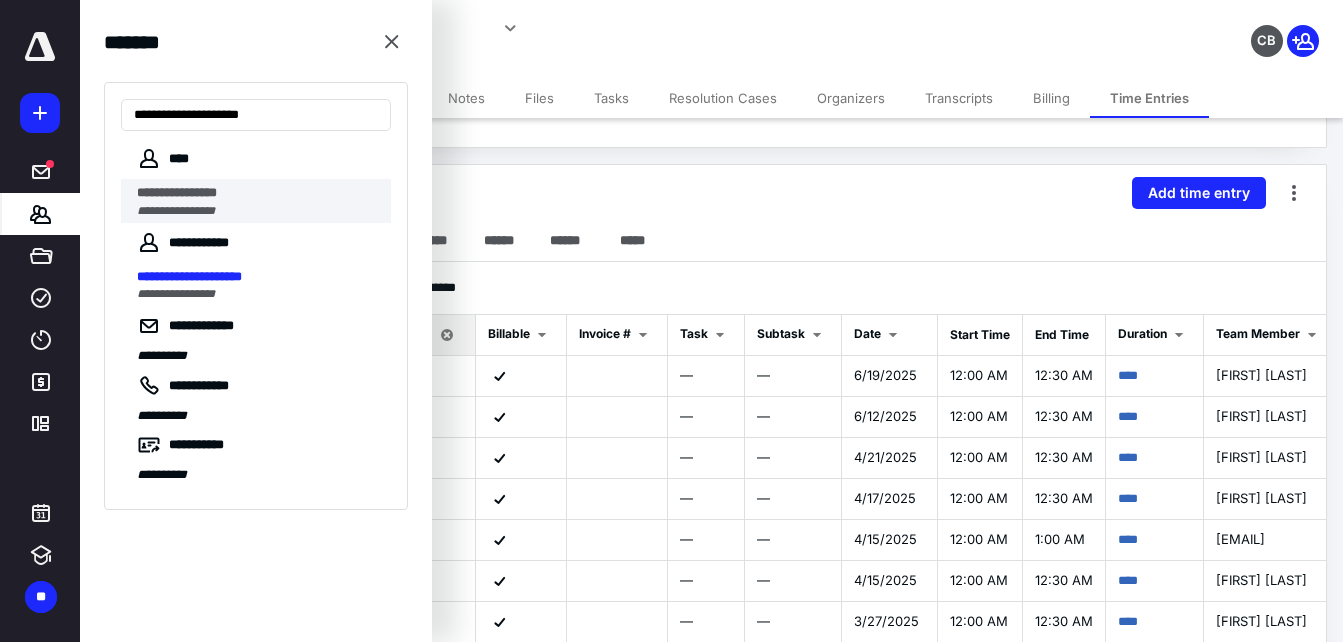 type on "**********" 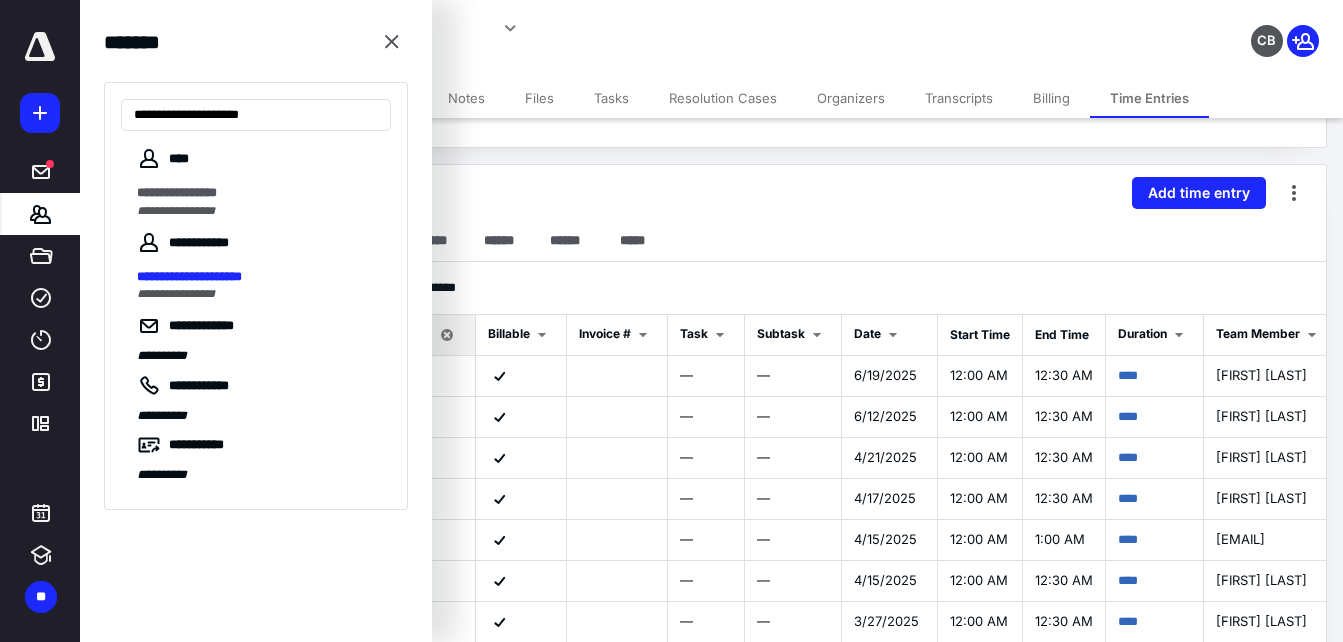 scroll, scrollTop: 0, scrollLeft: 0, axis: both 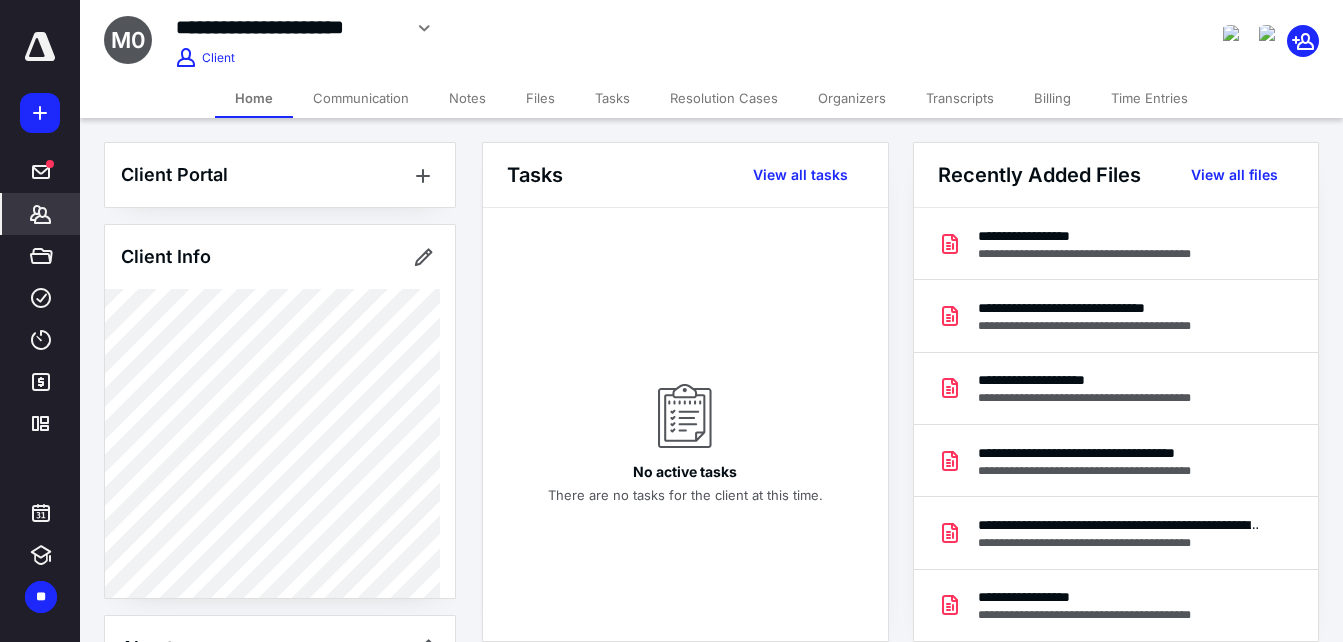 click on "Time Entries" at bounding box center (1149, 98) 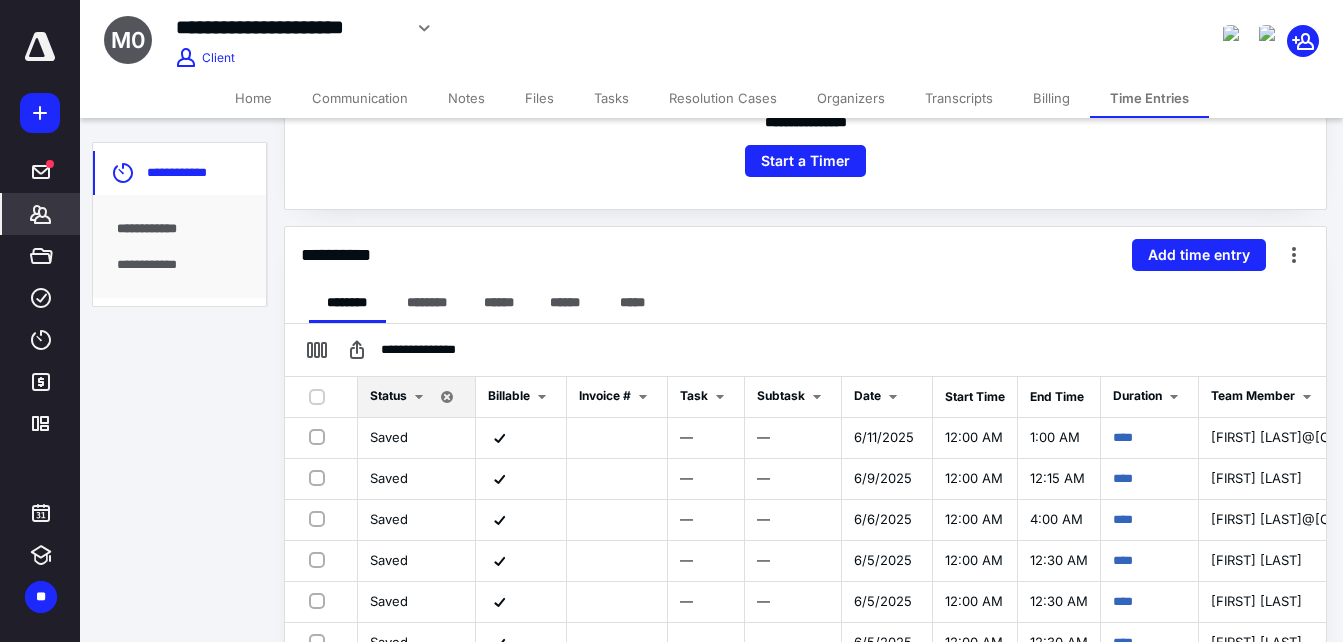 scroll, scrollTop: 400, scrollLeft: 0, axis: vertical 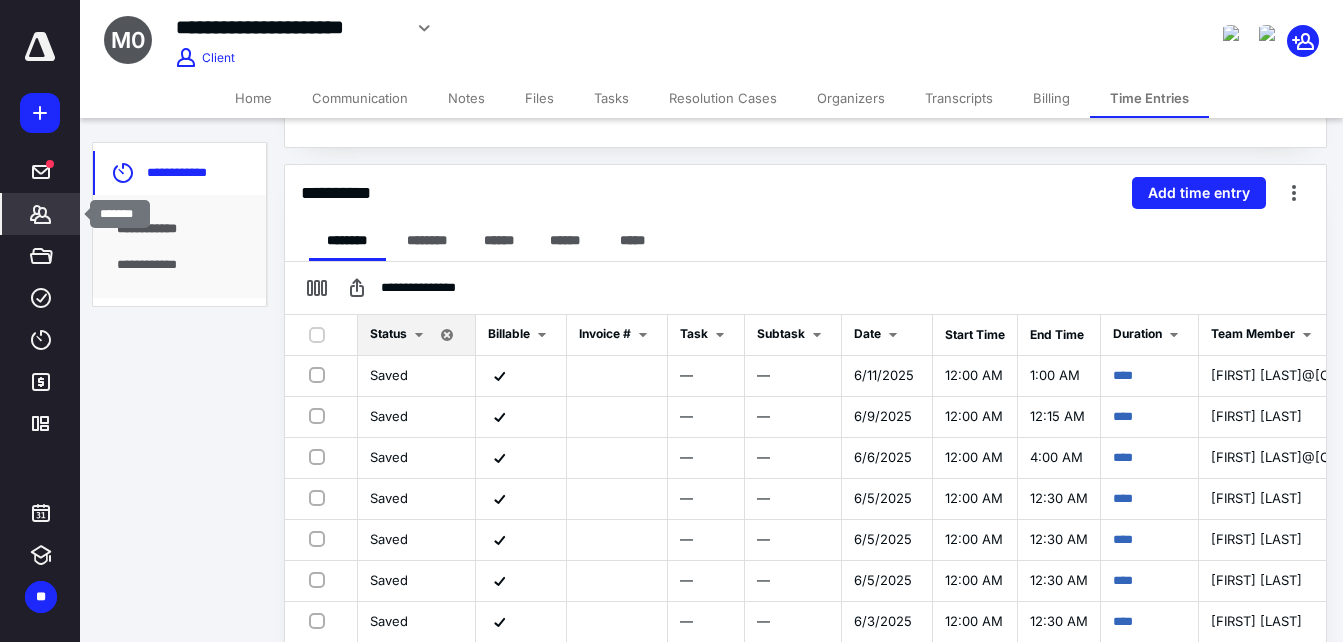 click 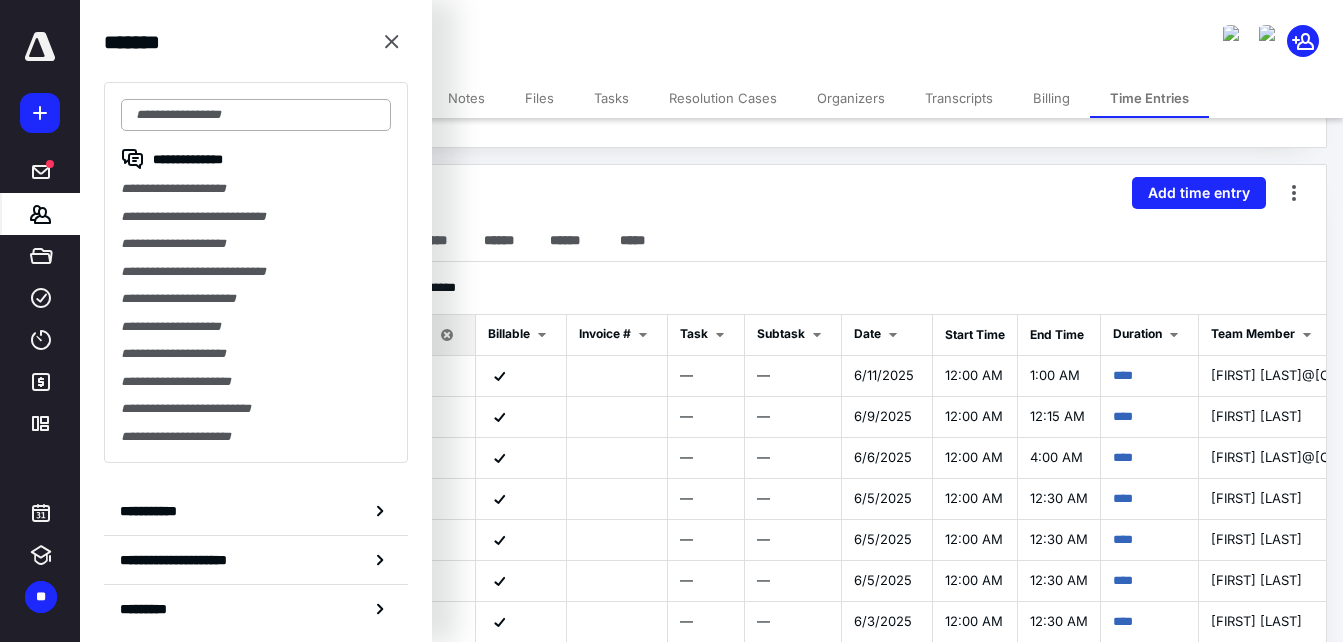 click at bounding box center [256, 115] 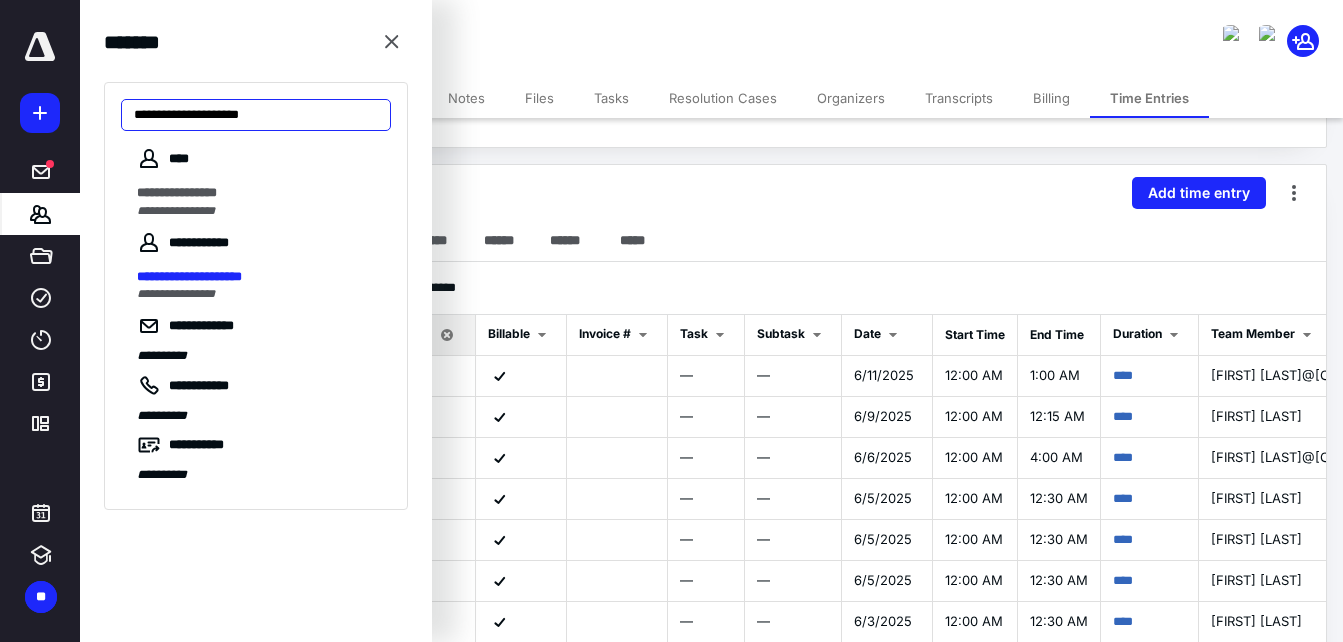 click on "**********" at bounding box center [256, 115] 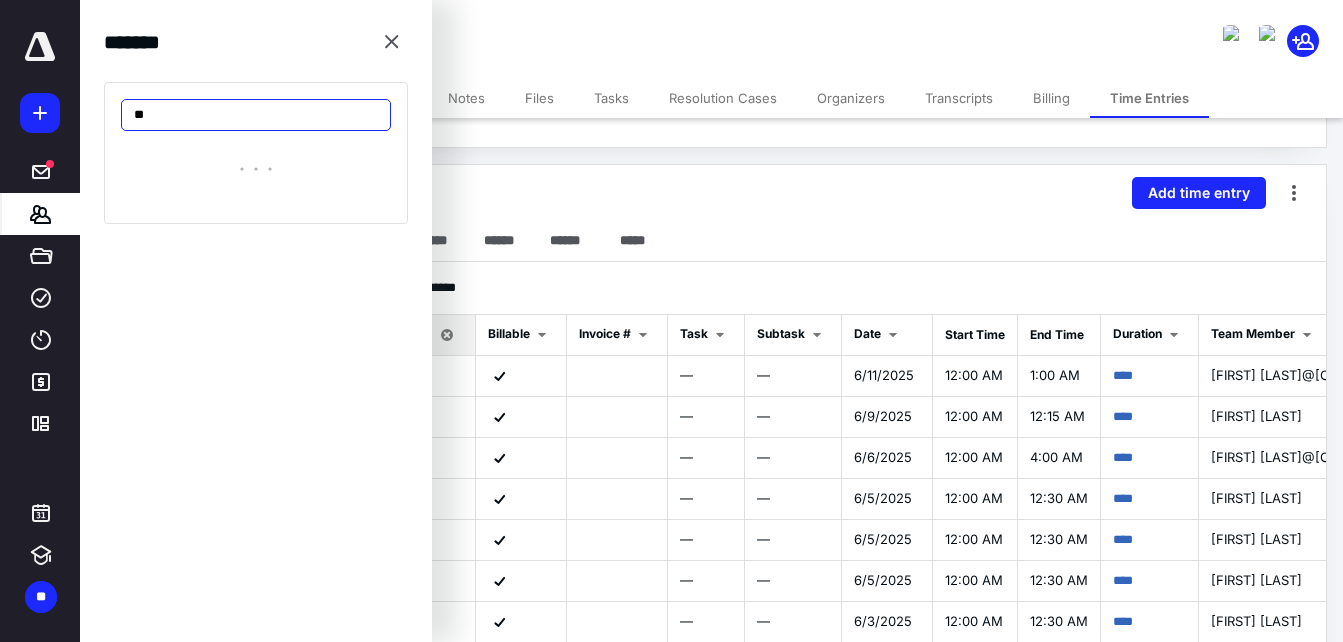type on "*" 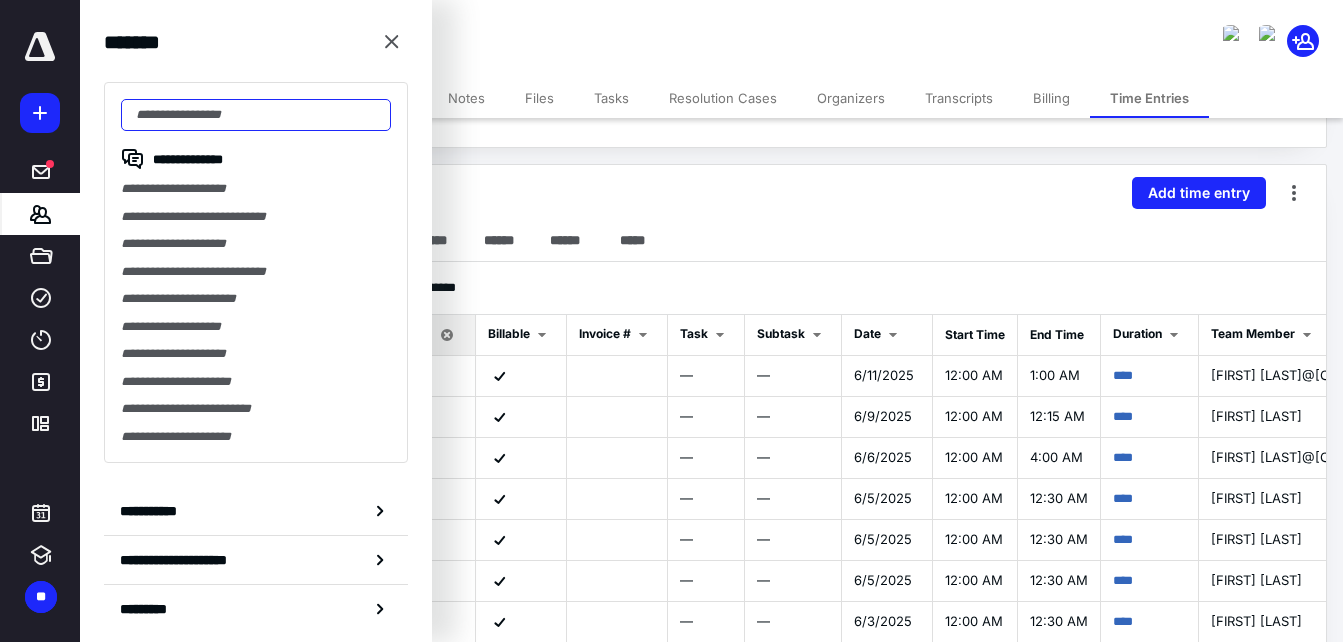 paste on "**********" 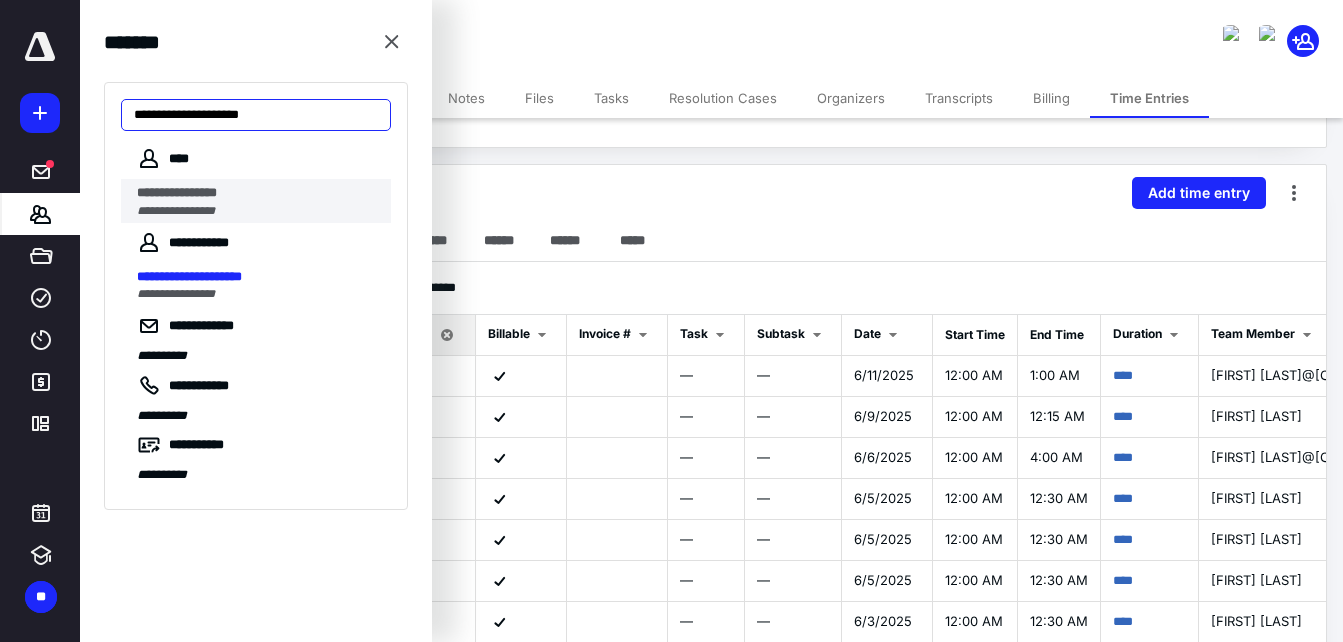 type on "**********" 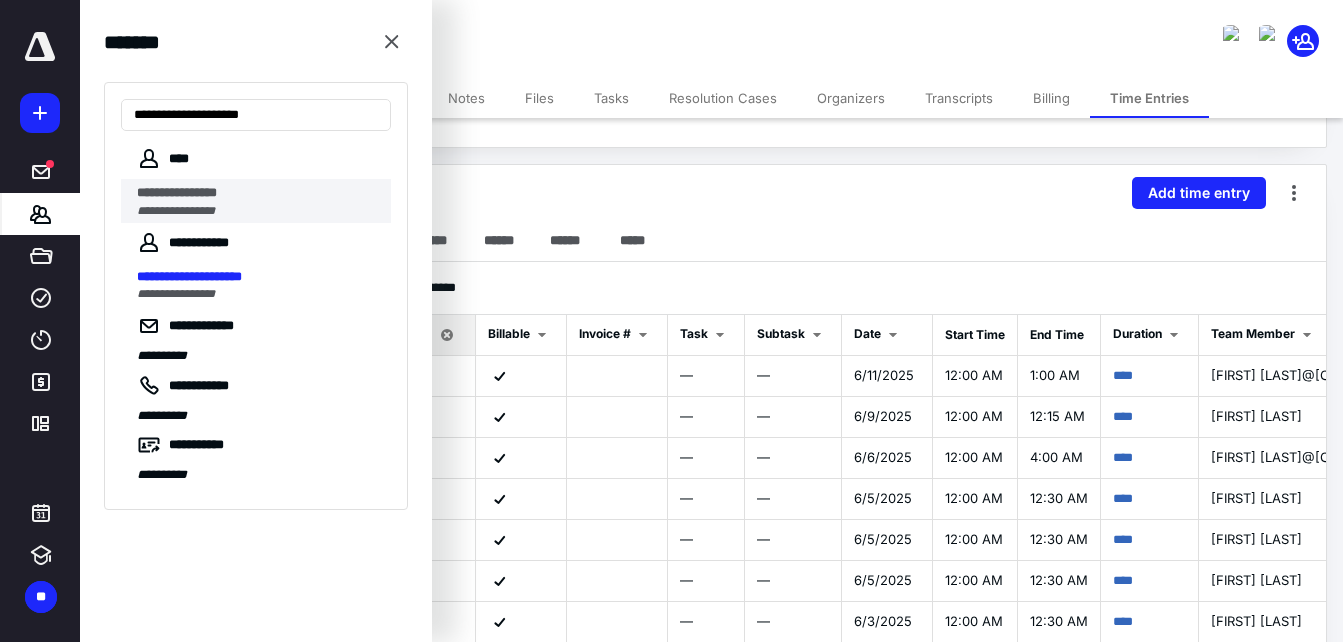click on "**********" at bounding box center (258, 211) 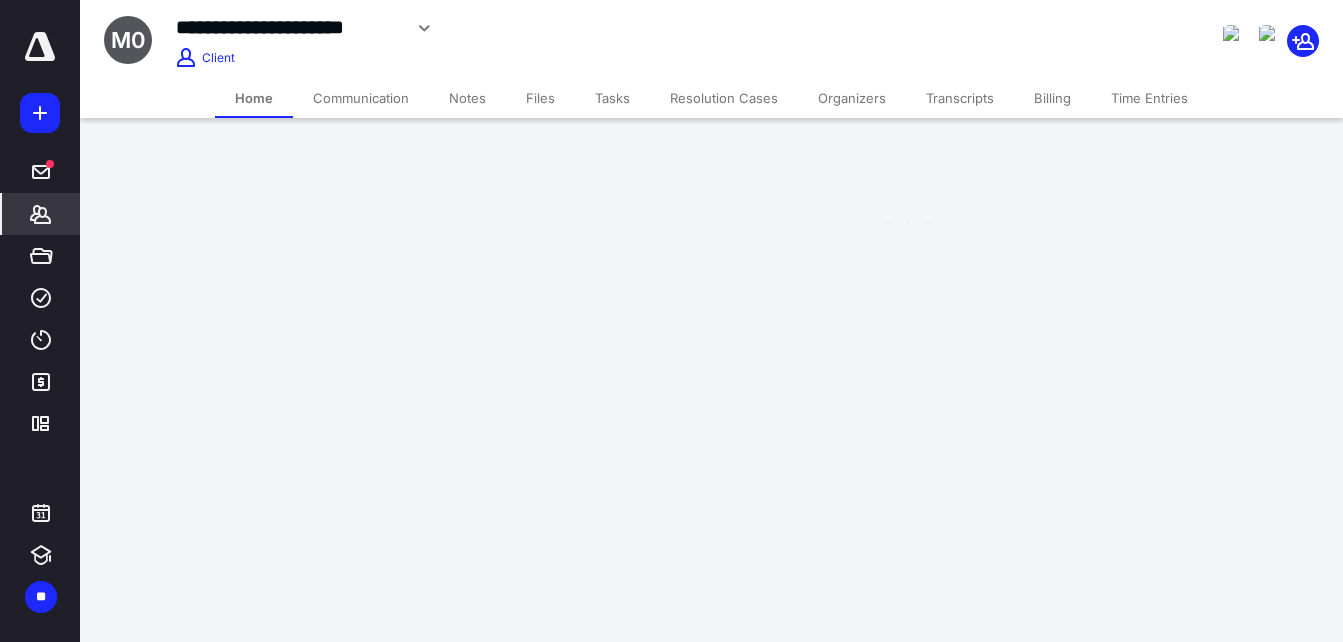 scroll, scrollTop: 0, scrollLeft: 0, axis: both 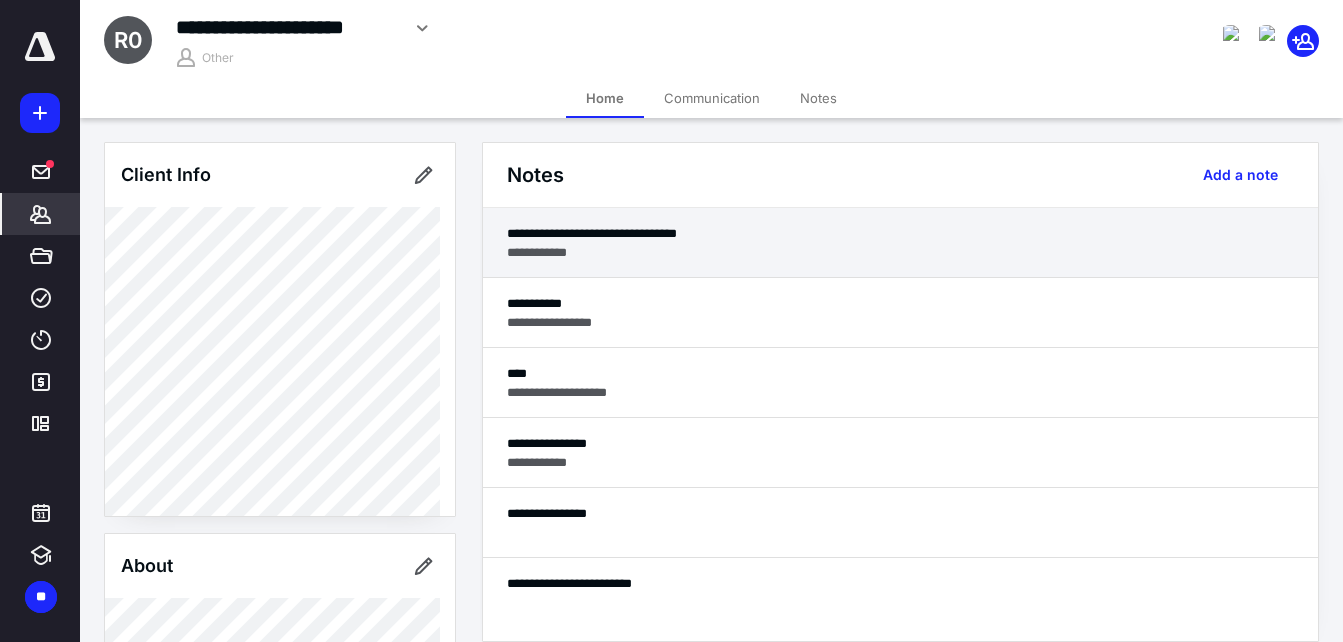 click on "**********" at bounding box center [900, 252] 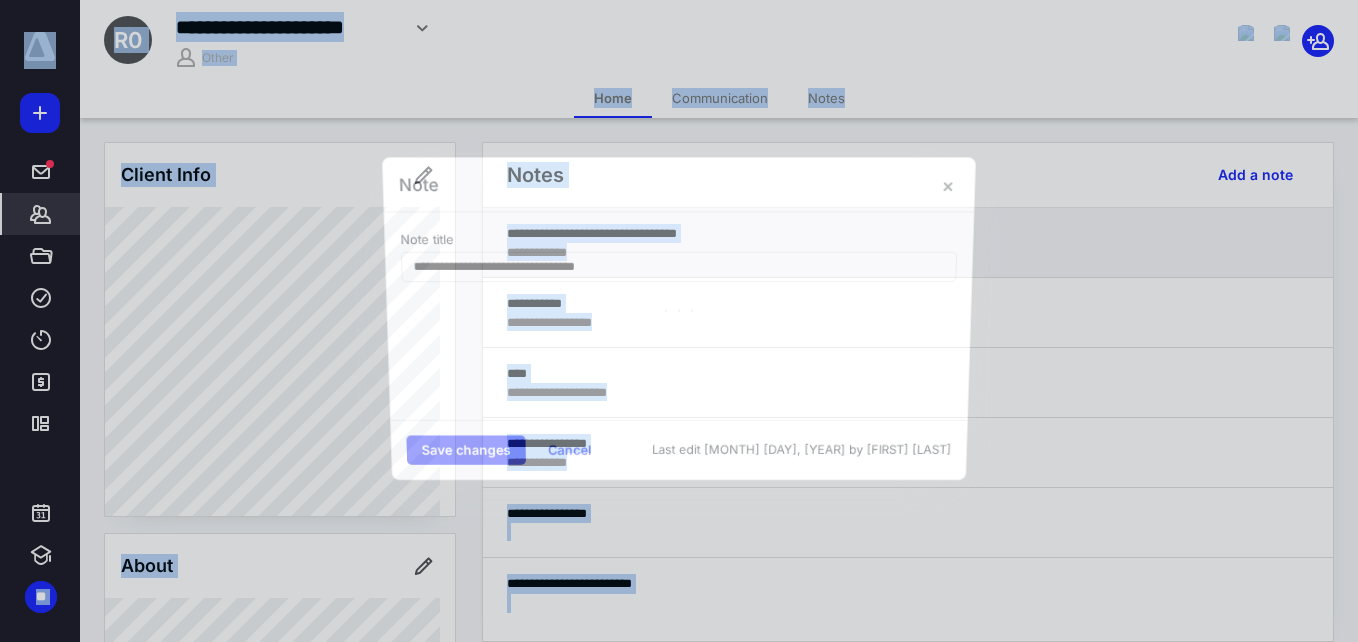 click on "**********" at bounding box center [678, 315] 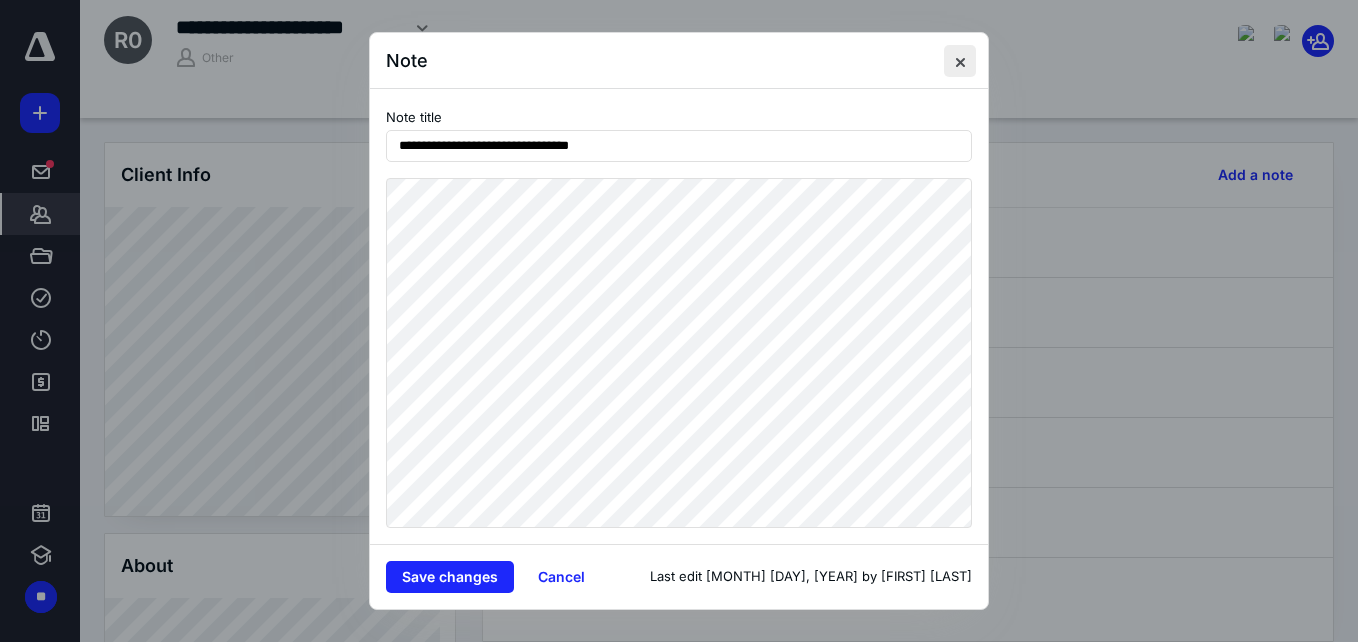 click at bounding box center (960, 61) 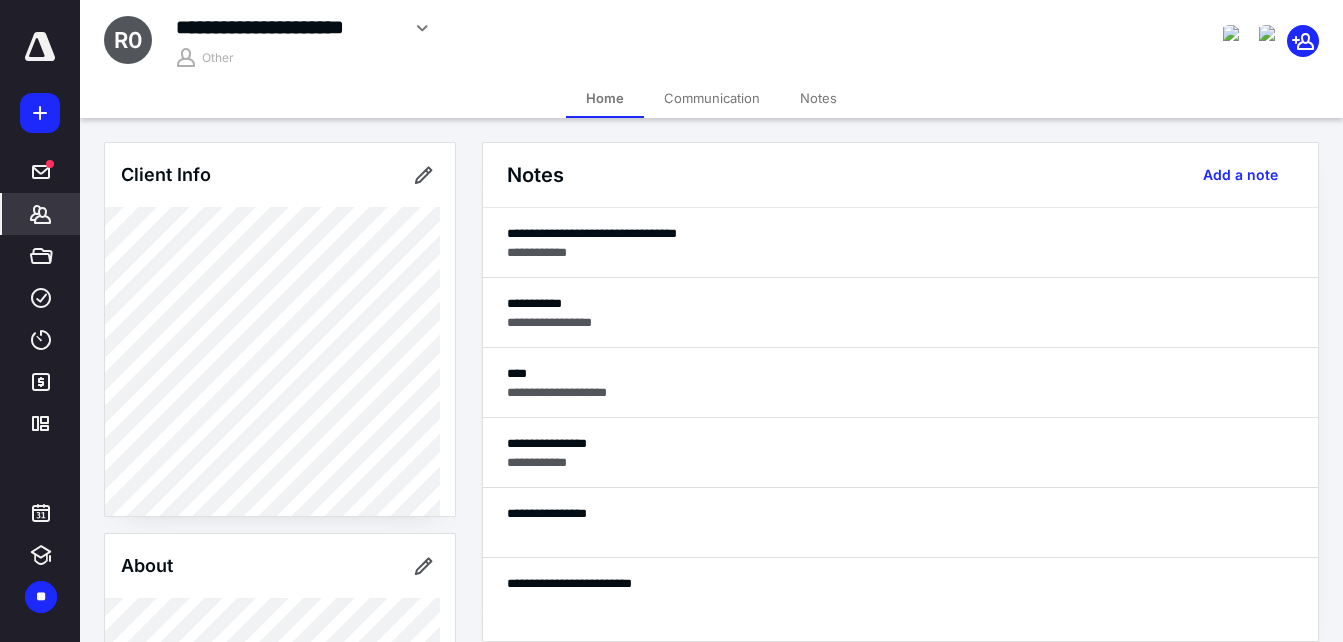 click 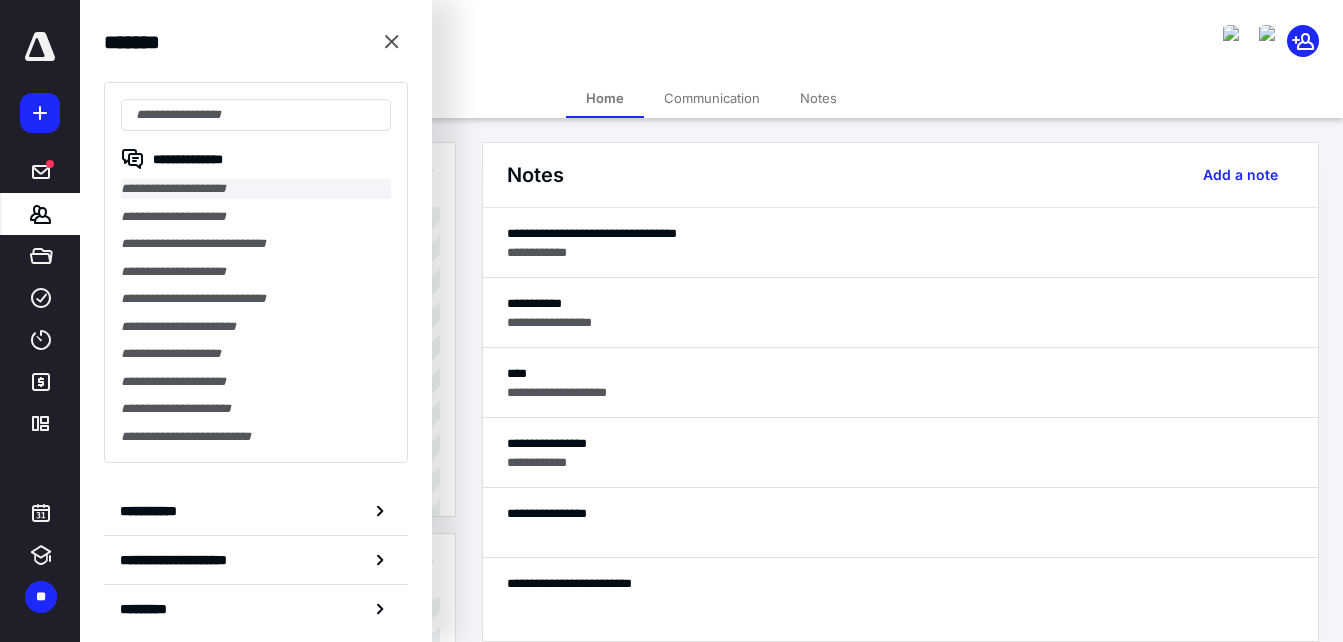 click on "**********" at bounding box center [256, 189] 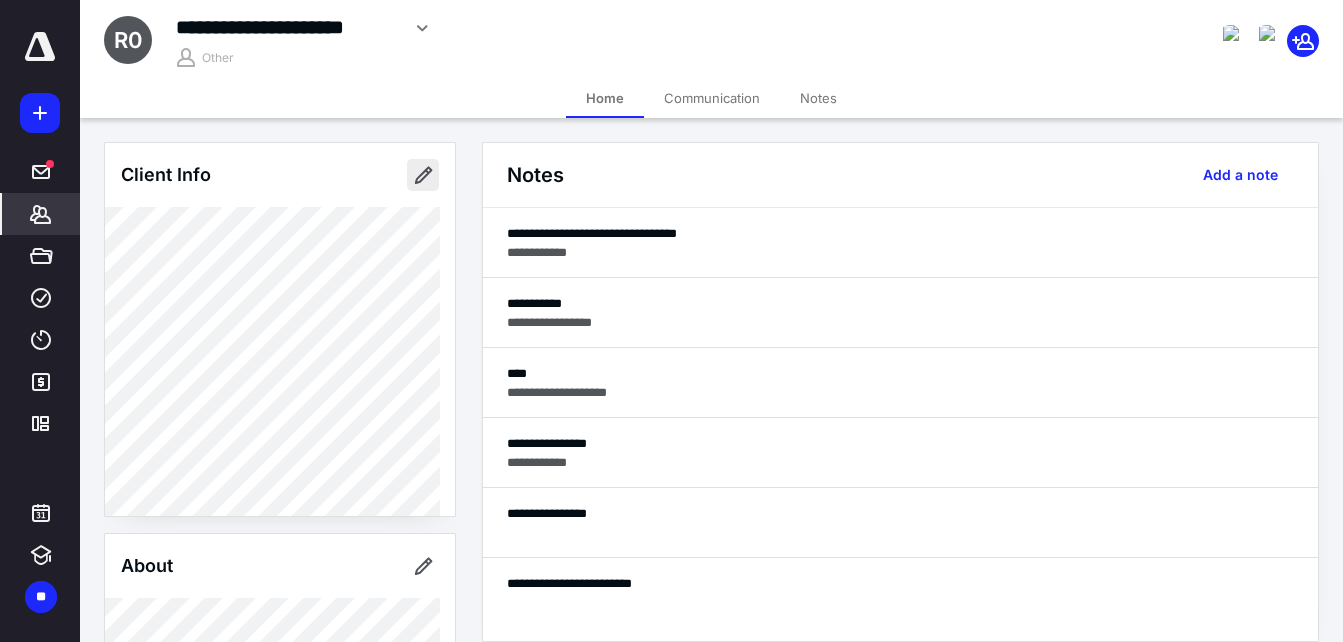 click at bounding box center (423, 175) 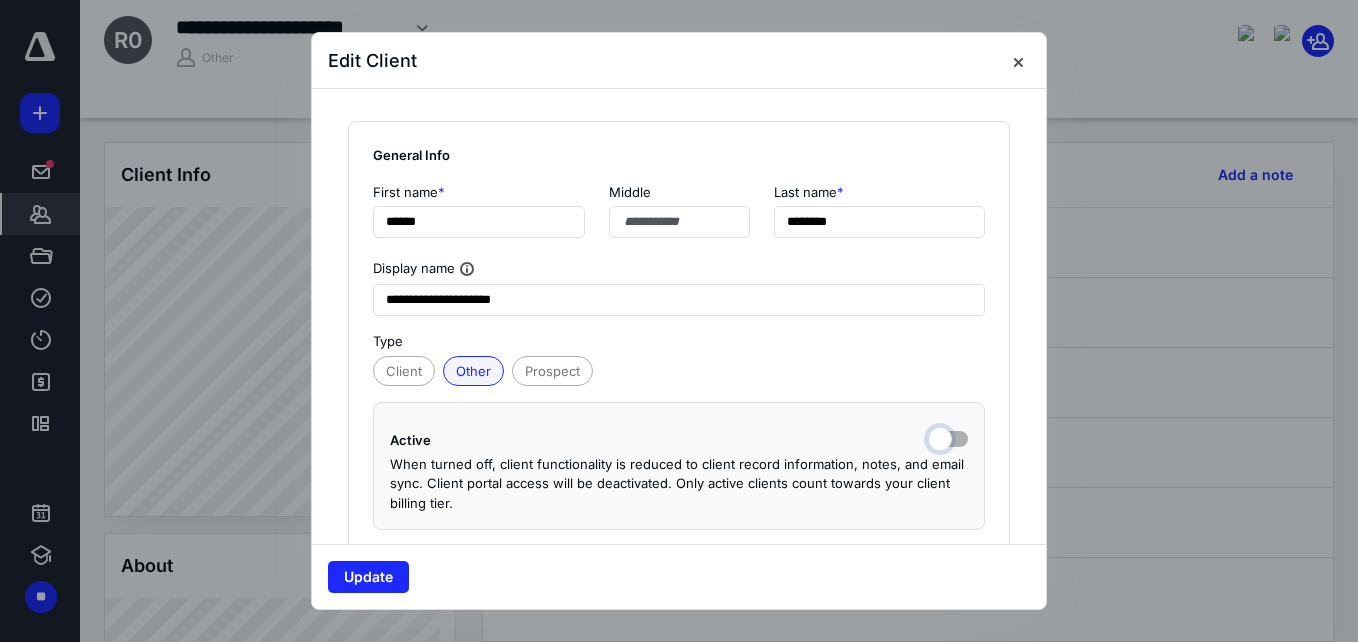 click at bounding box center (948, 437) 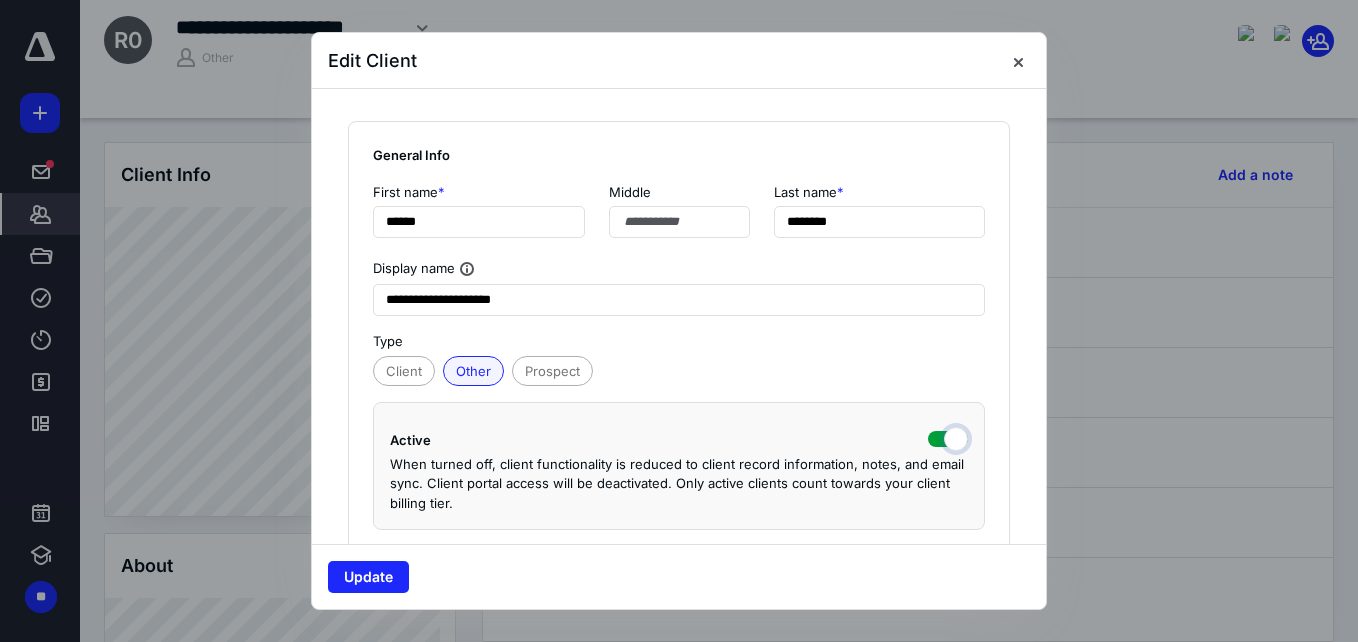 checkbox on "true" 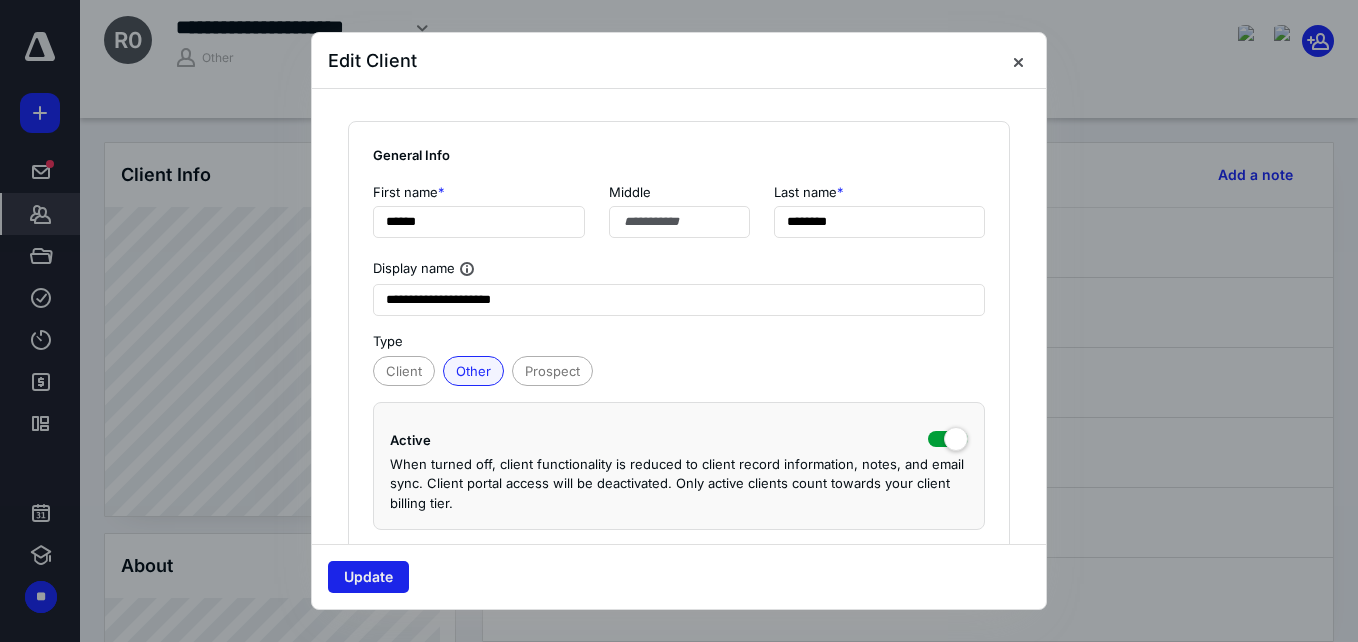 click on "Update" at bounding box center (368, 577) 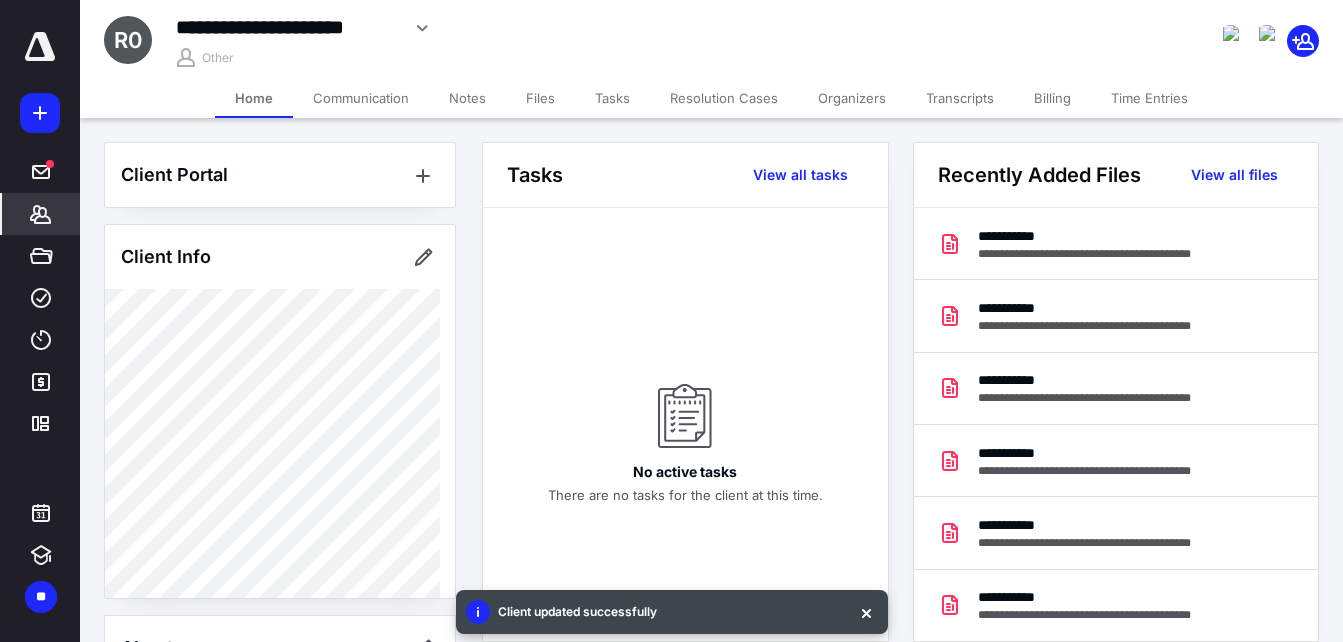 click on "Time Entries" at bounding box center (1149, 98) 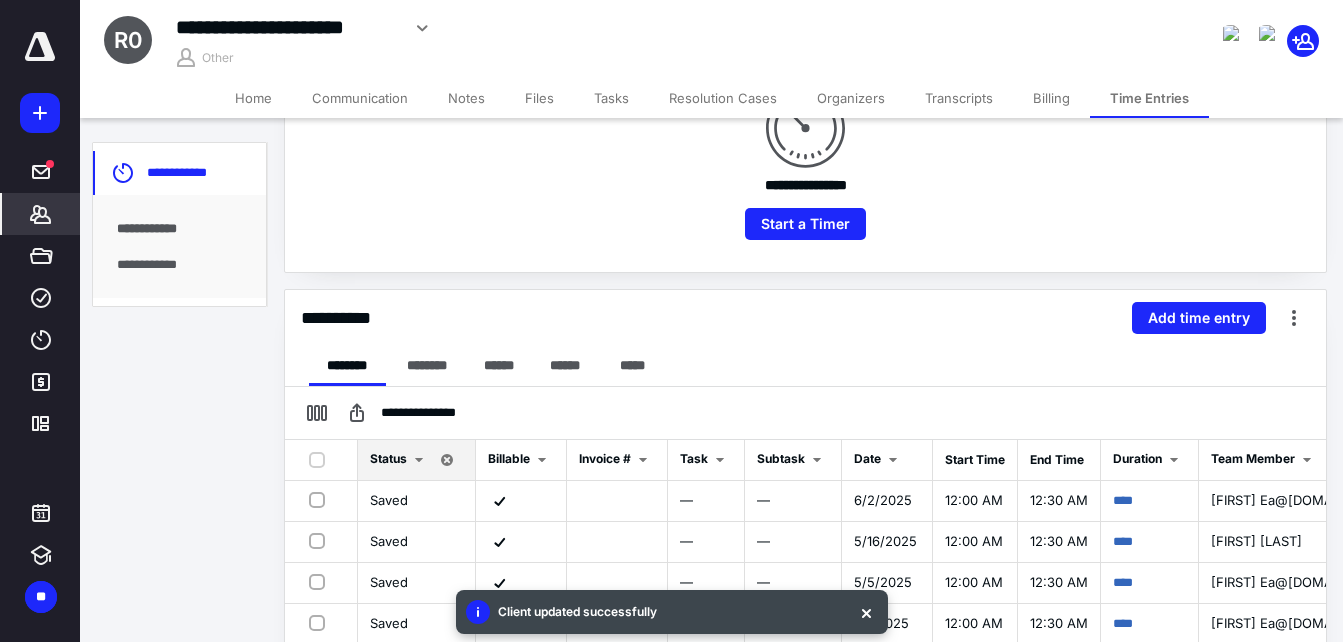 scroll, scrollTop: 300, scrollLeft: 0, axis: vertical 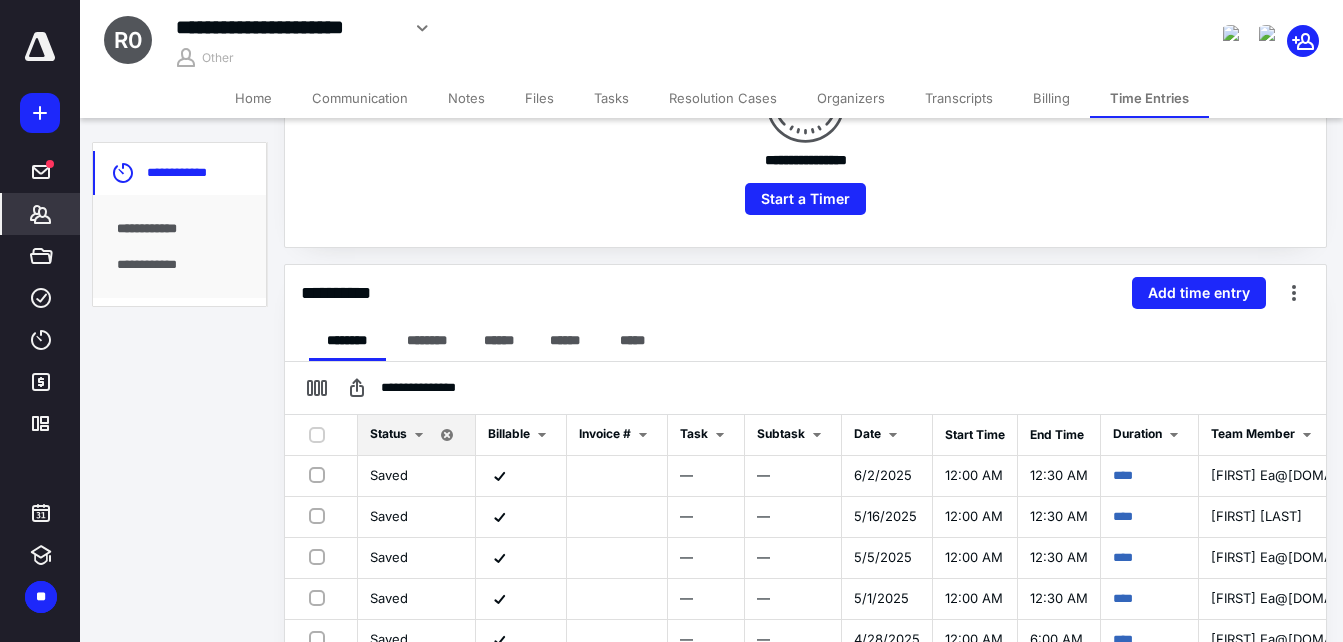 click on "Home" at bounding box center [253, 98] 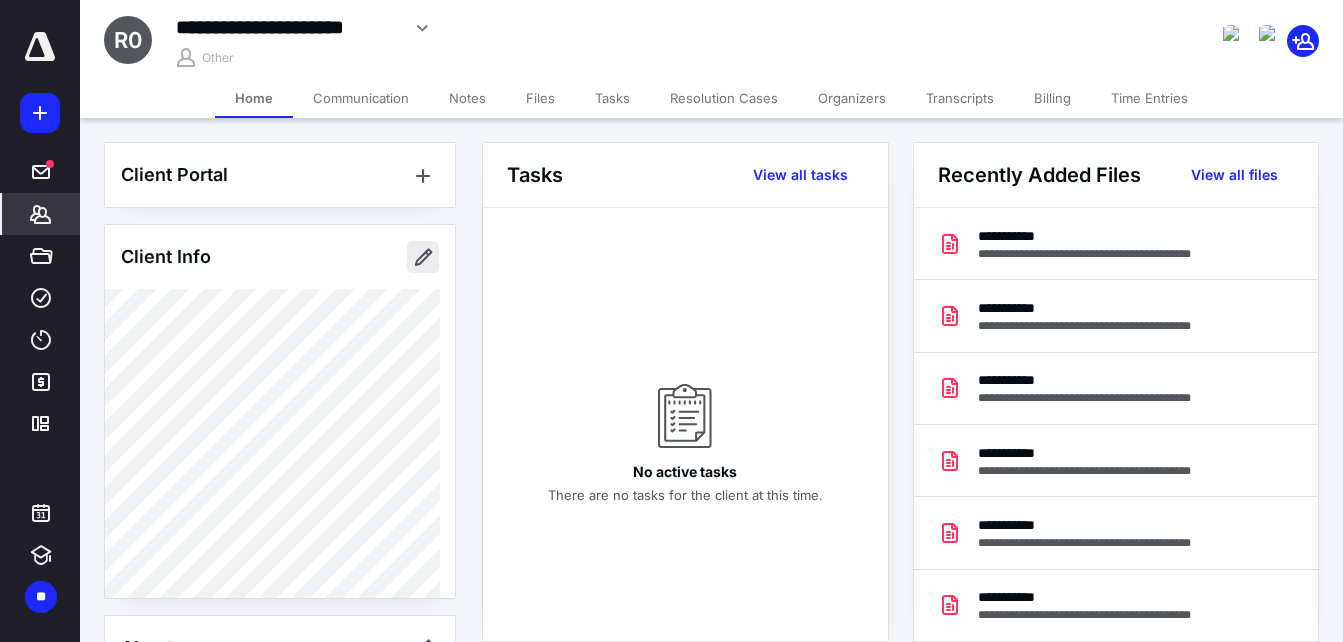 click at bounding box center (423, 257) 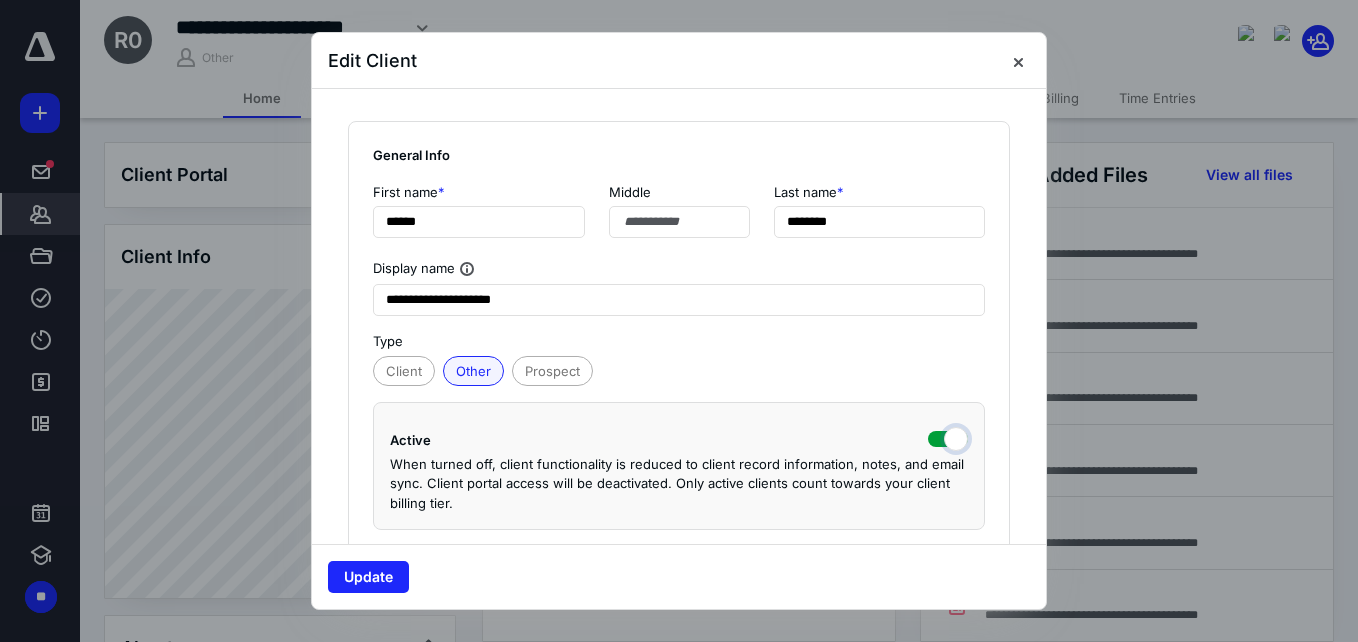 click at bounding box center (948, 437) 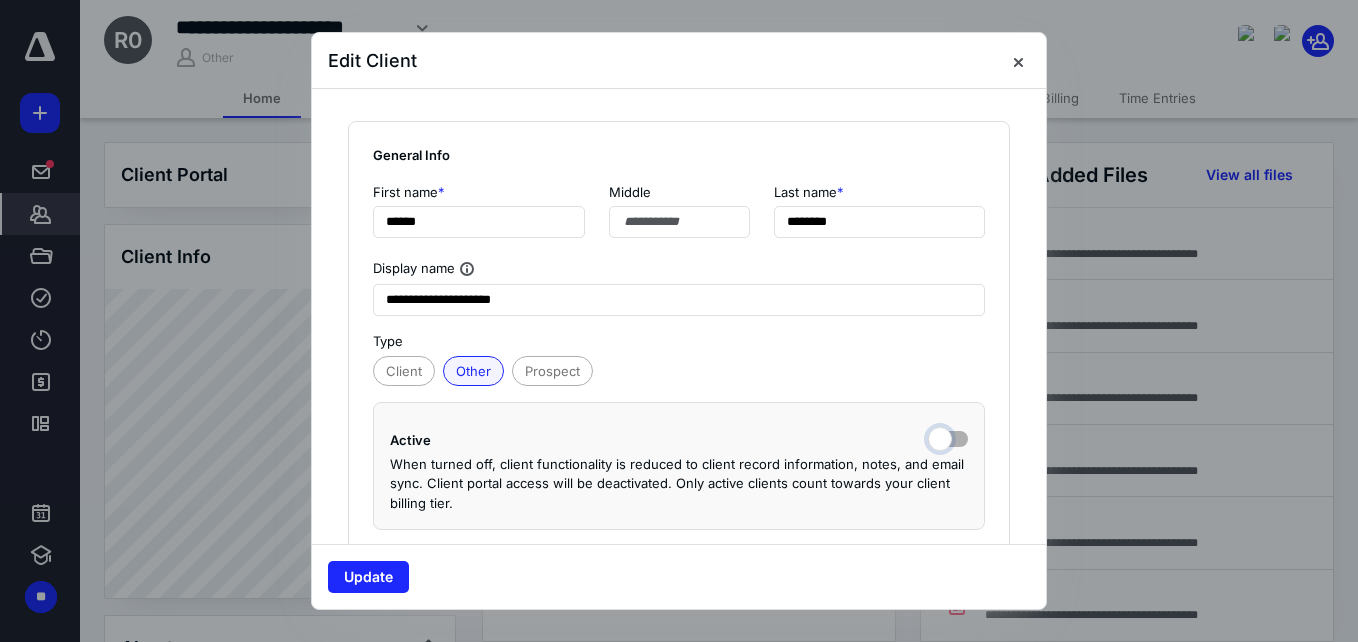 checkbox on "false" 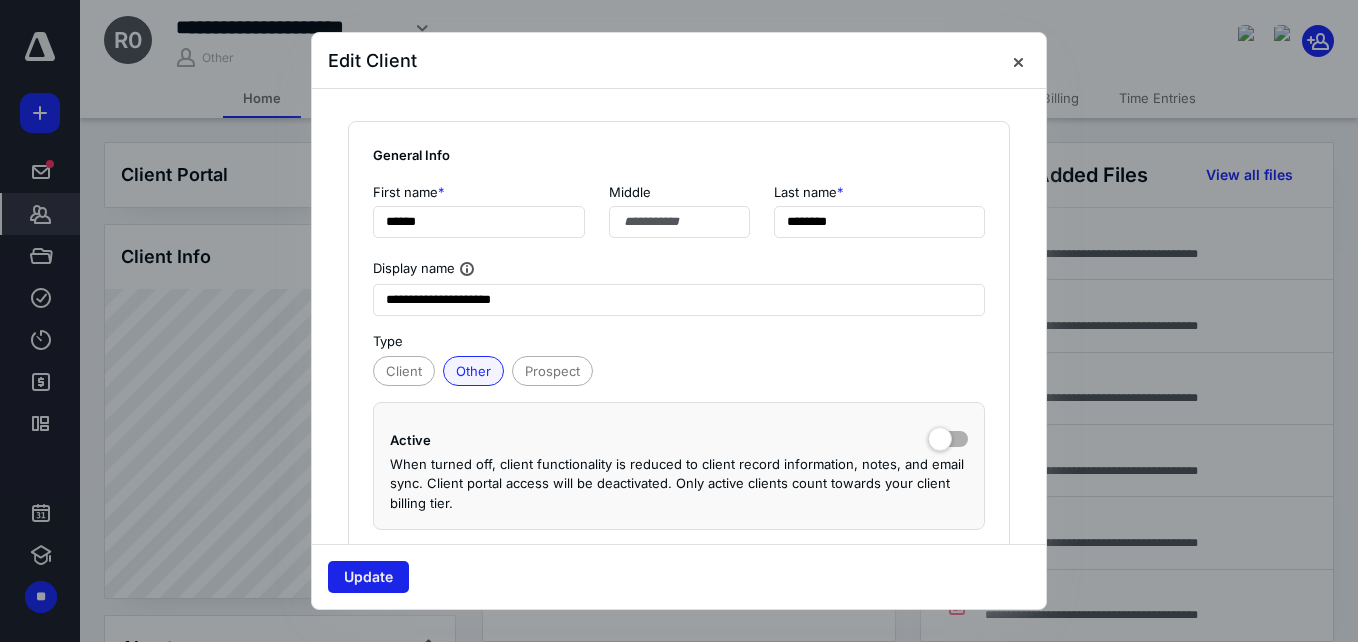 click on "Update" at bounding box center [368, 577] 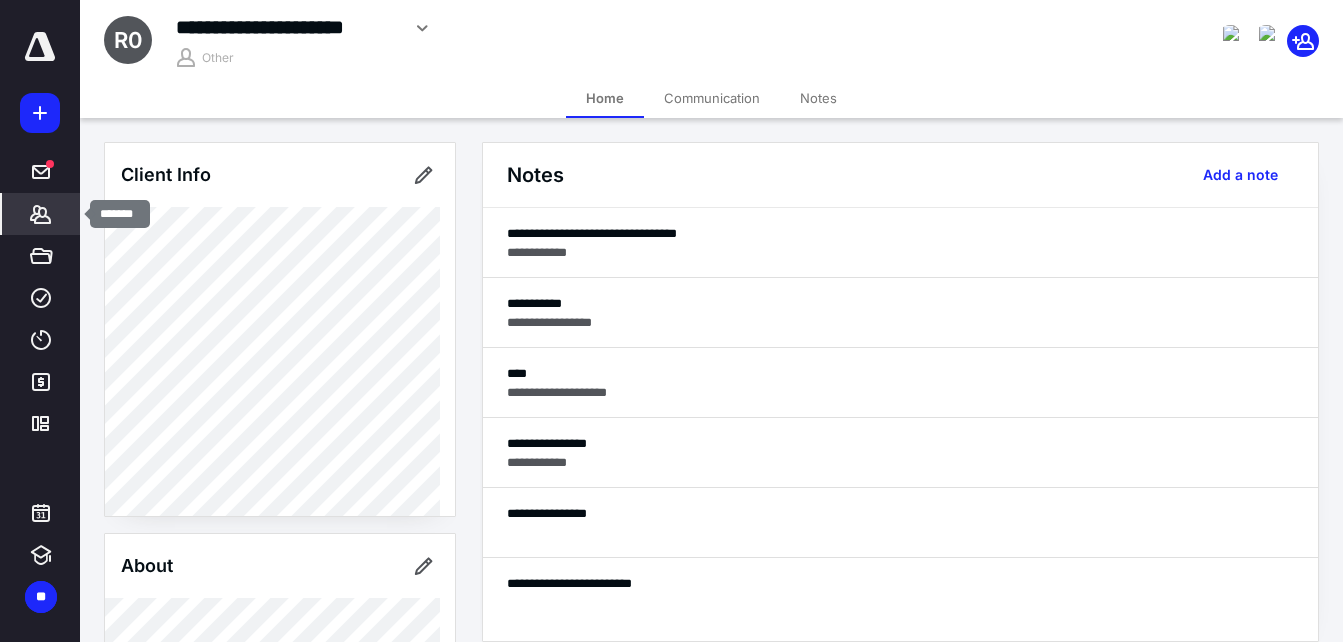 click 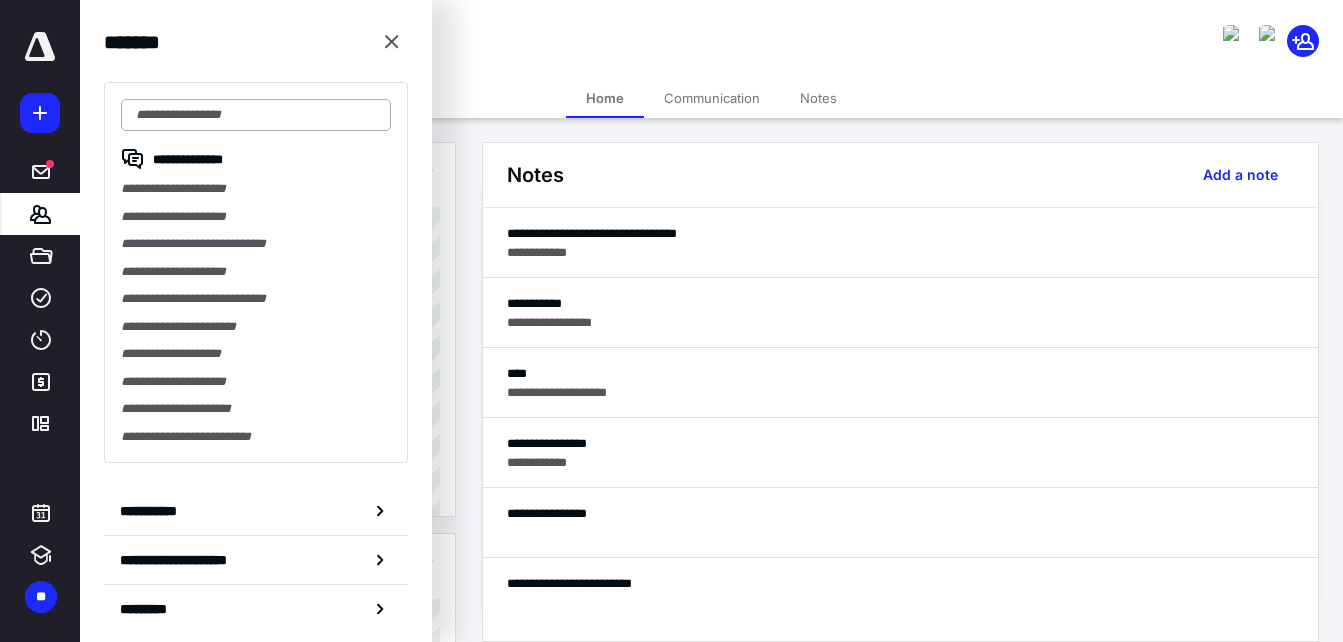 click at bounding box center [256, 115] 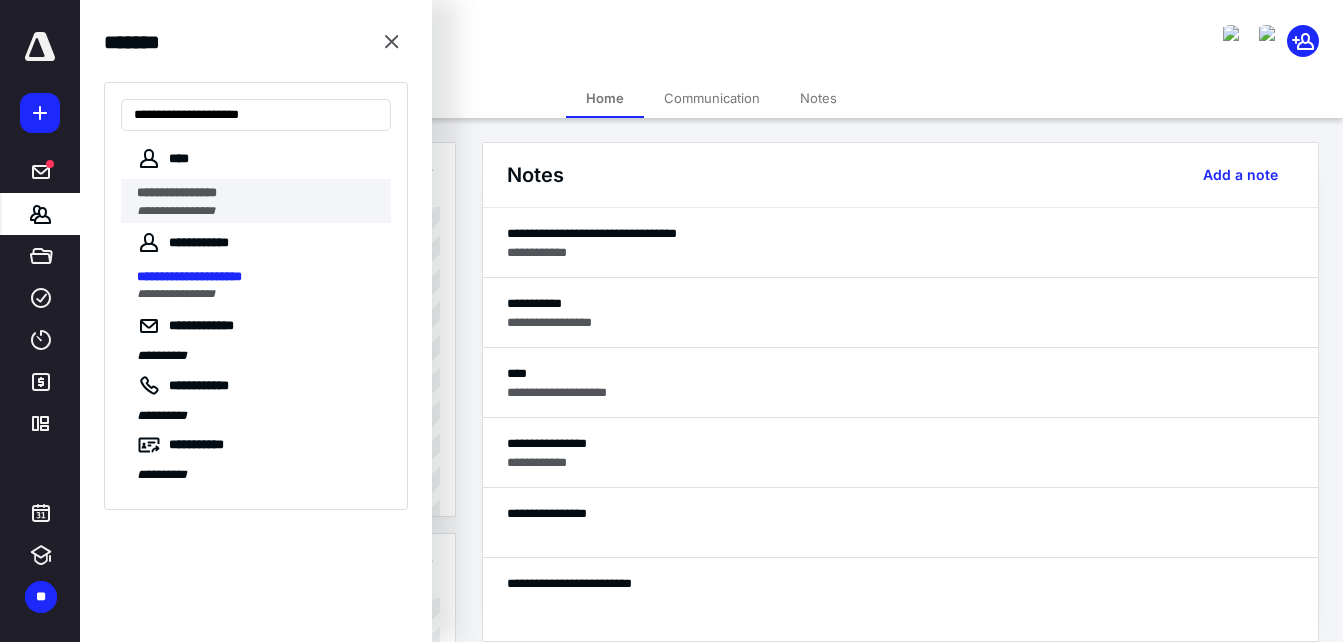 type on "**********" 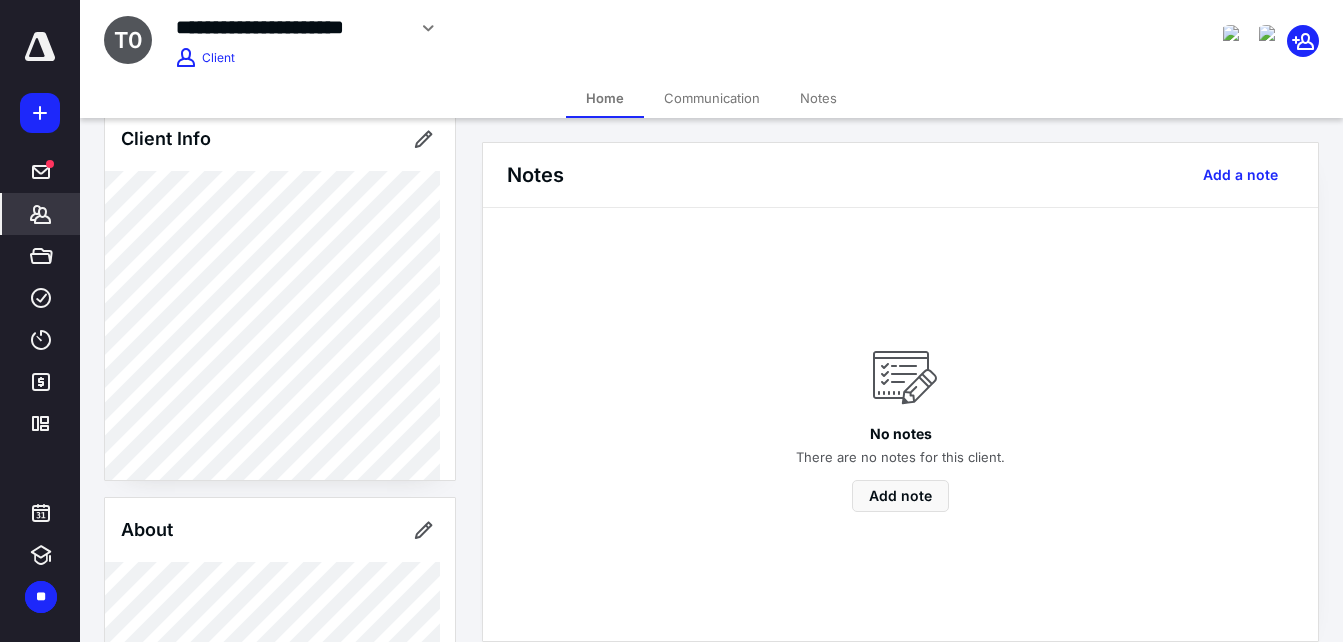 scroll, scrollTop: 0, scrollLeft: 0, axis: both 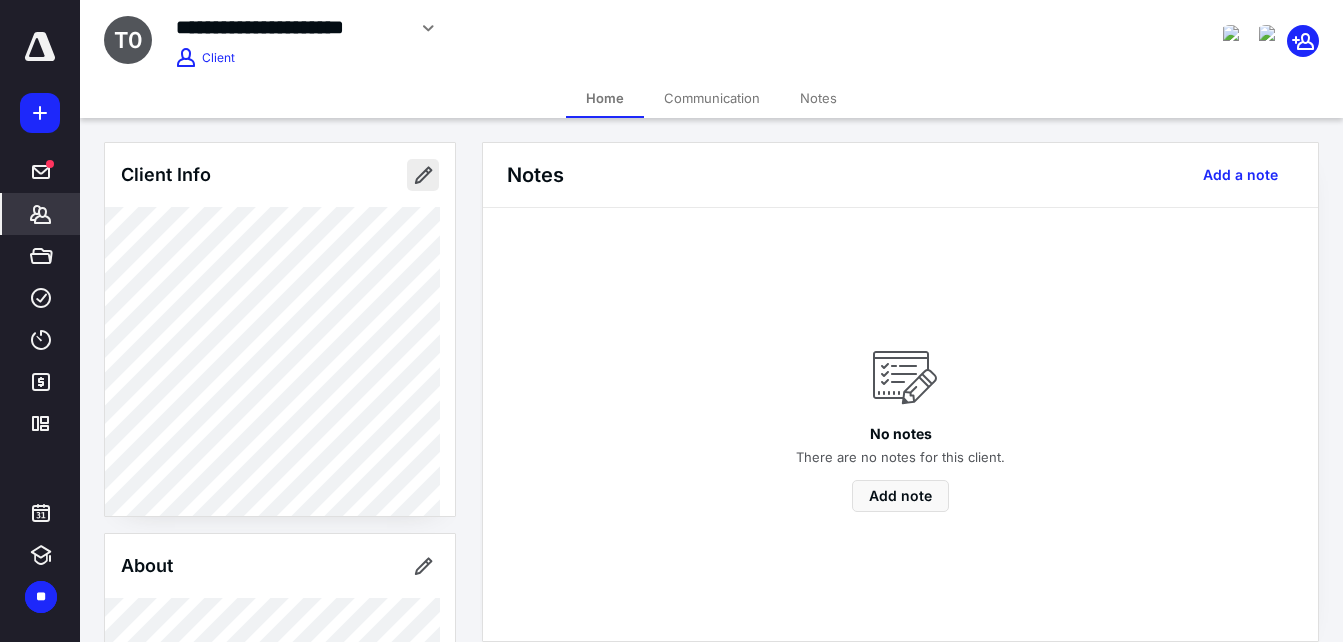 click at bounding box center [423, 175] 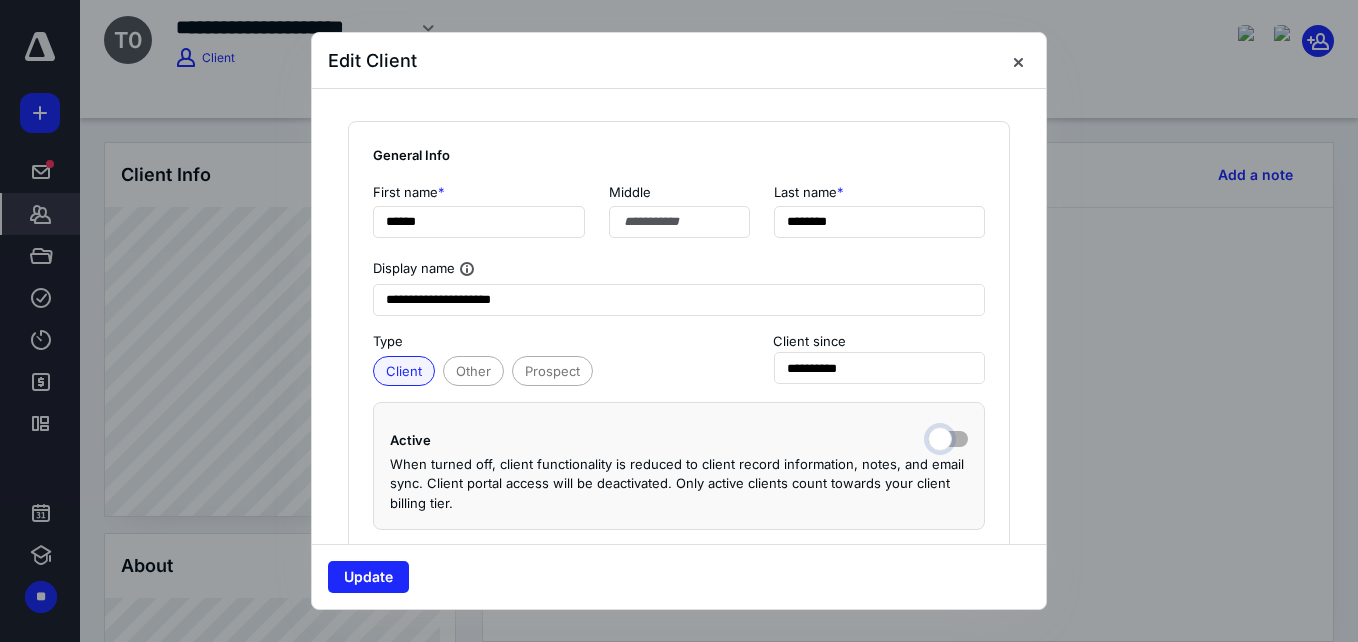 click at bounding box center [948, 437] 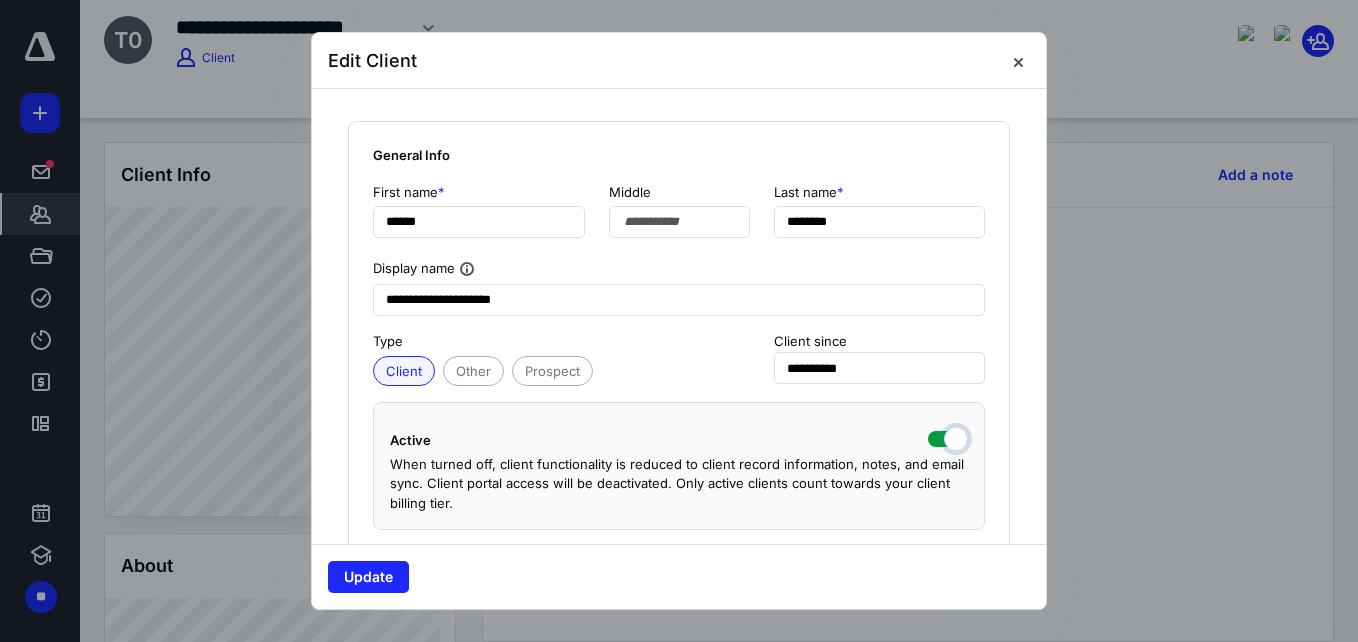 checkbox on "true" 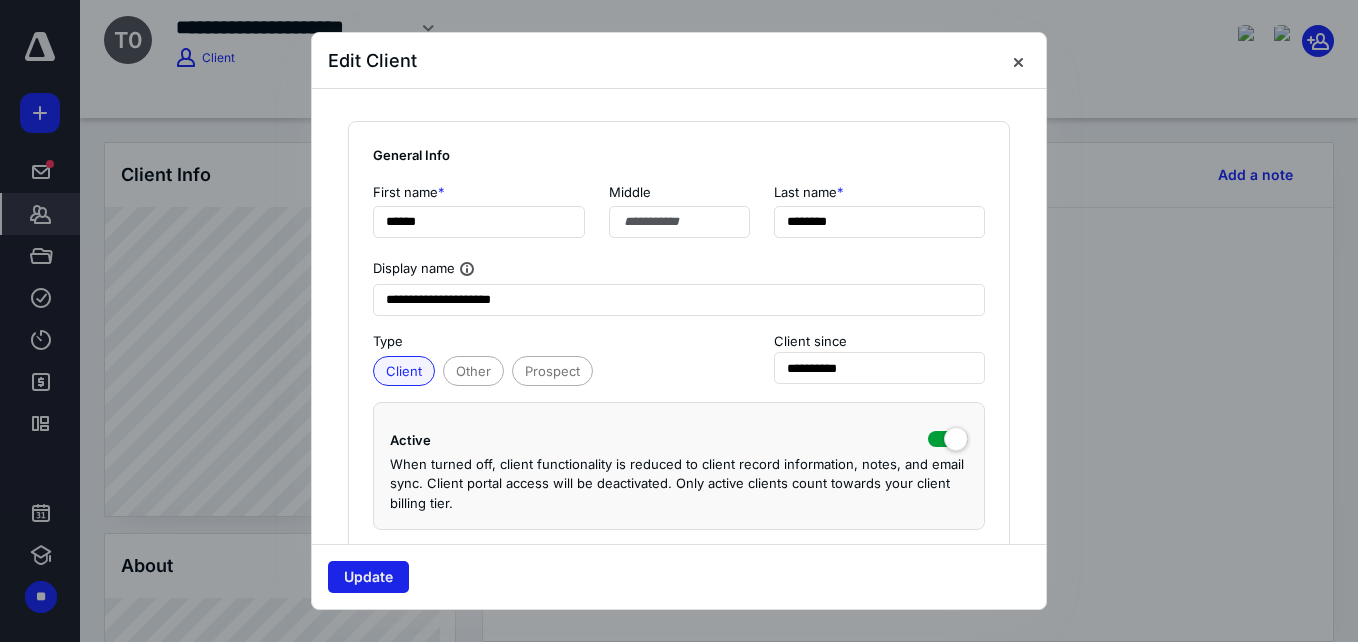 click on "Update" at bounding box center [368, 577] 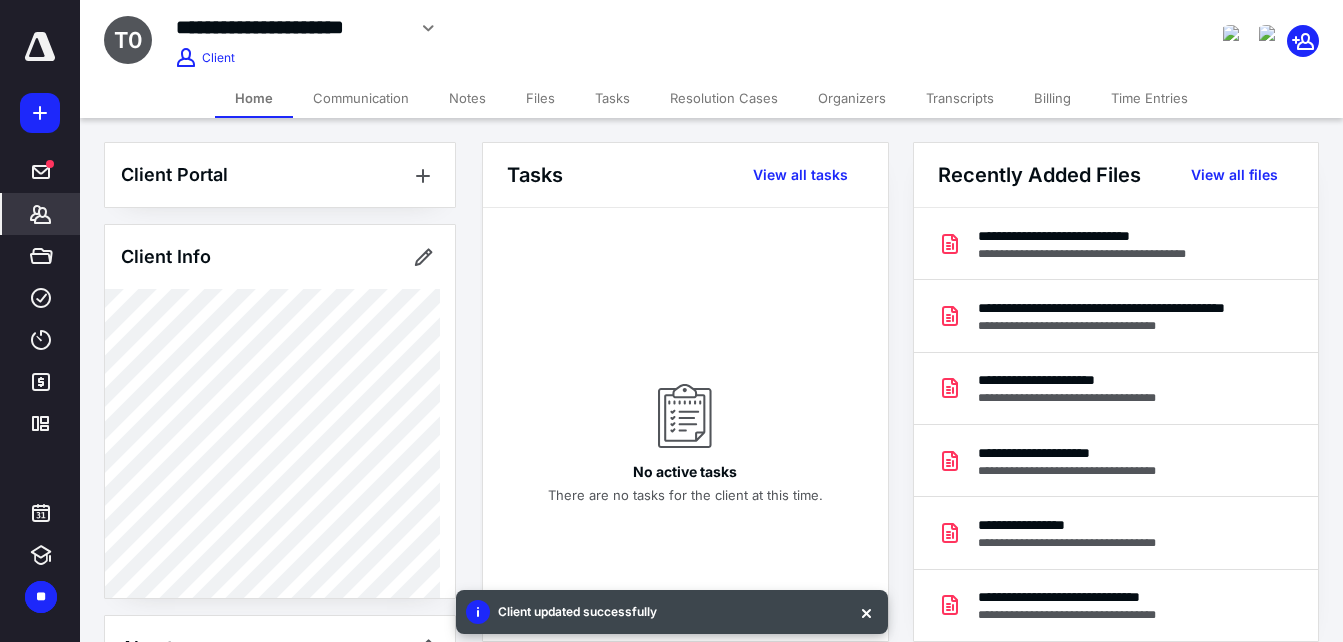 click on "Time Entries" at bounding box center (1149, 98) 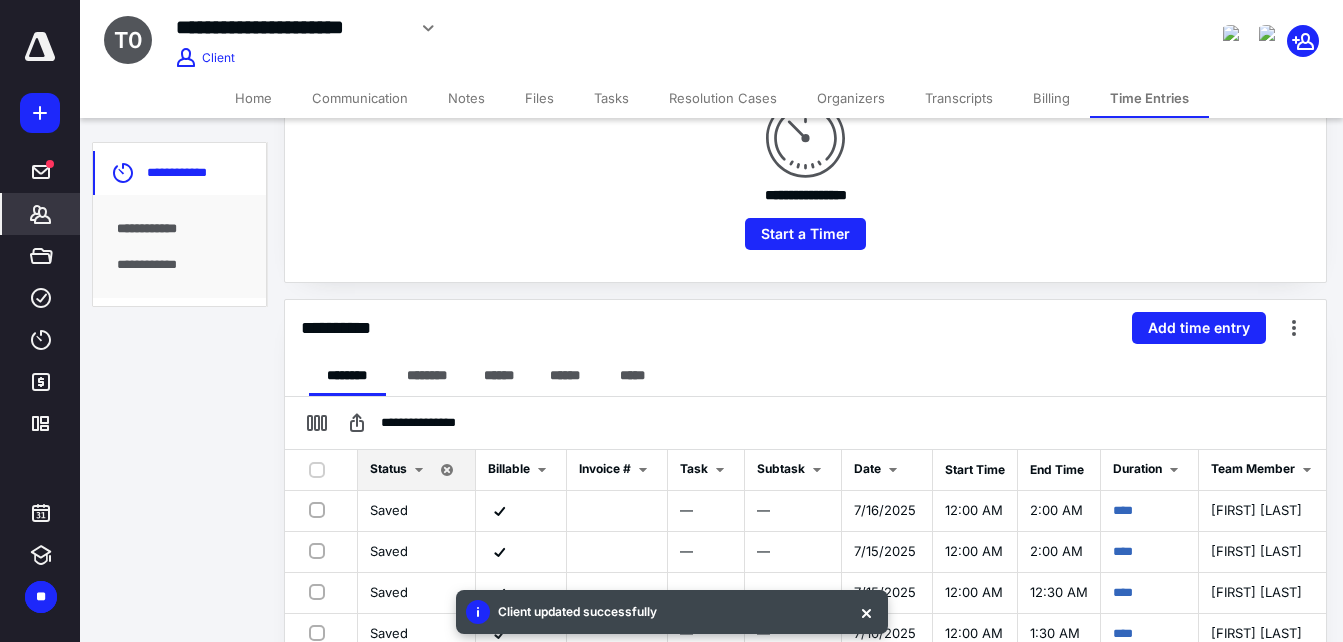 scroll, scrollTop: 300, scrollLeft: 0, axis: vertical 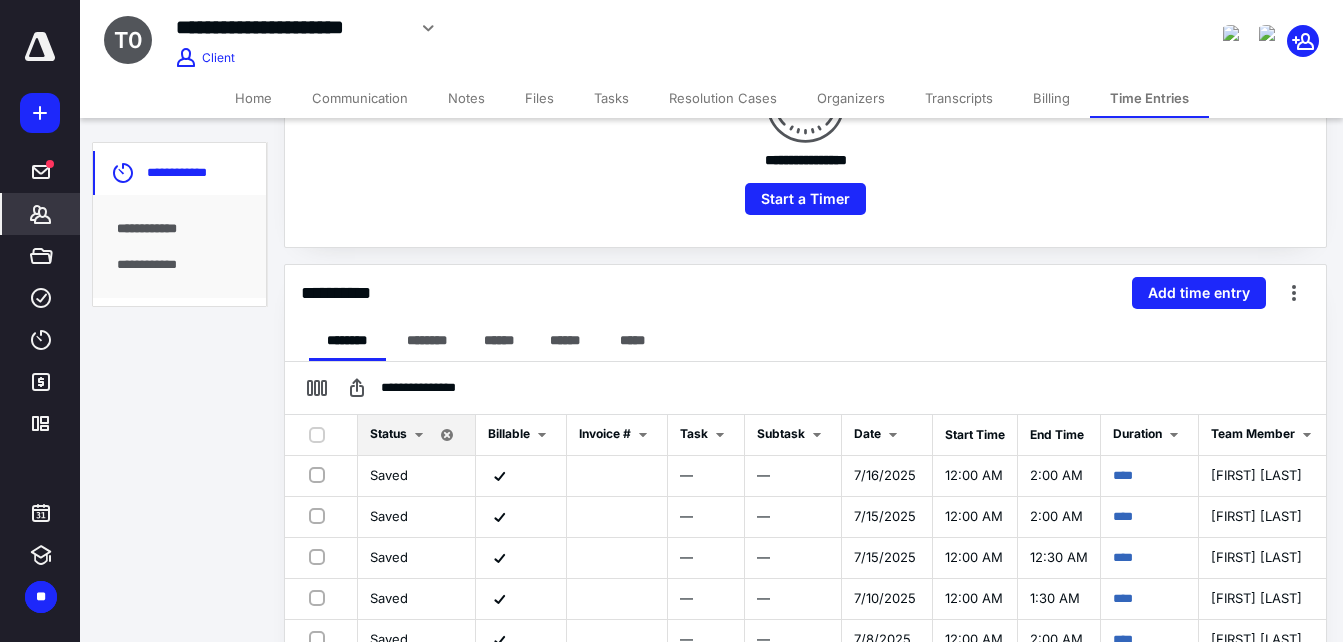 click on "Home" at bounding box center [253, 98] 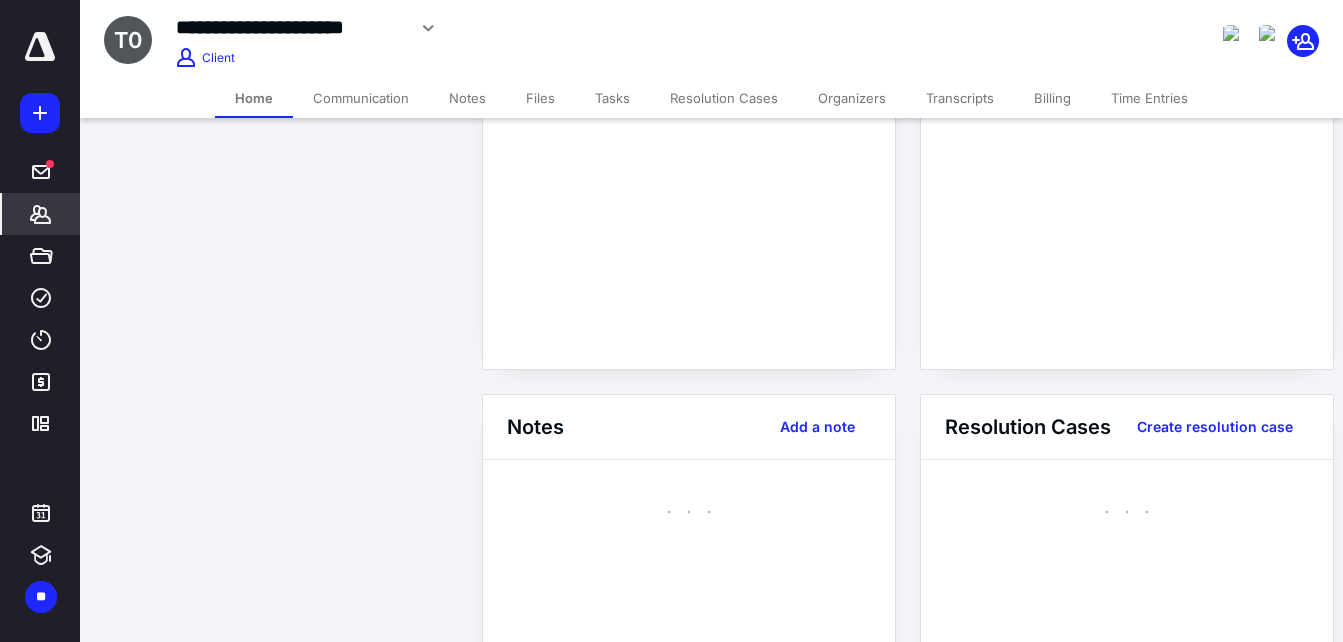 scroll, scrollTop: 0, scrollLeft: 0, axis: both 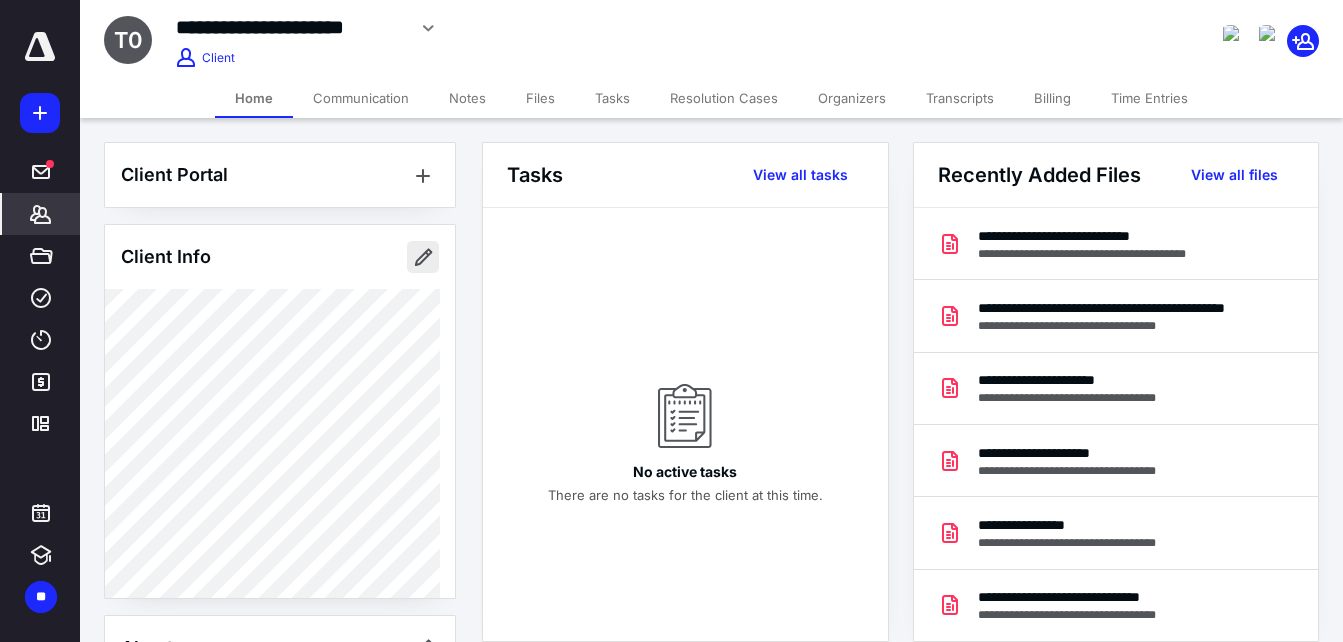 click at bounding box center [423, 257] 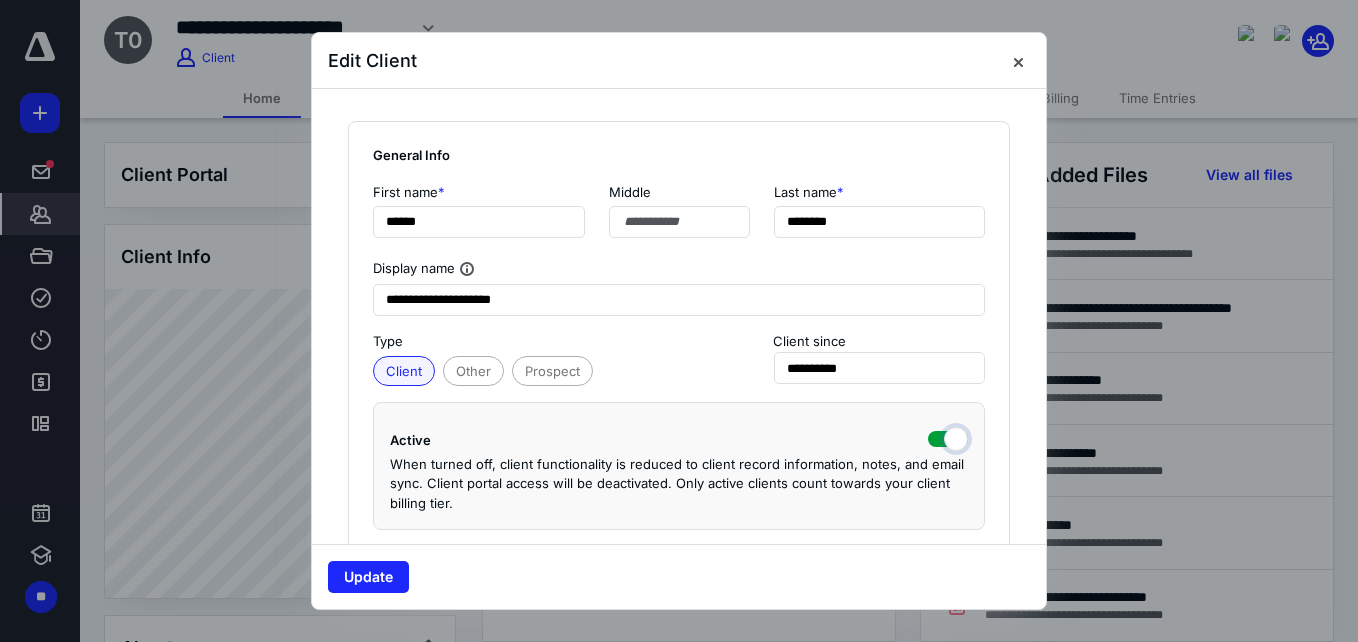 click at bounding box center [948, 437] 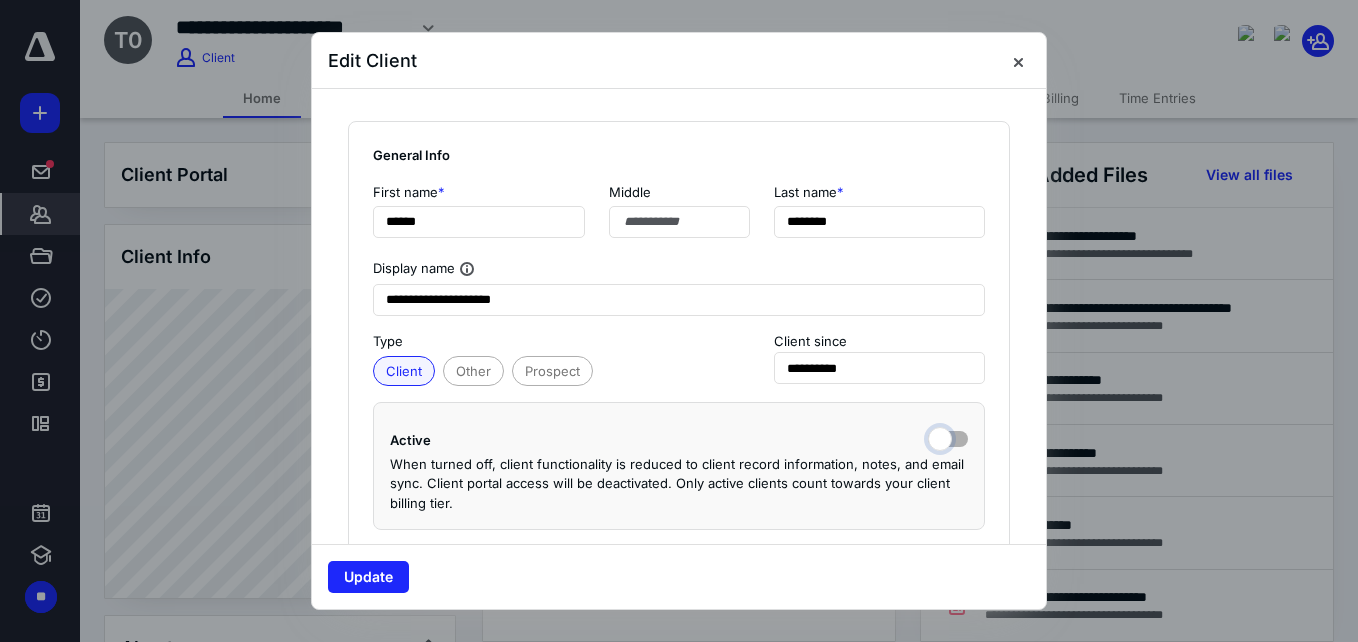 checkbox on "false" 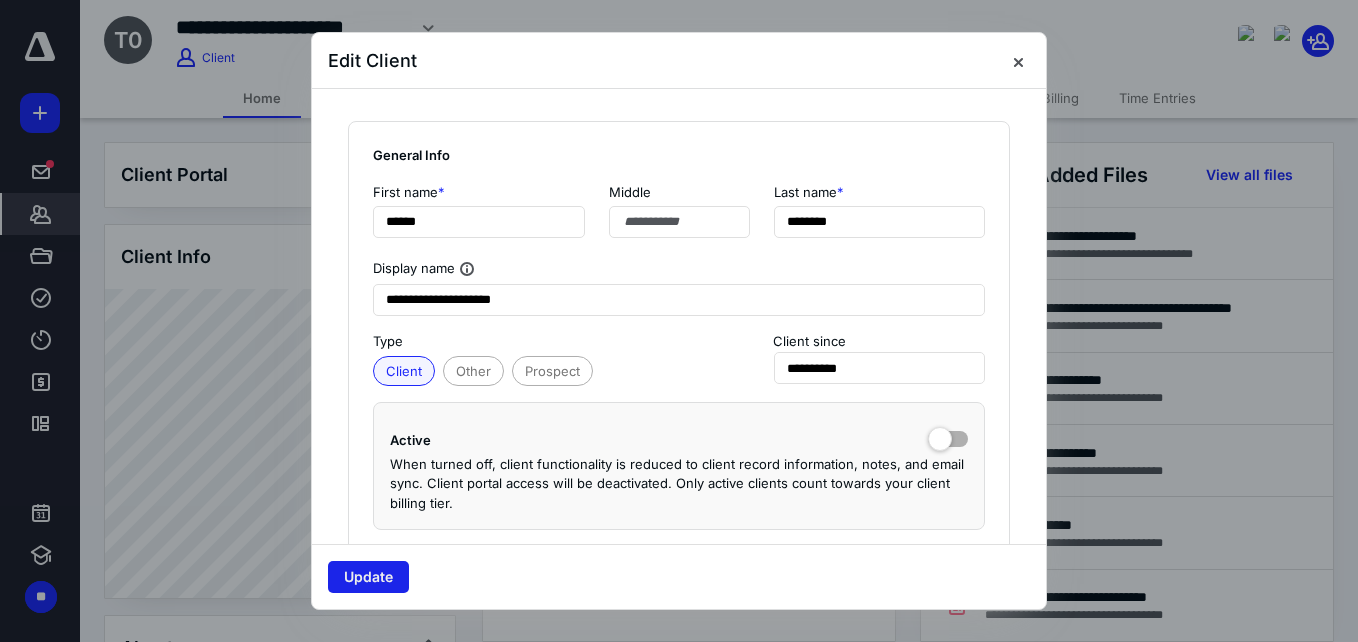 click on "Update" at bounding box center (368, 577) 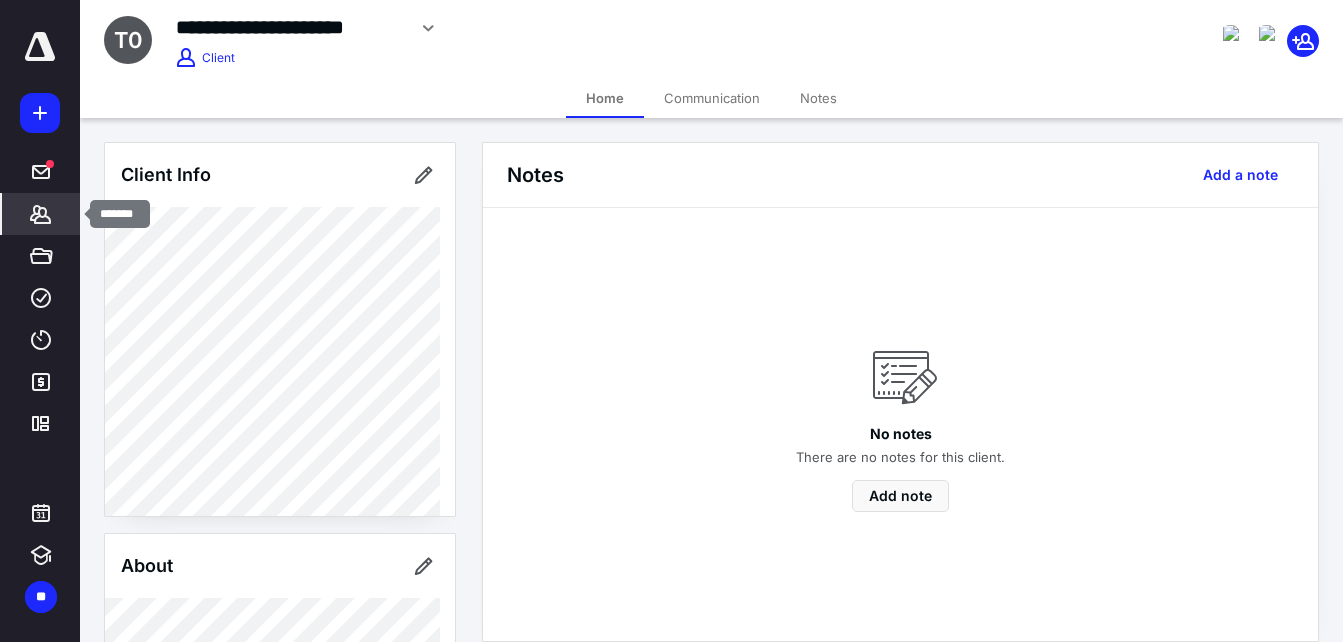 click on "*******" at bounding box center [41, 214] 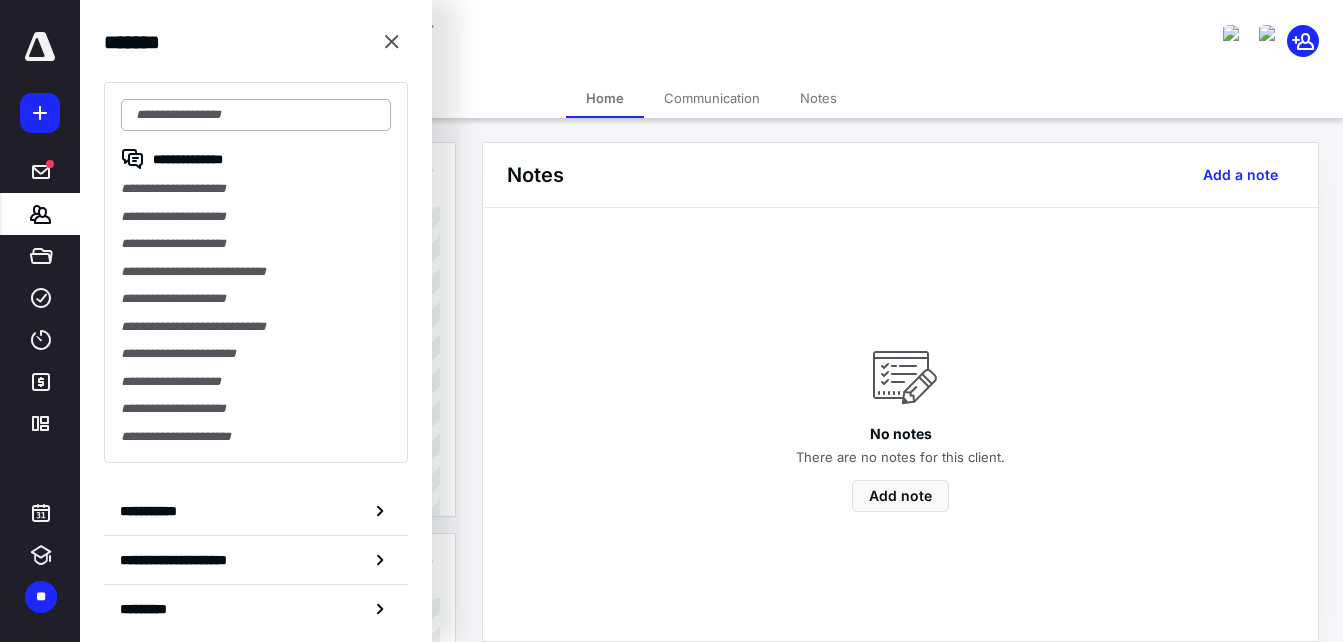 click at bounding box center [256, 115] 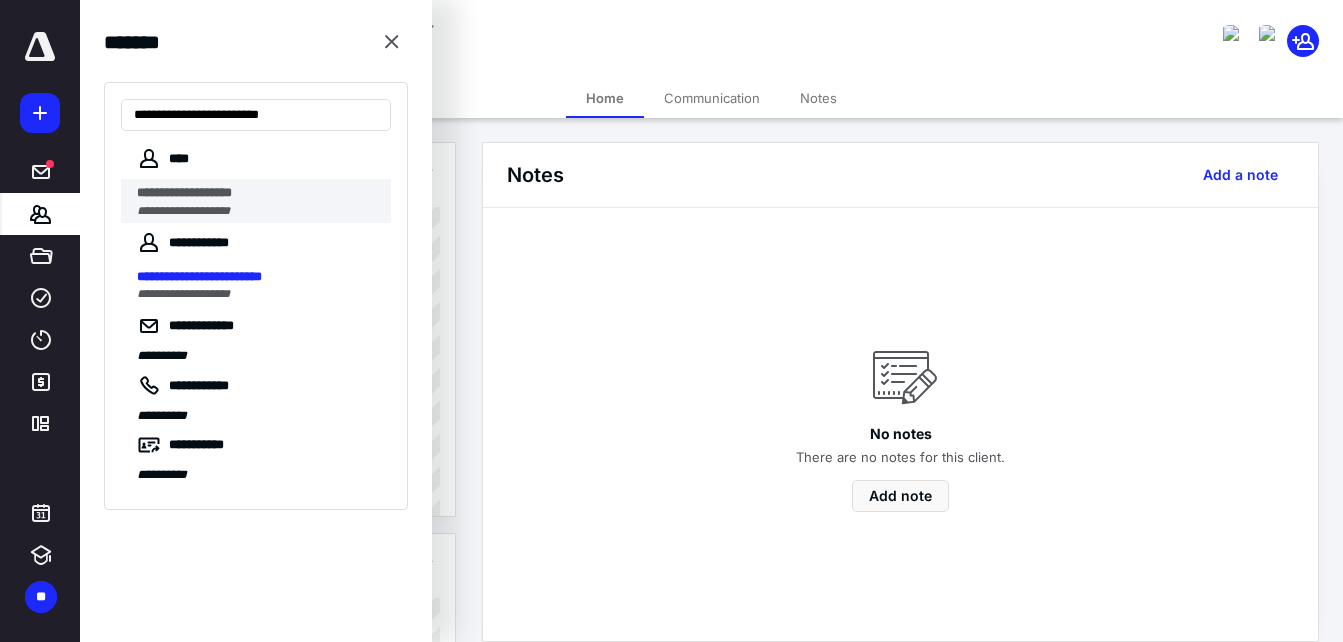 type on "**********" 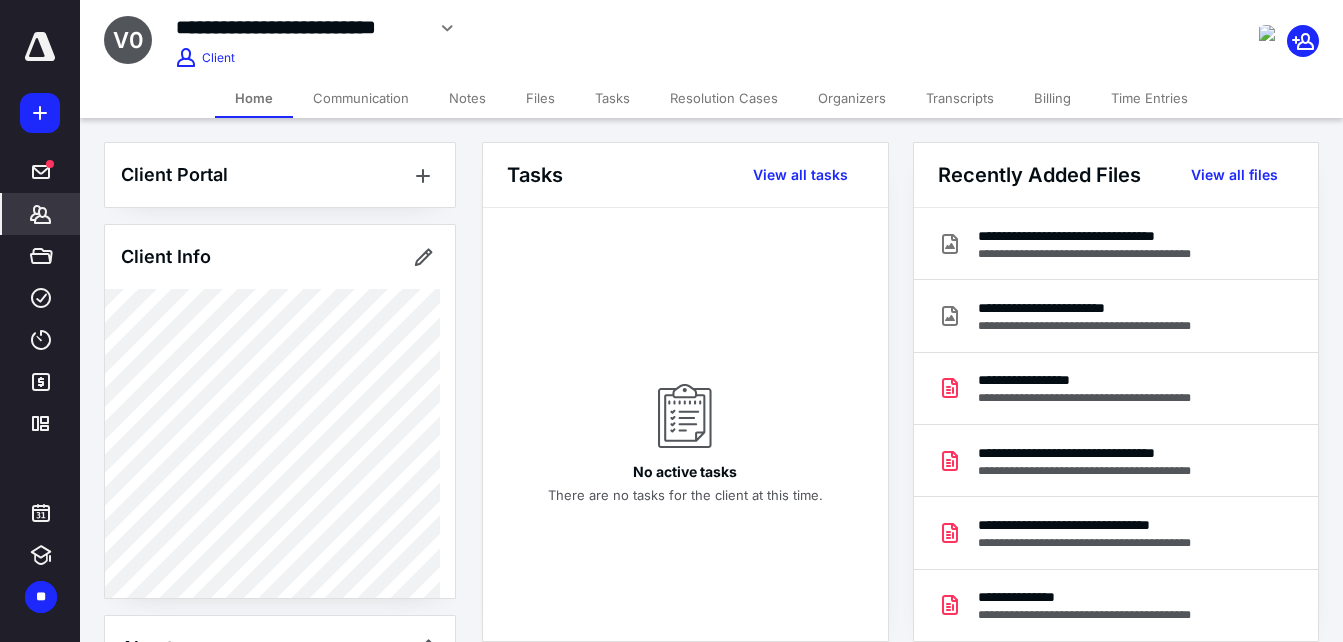 click on "Time Entries" at bounding box center [1149, 98] 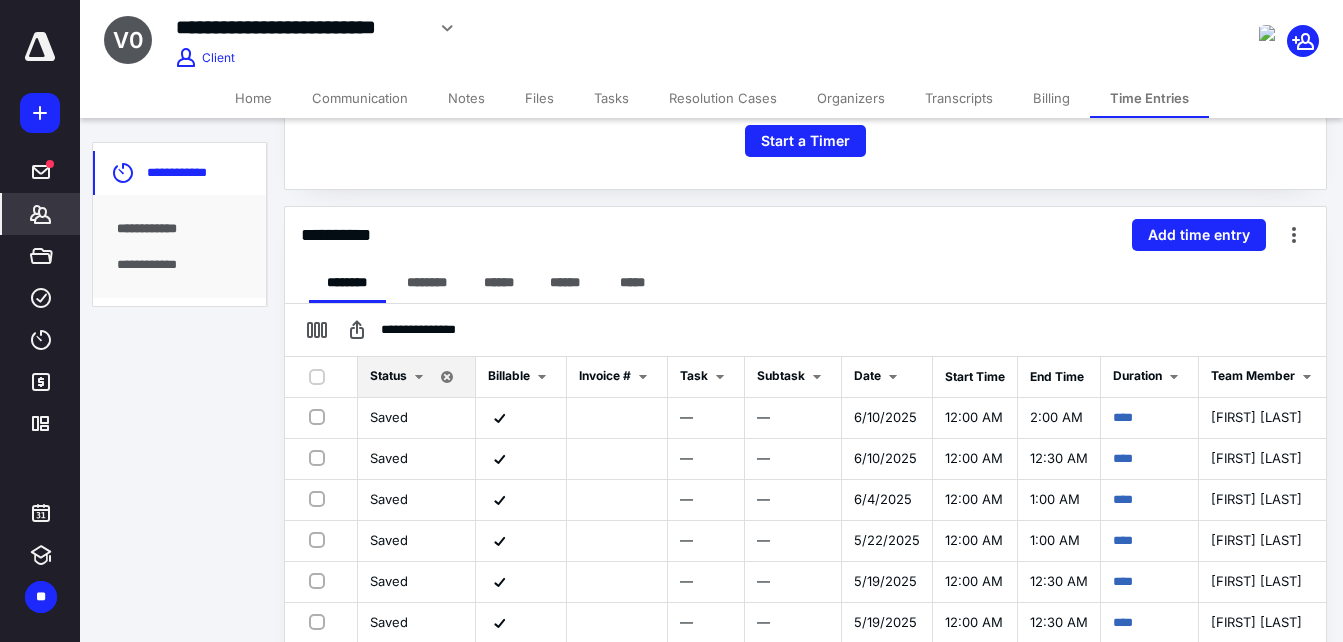 scroll, scrollTop: 400, scrollLeft: 0, axis: vertical 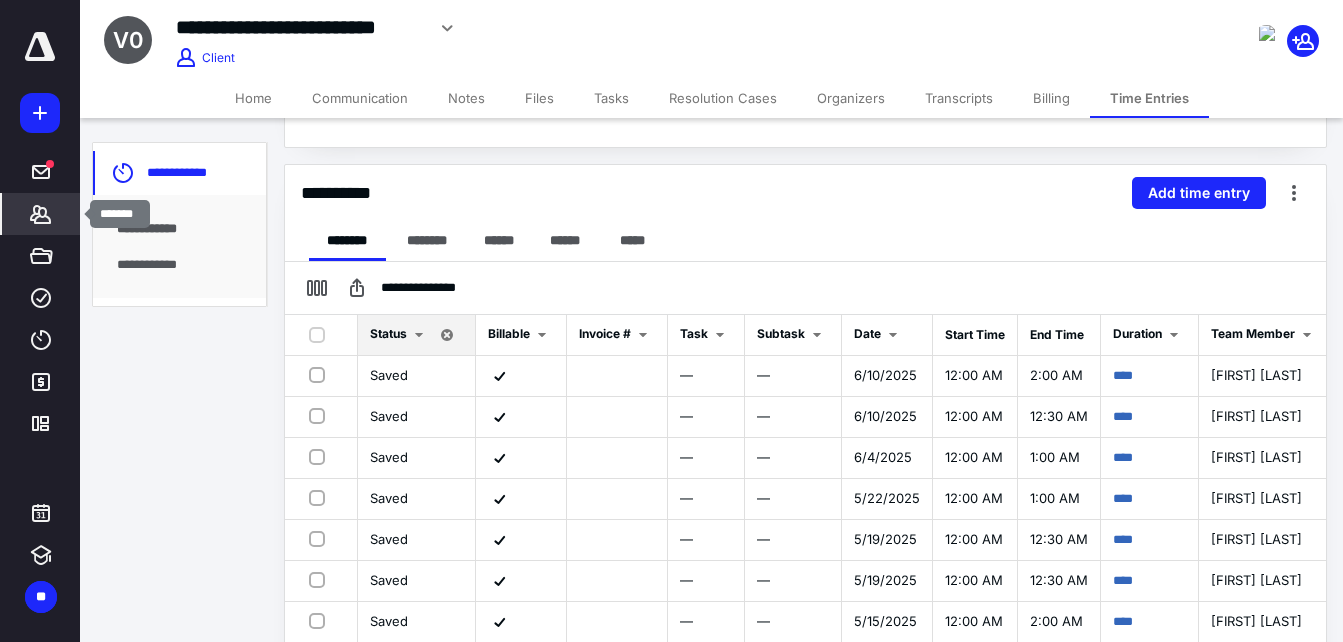 click 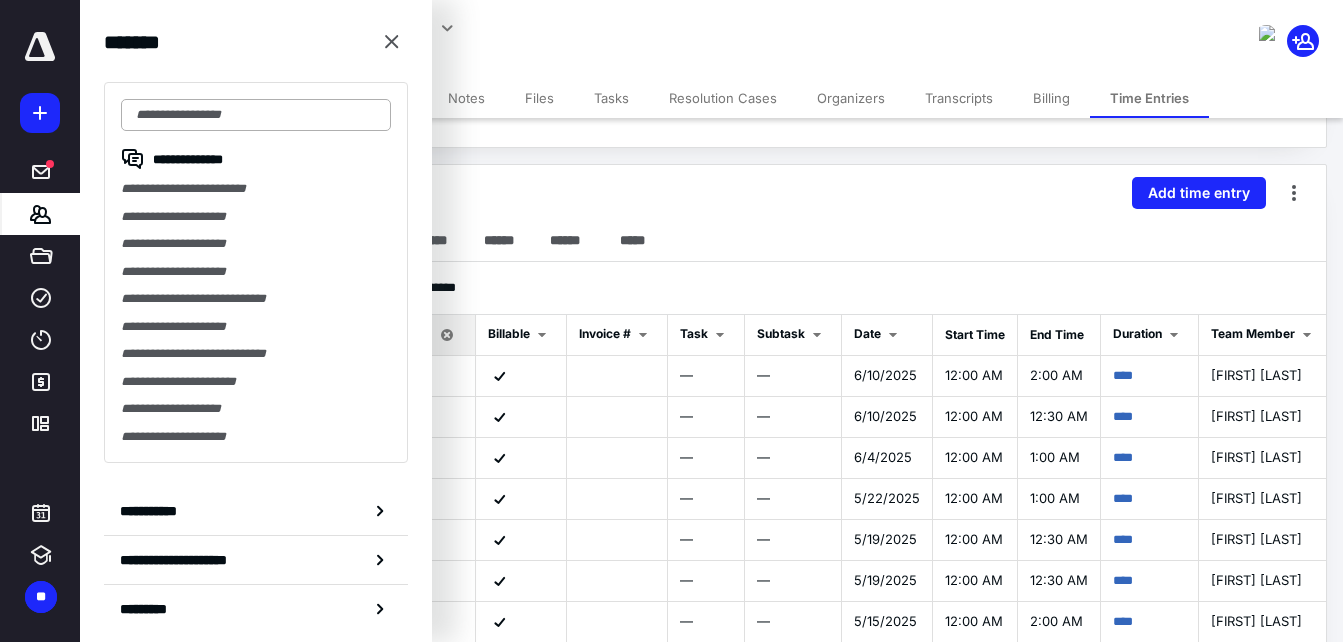 click at bounding box center (256, 115) 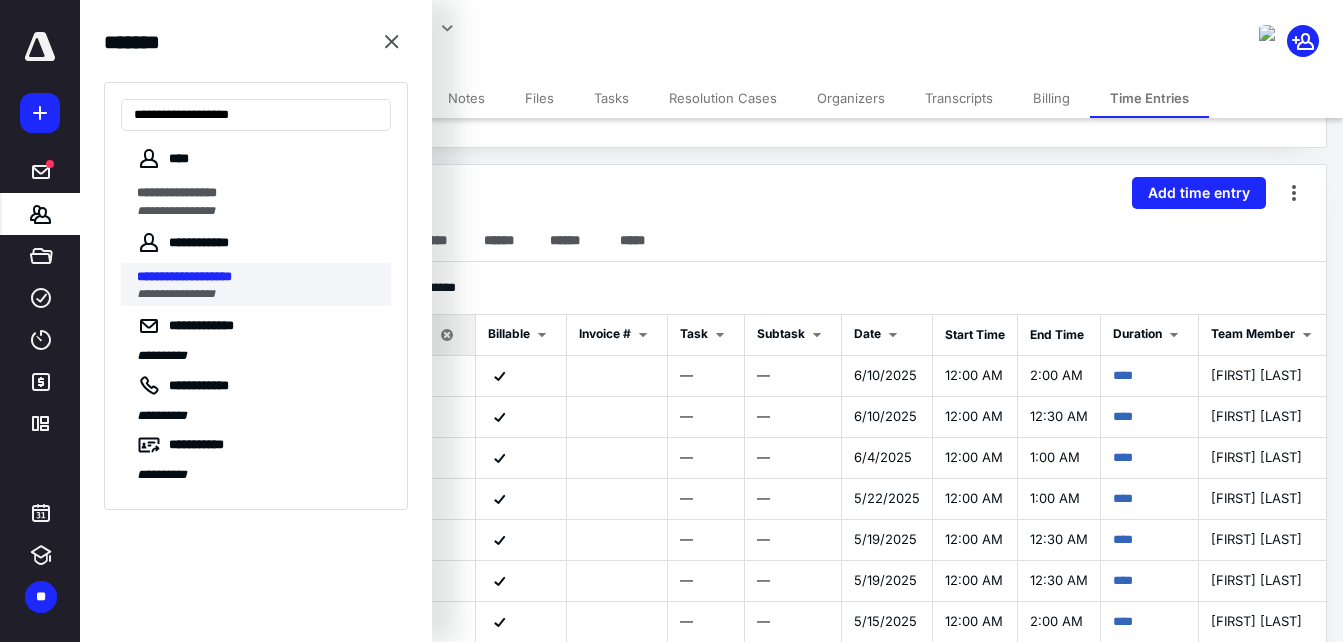 type on "**********" 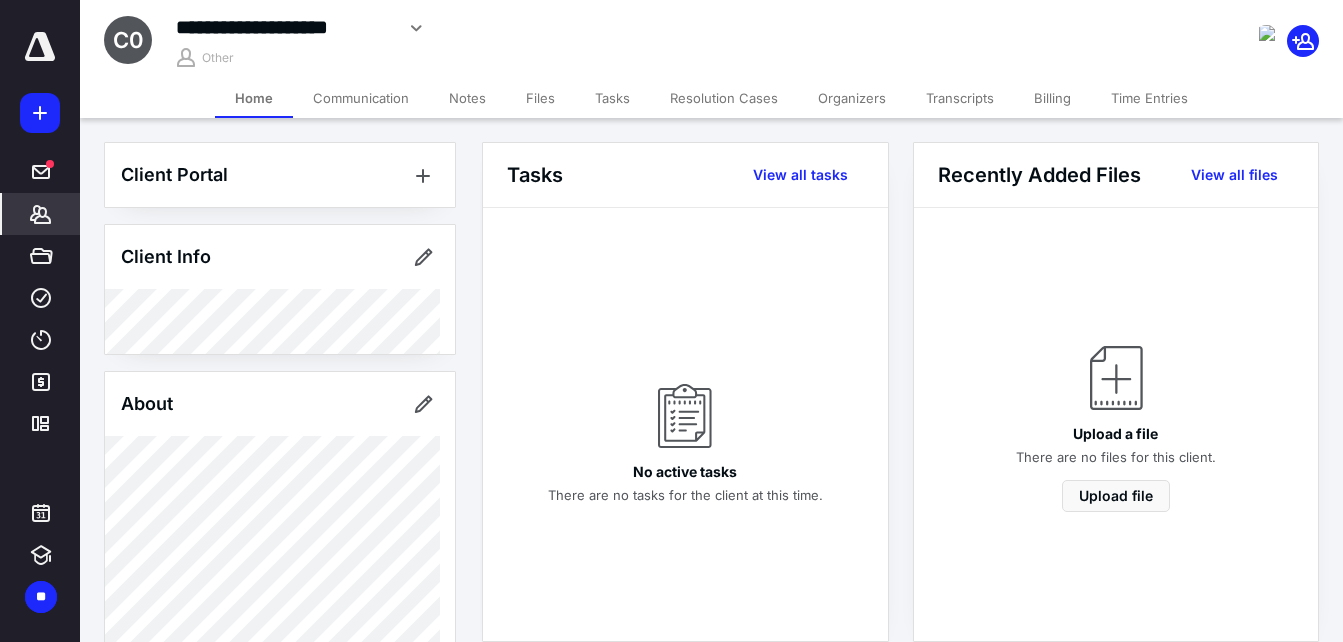 click on "Time Entries" at bounding box center (1149, 98) 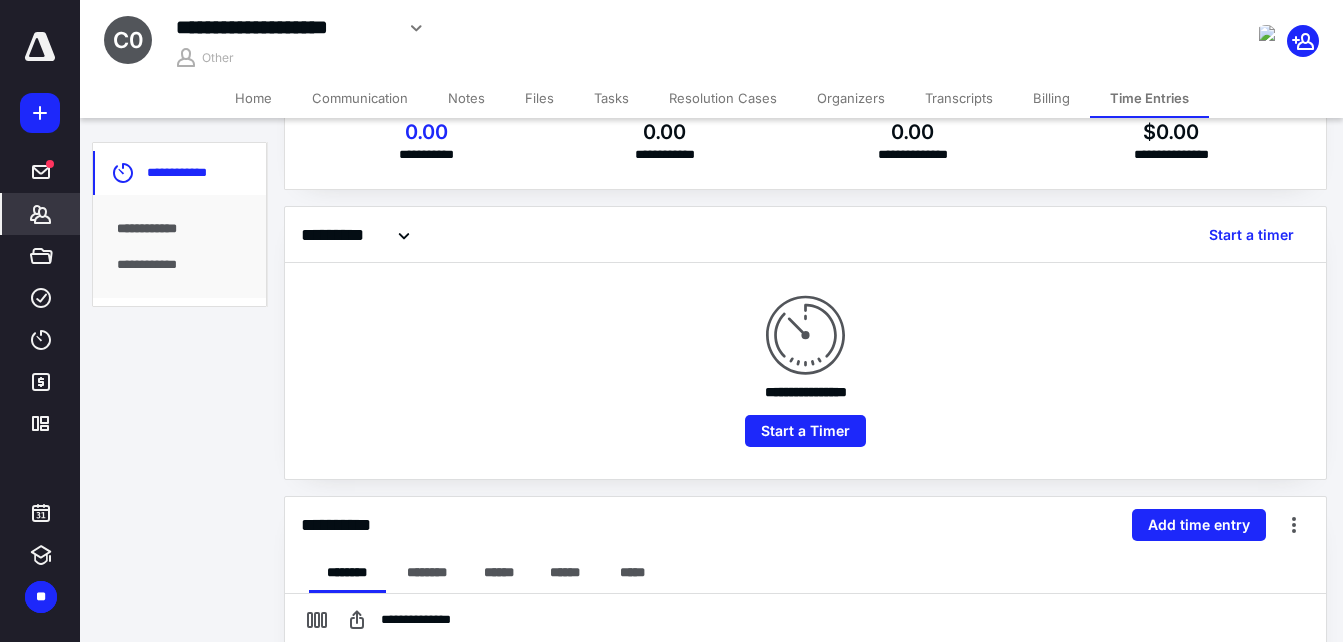 scroll, scrollTop: 0, scrollLeft: 0, axis: both 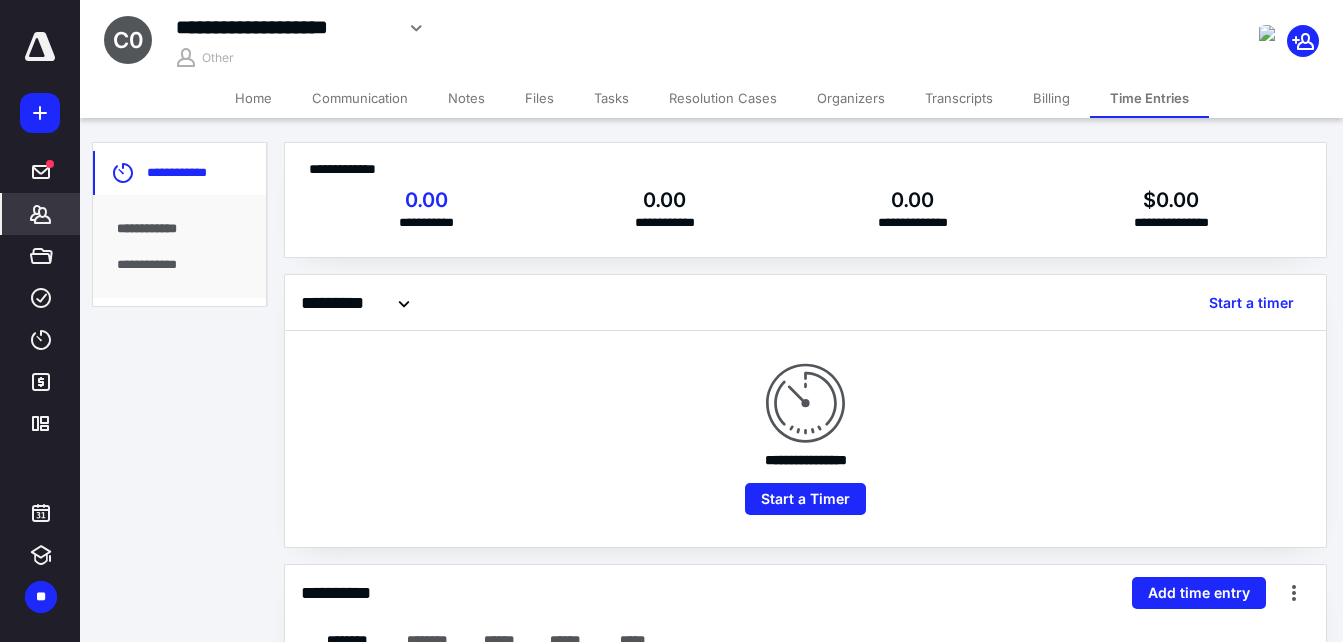 click on "Home" at bounding box center [253, 98] 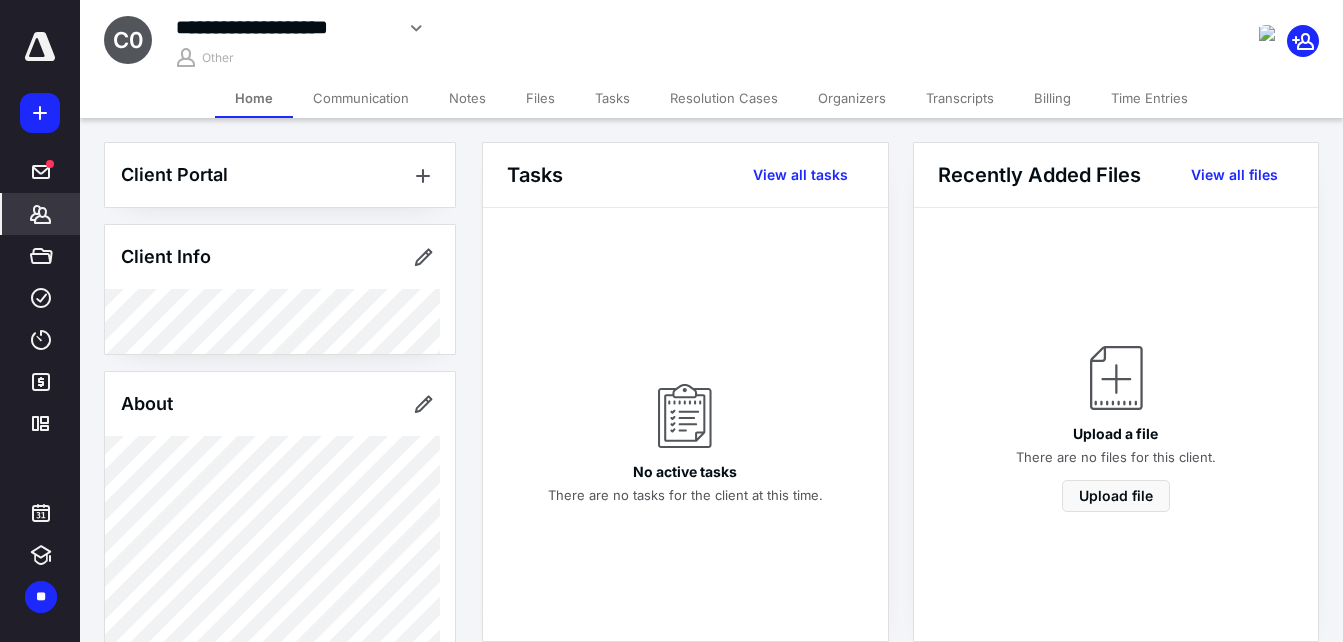 click 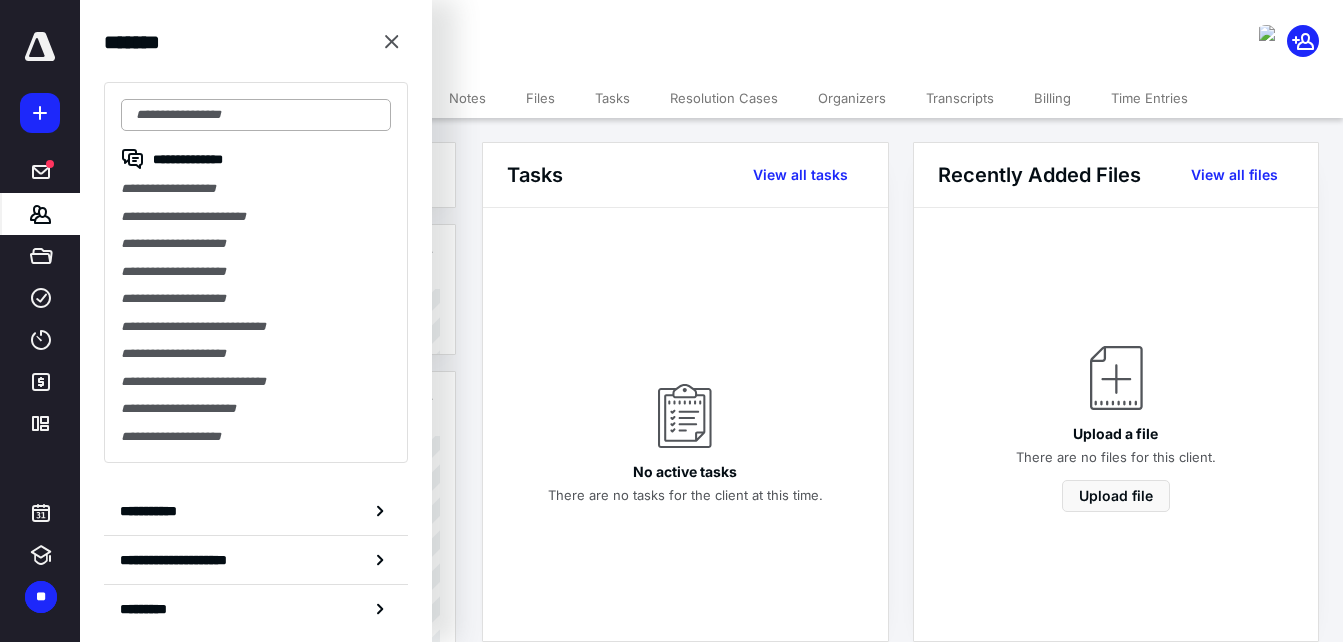 click at bounding box center [256, 115] 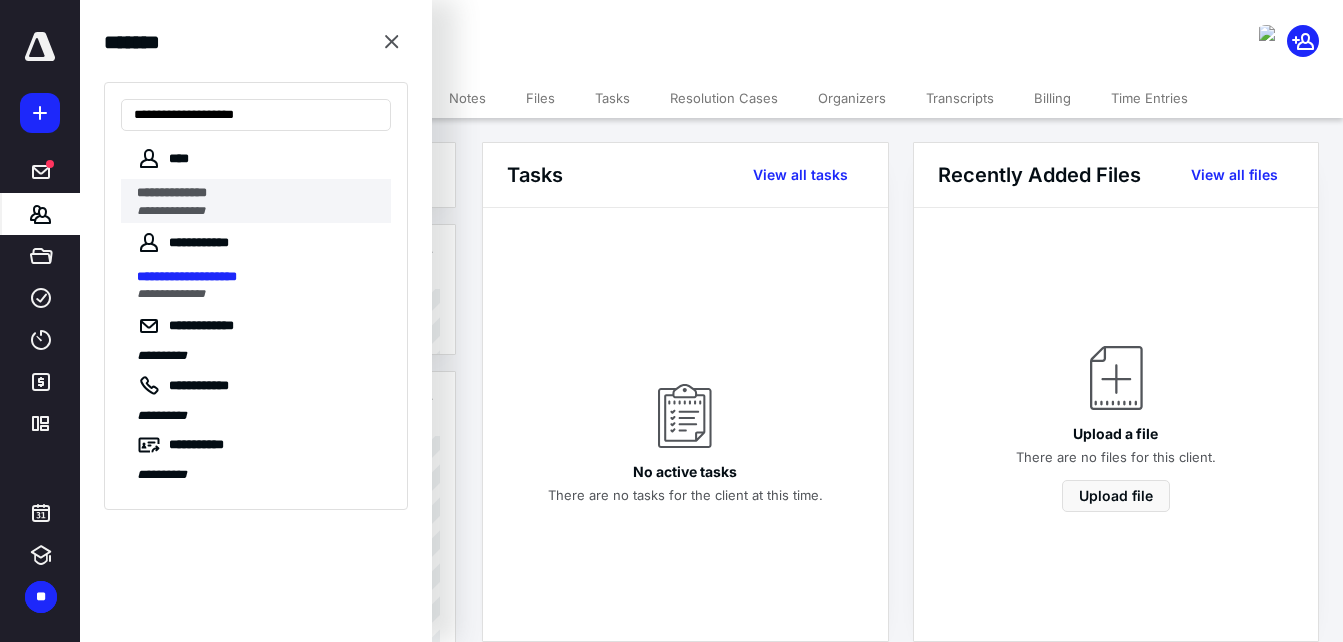 type on "**********" 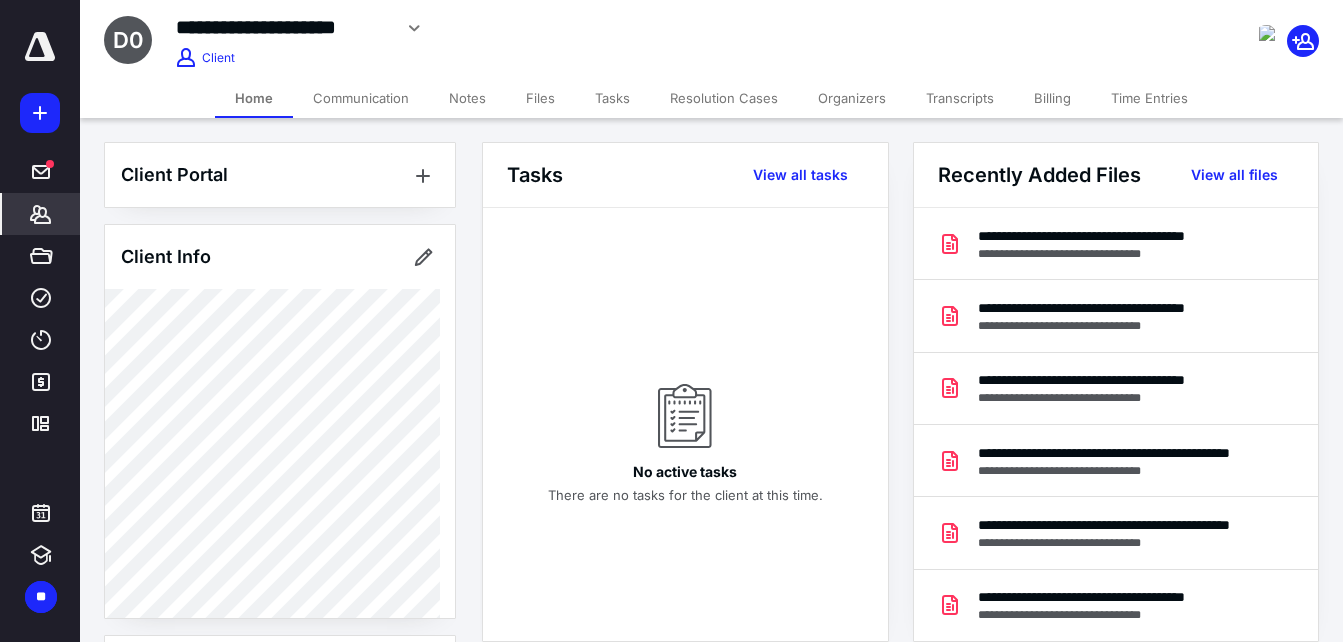 click on "Time Entries" at bounding box center (1149, 98) 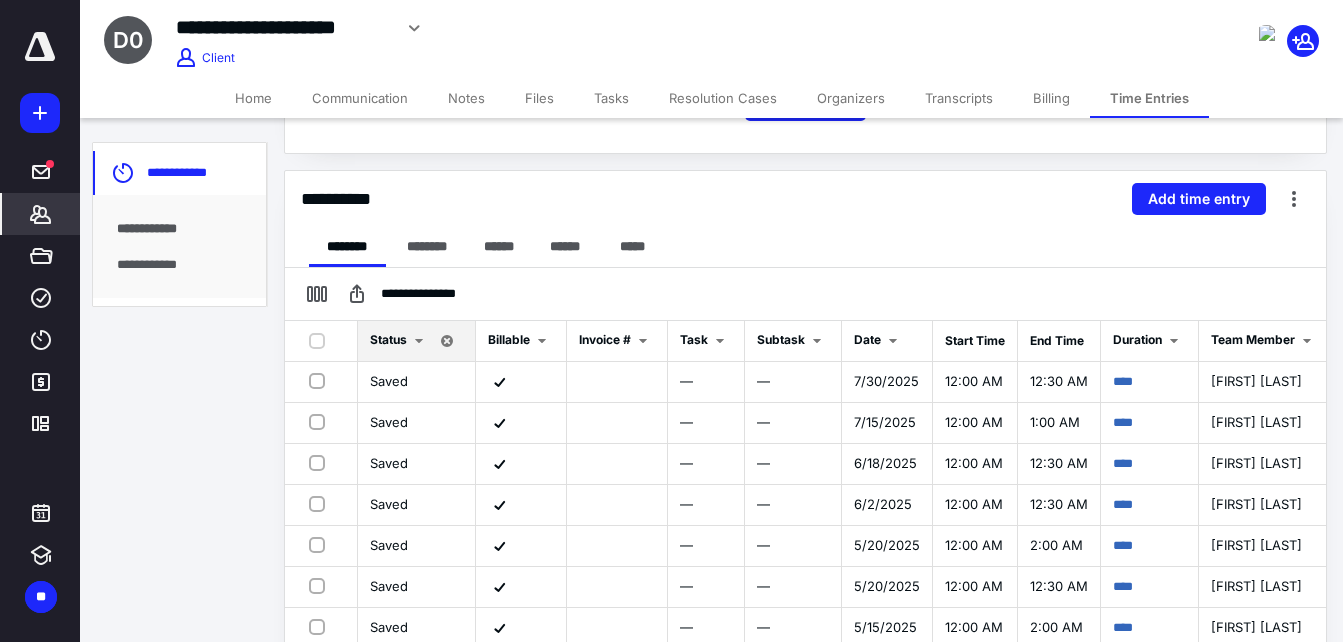 scroll, scrollTop: 400, scrollLeft: 0, axis: vertical 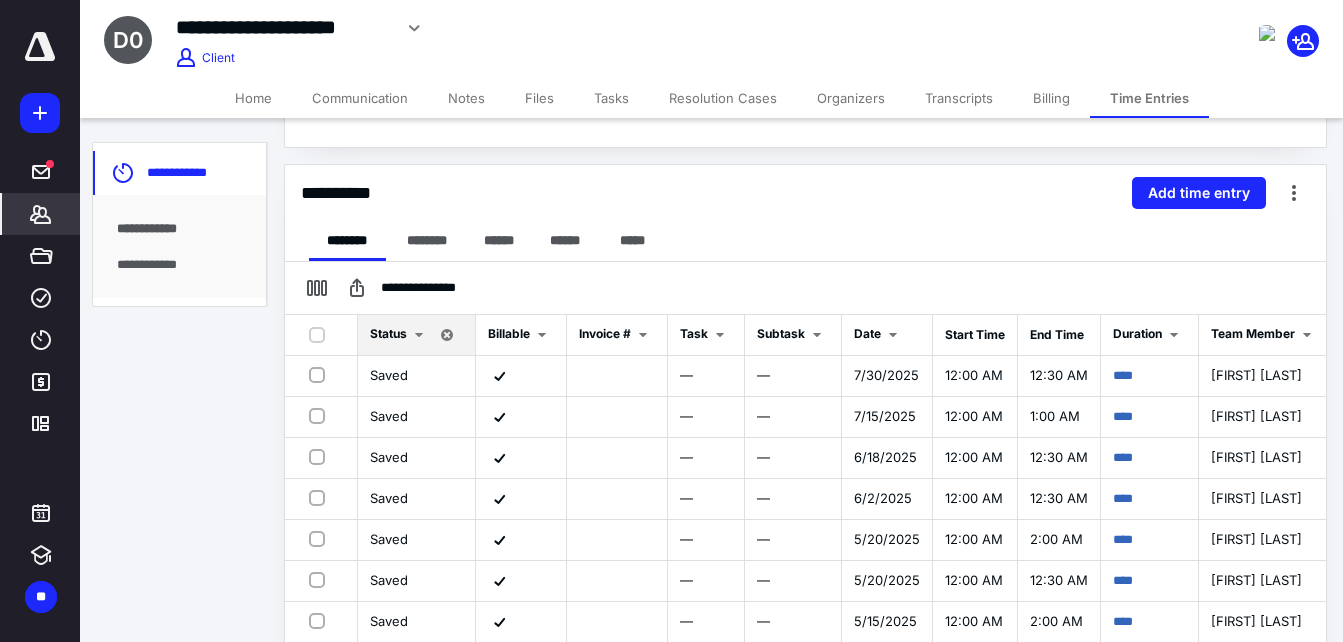 click on "*******" at bounding box center [41, 214] 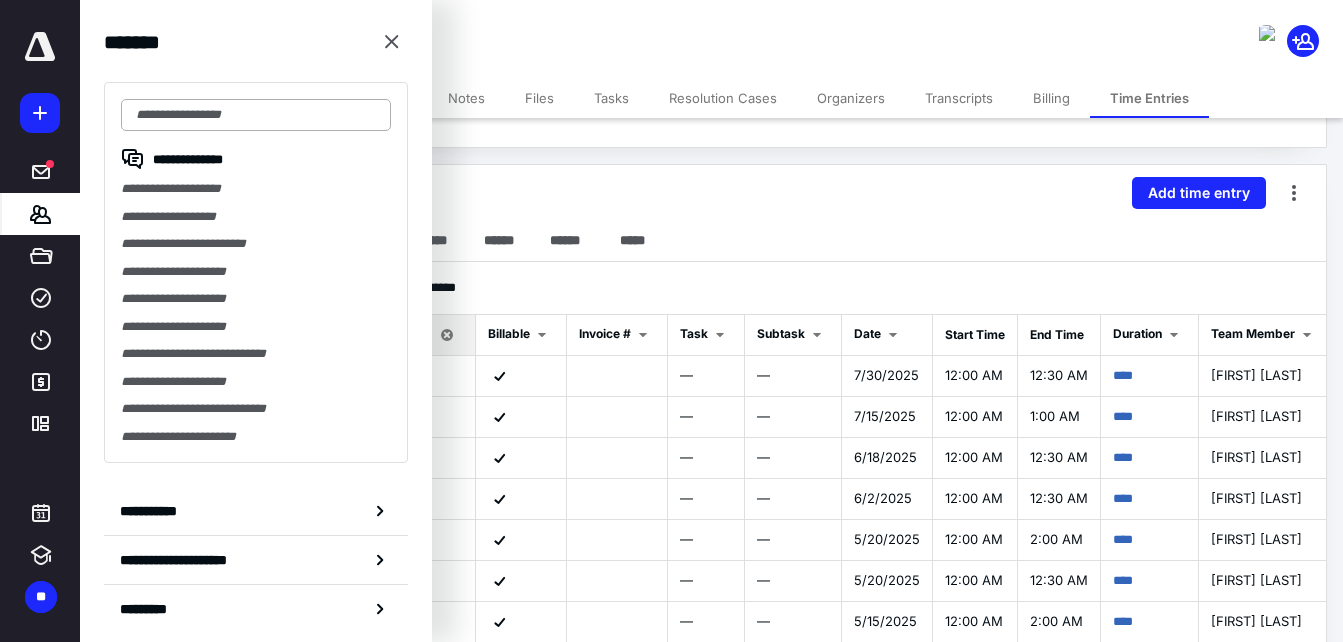 click at bounding box center (256, 115) 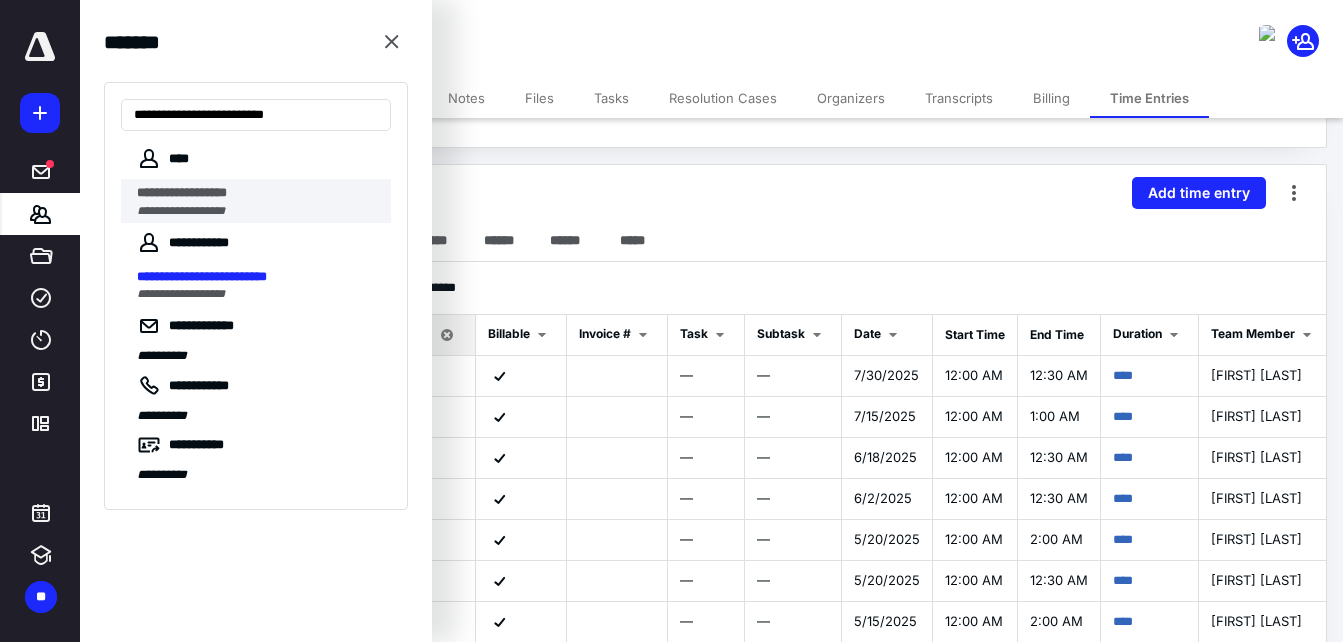 type on "**********" 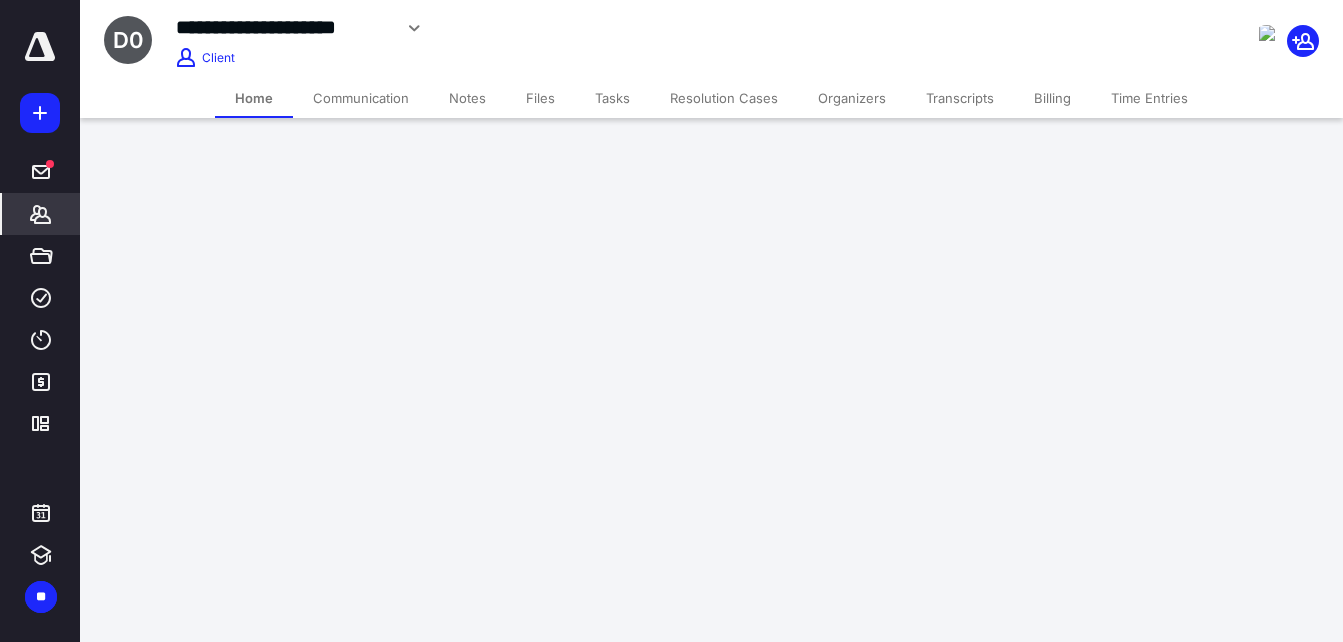 scroll, scrollTop: 0, scrollLeft: 0, axis: both 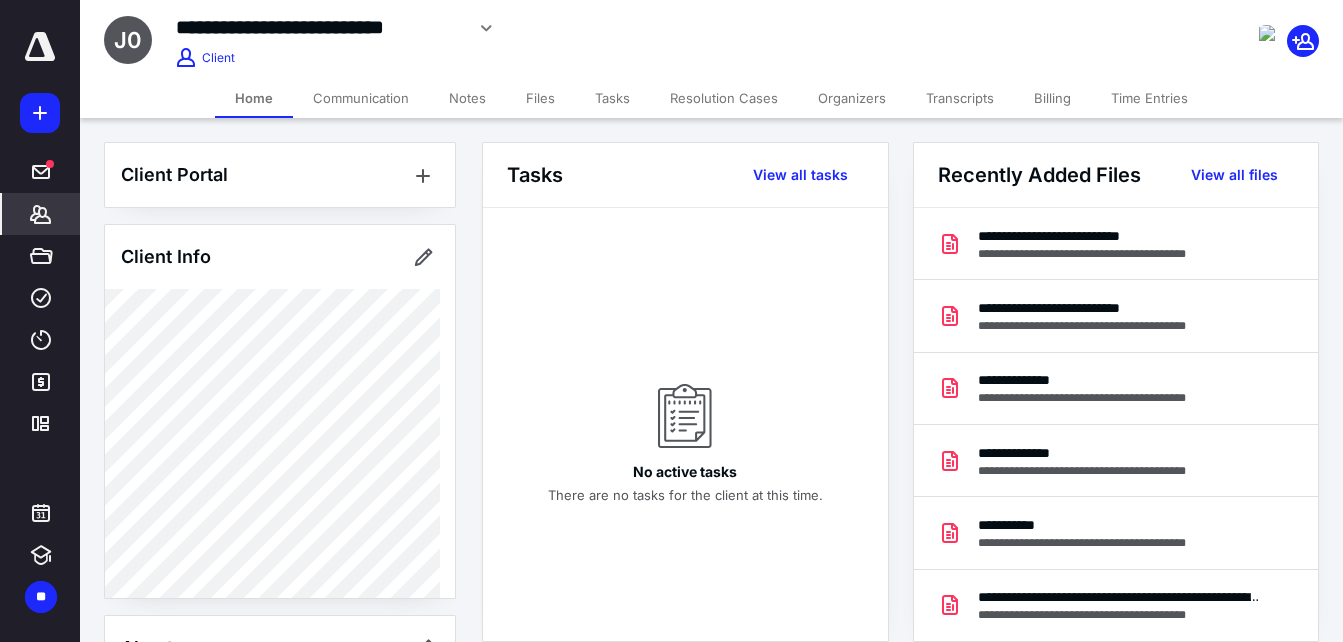 click on "Time Entries" at bounding box center [1149, 98] 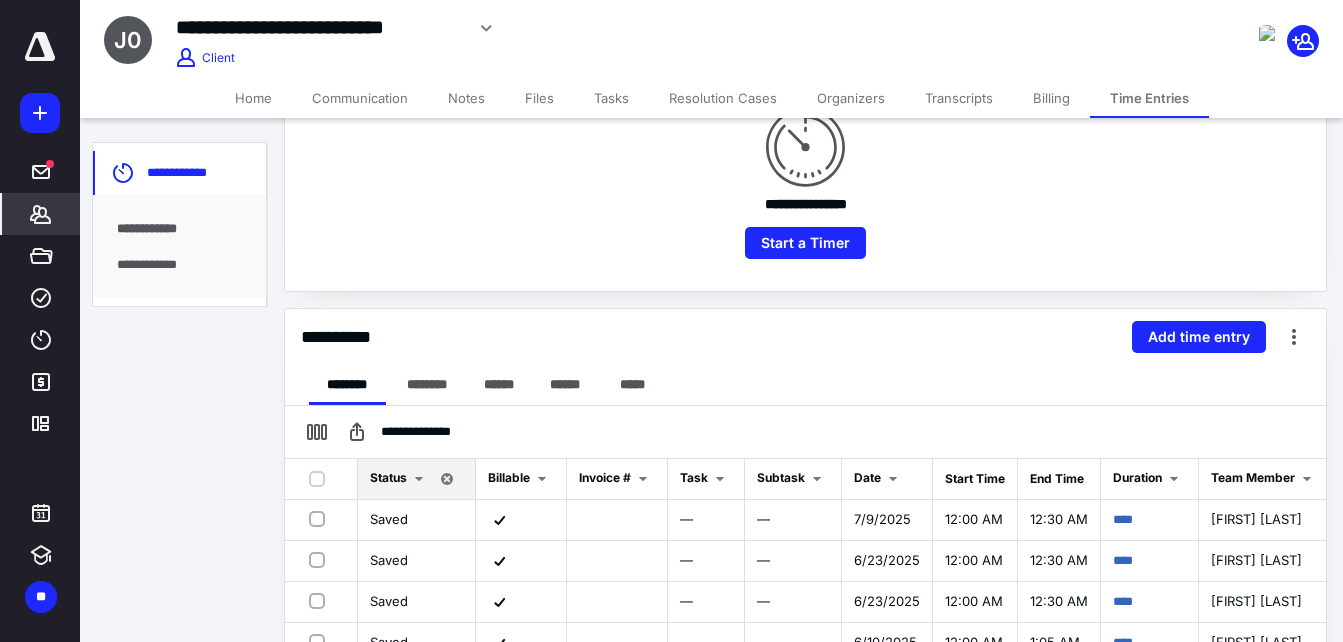 scroll, scrollTop: 300, scrollLeft: 0, axis: vertical 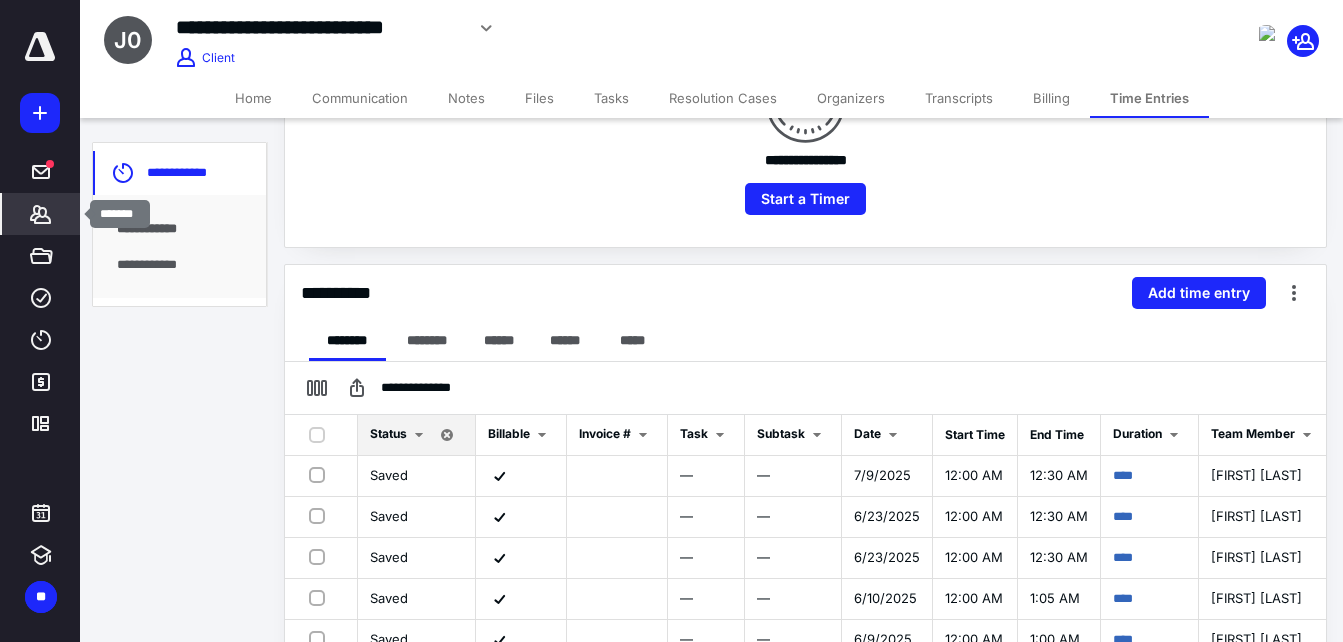 drag, startPoint x: 49, startPoint y: 210, endPoint x: 53, endPoint y: 220, distance: 10.770329 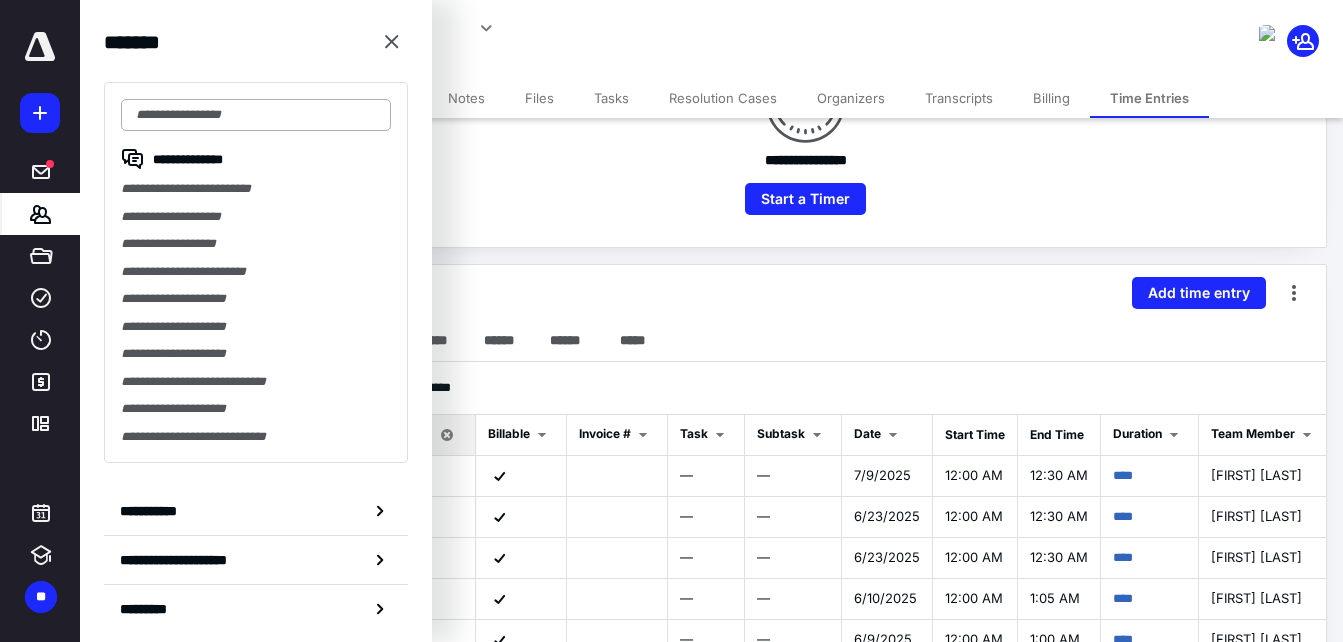 click at bounding box center (256, 115) 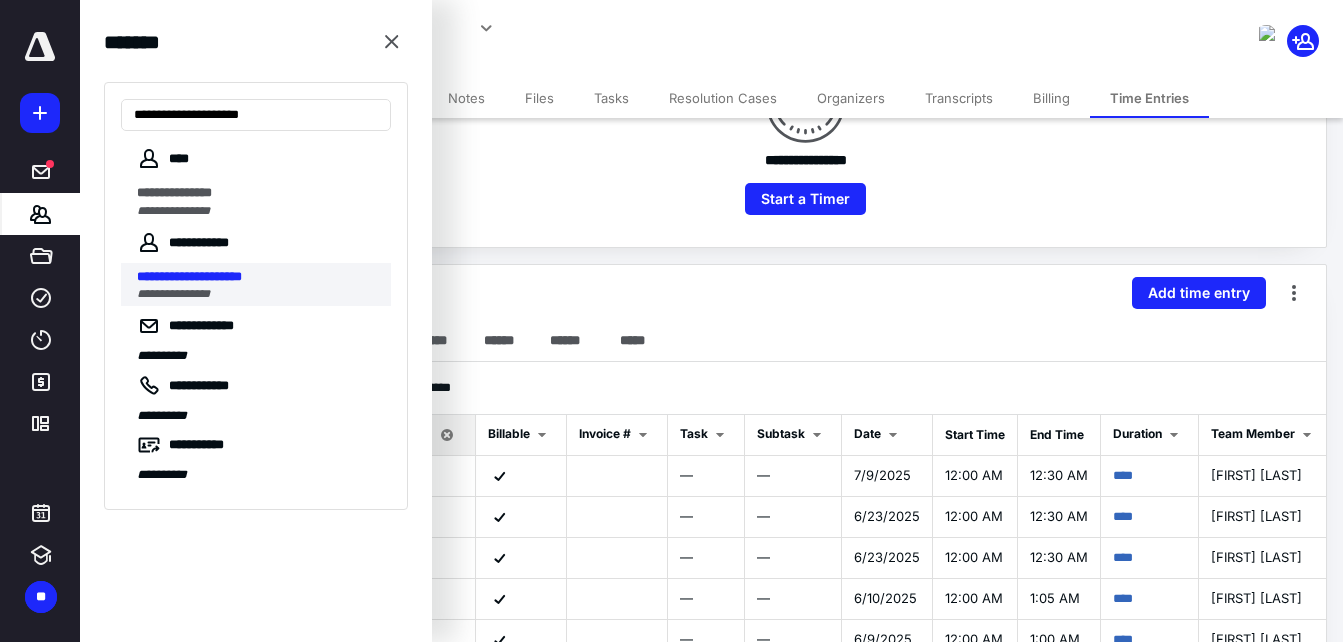 type on "**********" 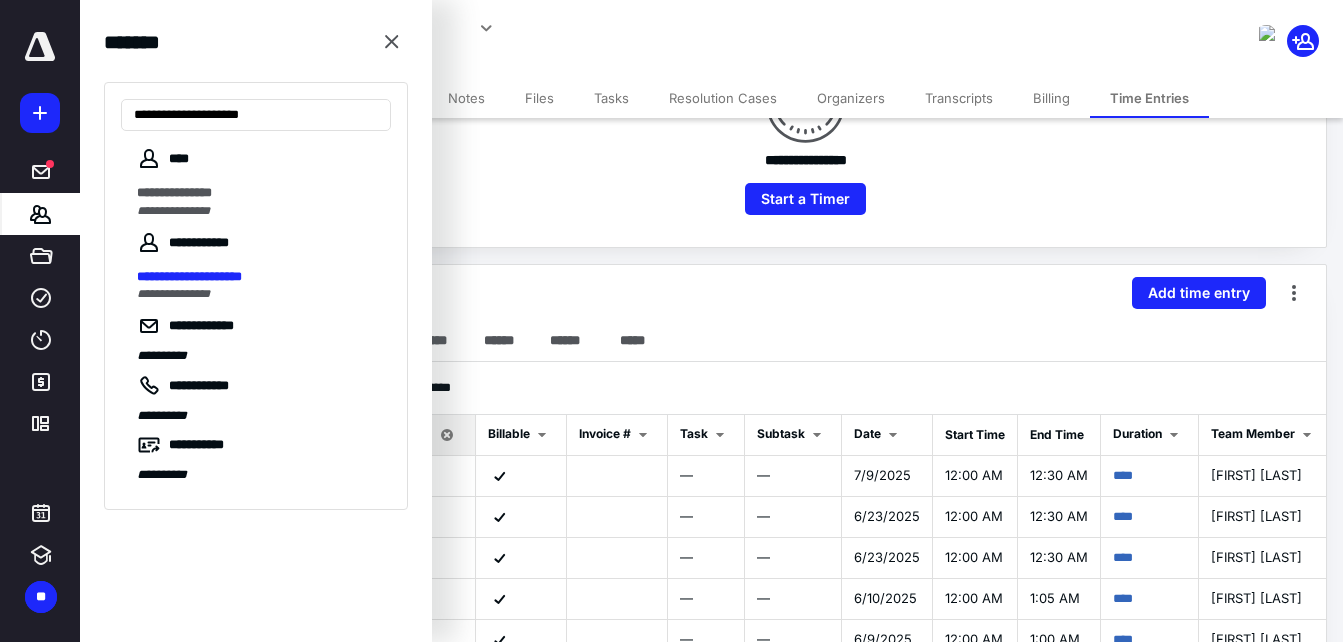 scroll, scrollTop: 0, scrollLeft: 0, axis: both 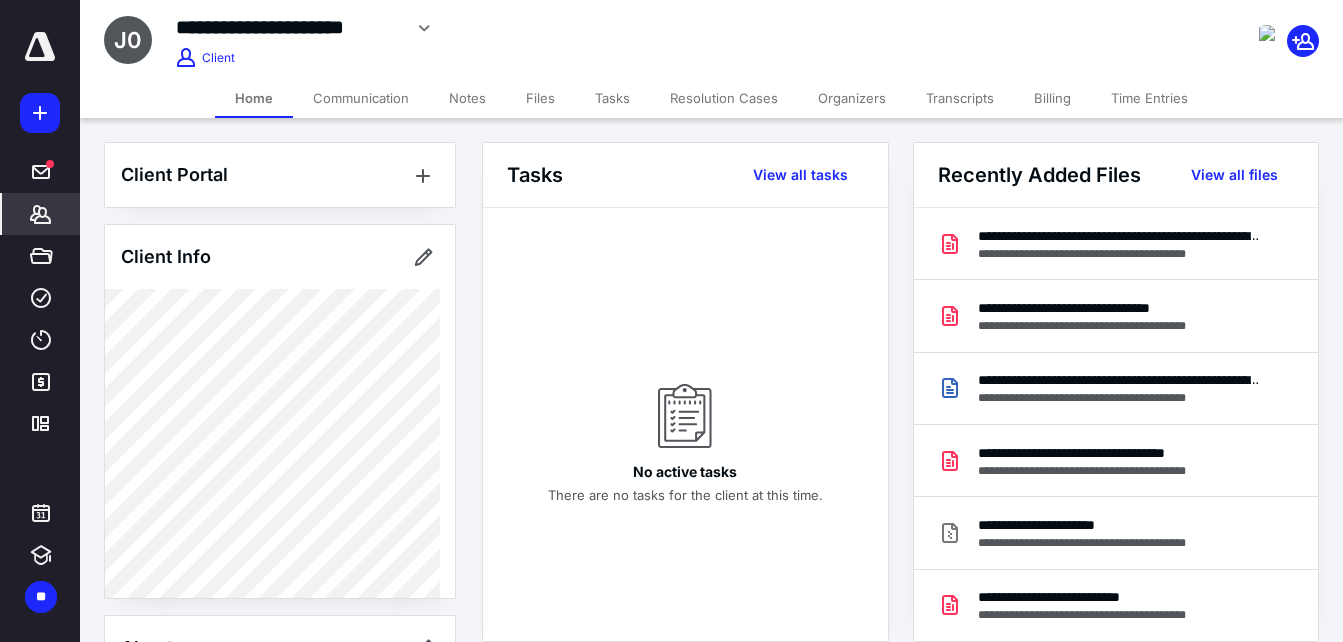 click on "Time Entries" at bounding box center (1149, 98) 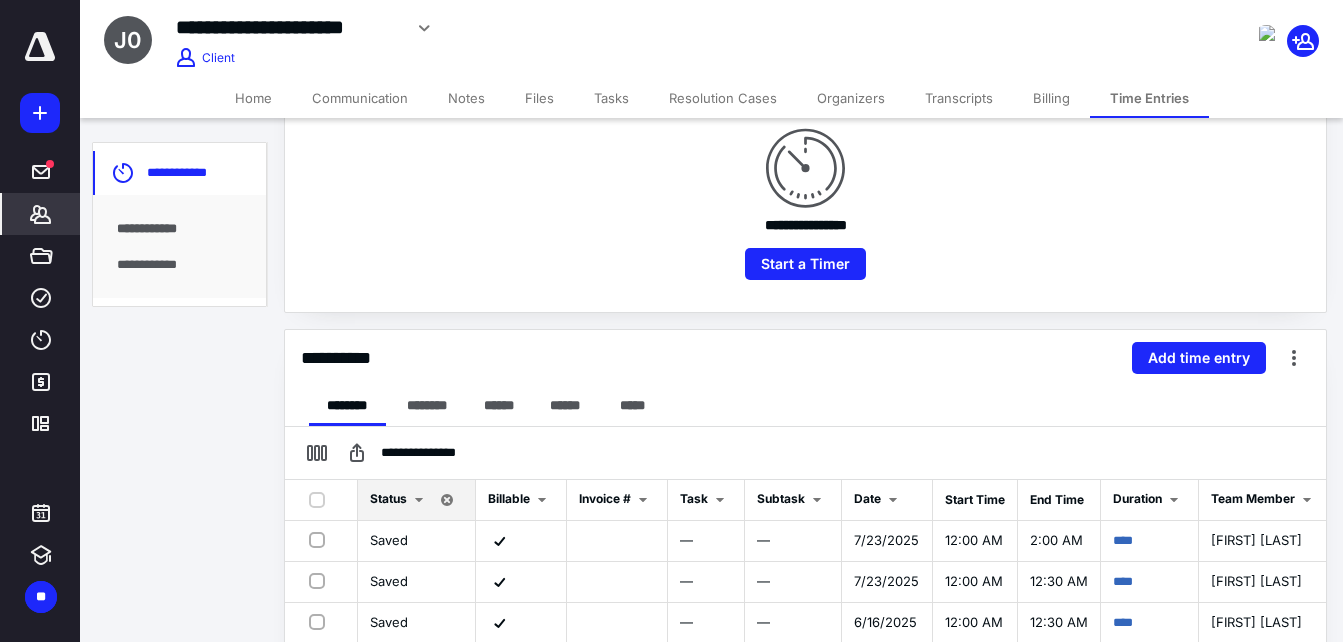 scroll, scrollTop: 300, scrollLeft: 0, axis: vertical 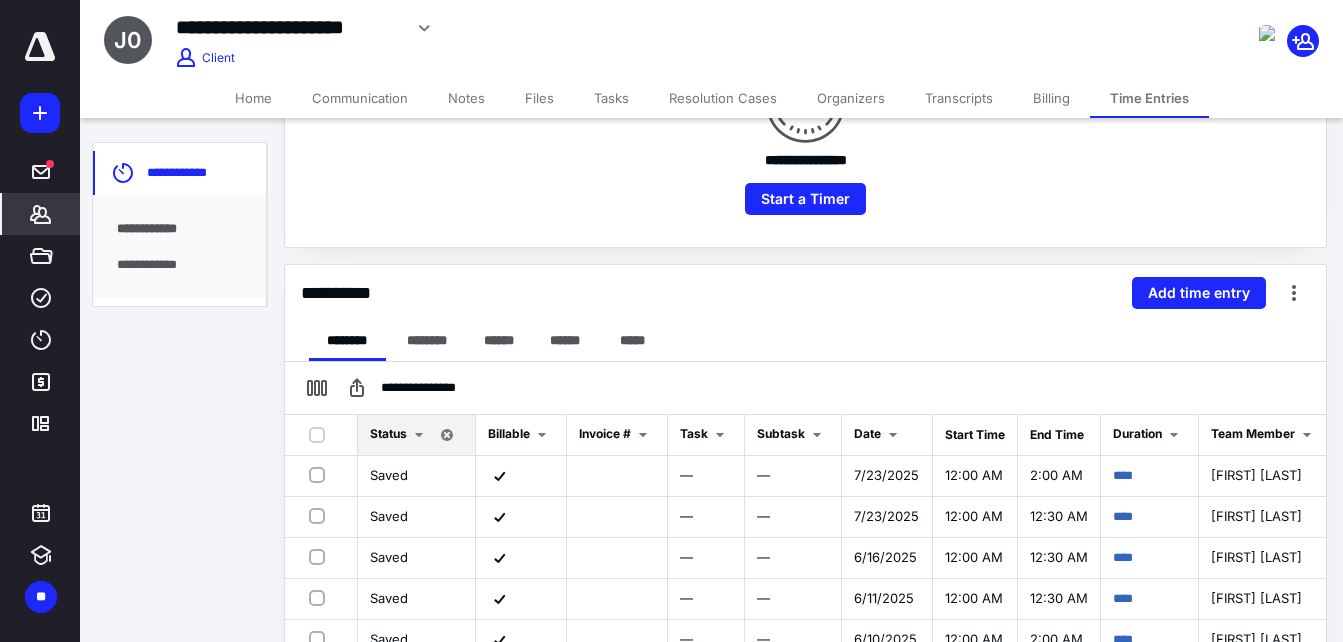 click 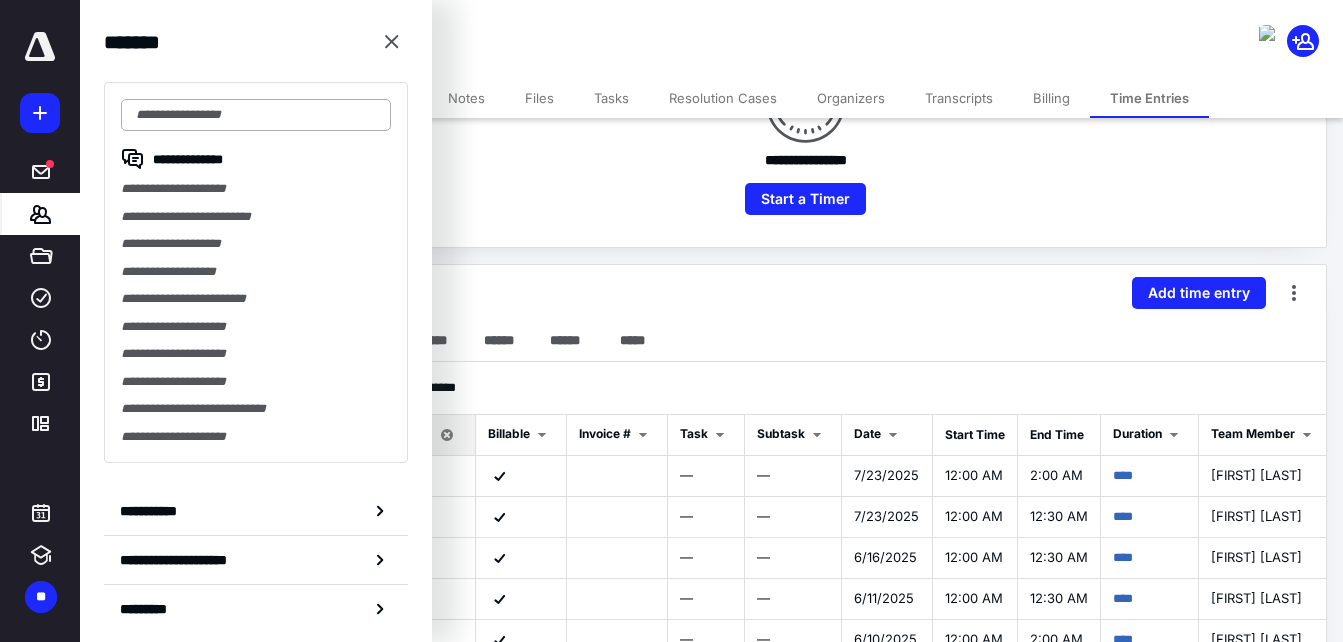 click at bounding box center [256, 115] 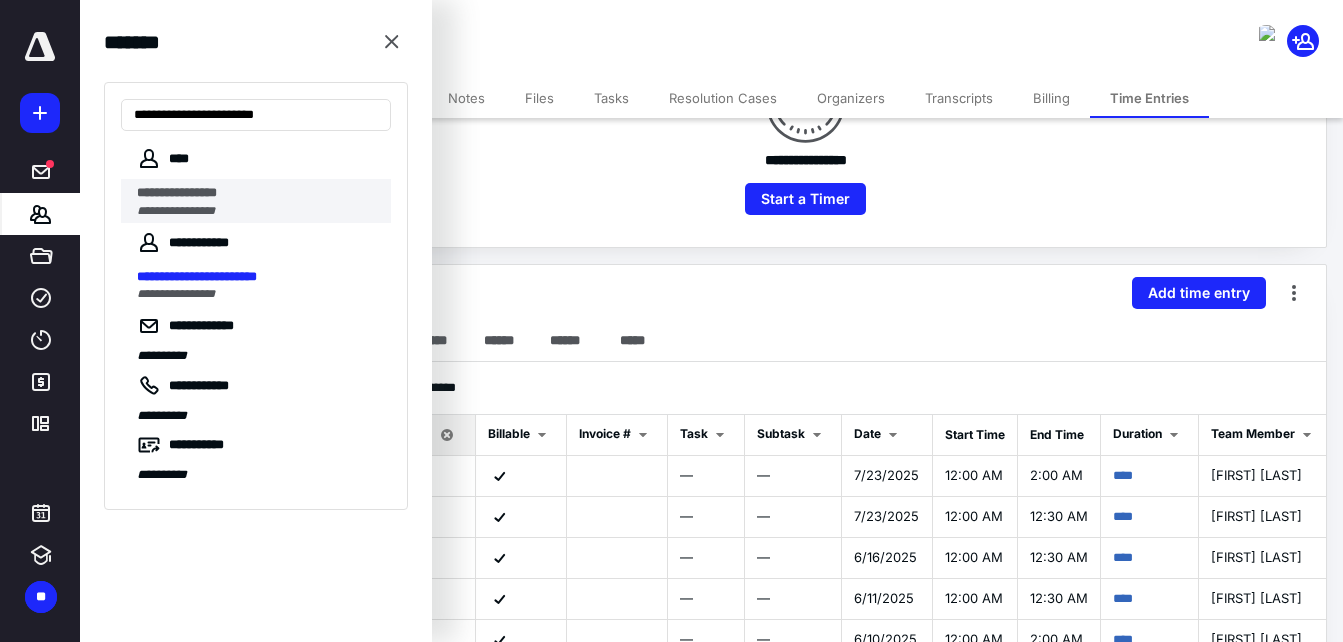 type on "**********" 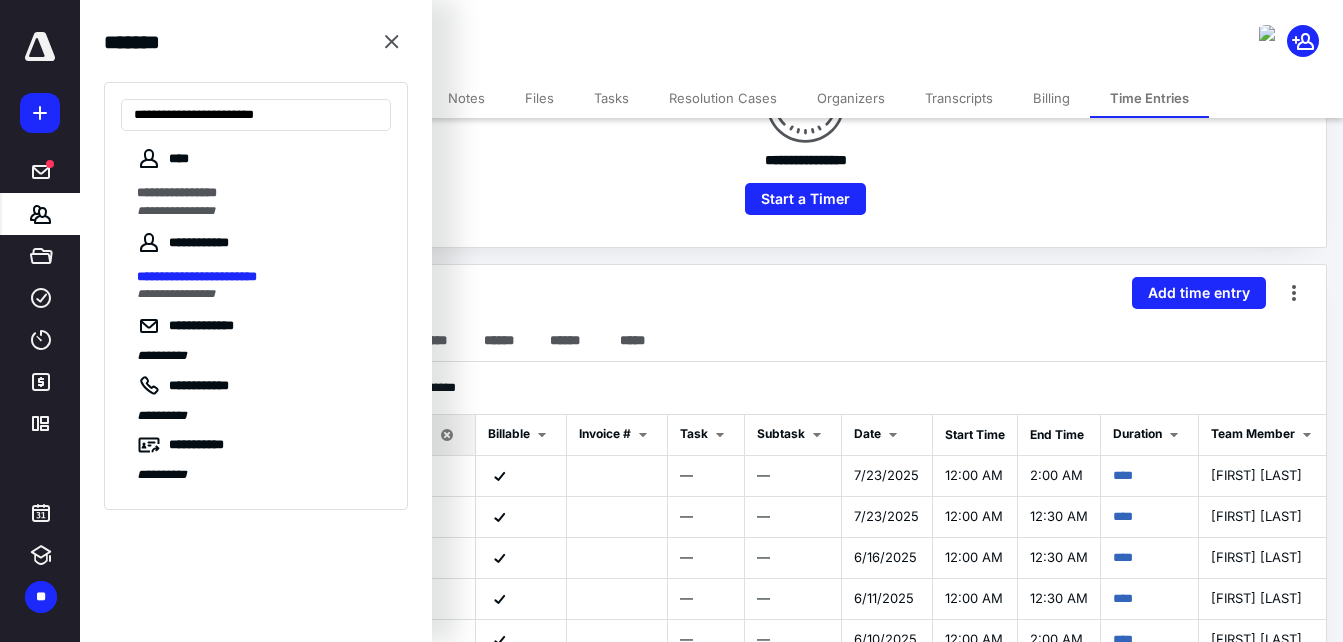 click on "**********" at bounding box center (258, 193) 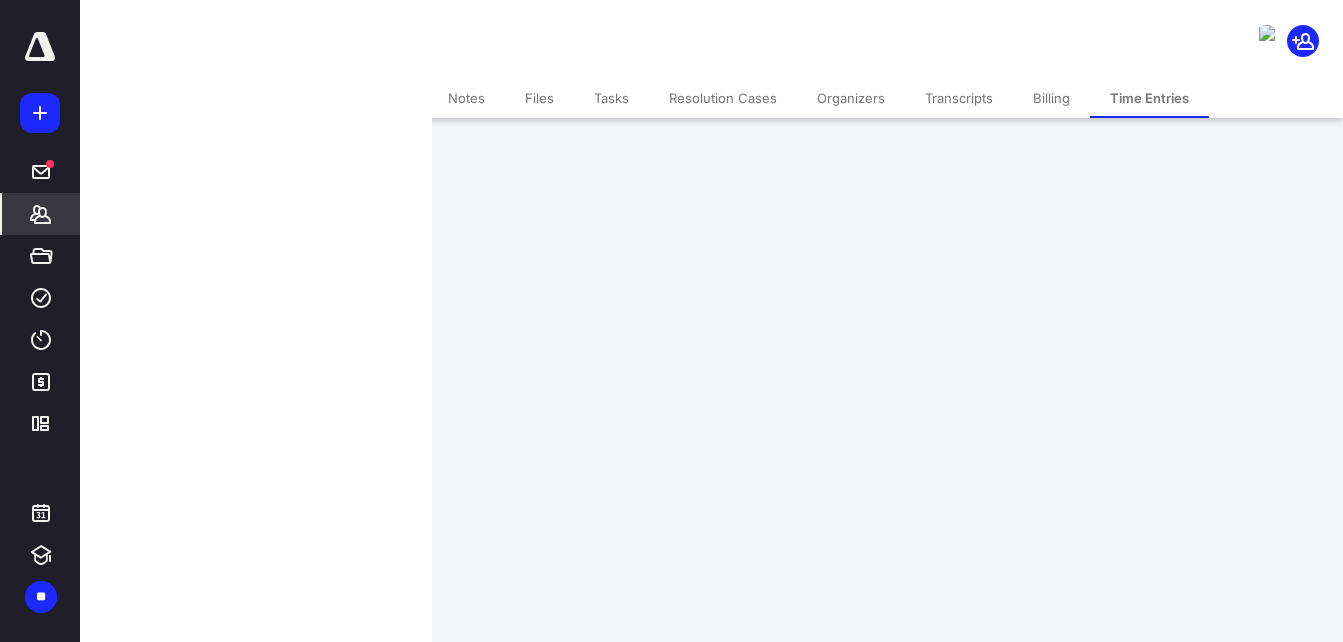 scroll, scrollTop: 0, scrollLeft: 0, axis: both 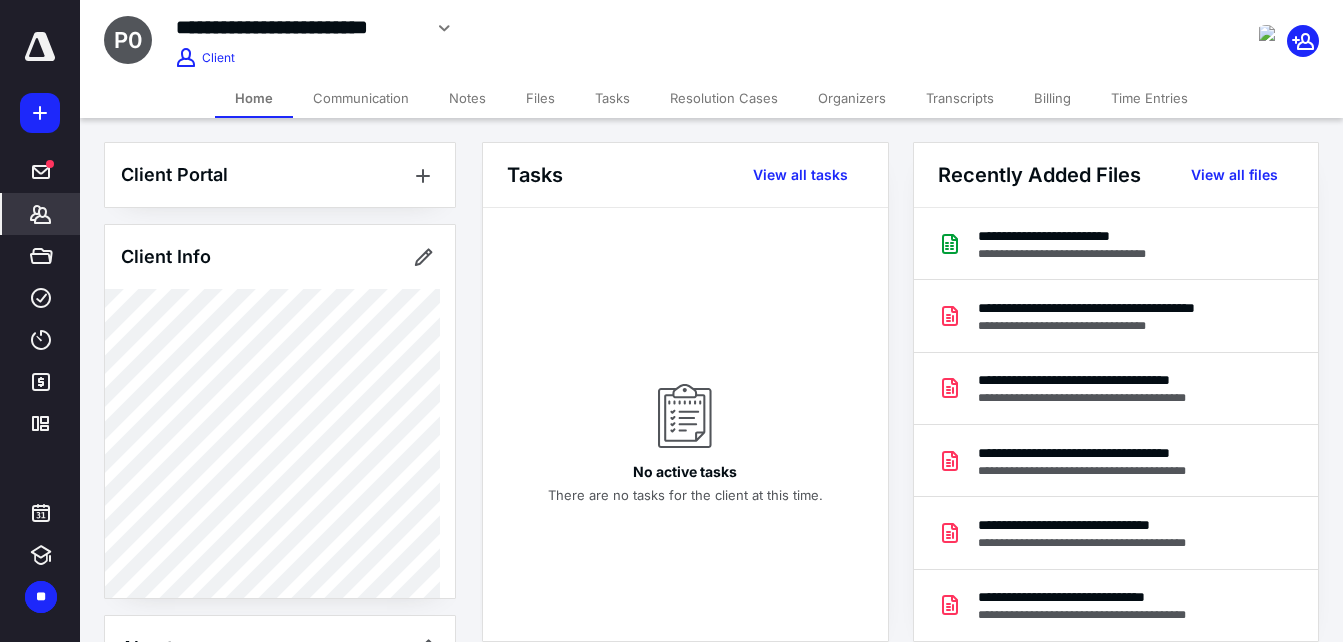 click on "Time Entries" at bounding box center [1149, 98] 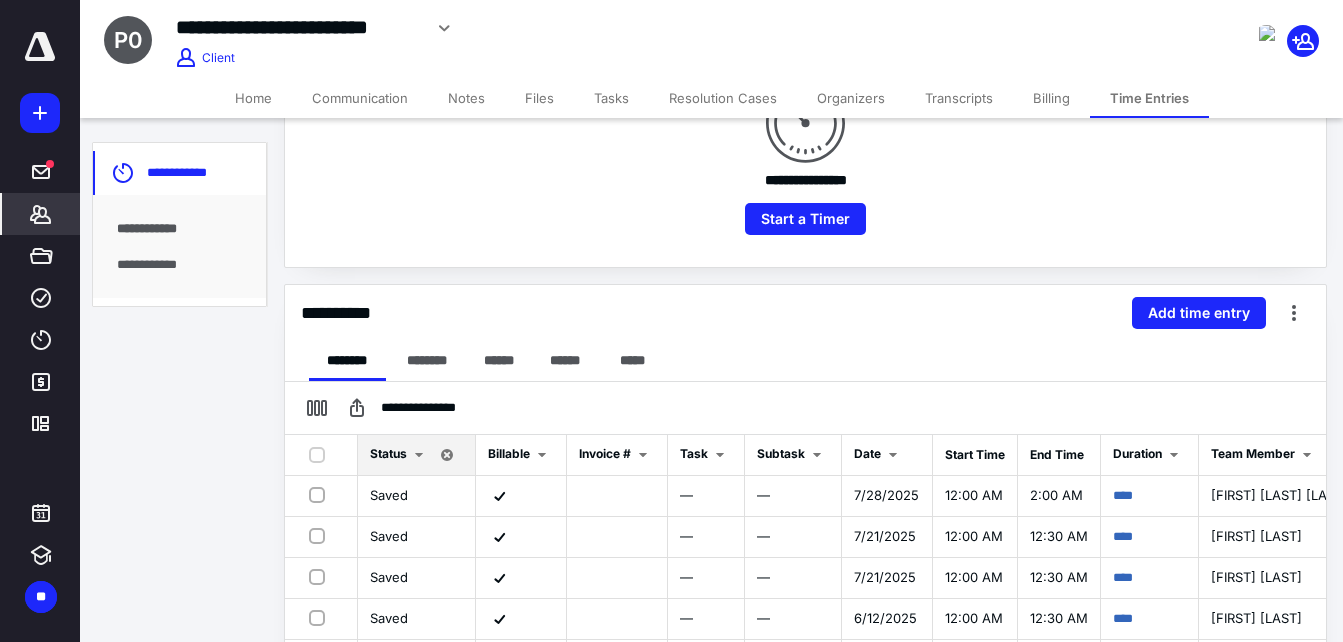 scroll, scrollTop: 300, scrollLeft: 0, axis: vertical 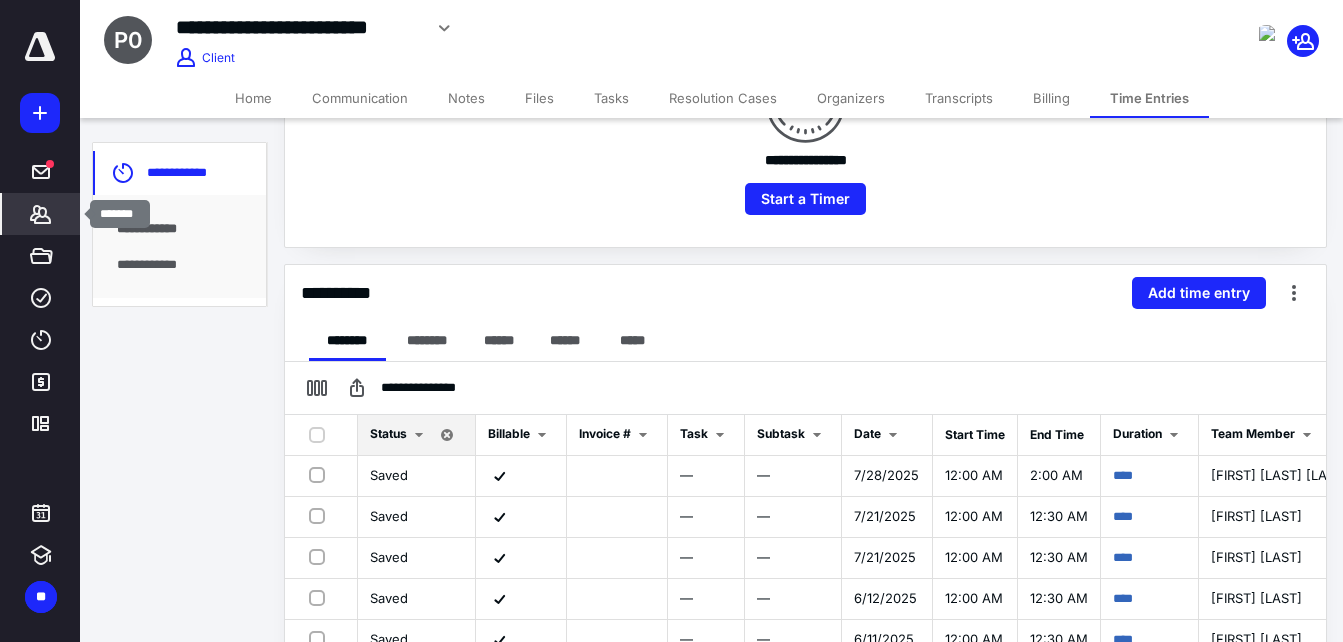 click on "*******" at bounding box center (41, 214) 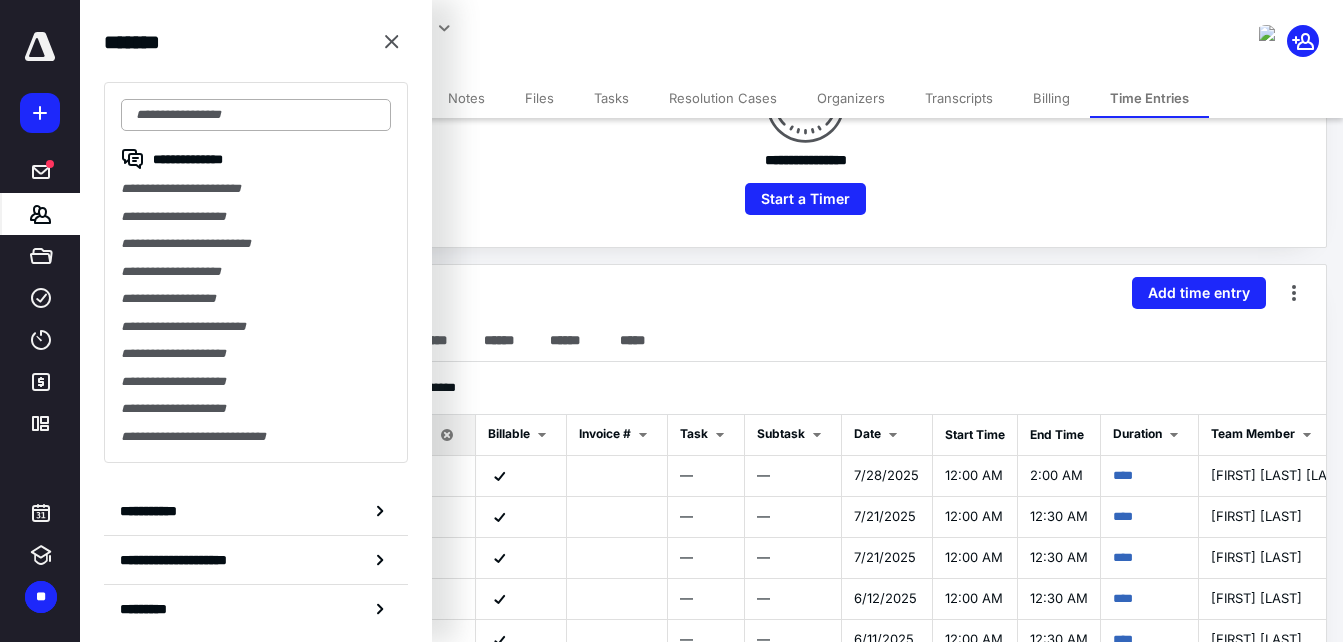 click at bounding box center (256, 115) 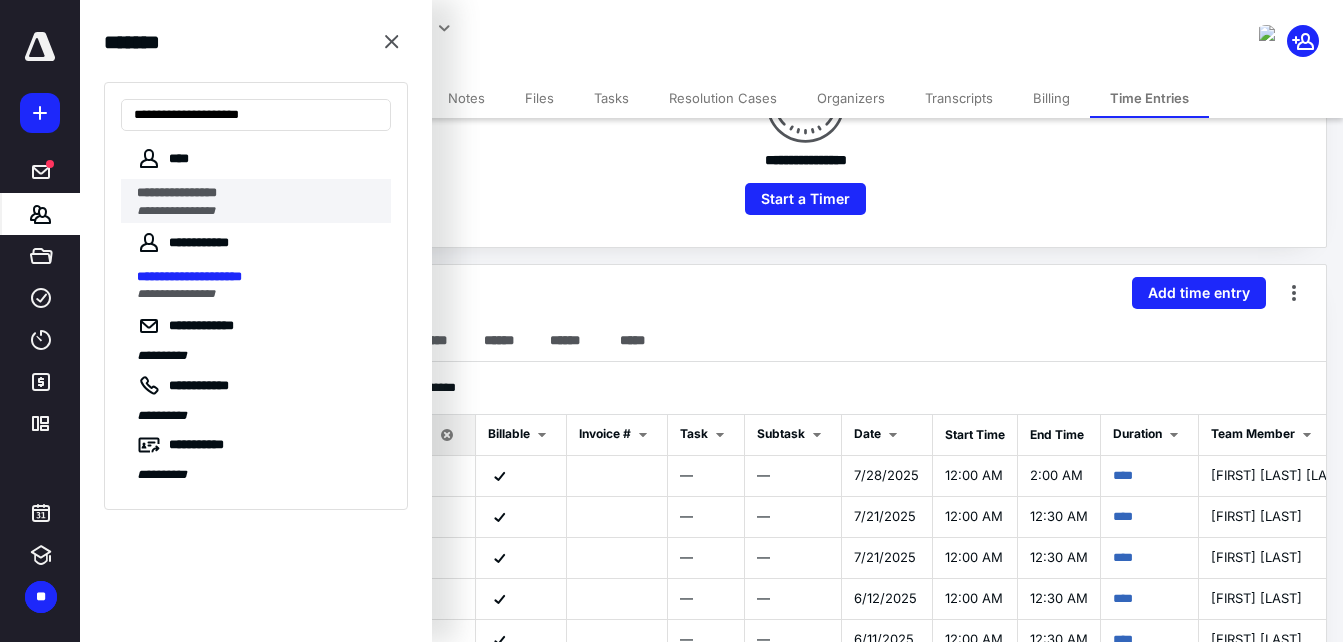 type on "**********" 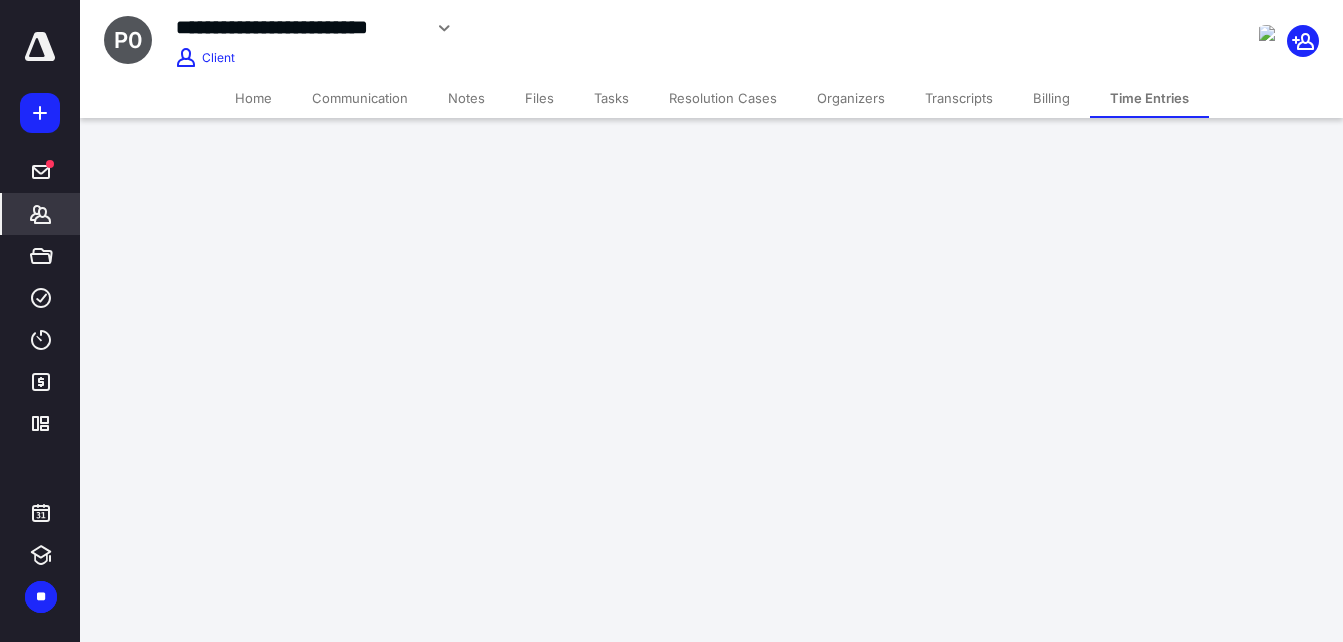 scroll, scrollTop: 0, scrollLeft: 0, axis: both 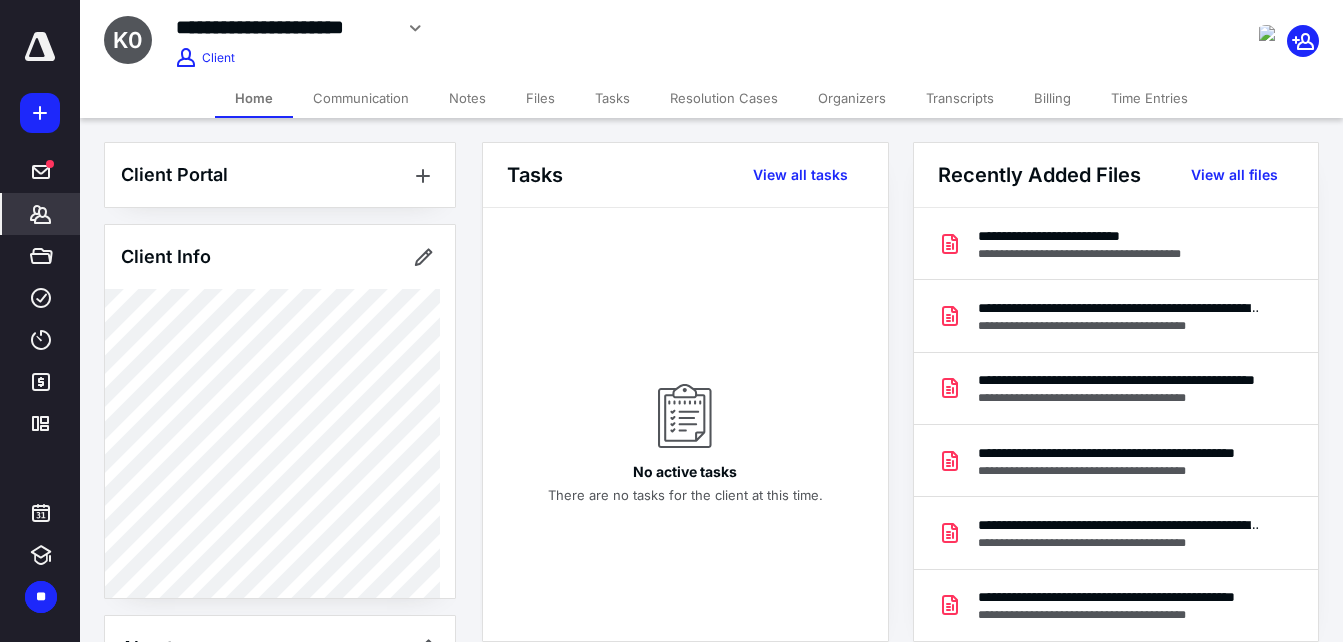click on "Time Entries" at bounding box center (1149, 98) 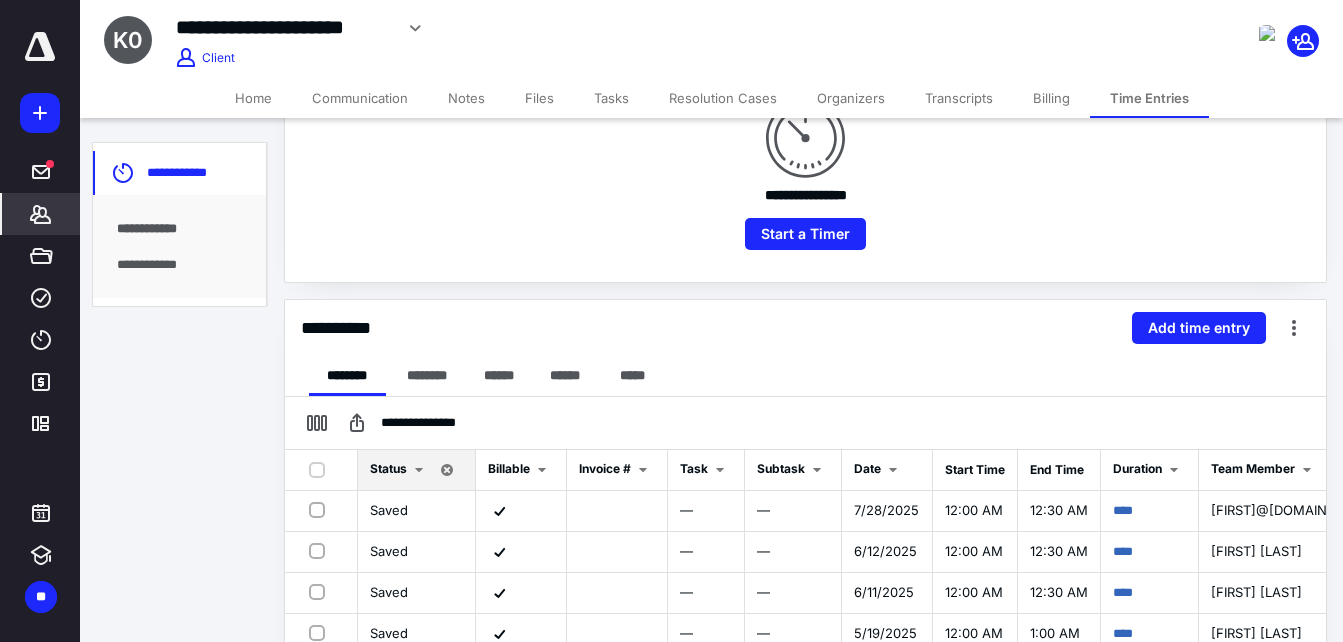 scroll, scrollTop: 300, scrollLeft: 0, axis: vertical 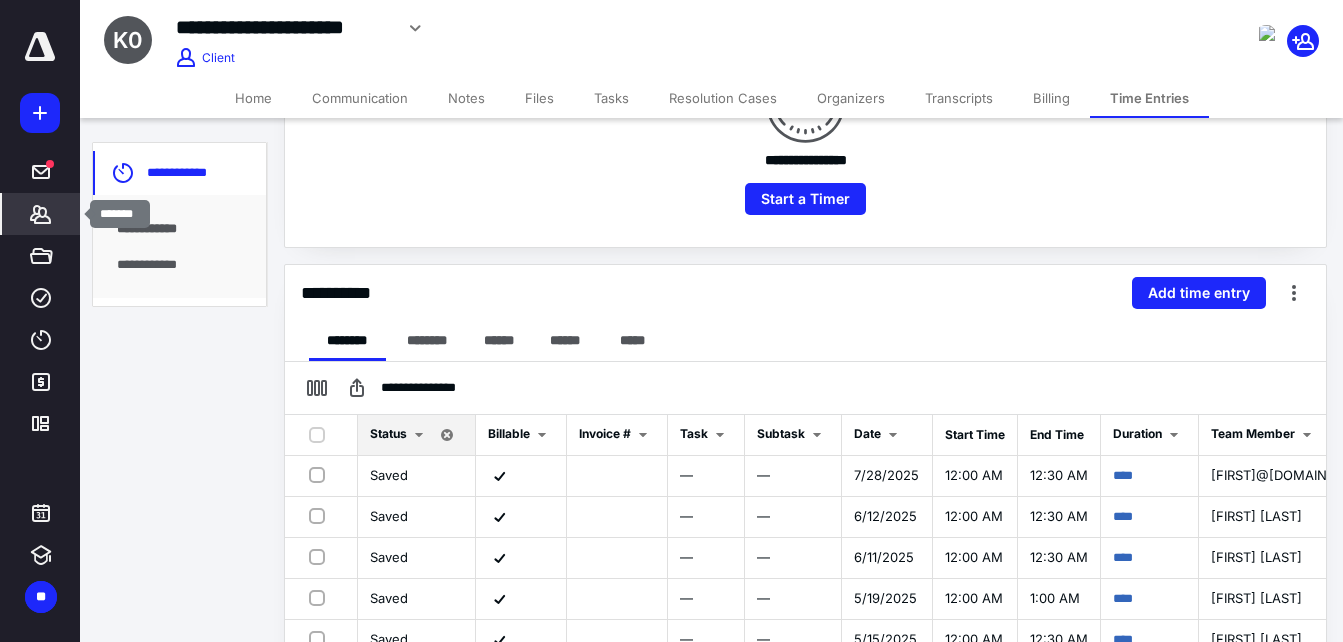 click on "*******" at bounding box center [41, 214] 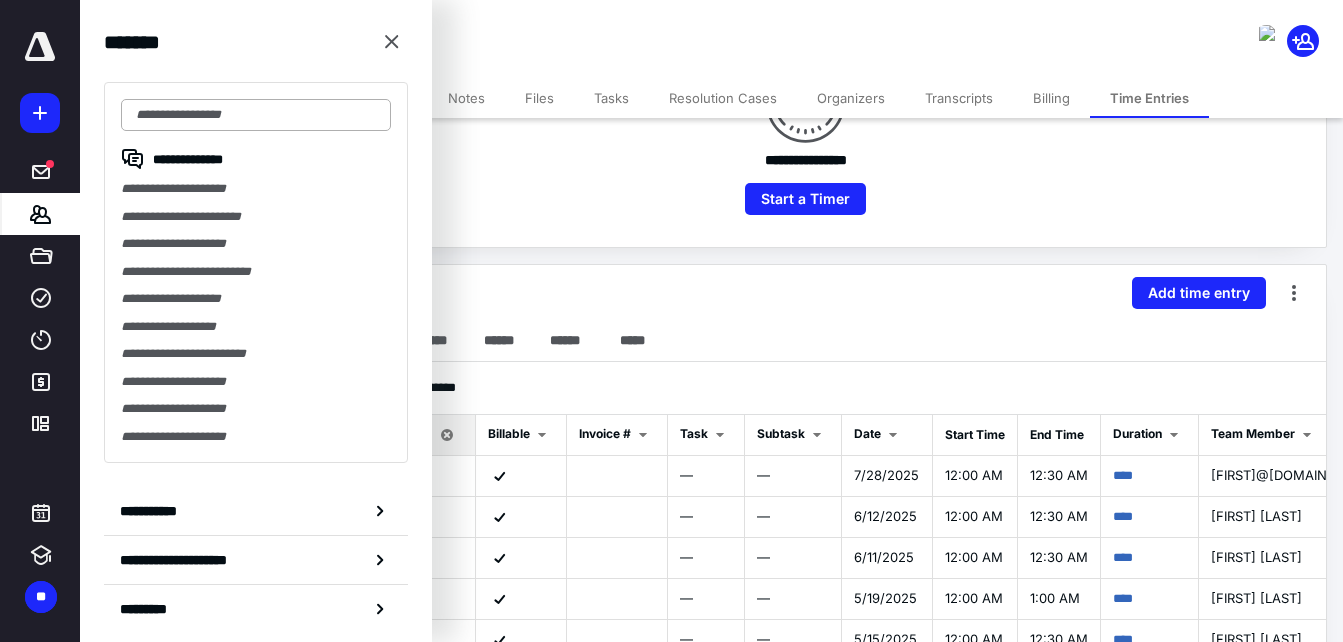 click at bounding box center (256, 115) 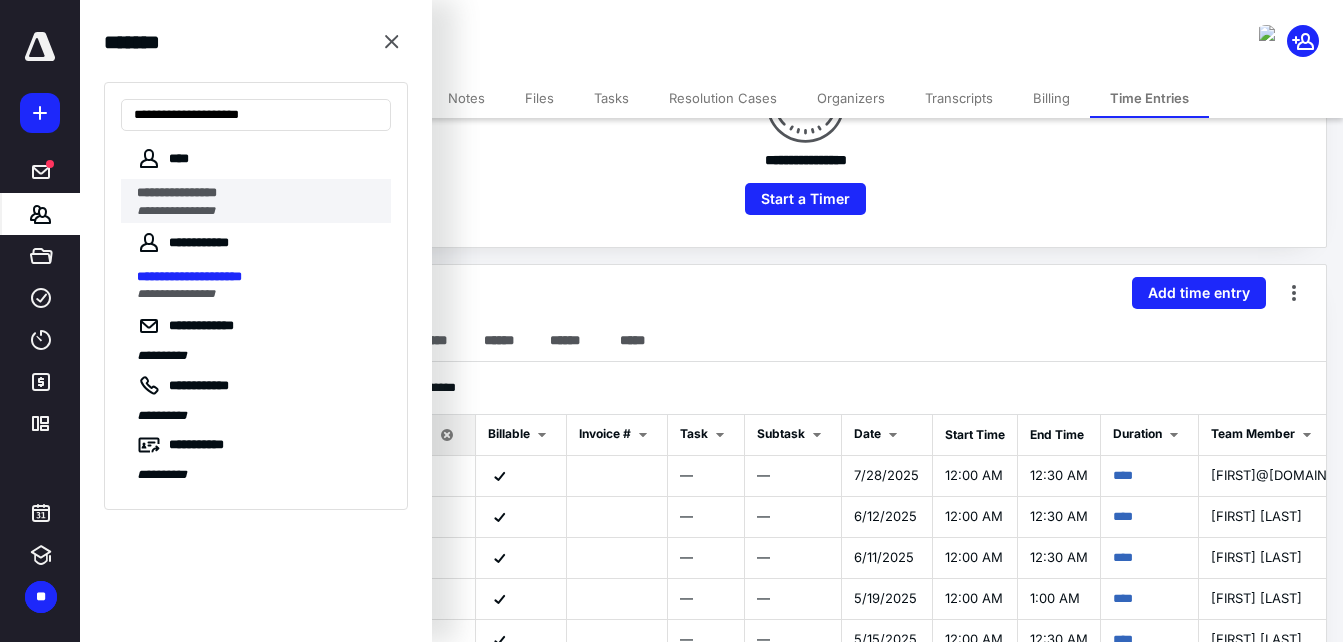 type on "**********" 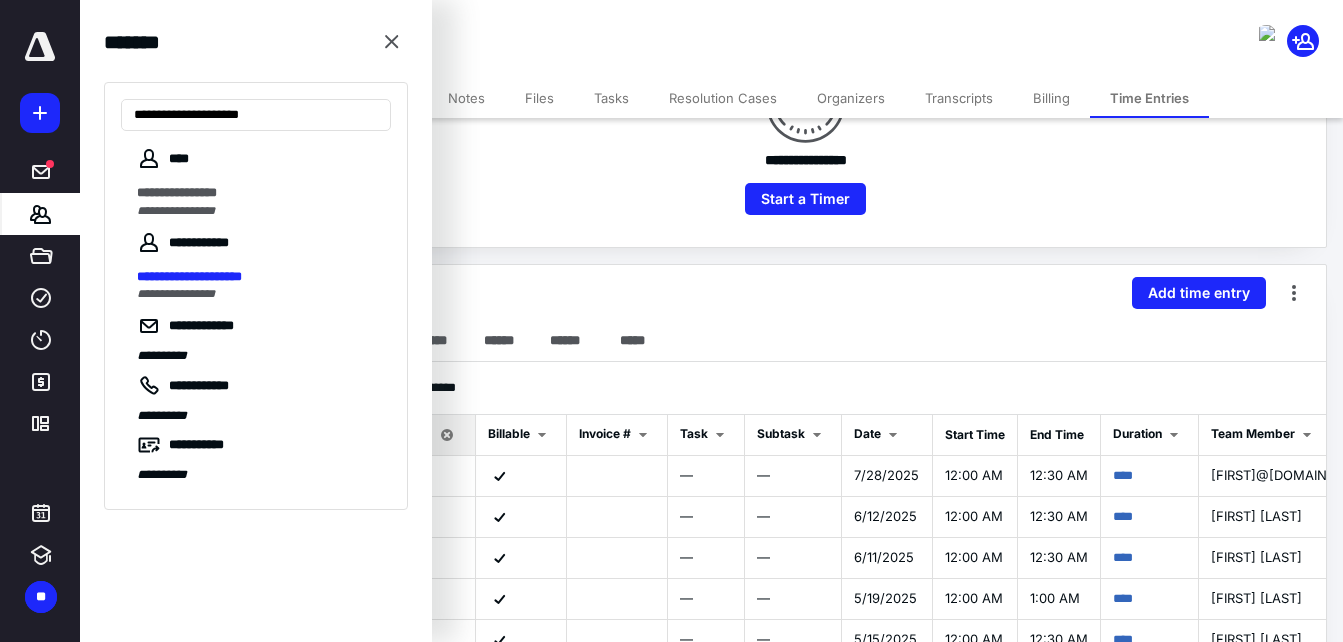 scroll, scrollTop: 0, scrollLeft: 0, axis: both 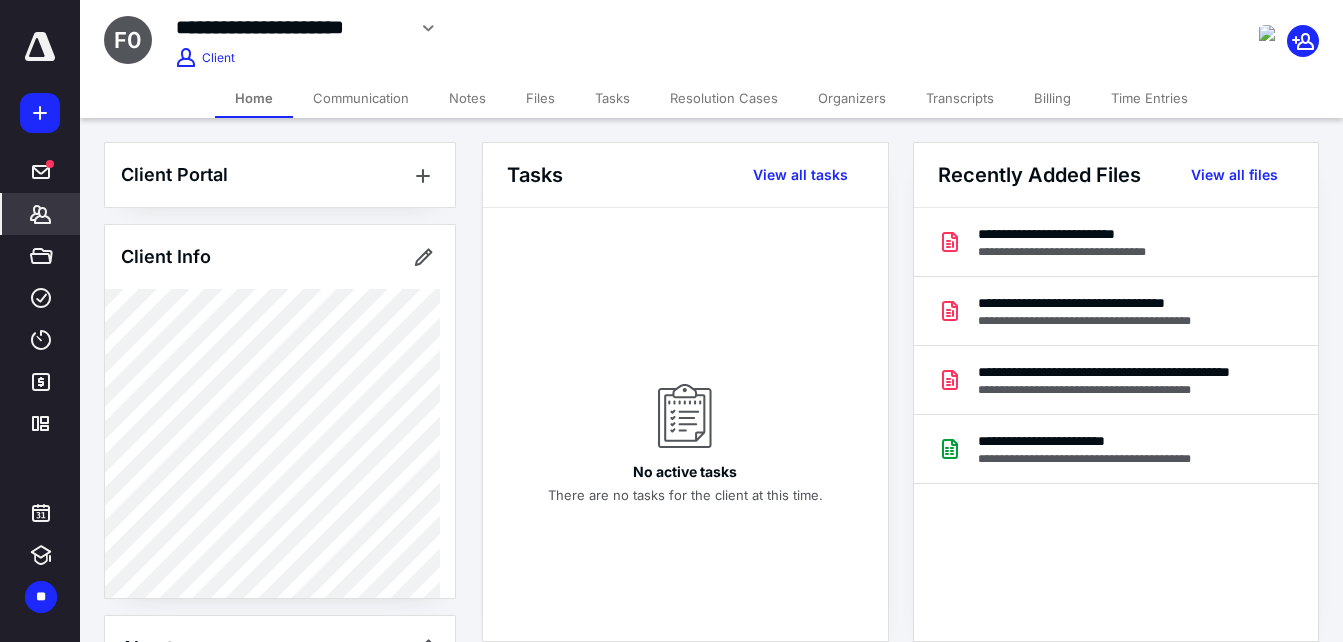 click on "Time Entries" at bounding box center (1149, 98) 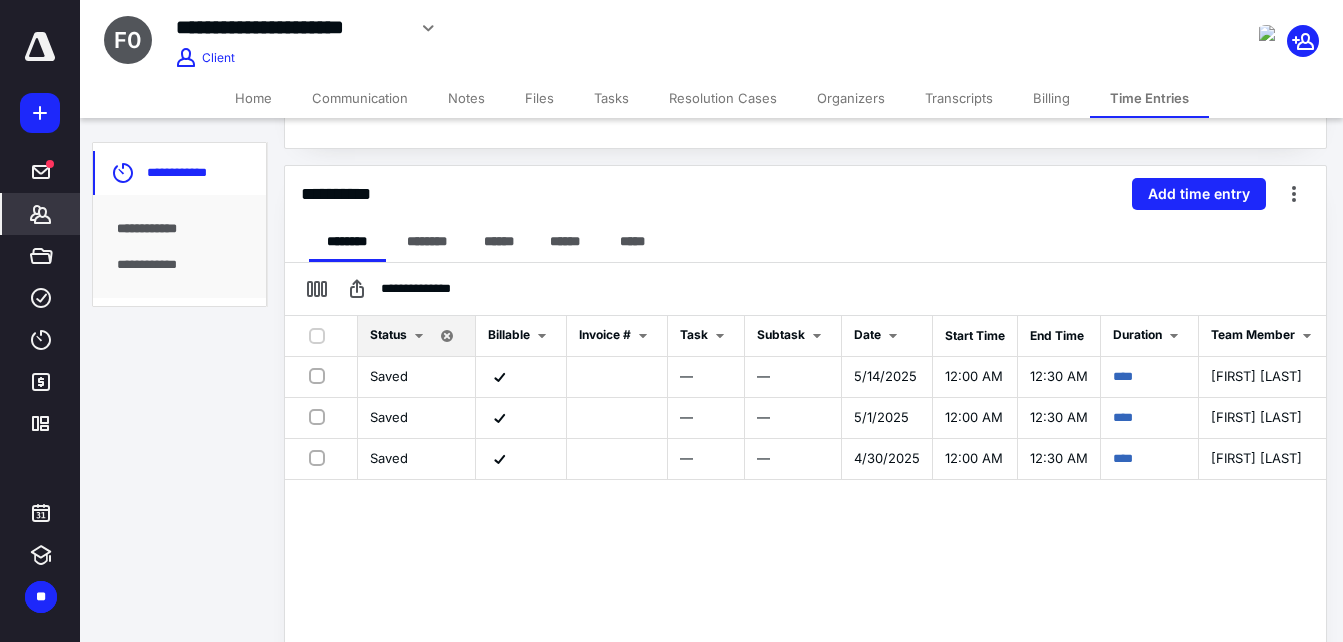 scroll, scrollTop: 400, scrollLeft: 0, axis: vertical 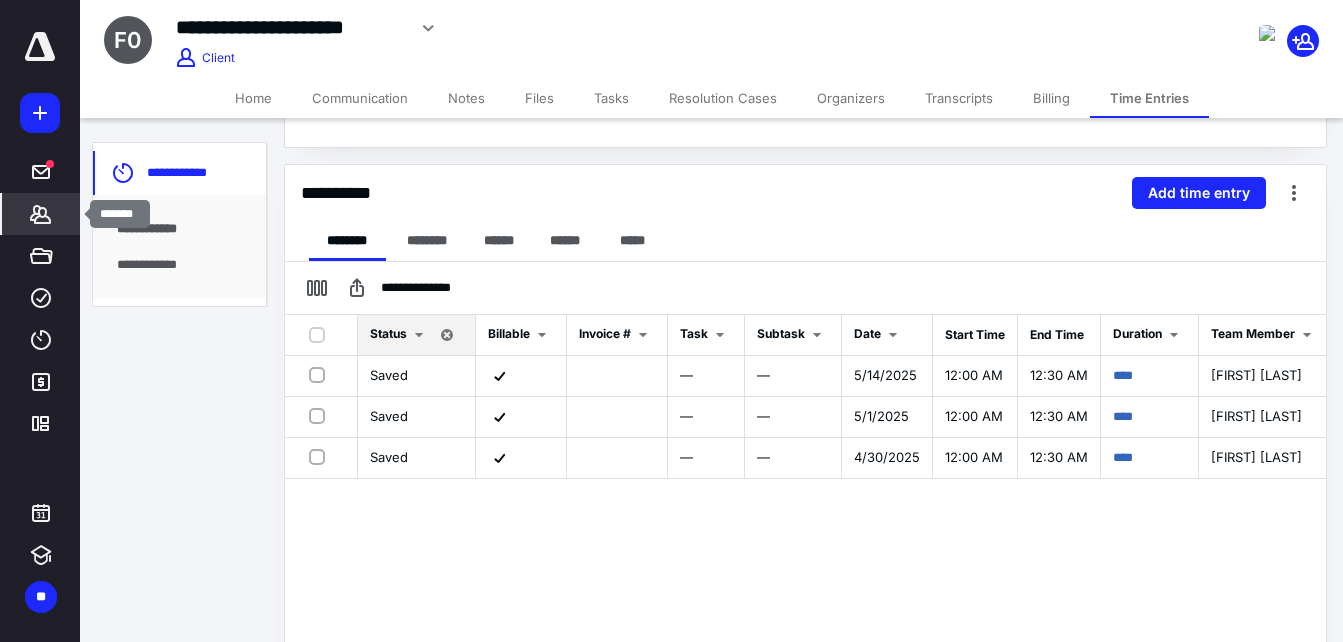 click on "*******" at bounding box center (41, 214) 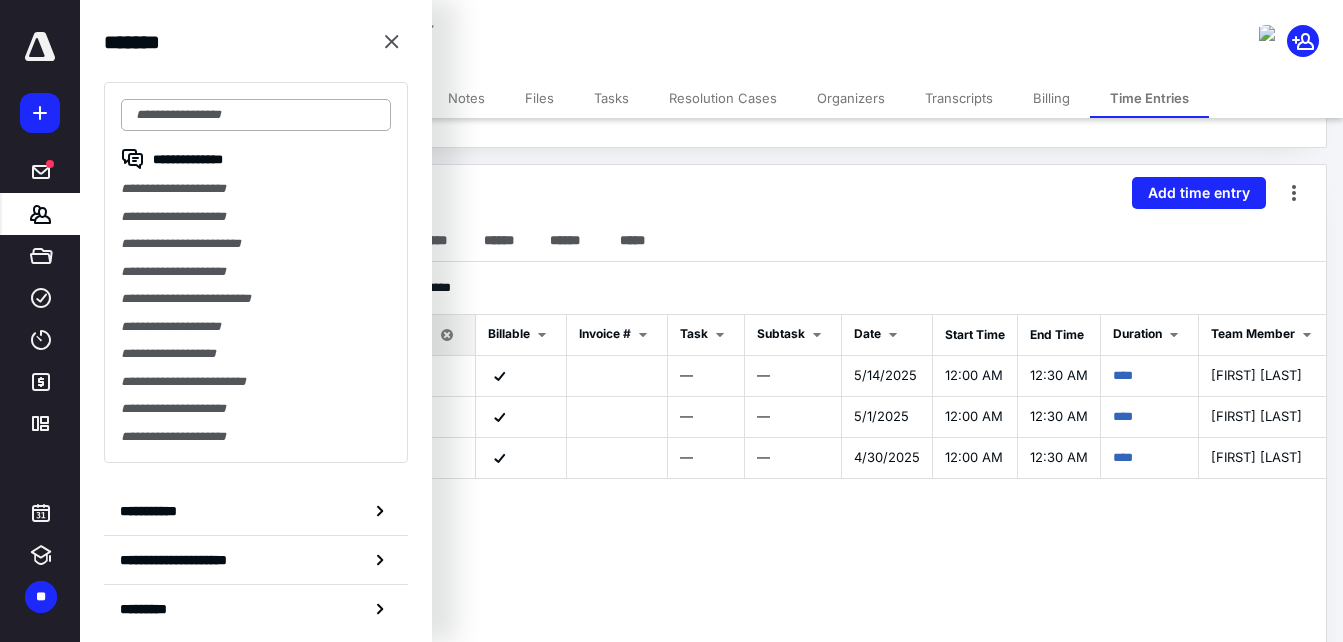 click at bounding box center [256, 115] 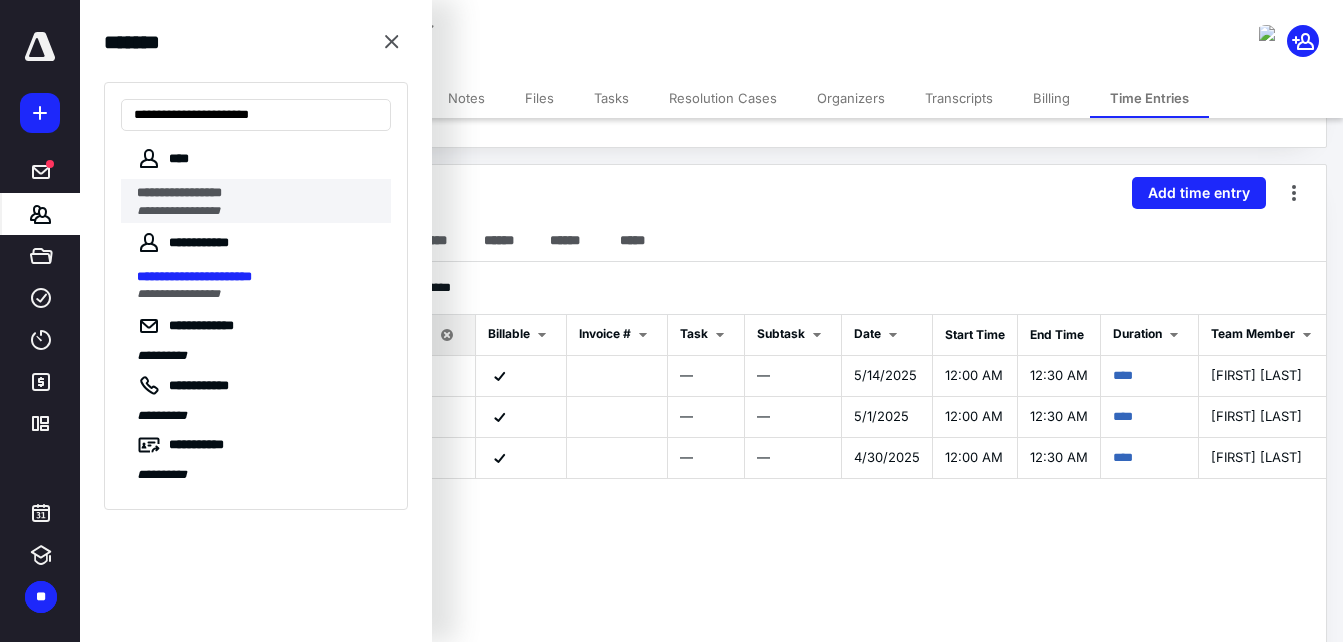 type on "**********" 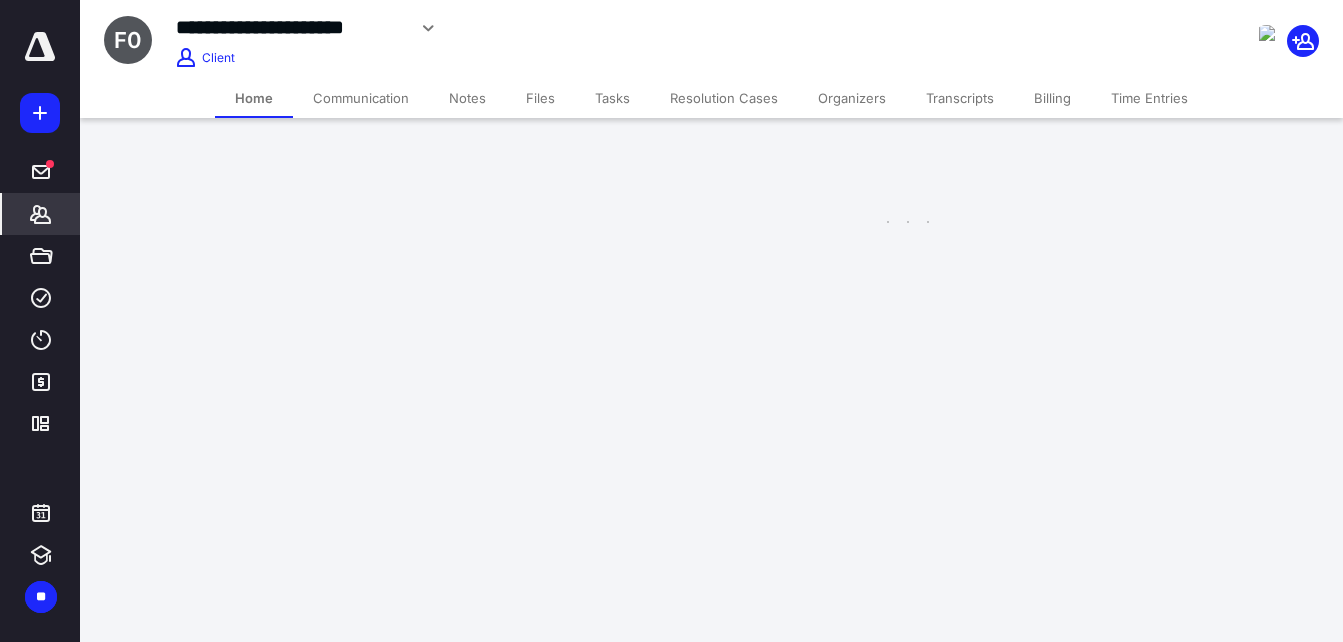 scroll, scrollTop: 0, scrollLeft: 0, axis: both 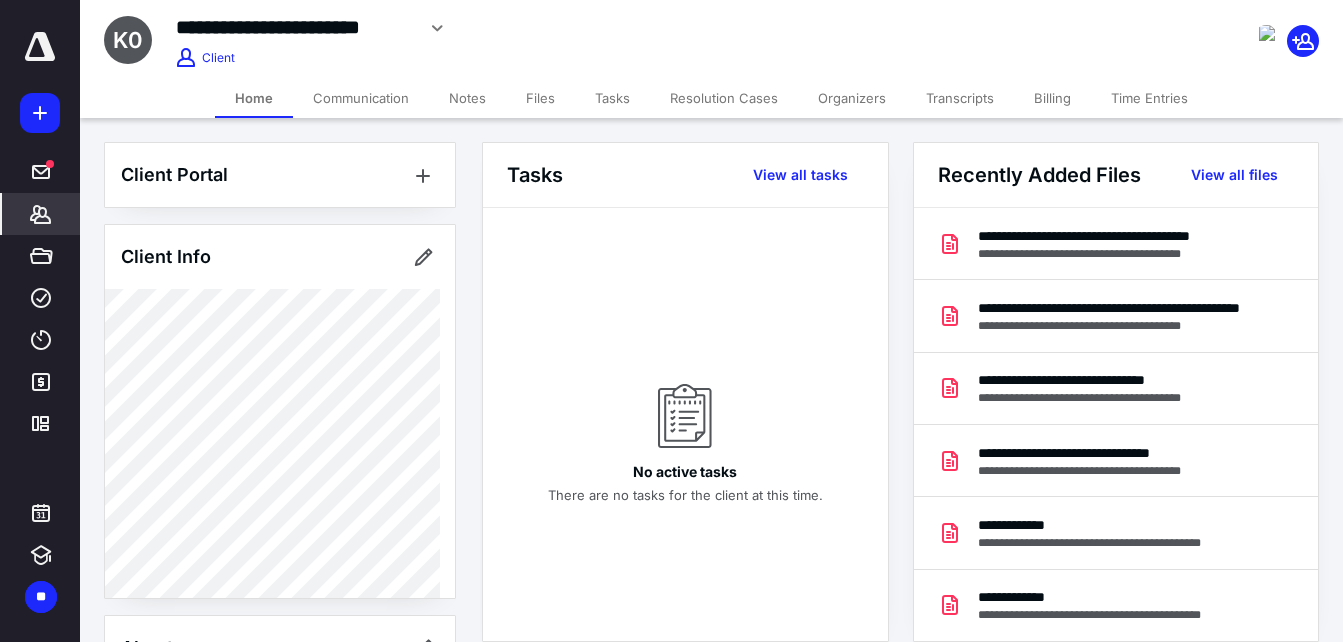 click on "Time Entries" at bounding box center [1149, 98] 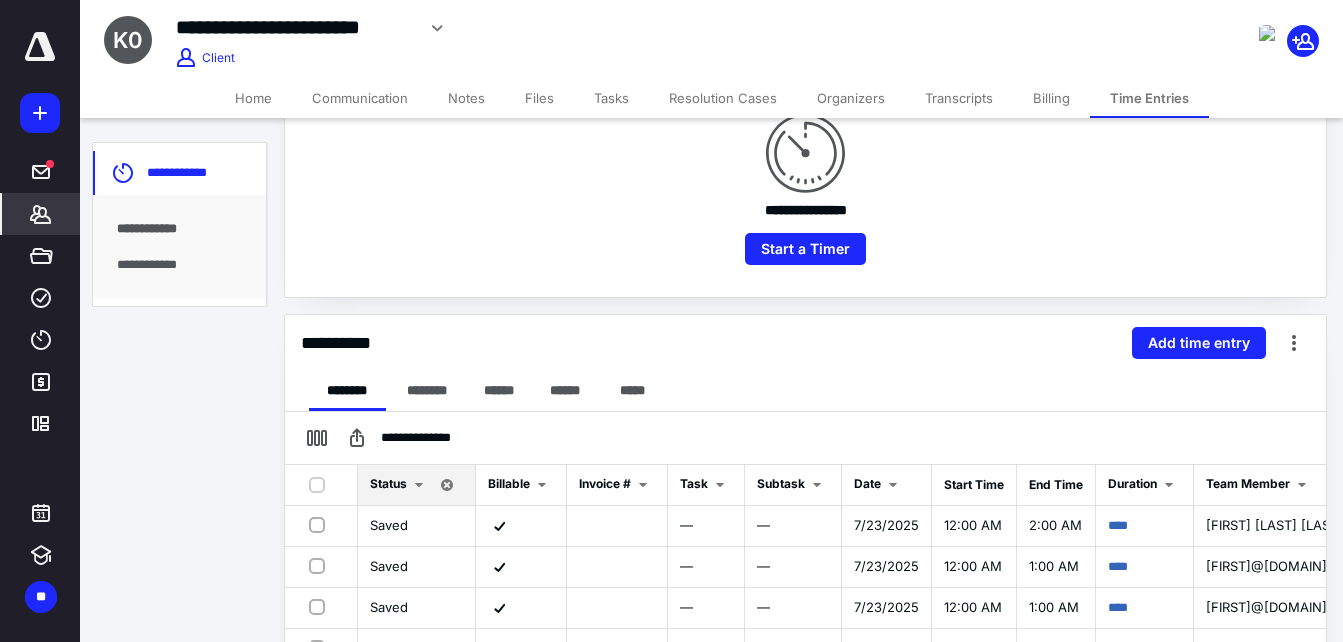 scroll, scrollTop: 300, scrollLeft: 0, axis: vertical 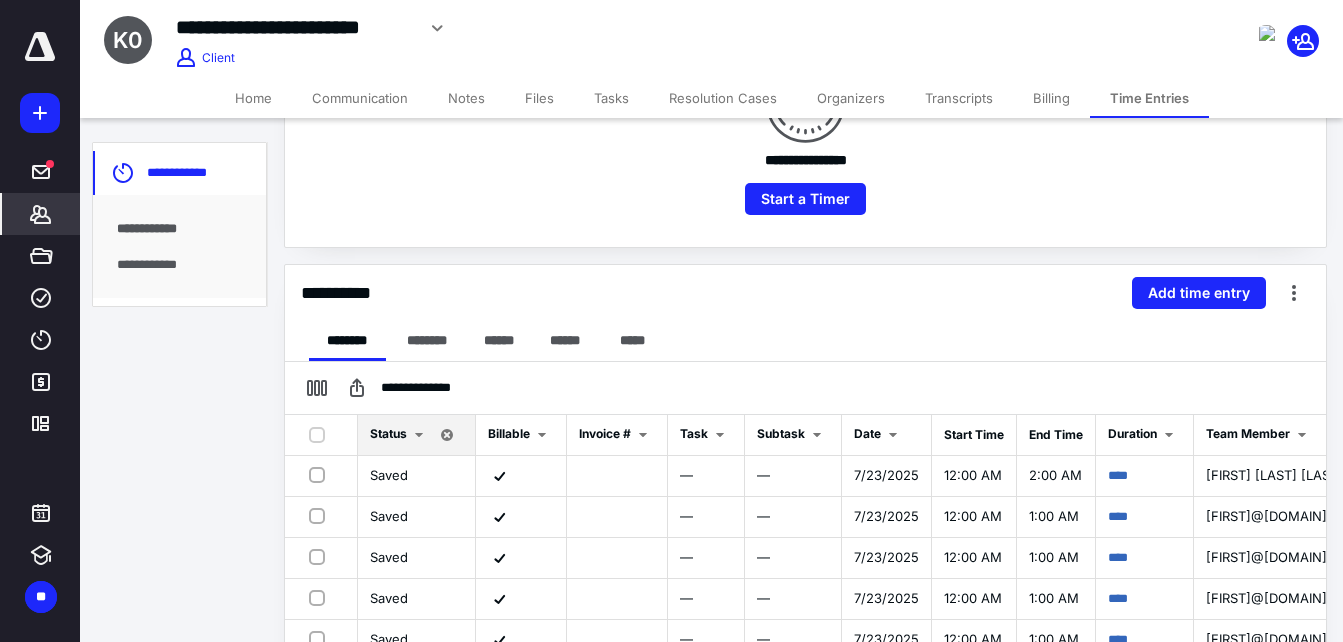 click on "*******" at bounding box center [41, 214] 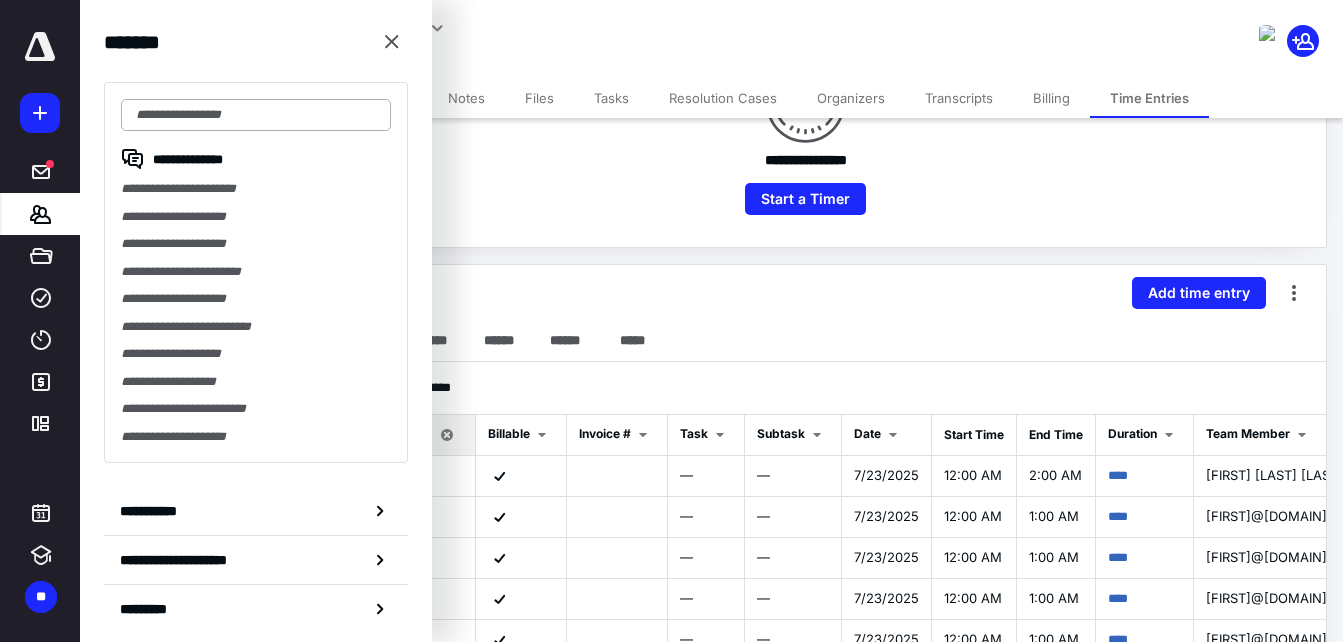 click at bounding box center (256, 115) 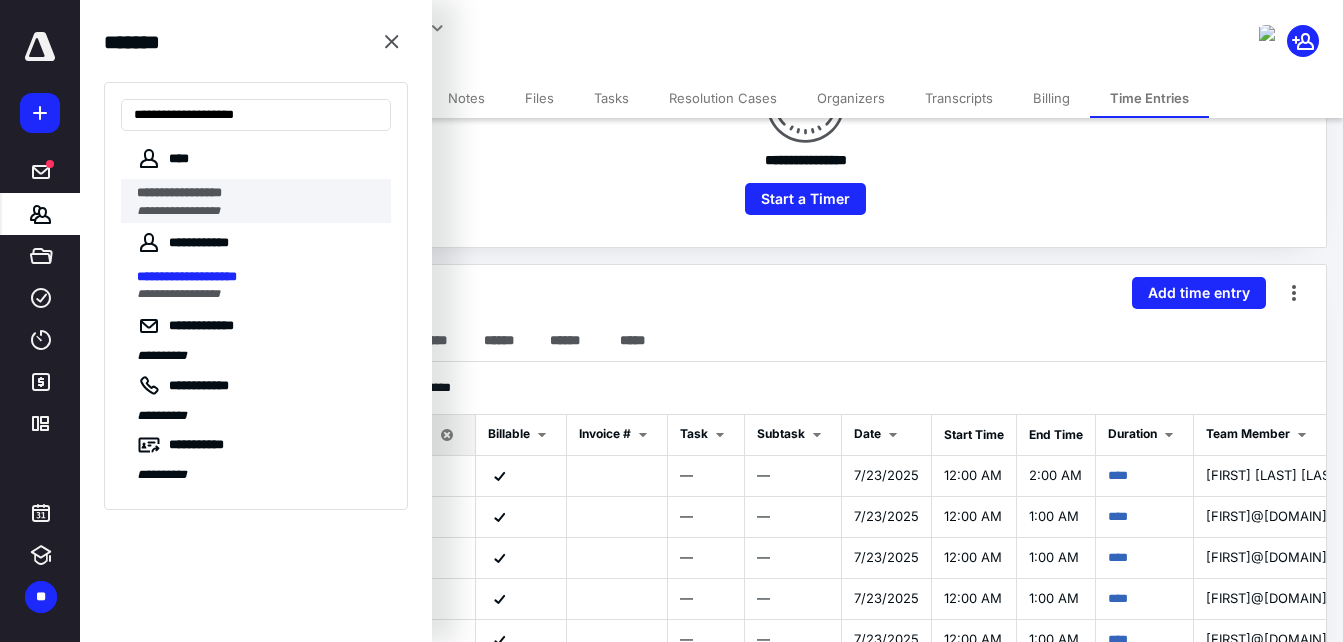 type on "**********" 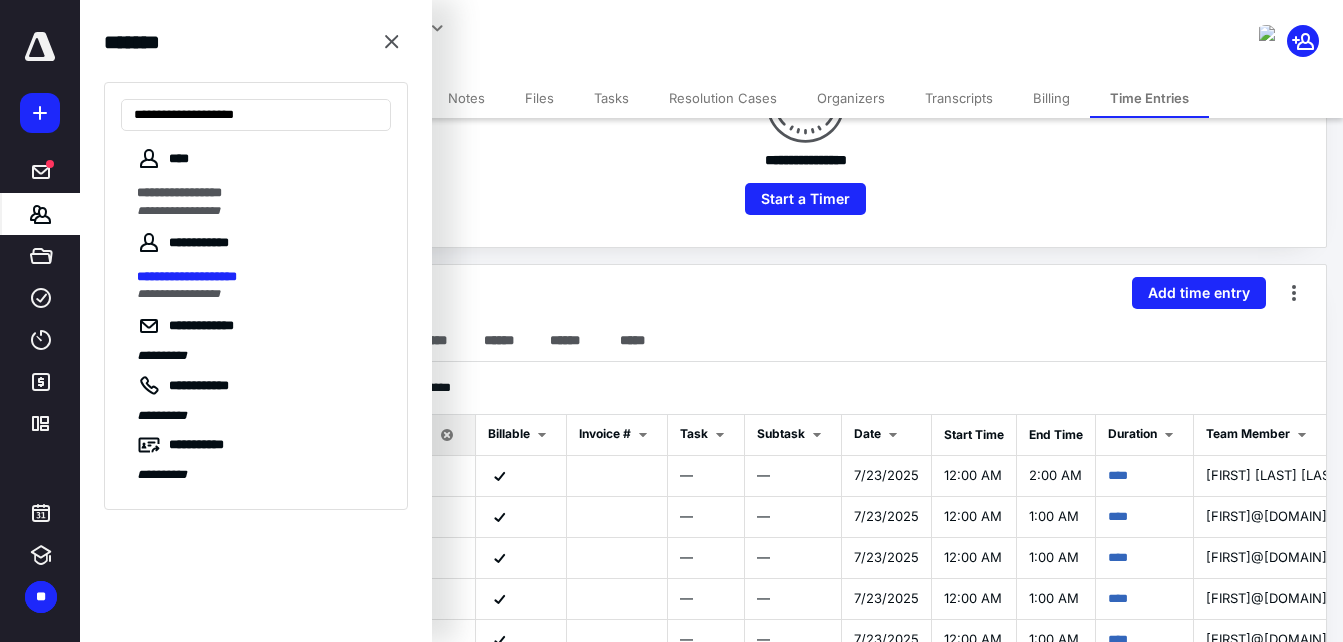 click on "**********" at bounding box center [179, 192] 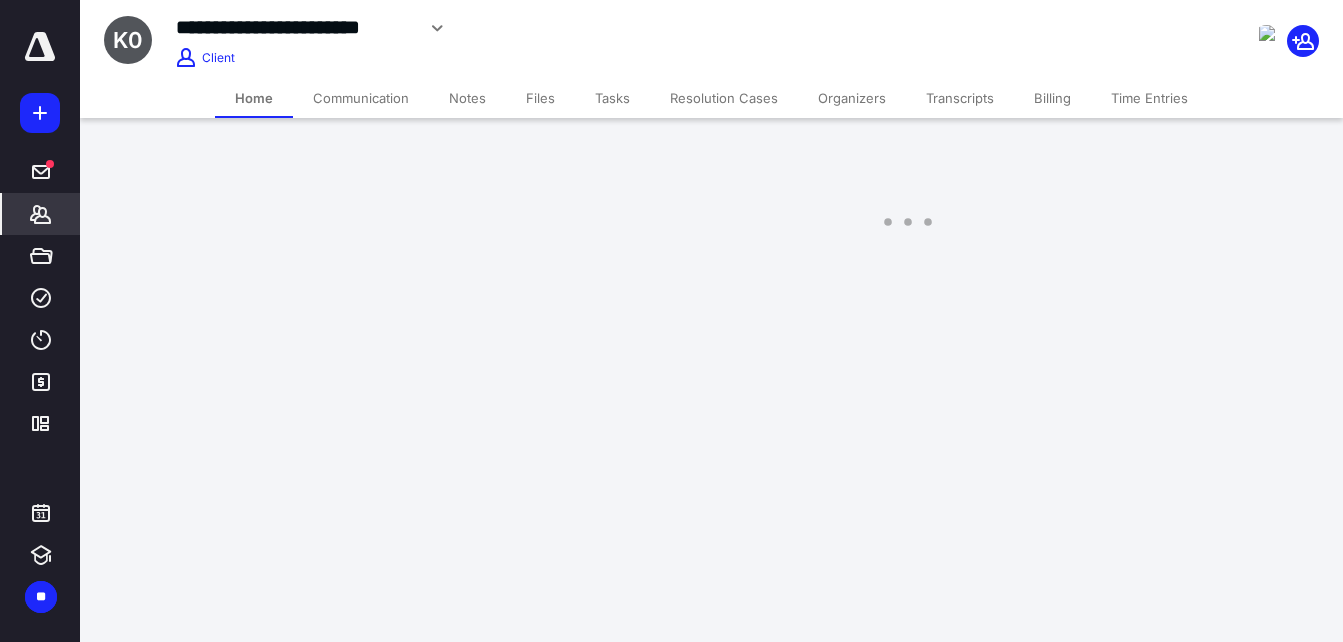 scroll, scrollTop: 0, scrollLeft: 0, axis: both 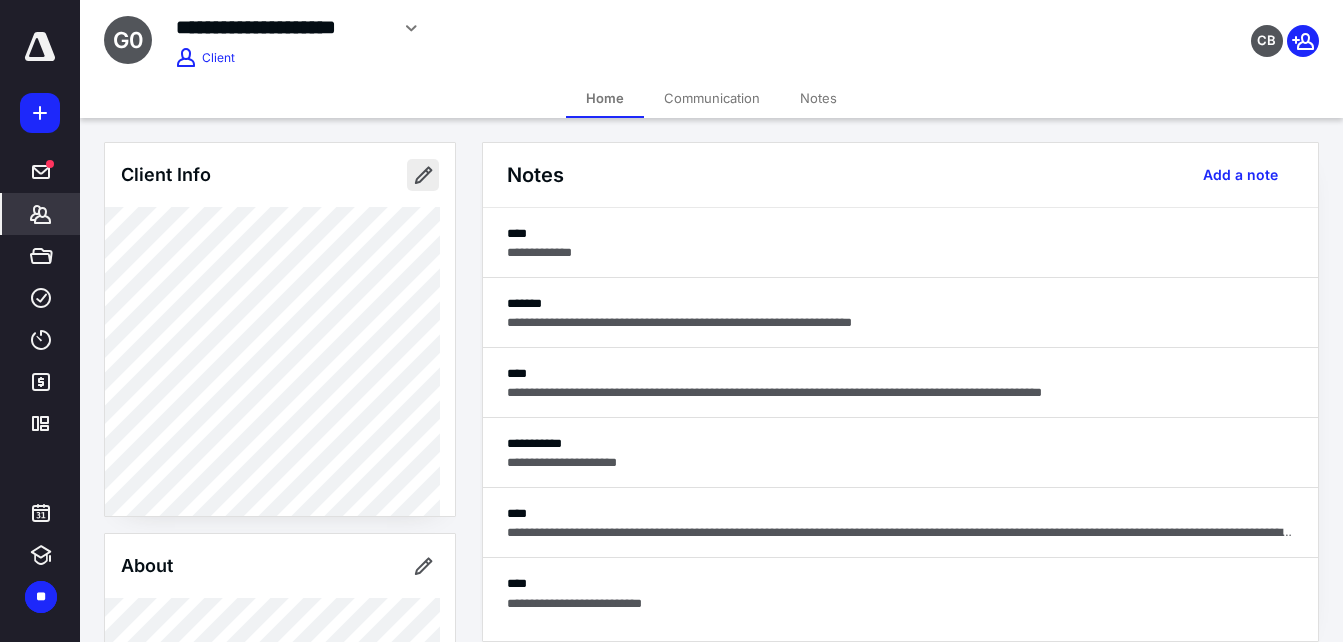click at bounding box center (423, 175) 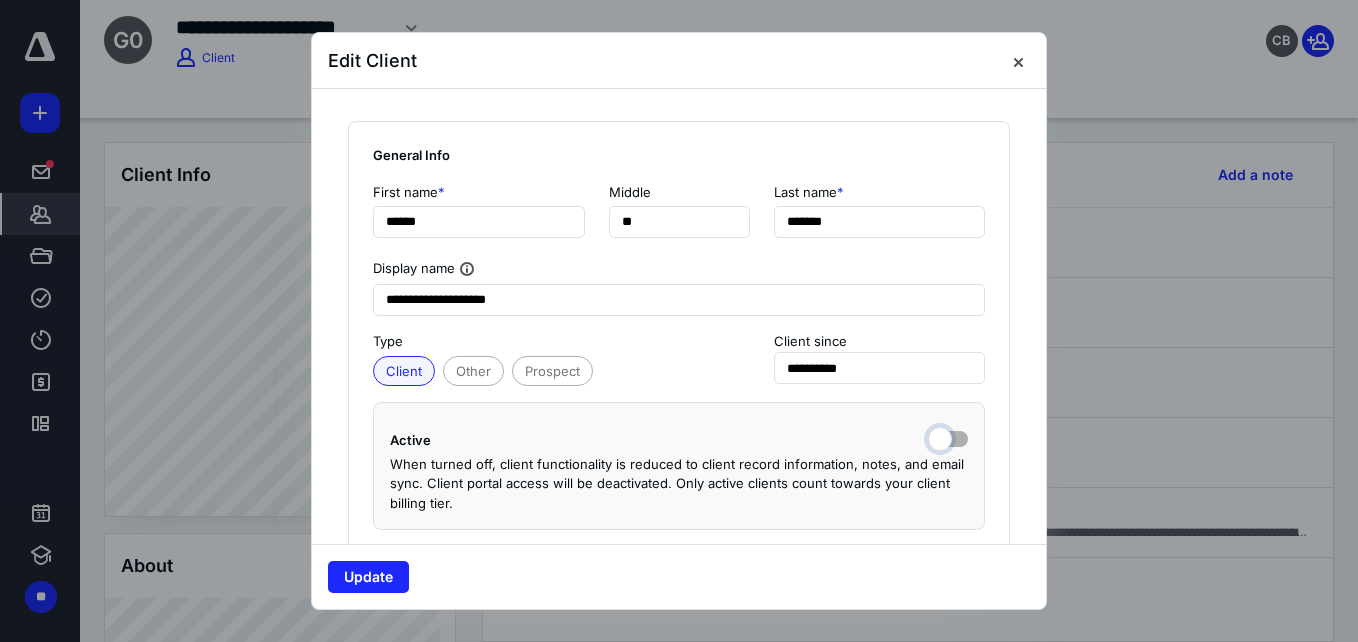 click at bounding box center [948, 437] 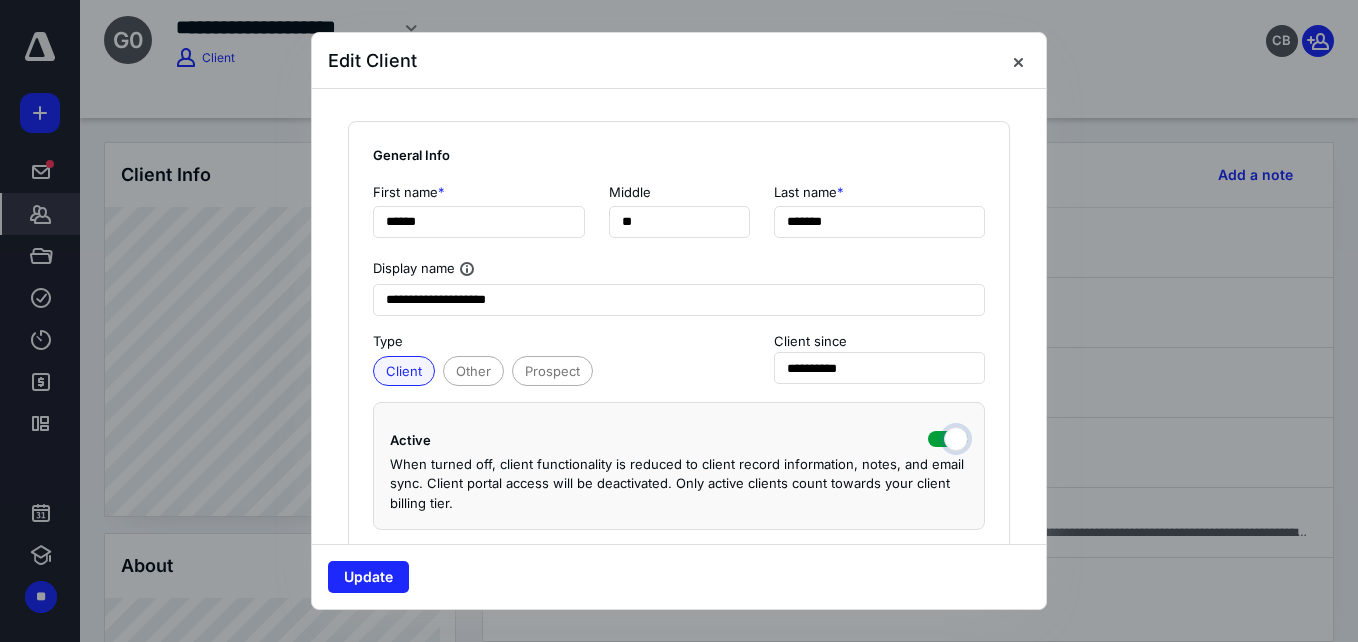 checkbox on "true" 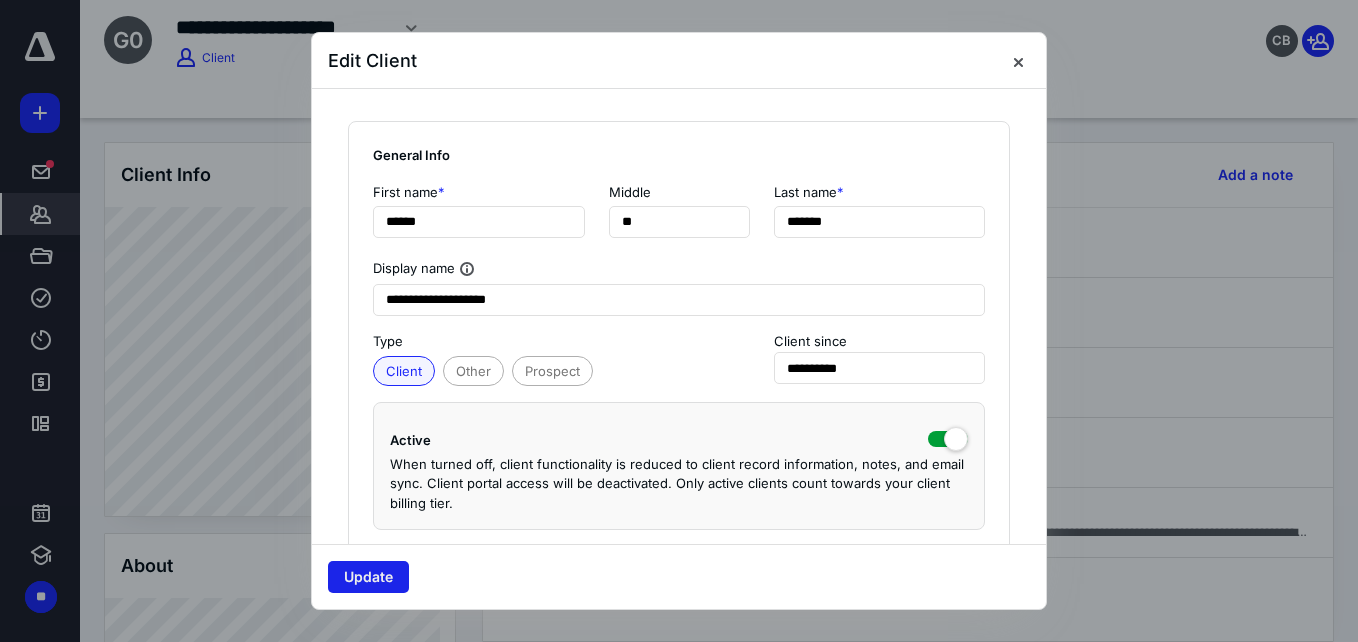 click on "Update" at bounding box center [368, 577] 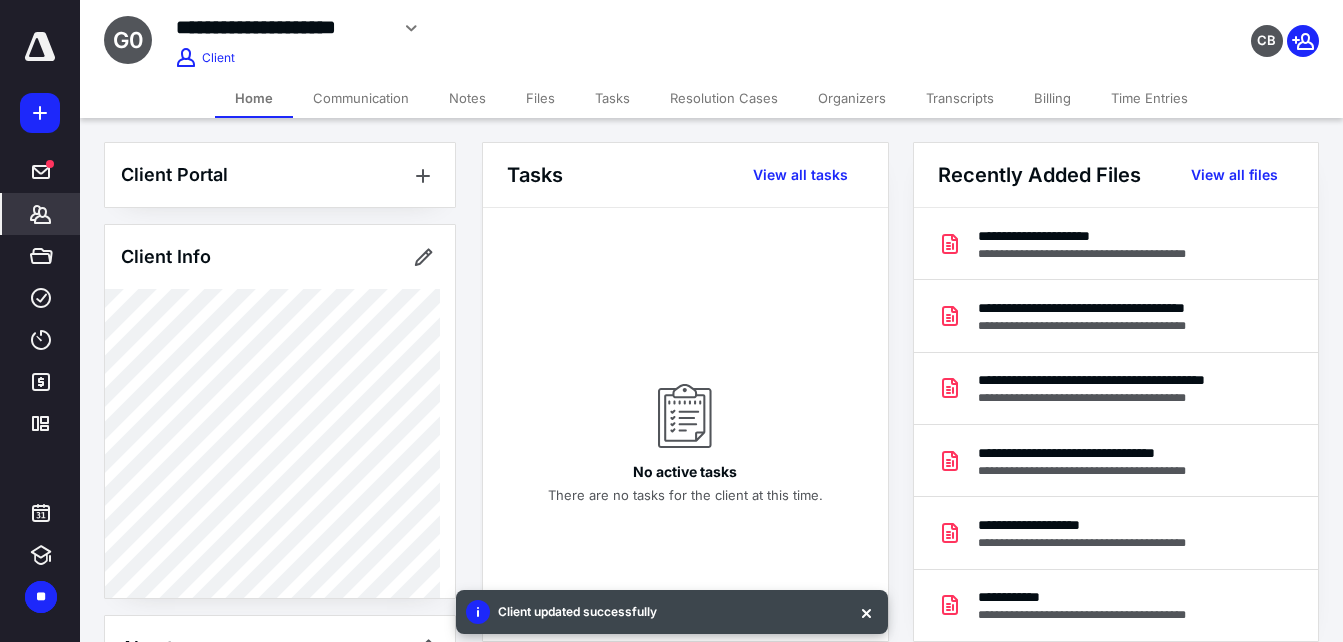 click on "Time Entries" at bounding box center [1149, 98] 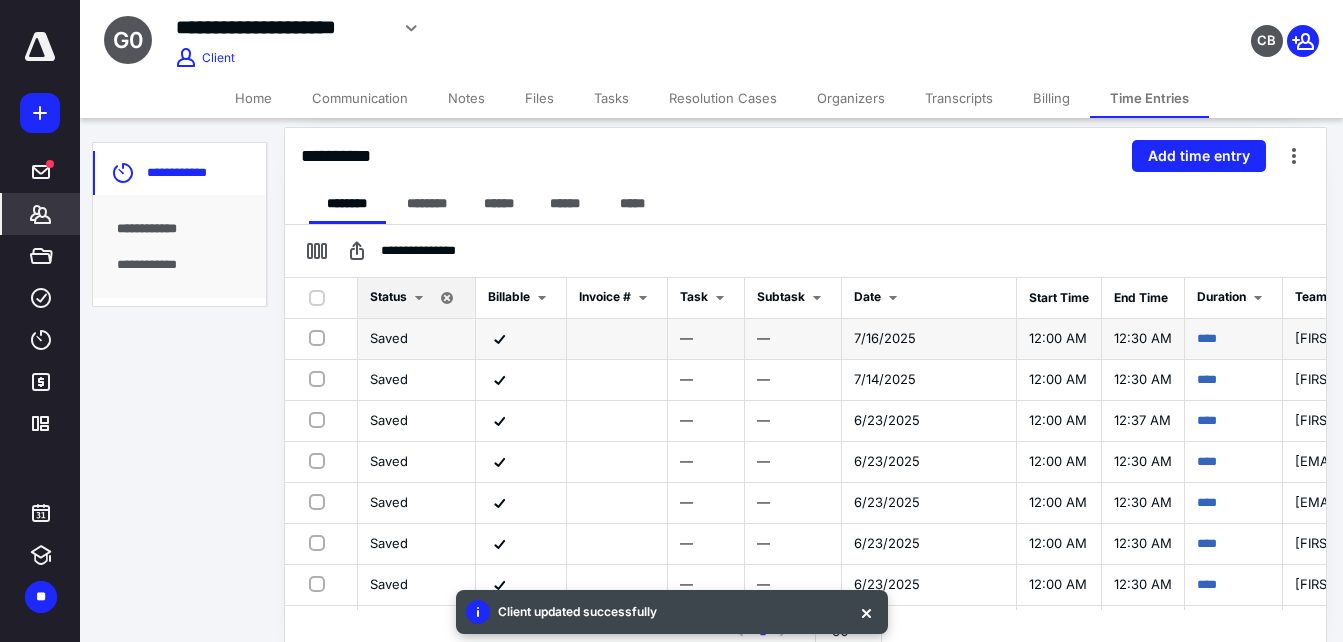 scroll, scrollTop: 447, scrollLeft: 0, axis: vertical 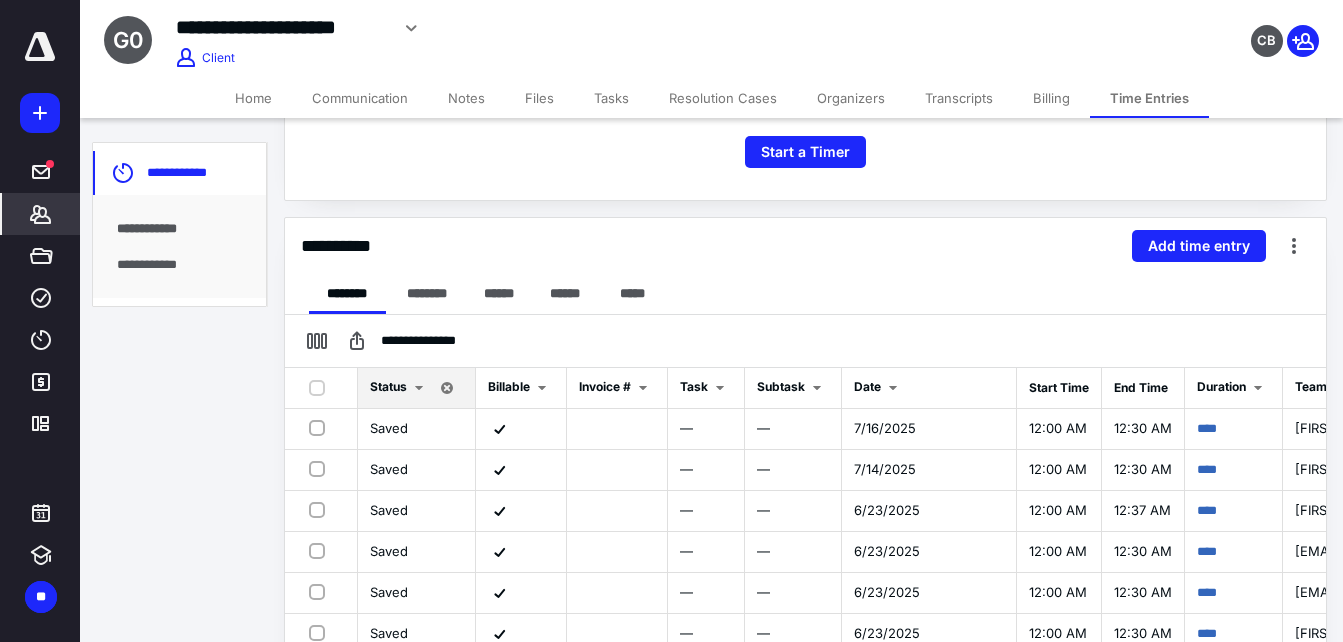 click on "Home" at bounding box center [253, 98] 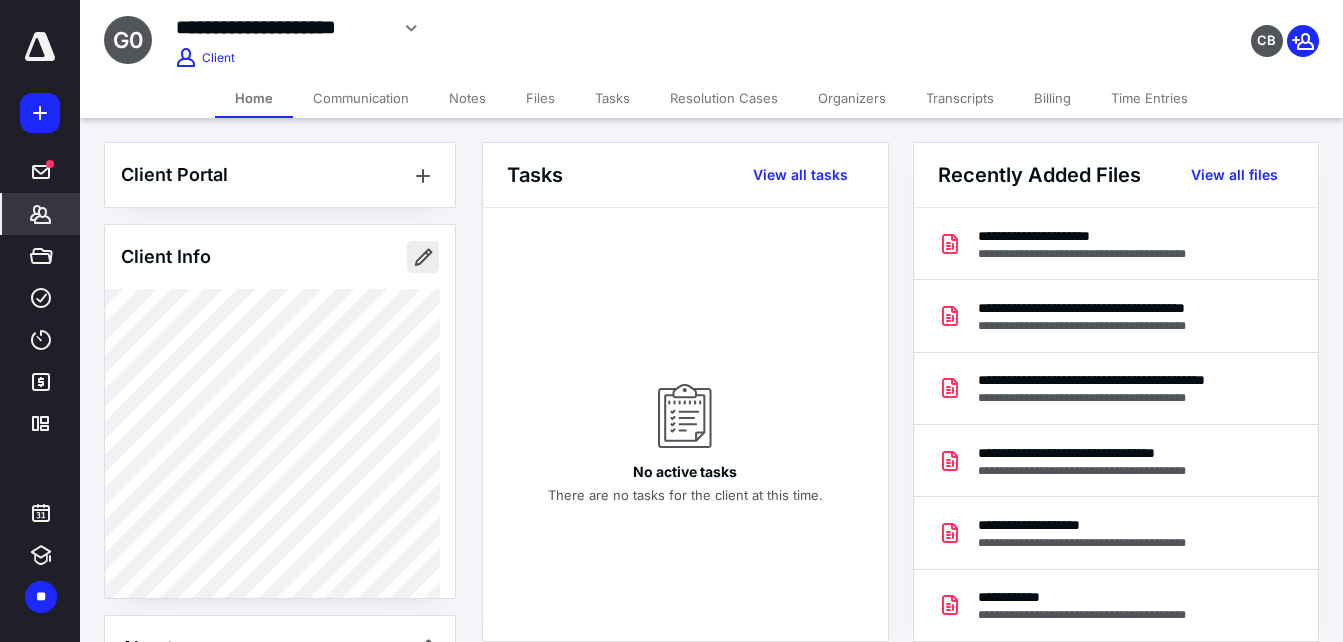 click at bounding box center (423, 257) 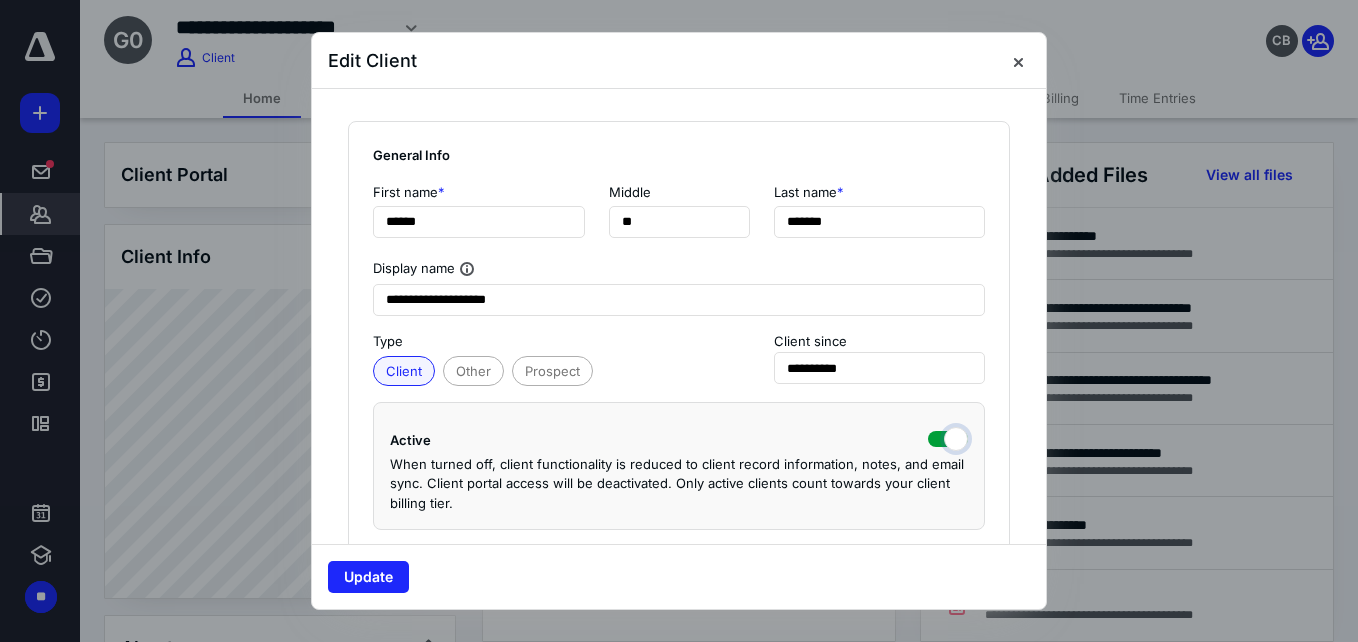 click at bounding box center [948, 437] 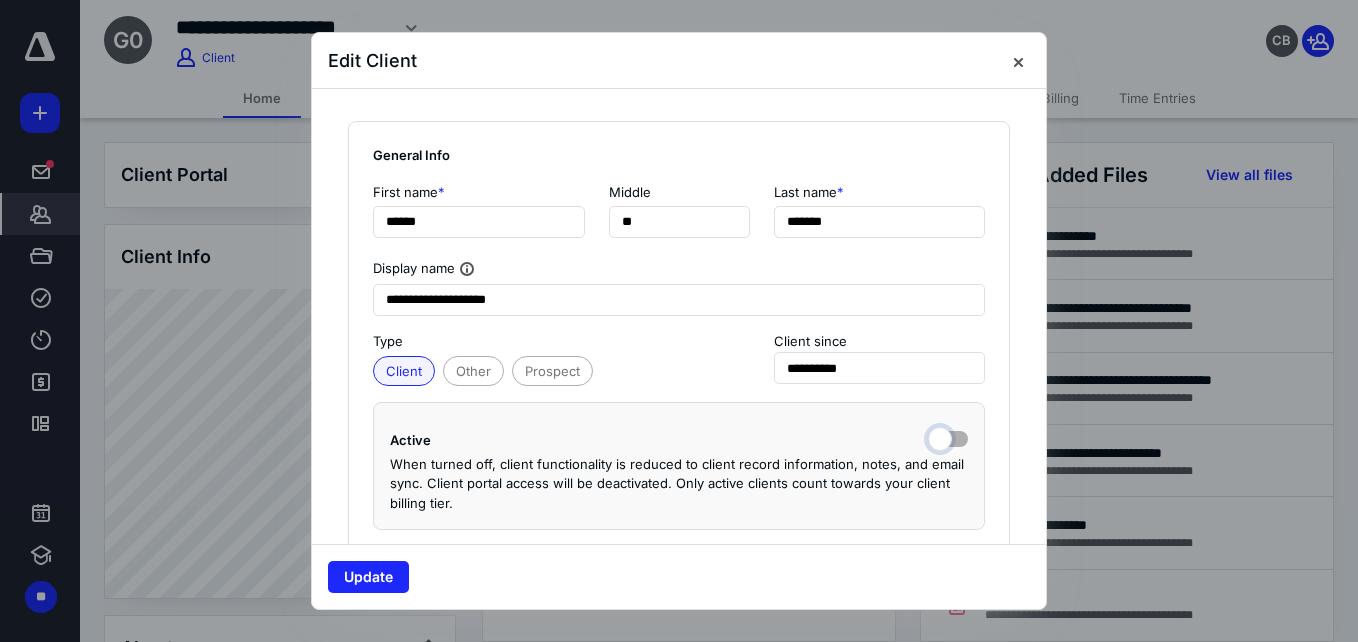 checkbox on "false" 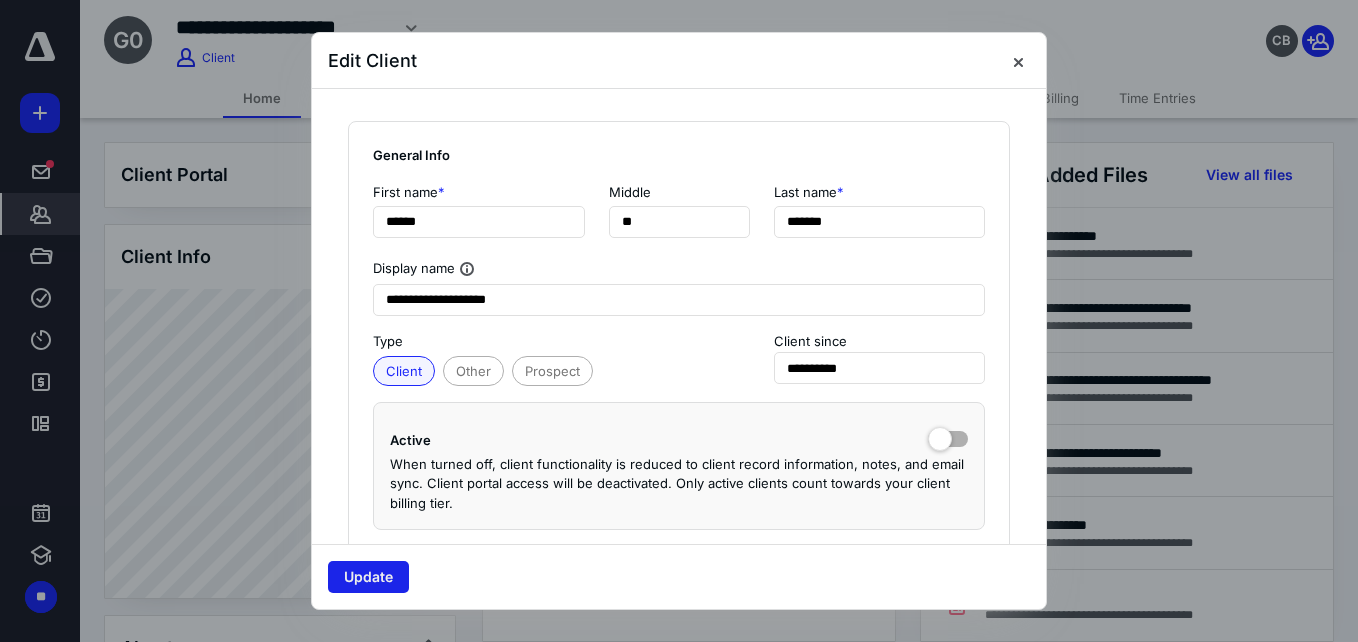 click on "Update" at bounding box center (368, 577) 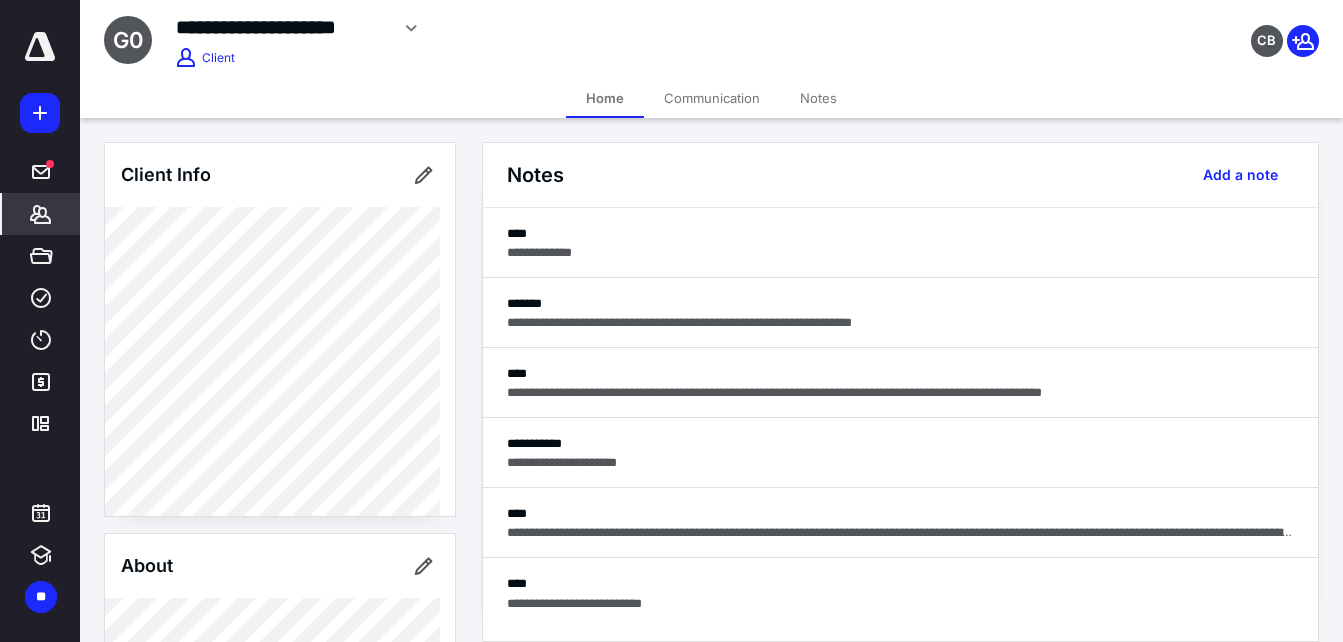 click on "*******" at bounding box center [41, 214] 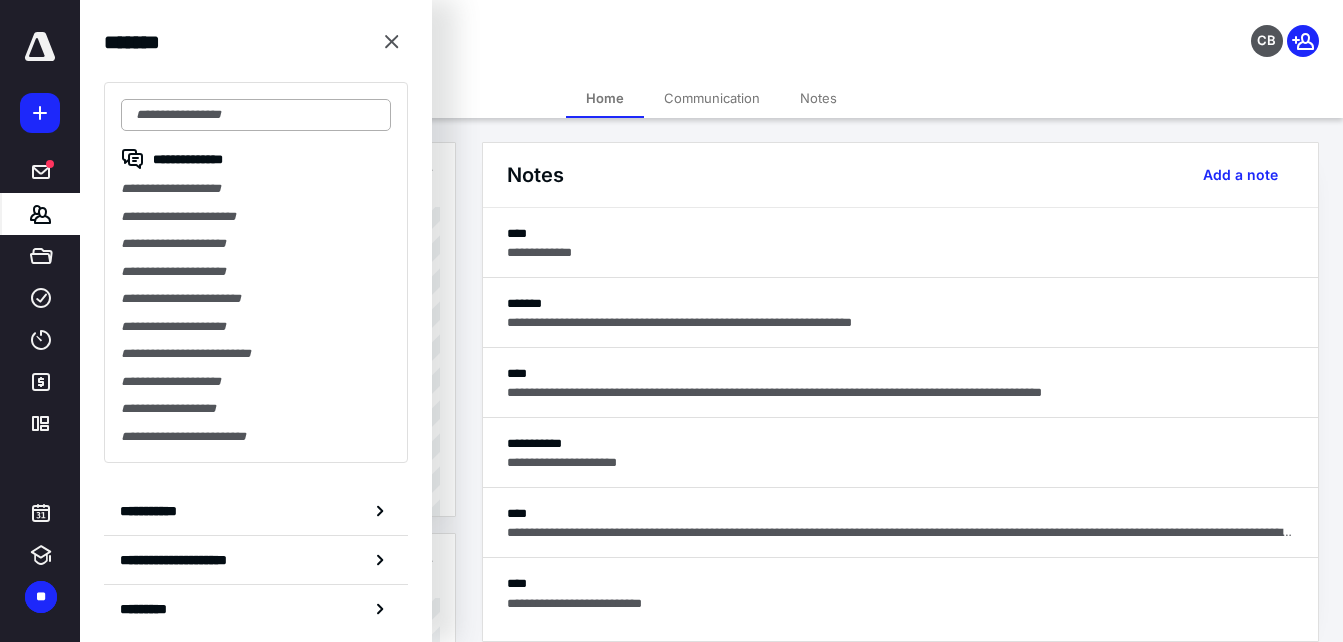 click at bounding box center [256, 115] 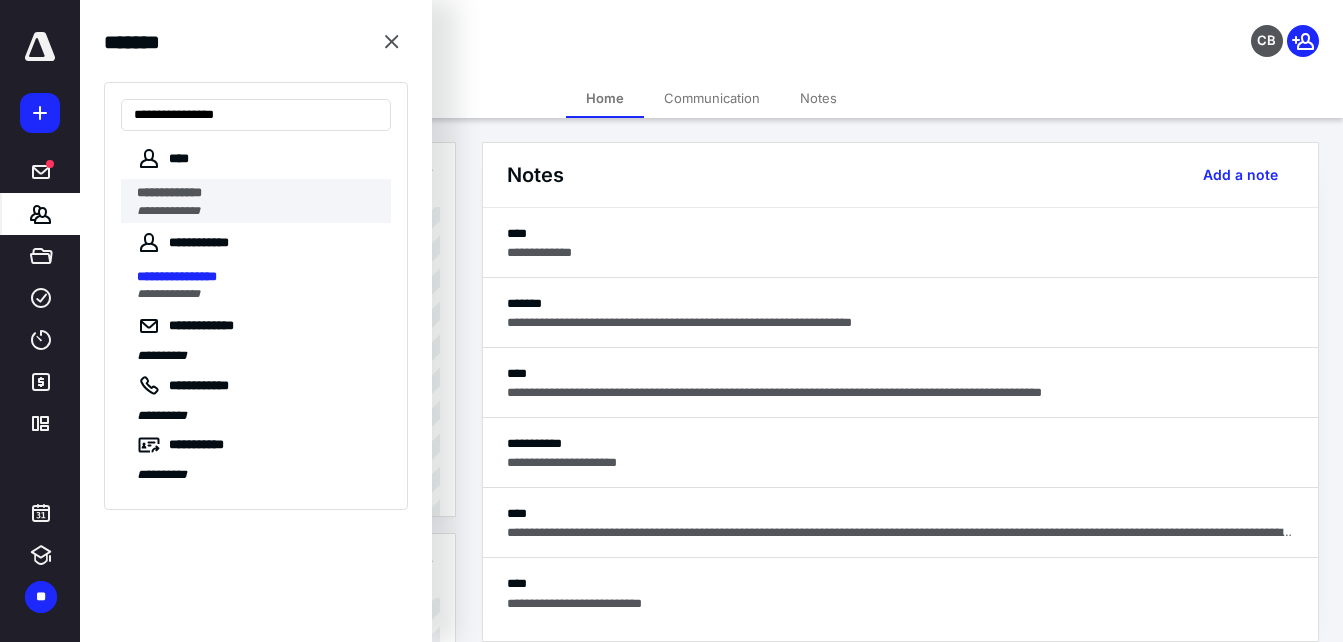 type on "**********" 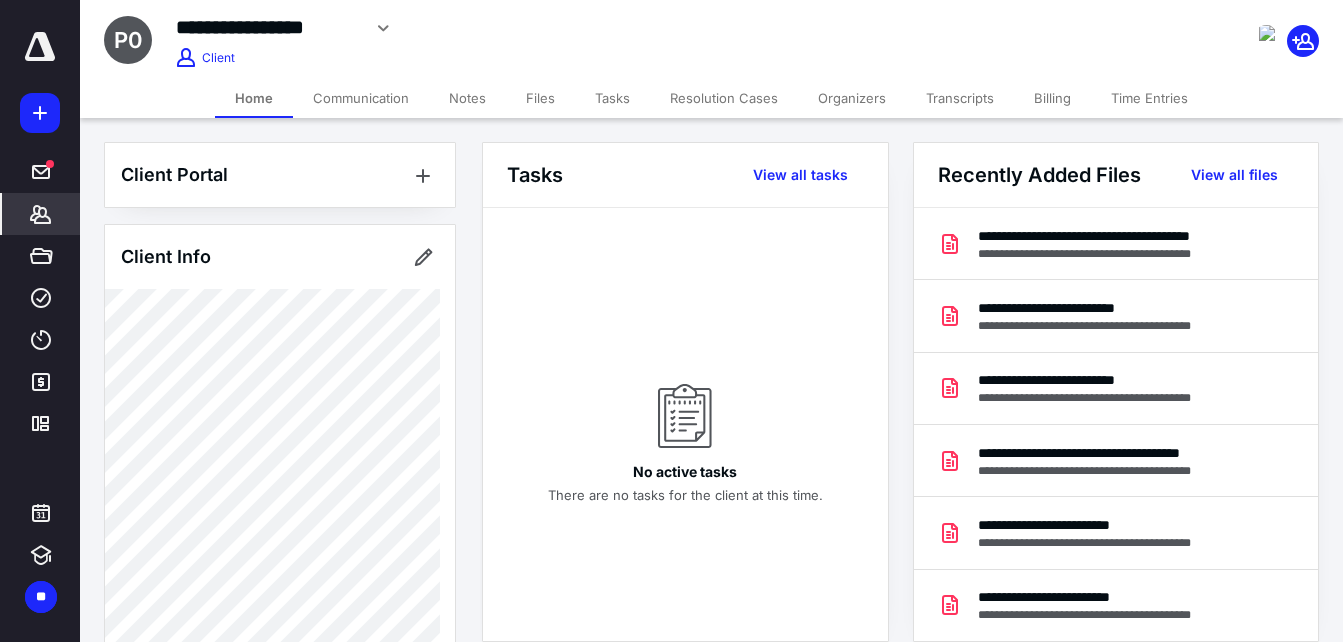 click on "Time Entries" at bounding box center [1149, 98] 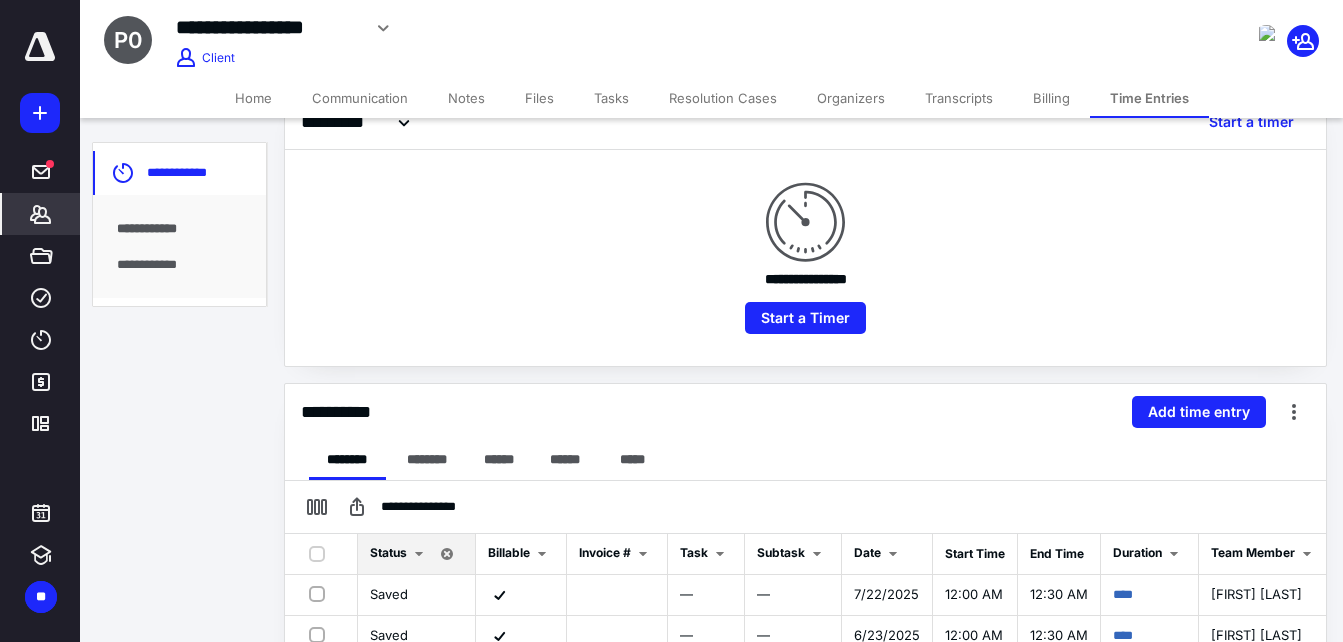 scroll, scrollTop: 200, scrollLeft: 0, axis: vertical 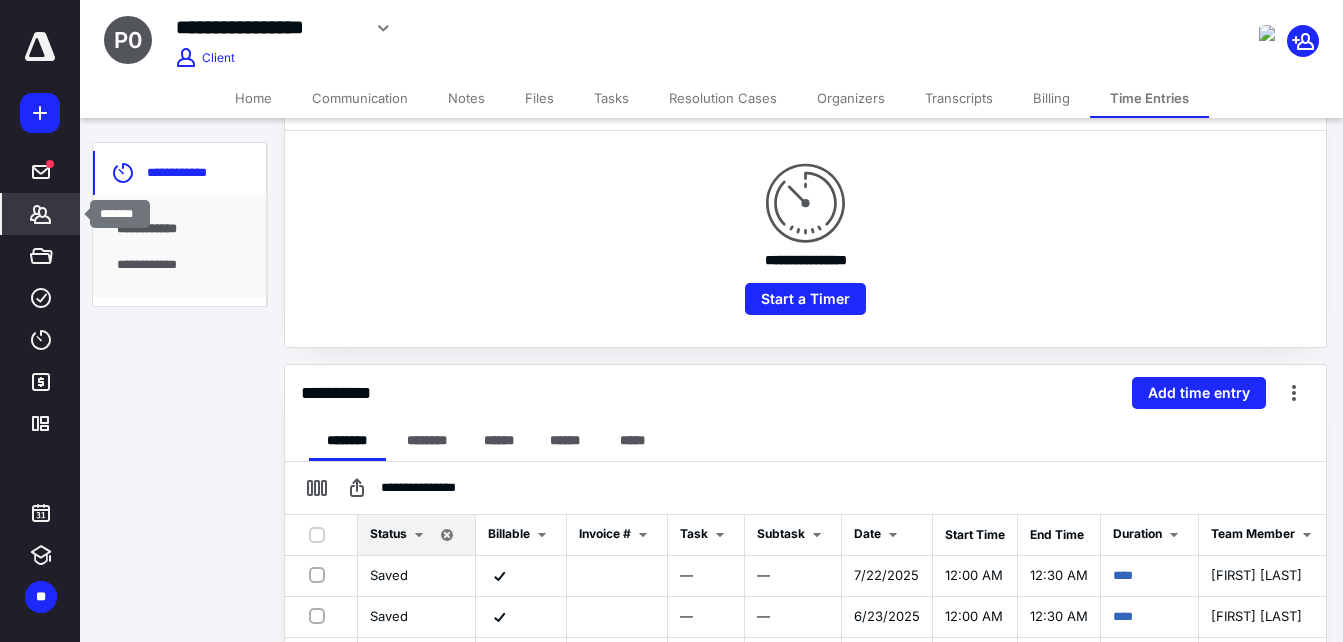 click on "*******" at bounding box center (41, 214) 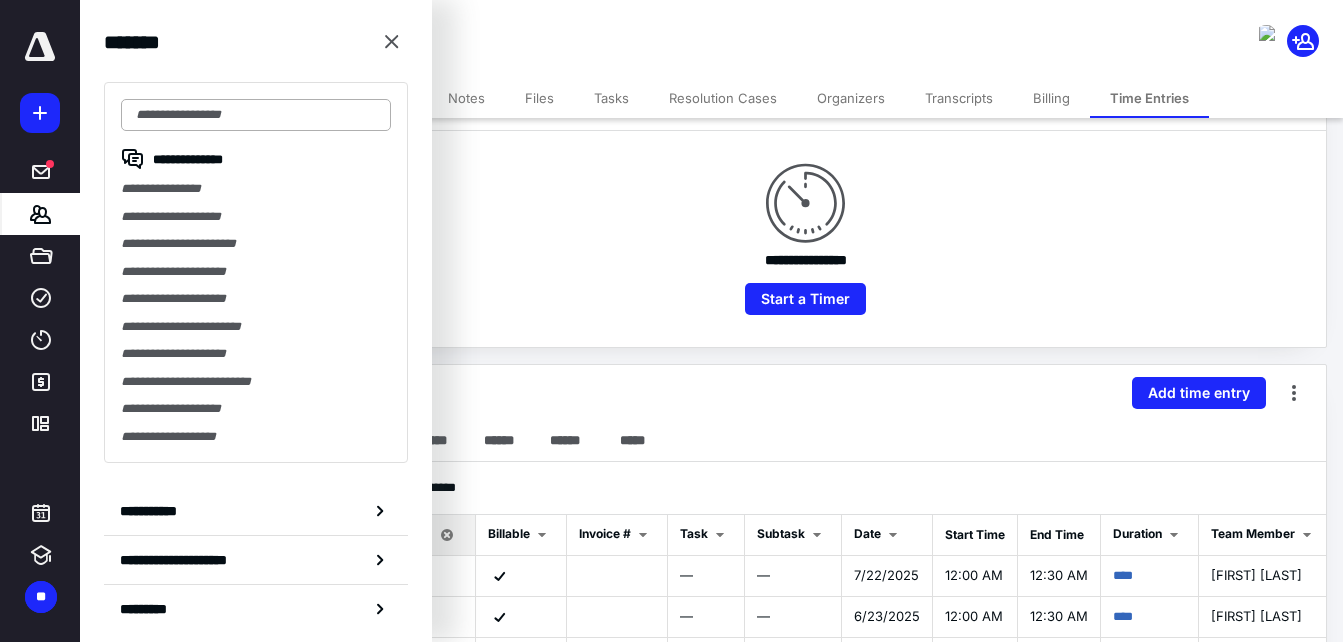 click at bounding box center (256, 115) 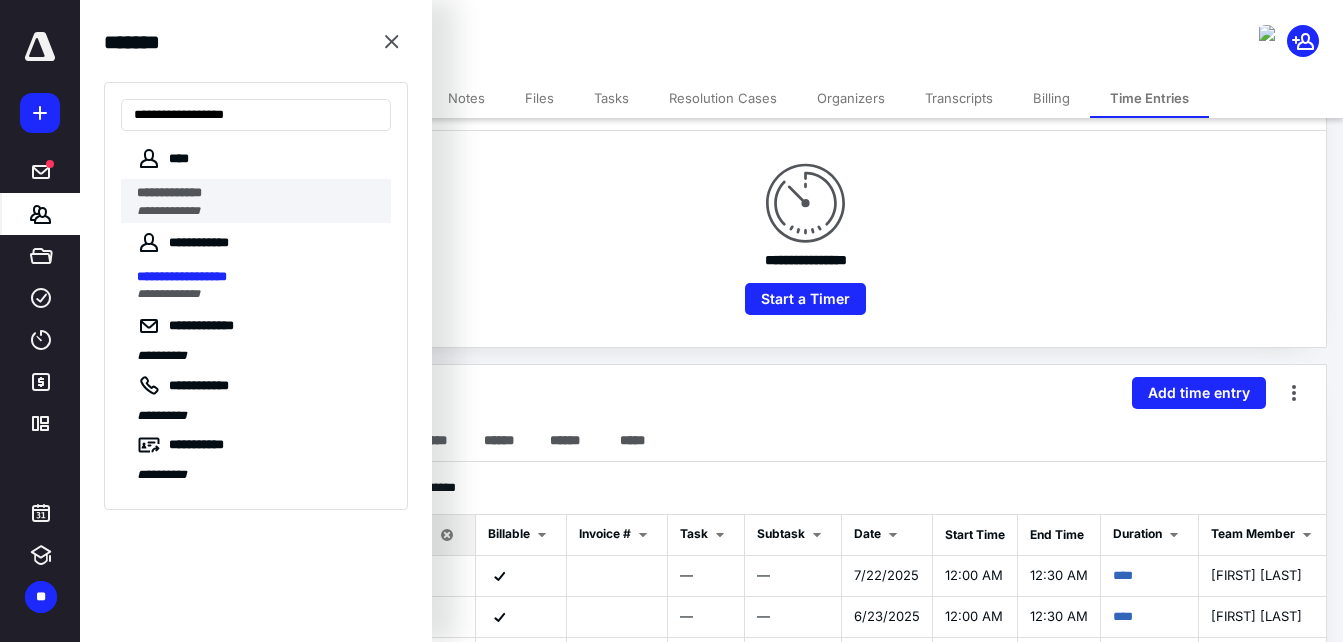 type on "**********" 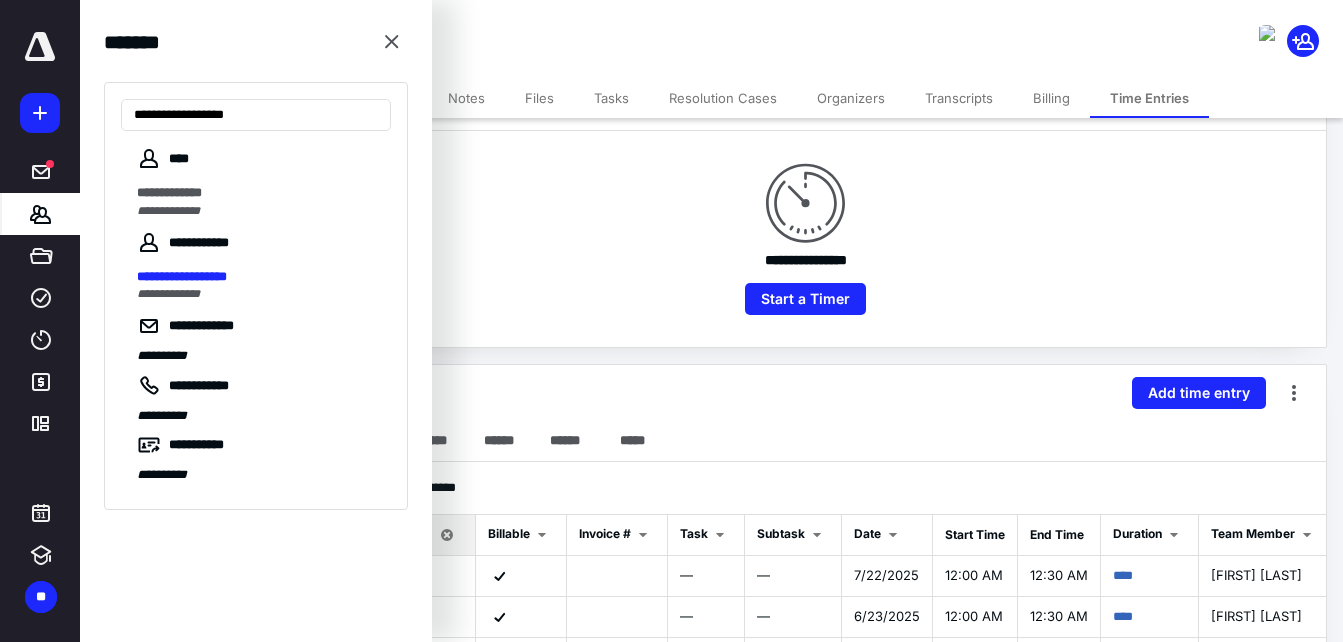 click on "**********" at bounding box center [169, 192] 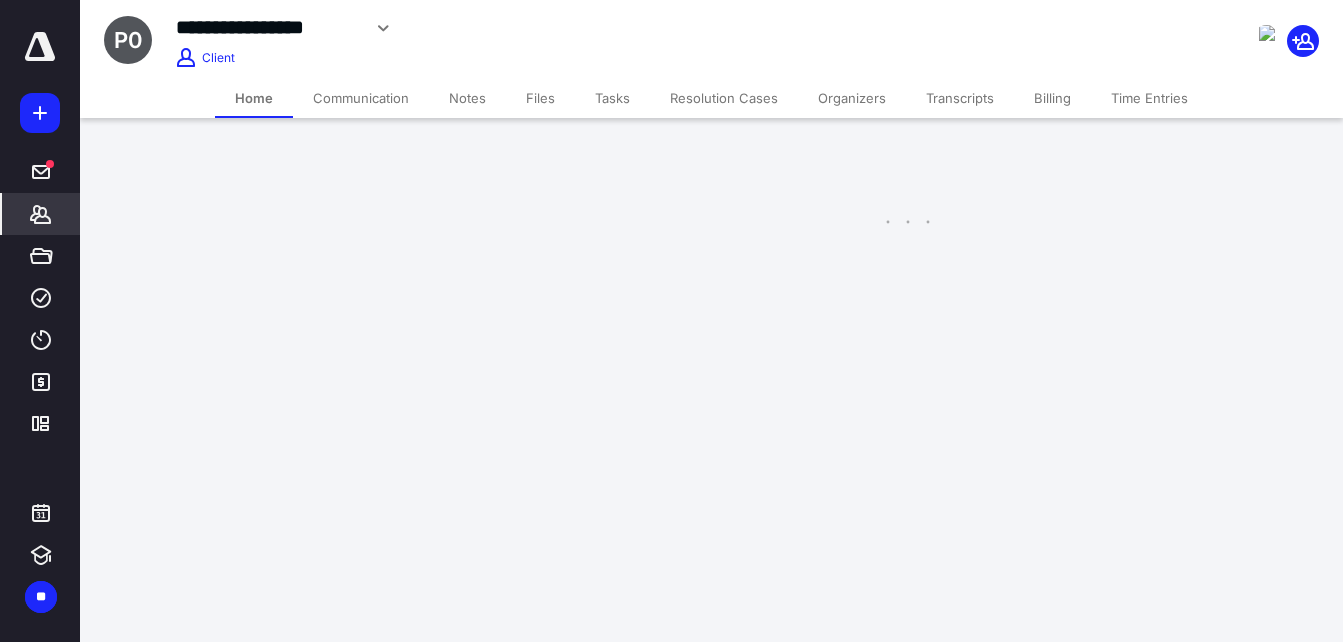 scroll, scrollTop: 0, scrollLeft: 0, axis: both 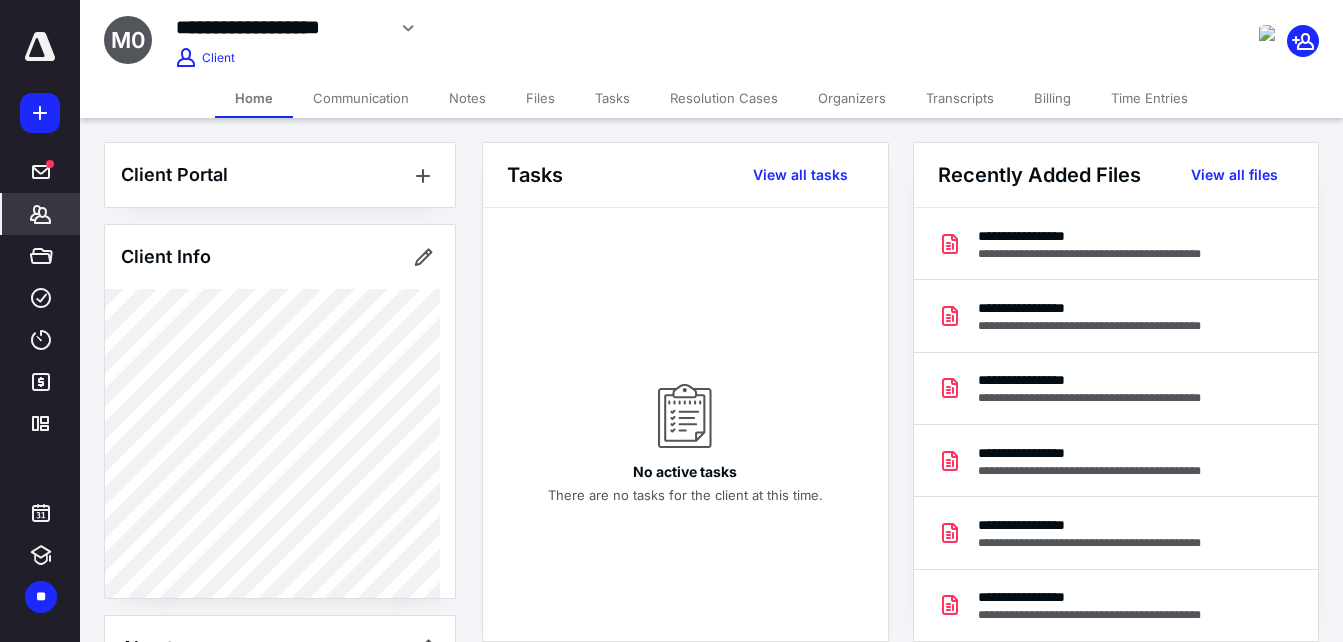 click on "Time Entries" at bounding box center (1149, 98) 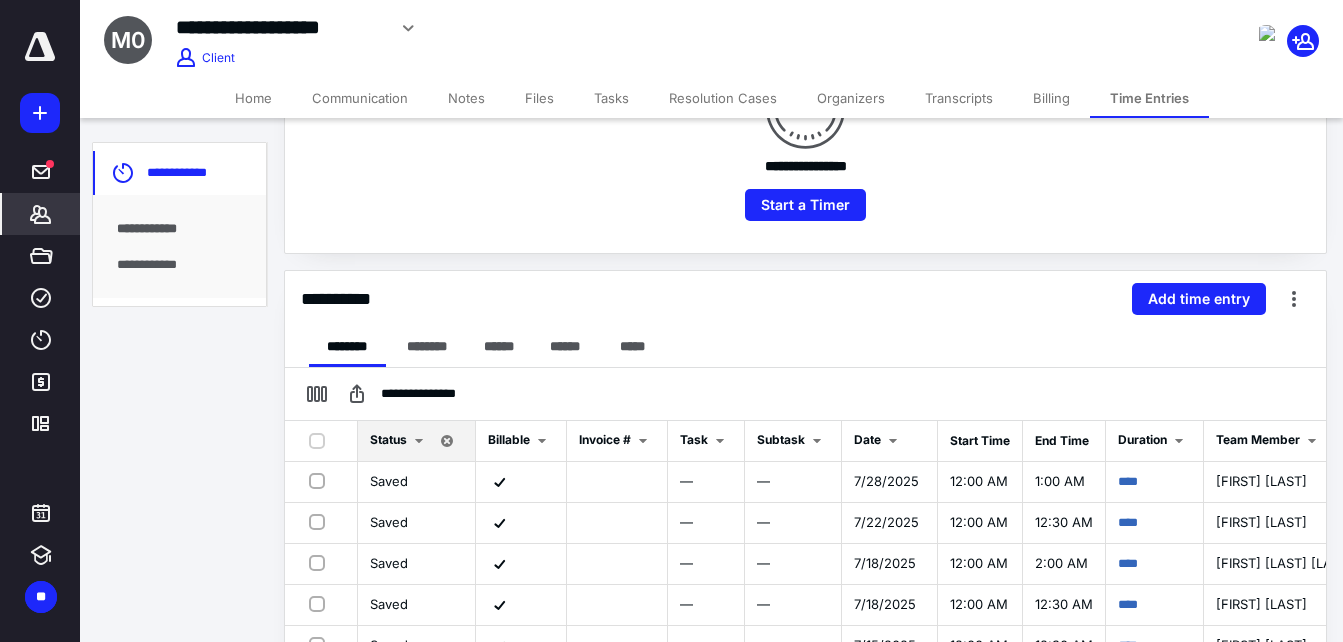 scroll, scrollTop: 400, scrollLeft: 0, axis: vertical 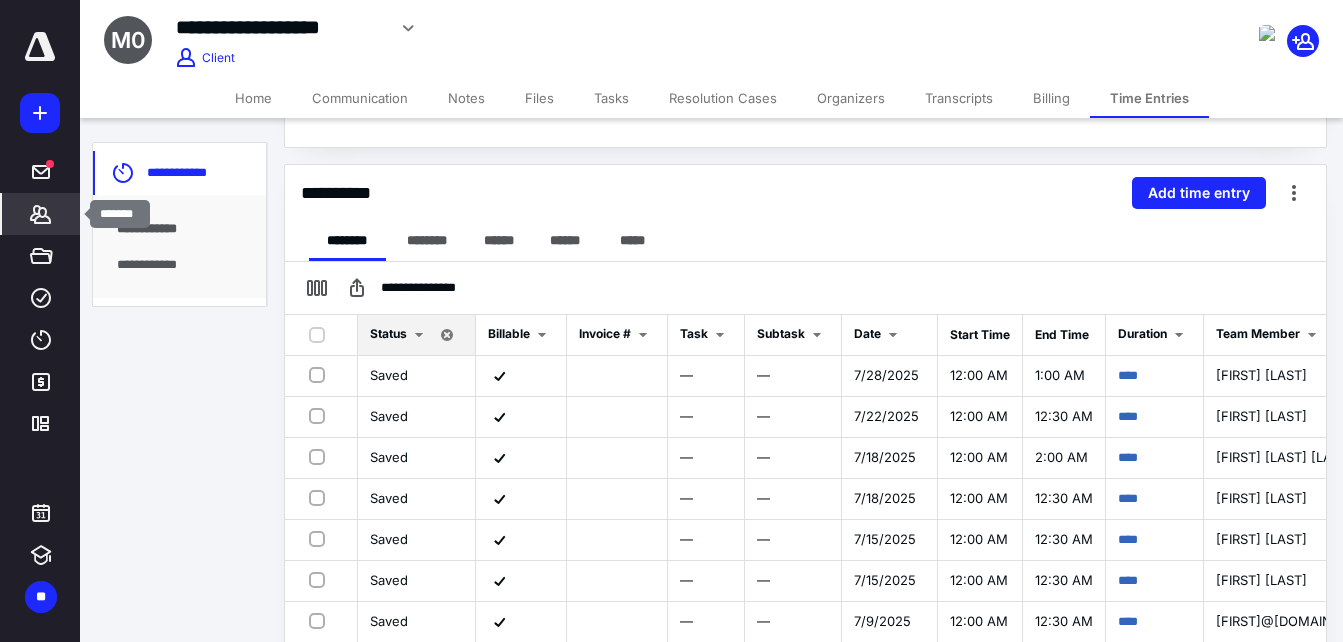 click 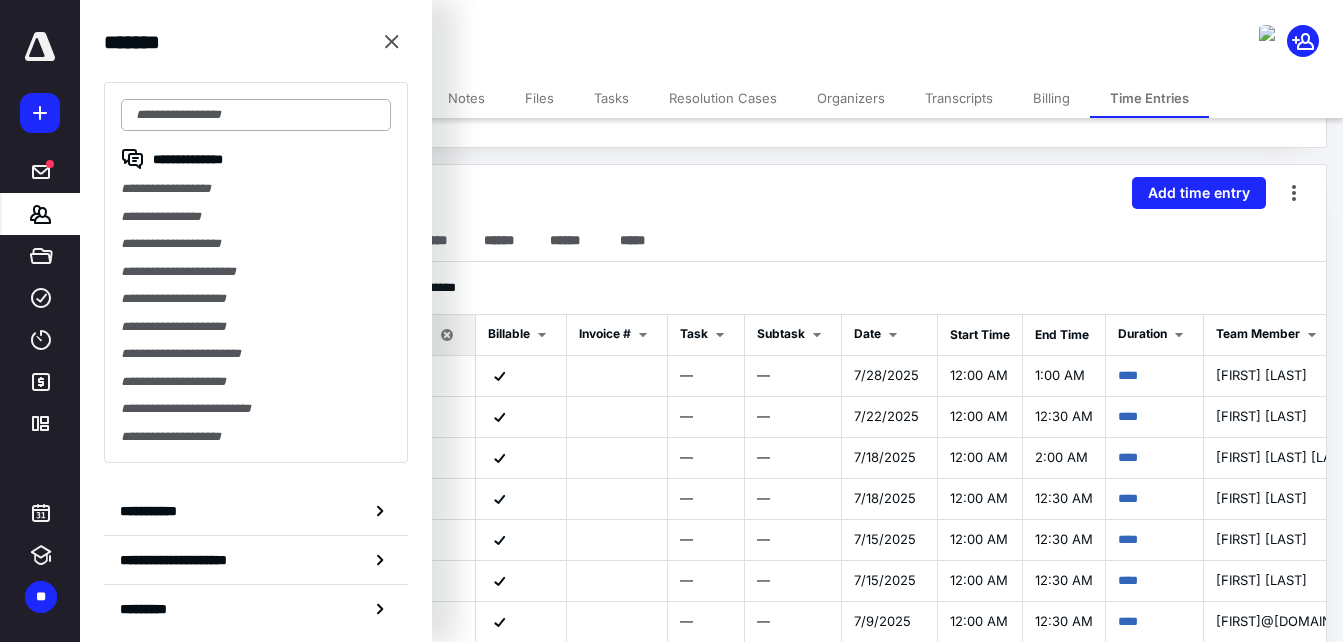 click at bounding box center [256, 115] 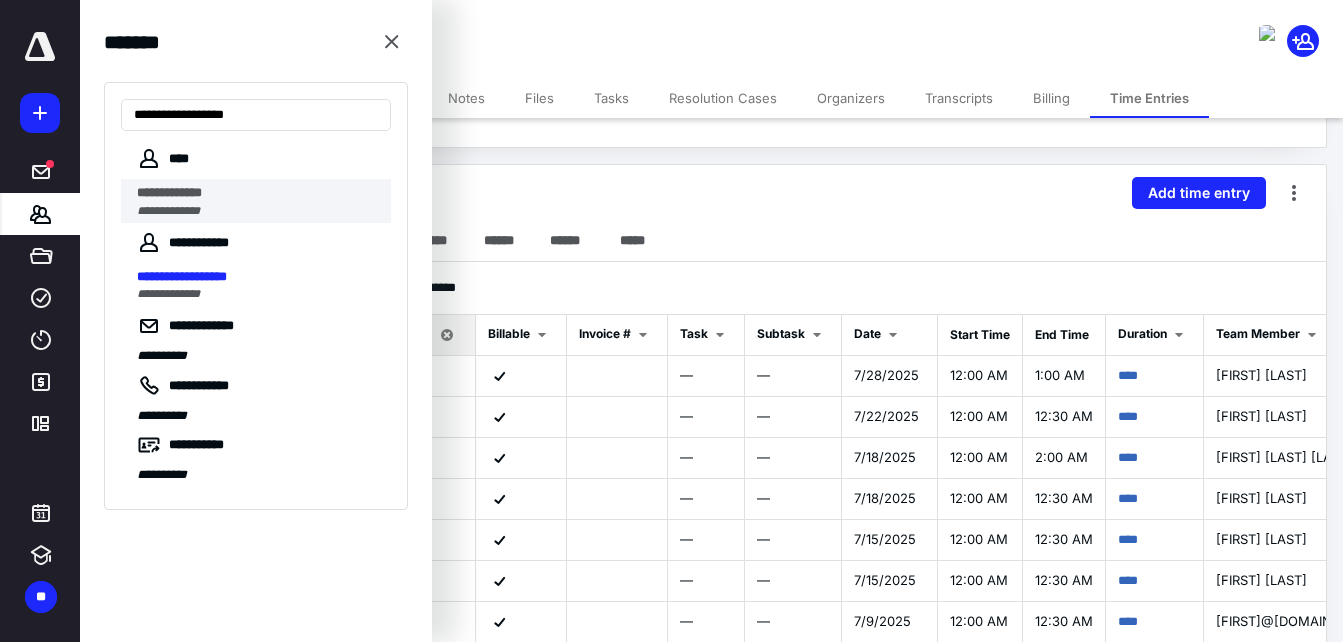 type on "**********" 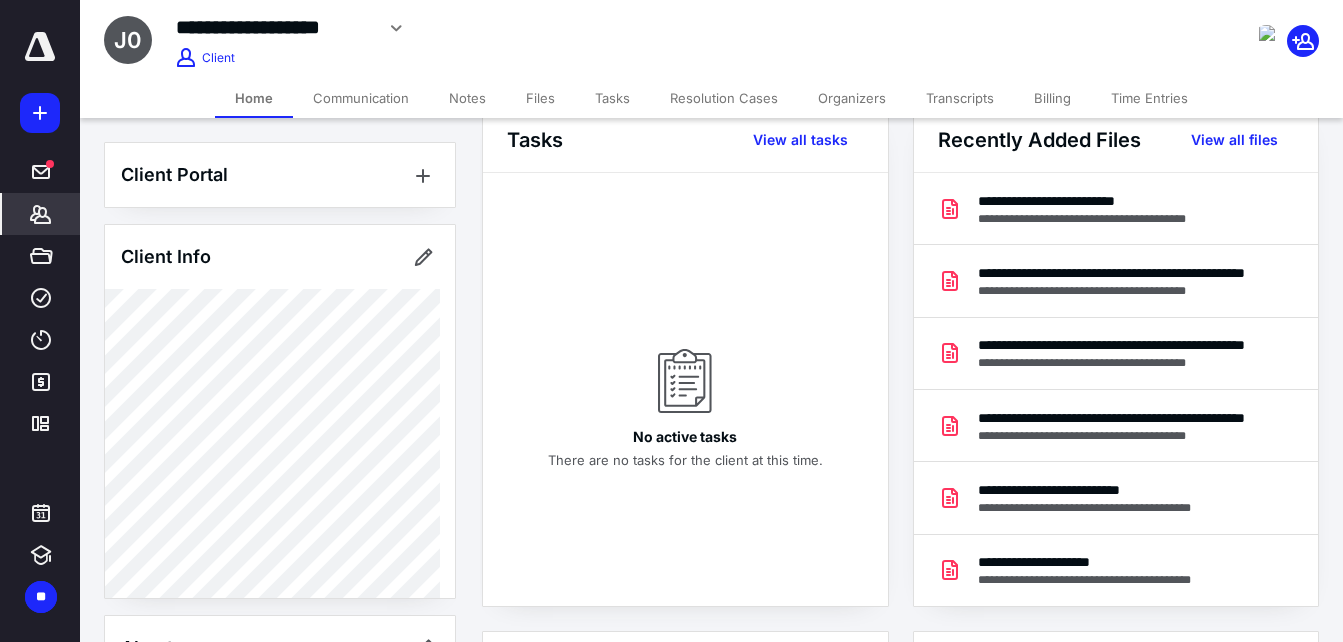 scroll, scrollTop: 0, scrollLeft: 0, axis: both 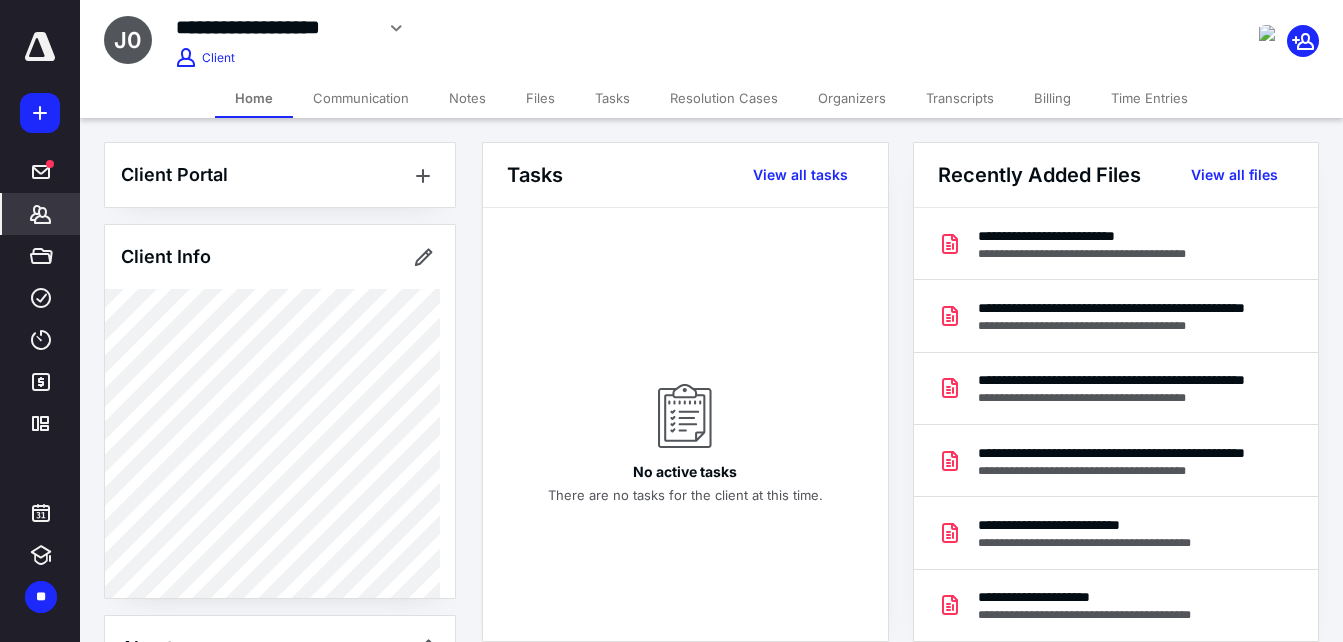 click on "Time Entries" at bounding box center [1149, 98] 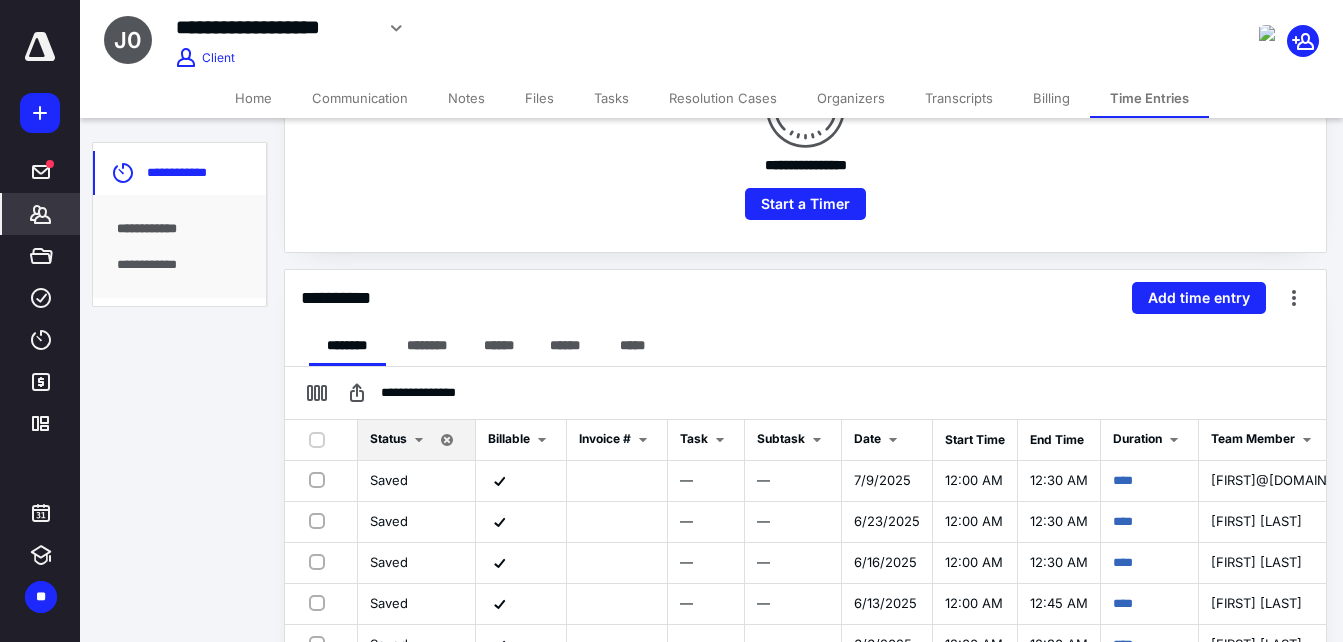scroll, scrollTop: 300, scrollLeft: 0, axis: vertical 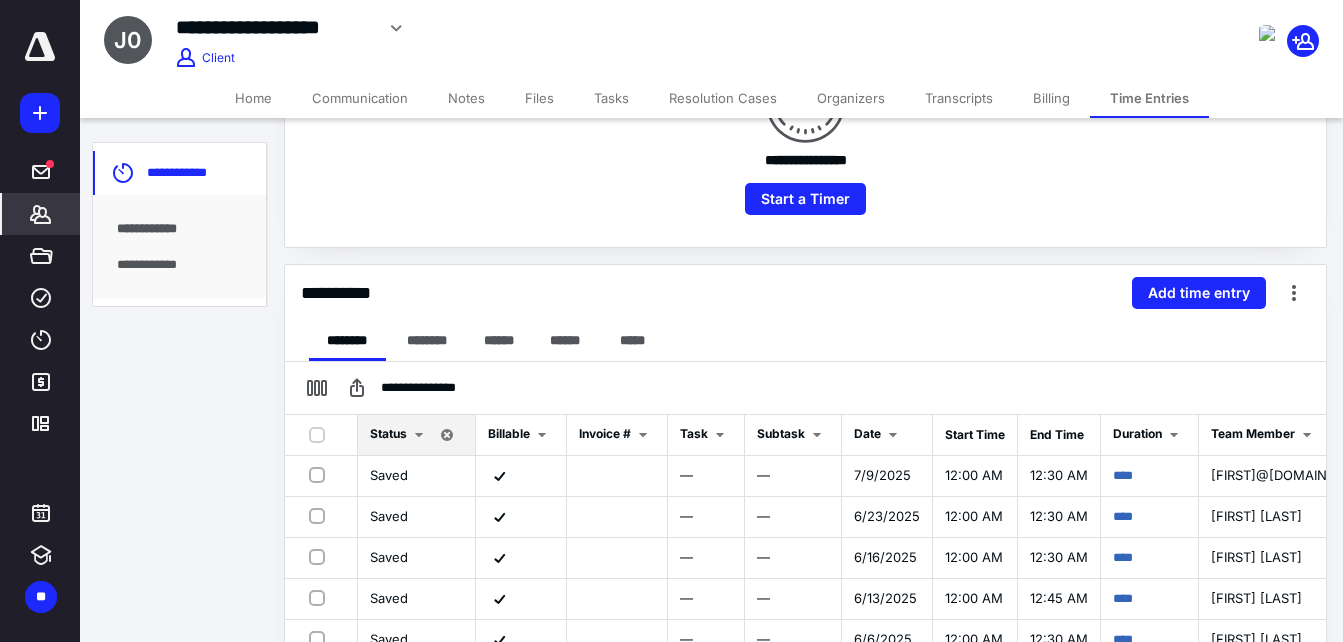 click 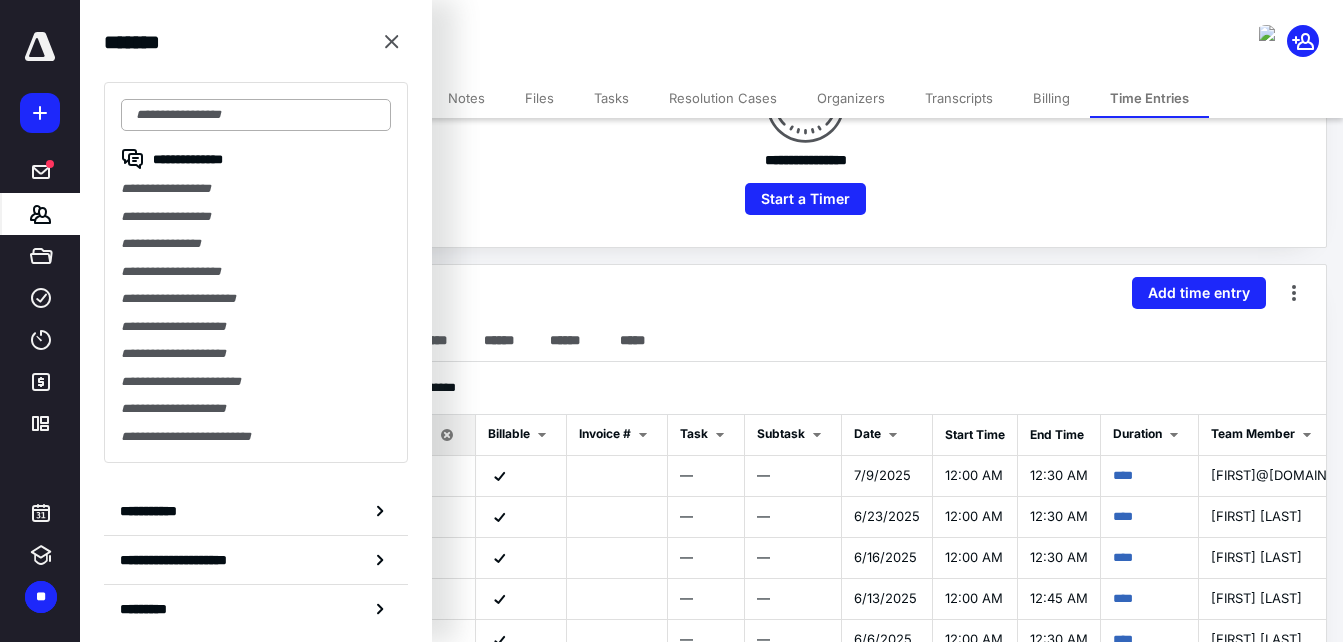 click at bounding box center (256, 115) 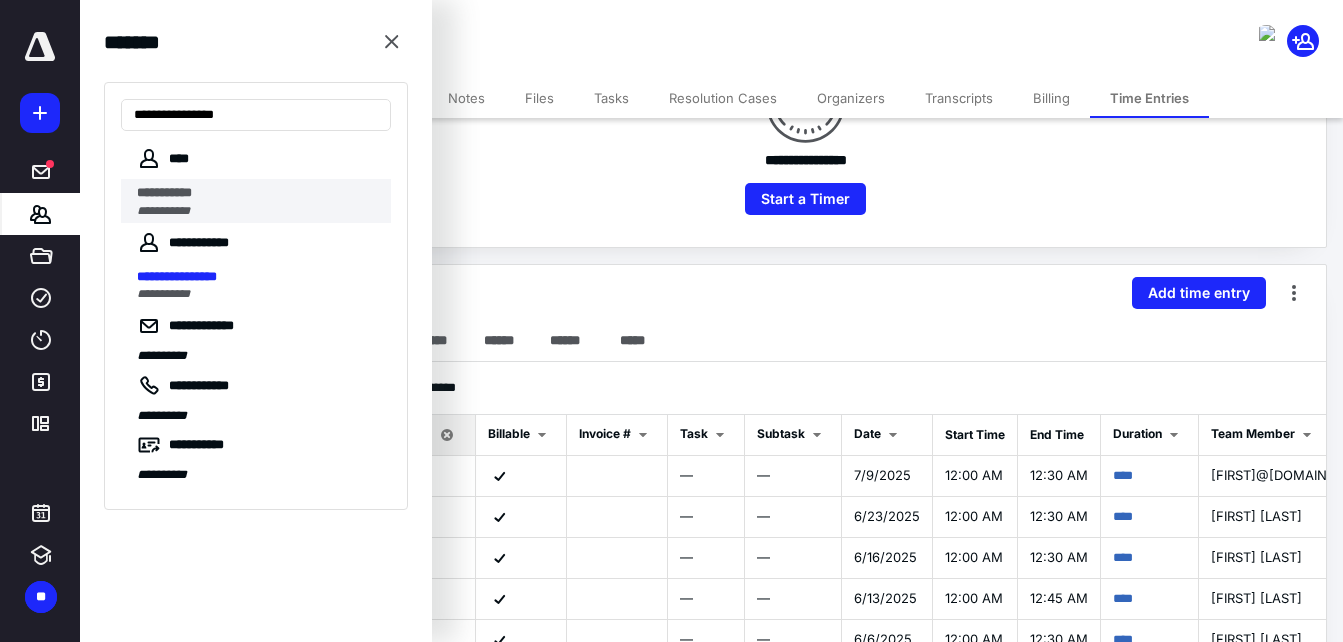 type on "**********" 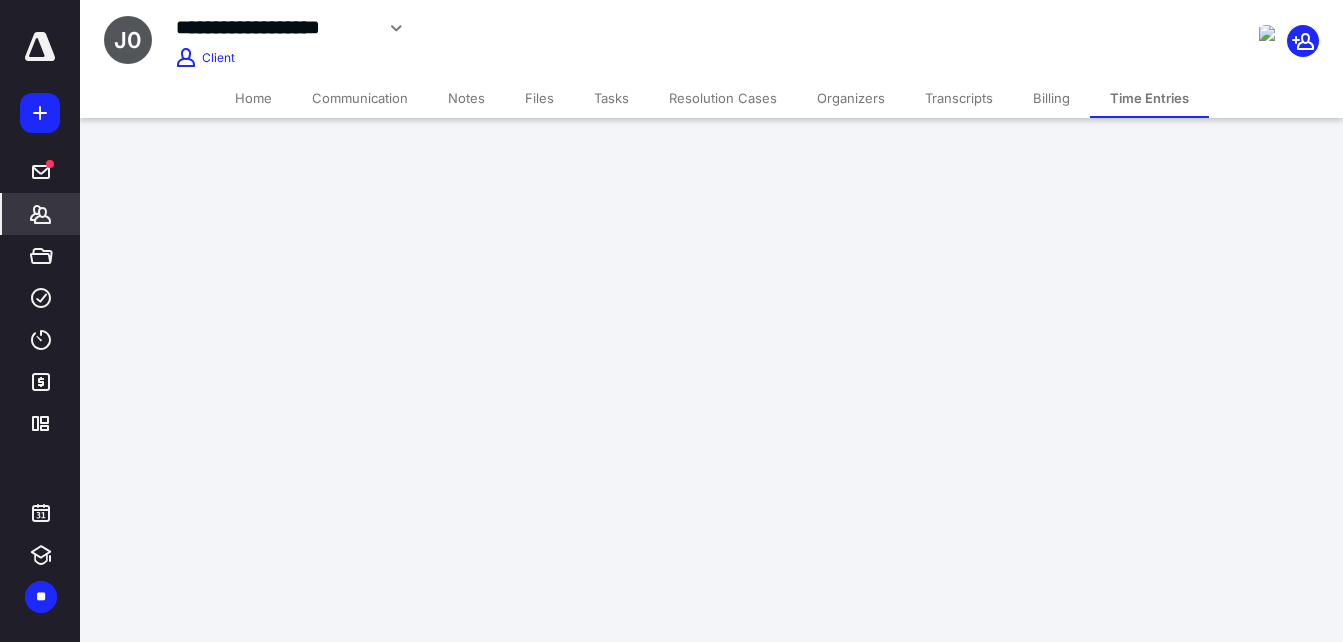scroll, scrollTop: 0, scrollLeft: 0, axis: both 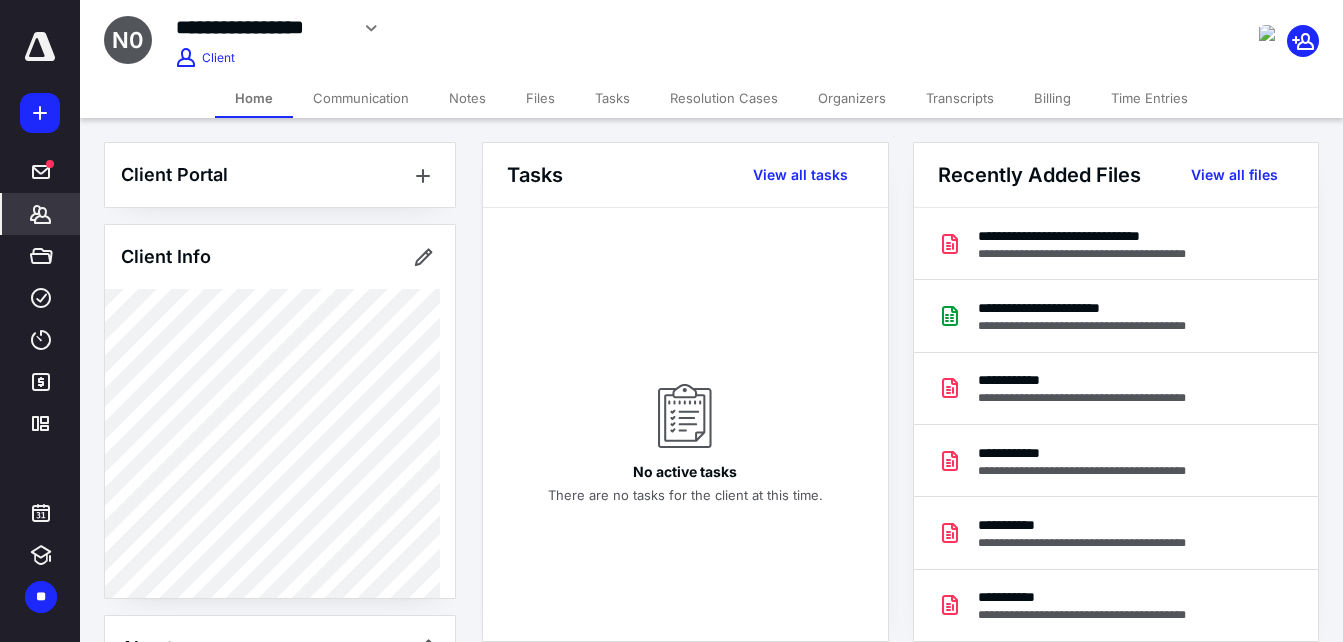 click on "Time Entries" at bounding box center [1149, 98] 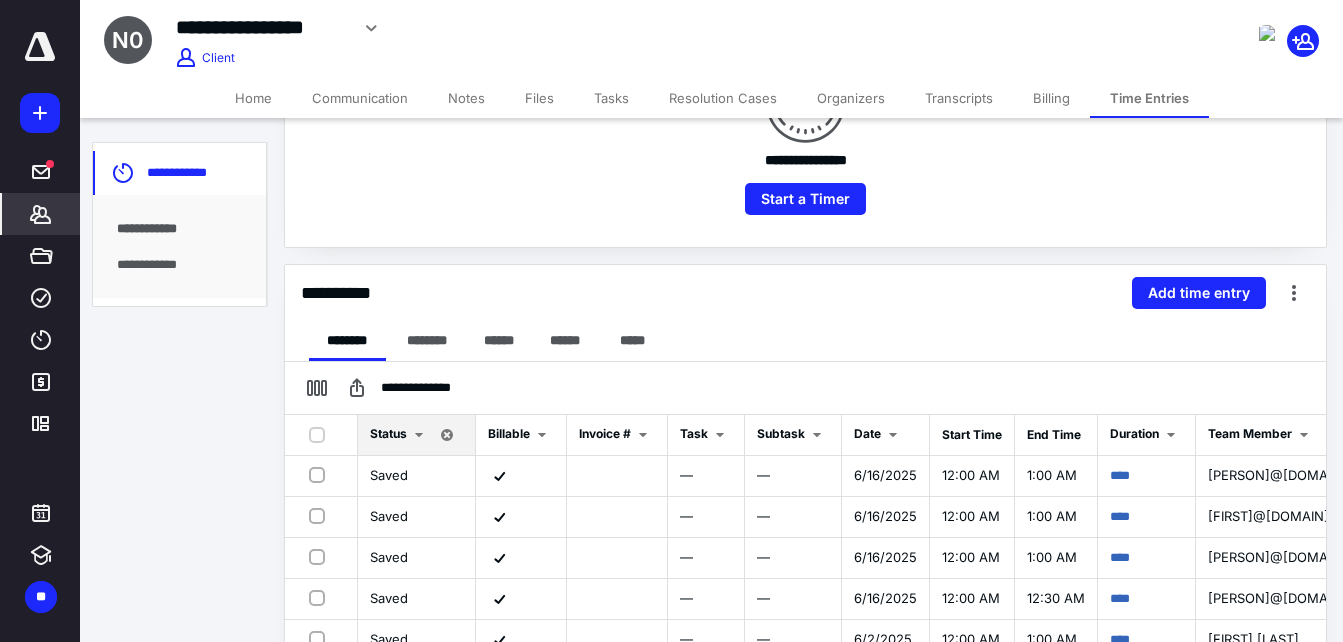 scroll, scrollTop: 400, scrollLeft: 0, axis: vertical 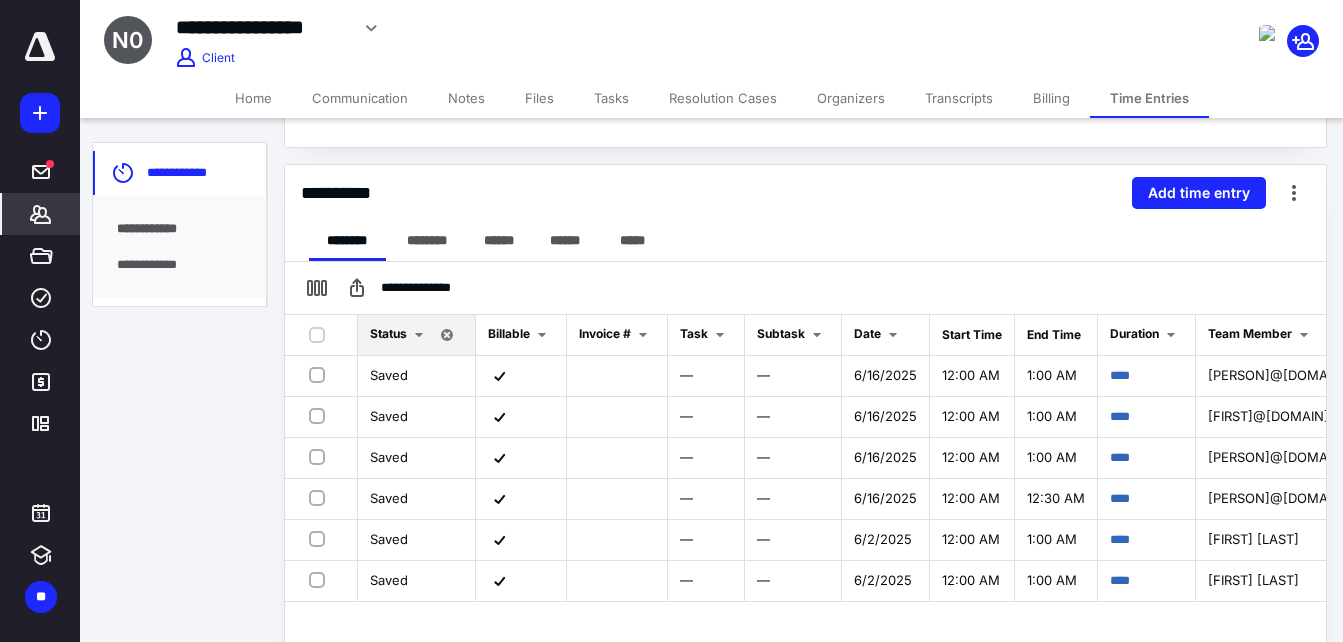 click 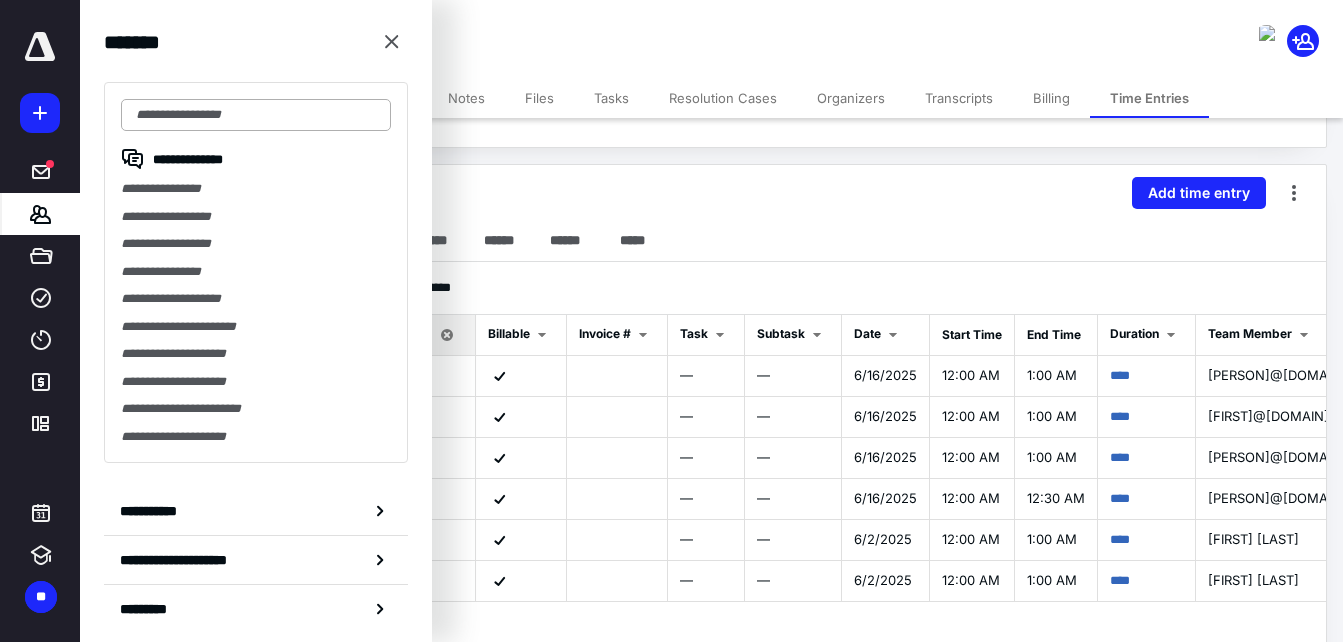 click at bounding box center [256, 115] 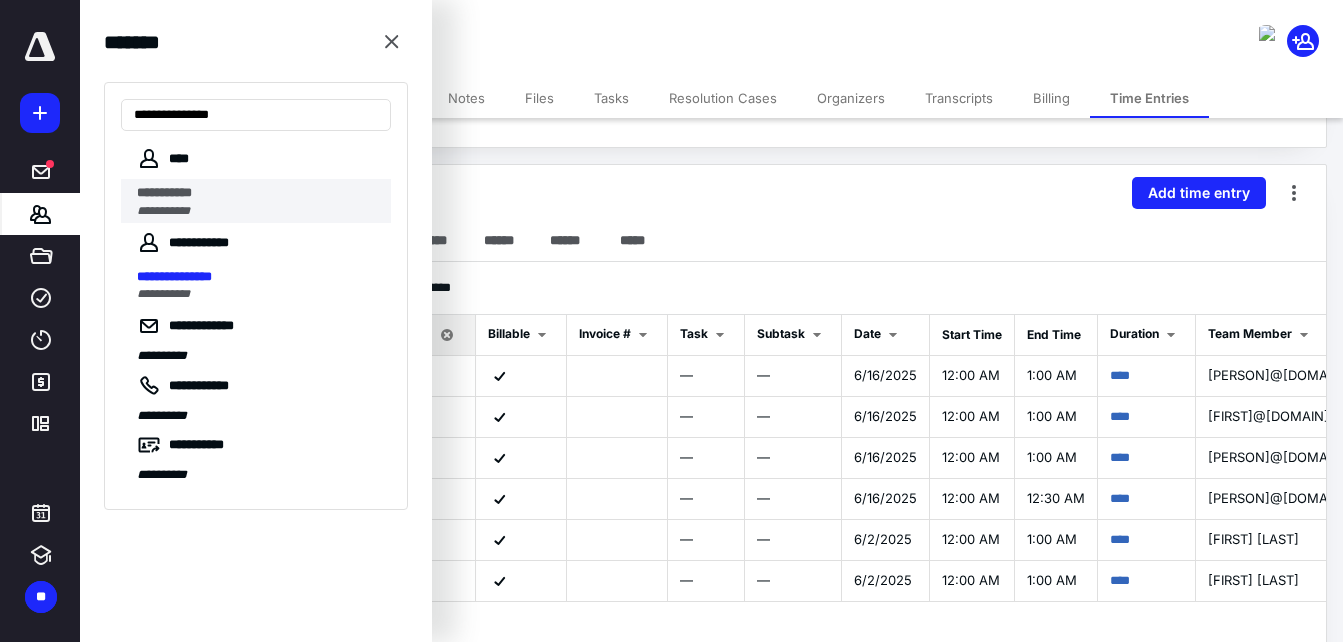type on "**********" 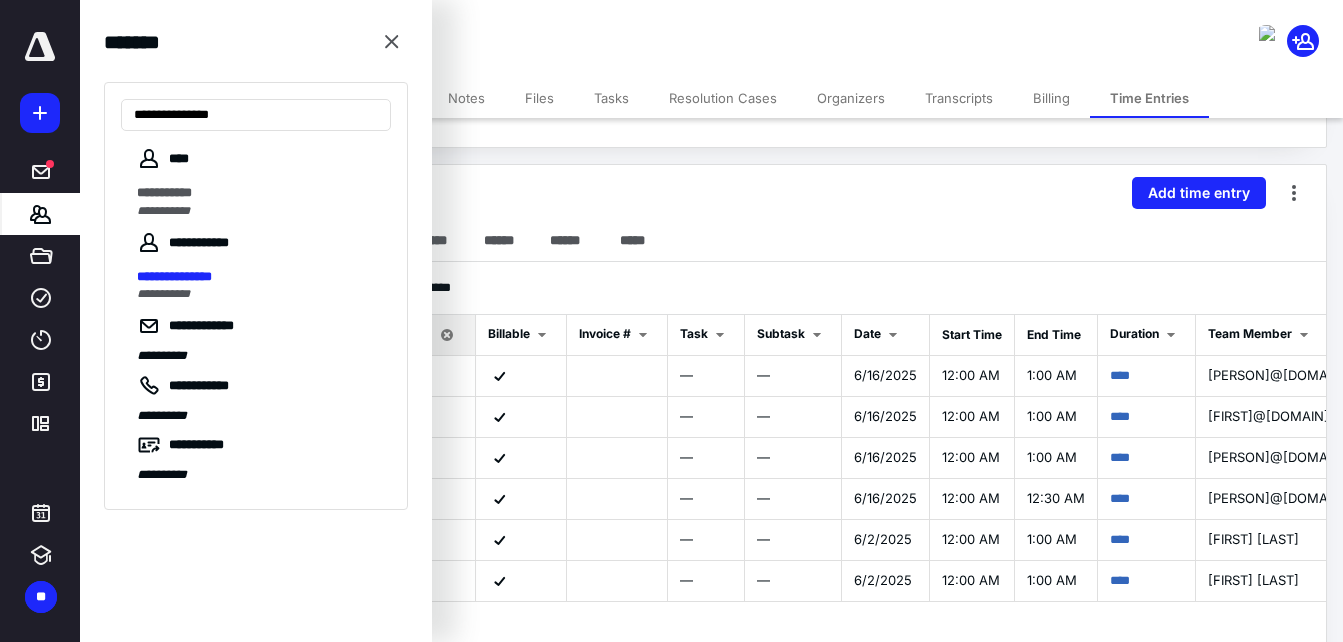 scroll, scrollTop: 0, scrollLeft: 0, axis: both 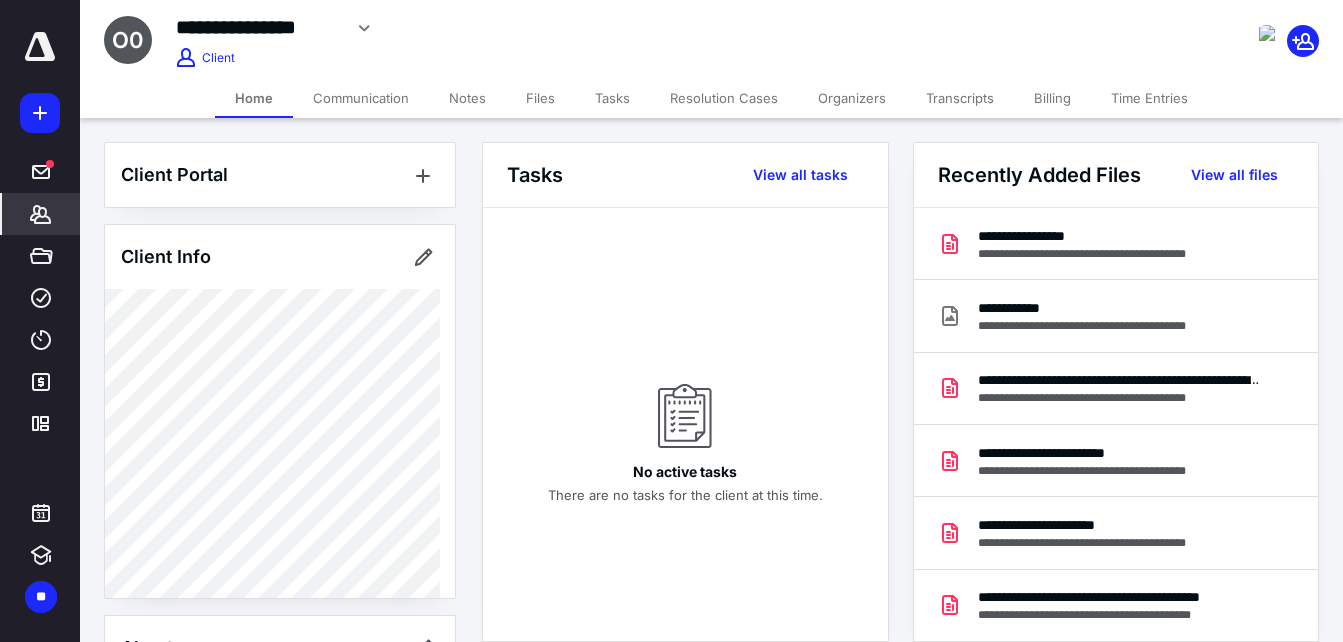 click on "Time Entries" at bounding box center [1149, 98] 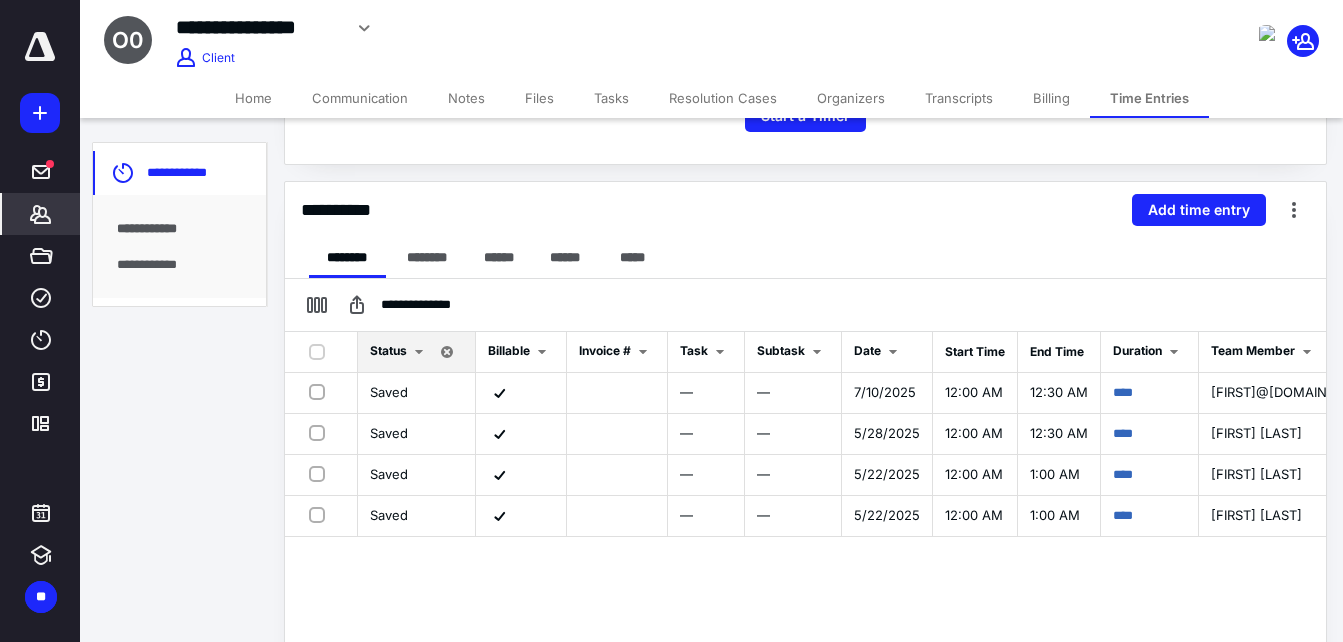 scroll, scrollTop: 400, scrollLeft: 0, axis: vertical 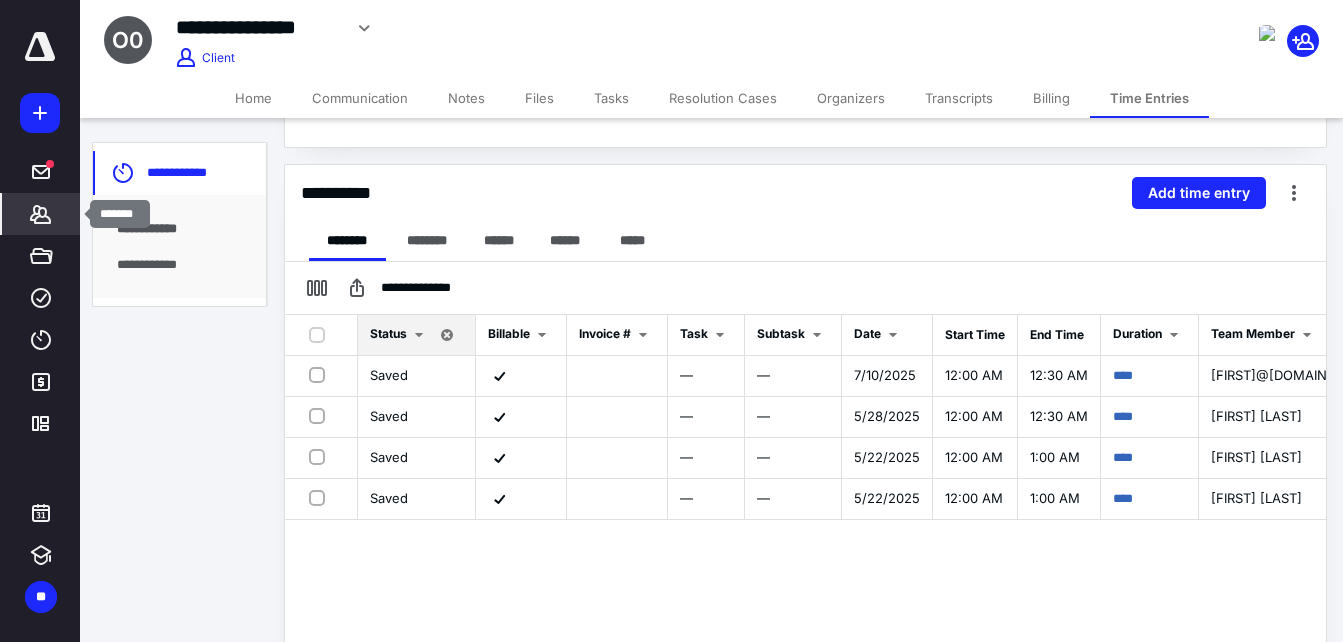click 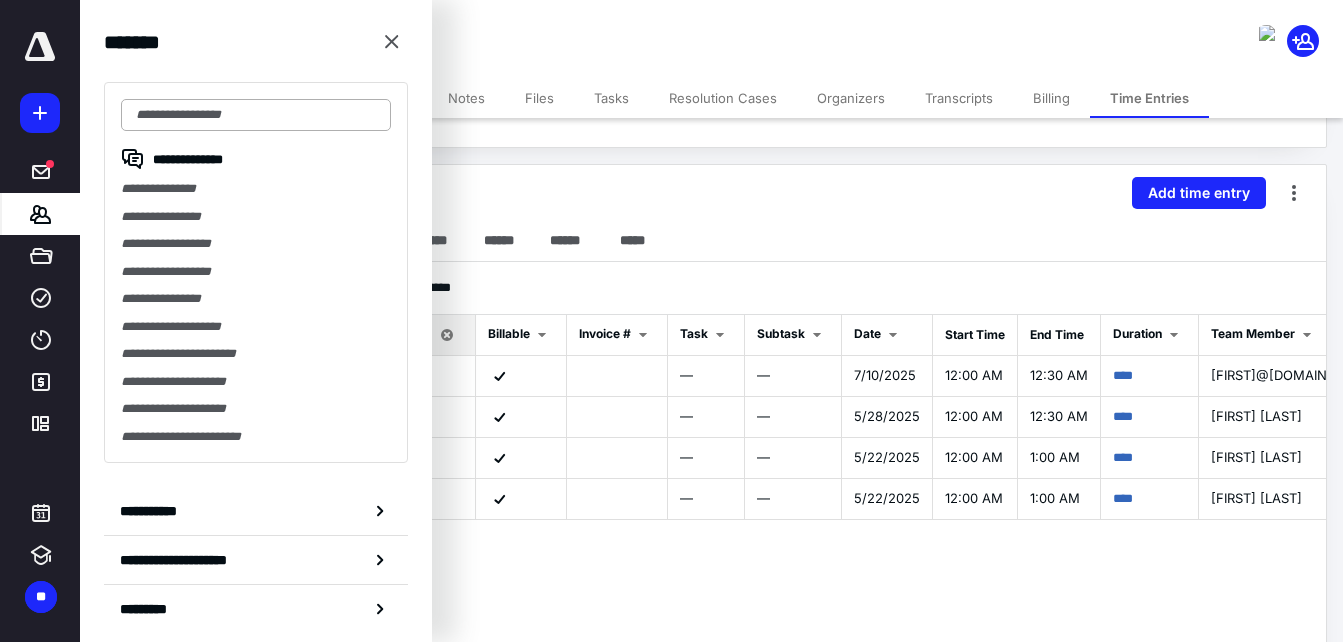 click at bounding box center [256, 115] 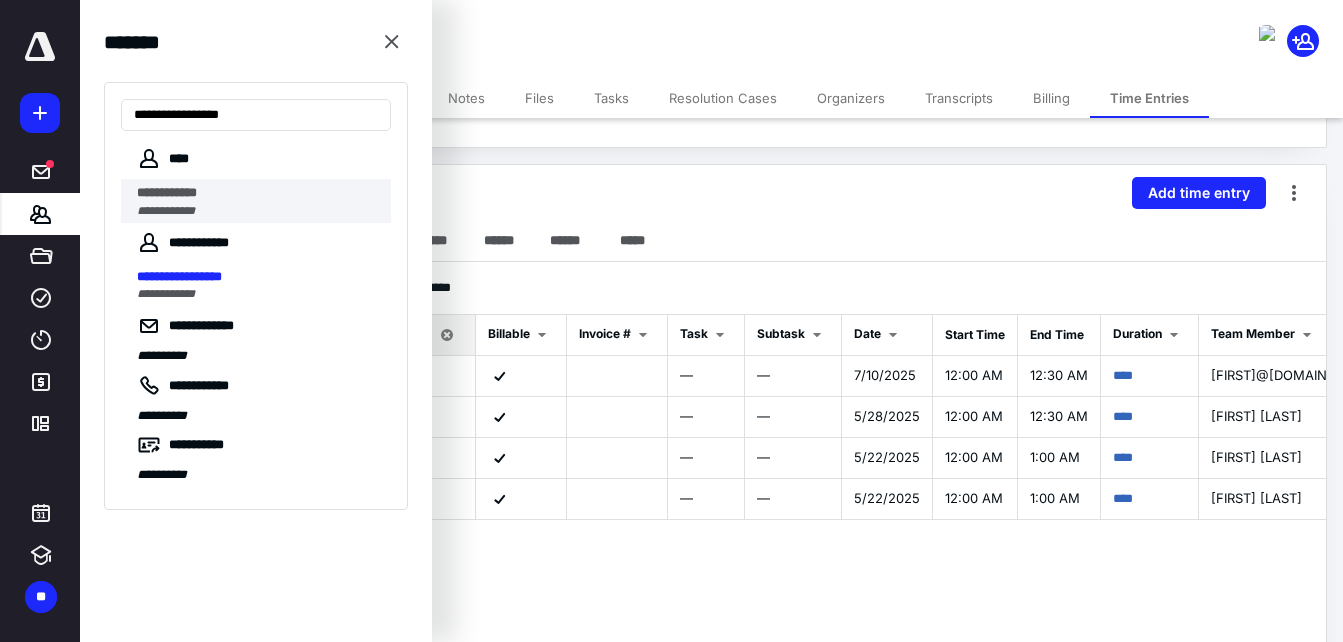 type on "**********" 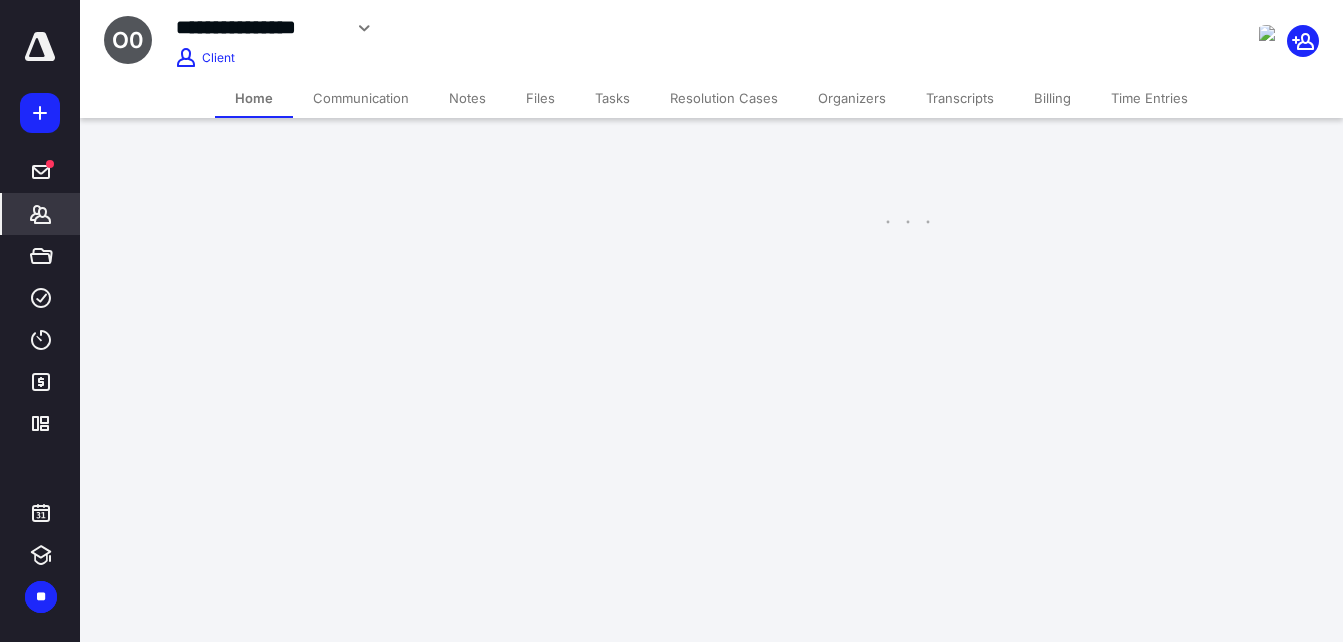 scroll, scrollTop: 0, scrollLeft: 0, axis: both 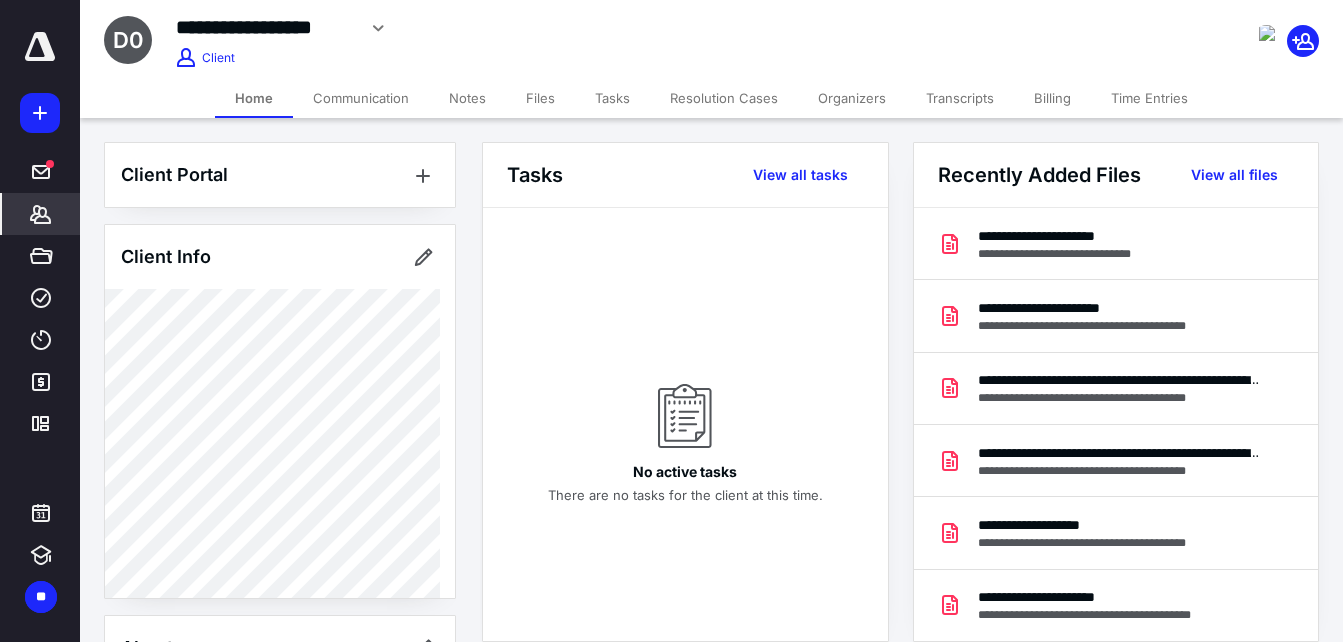 click on "Time Entries" at bounding box center [1149, 98] 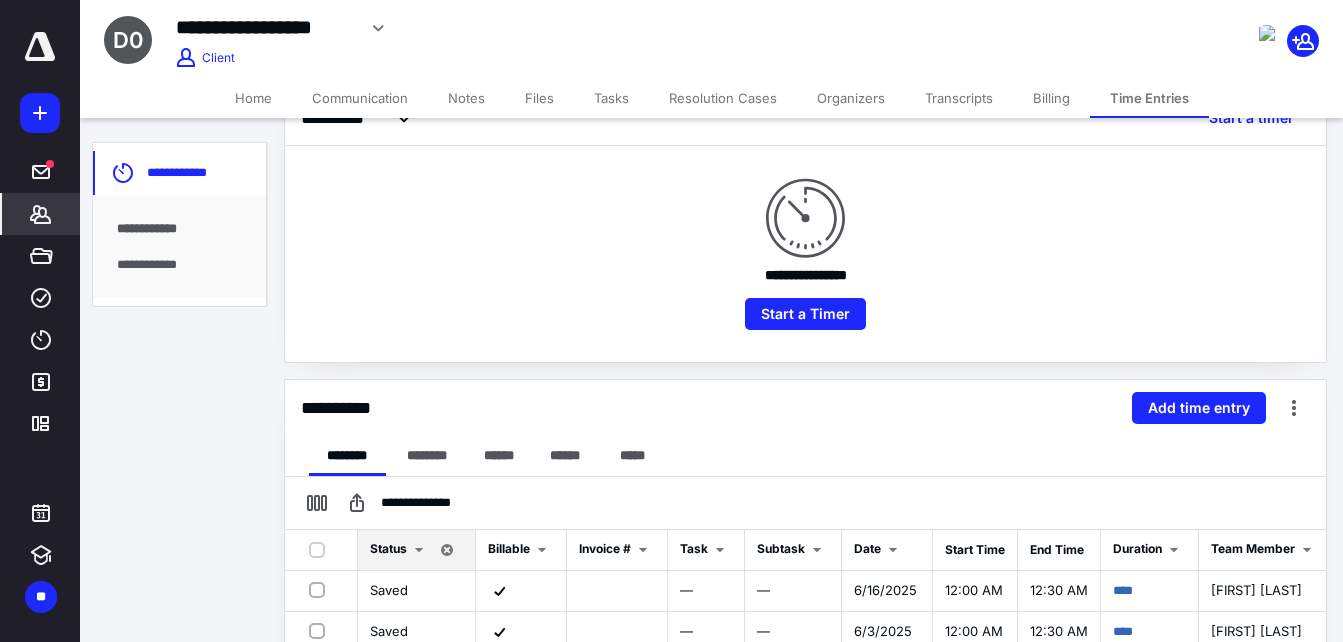 scroll, scrollTop: 200, scrollLeft: 0, axis: vertical 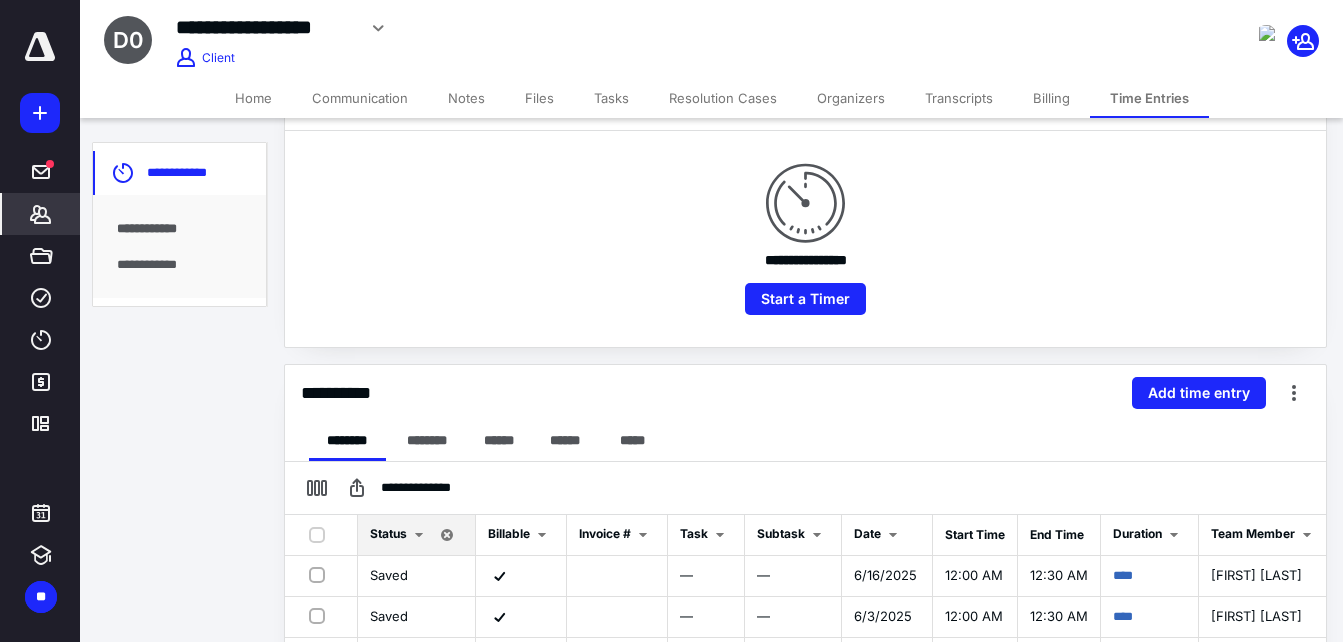 click 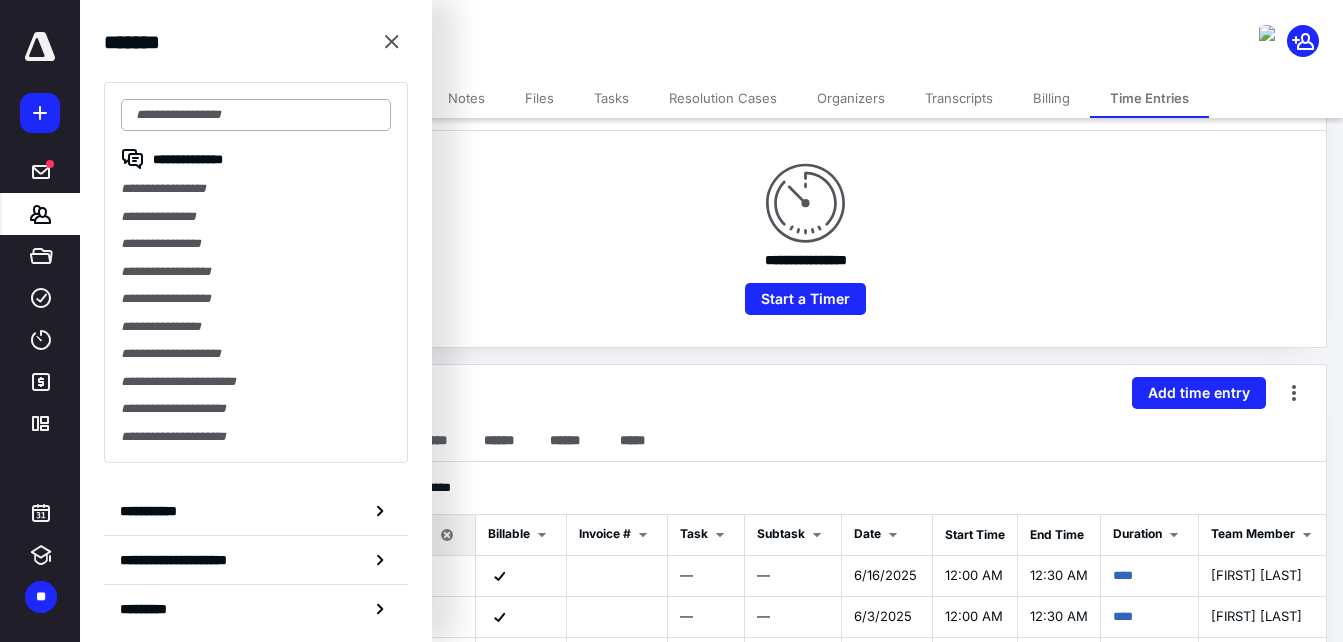 click at bounding box center (256, 115) 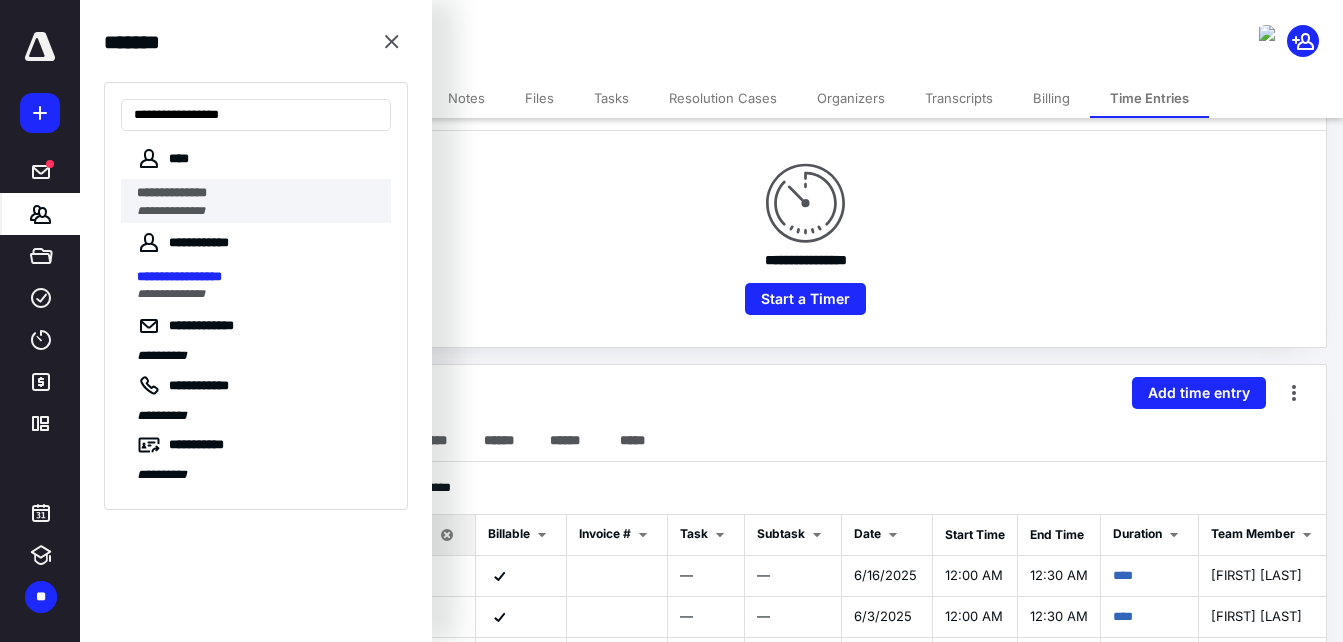 type on "**********" 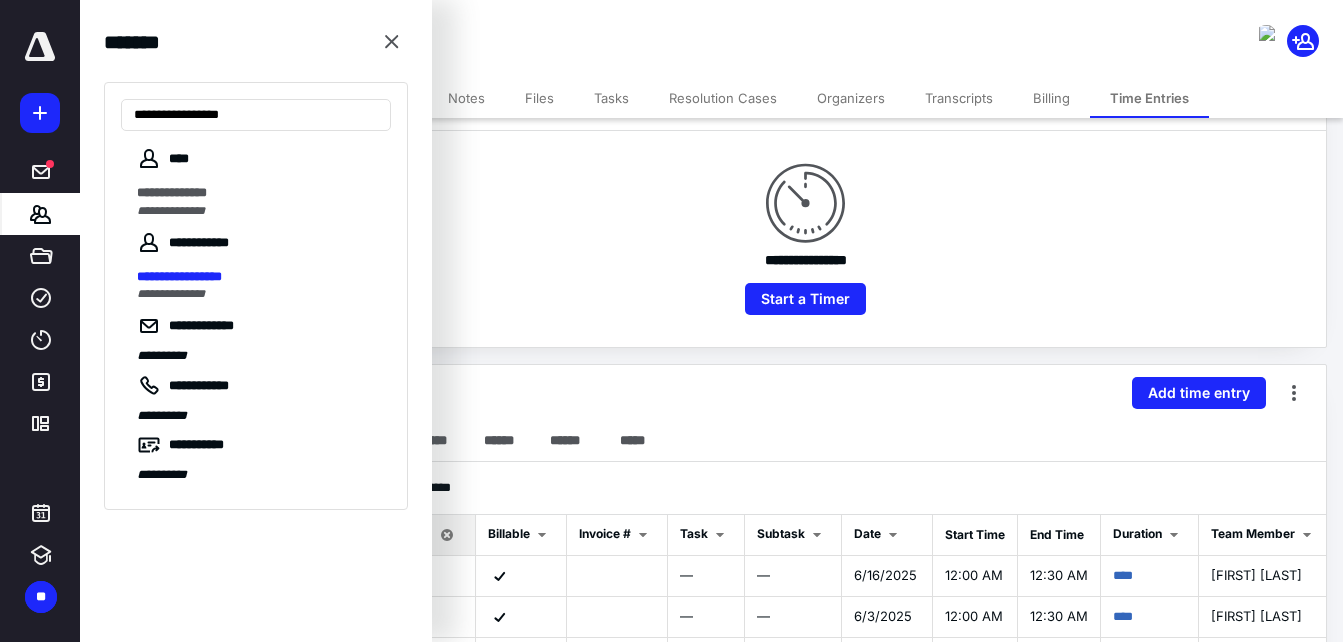 scroll, scrollTop: 0, scrollLeft: 0, axis: both 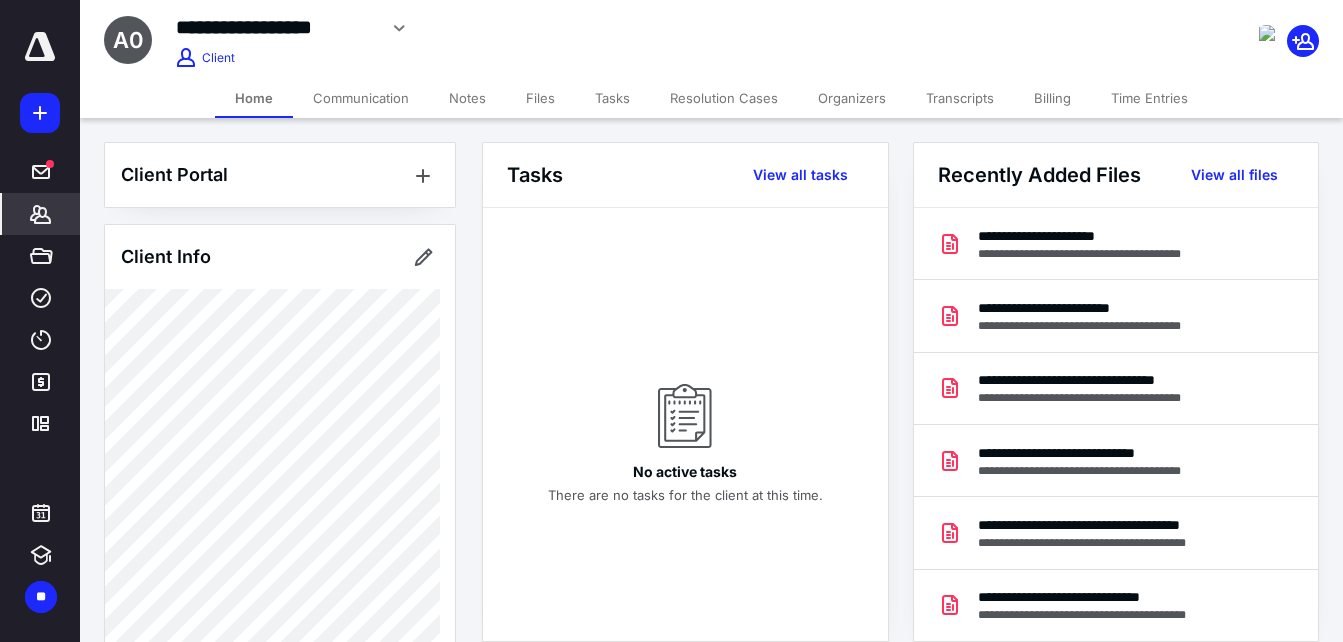 click on "Time Entries" at bounding box center [1149, 98] 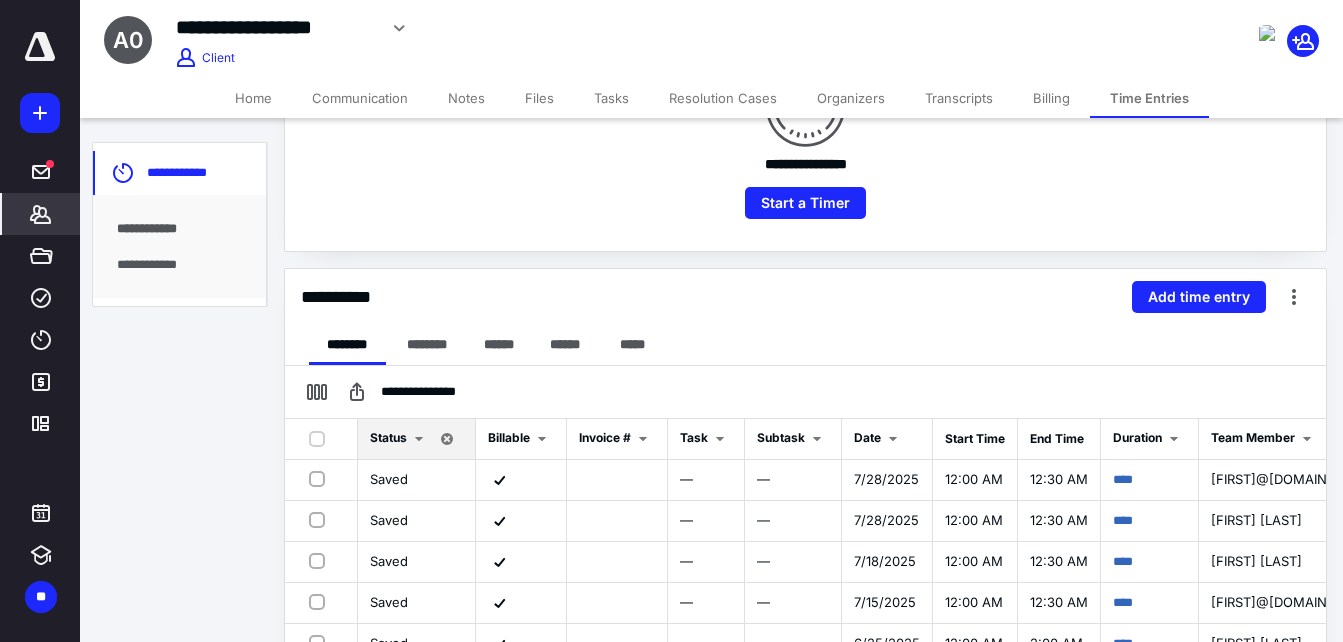 scroll, scrollTop: 300, scrollLeft: 0, axis: vertical 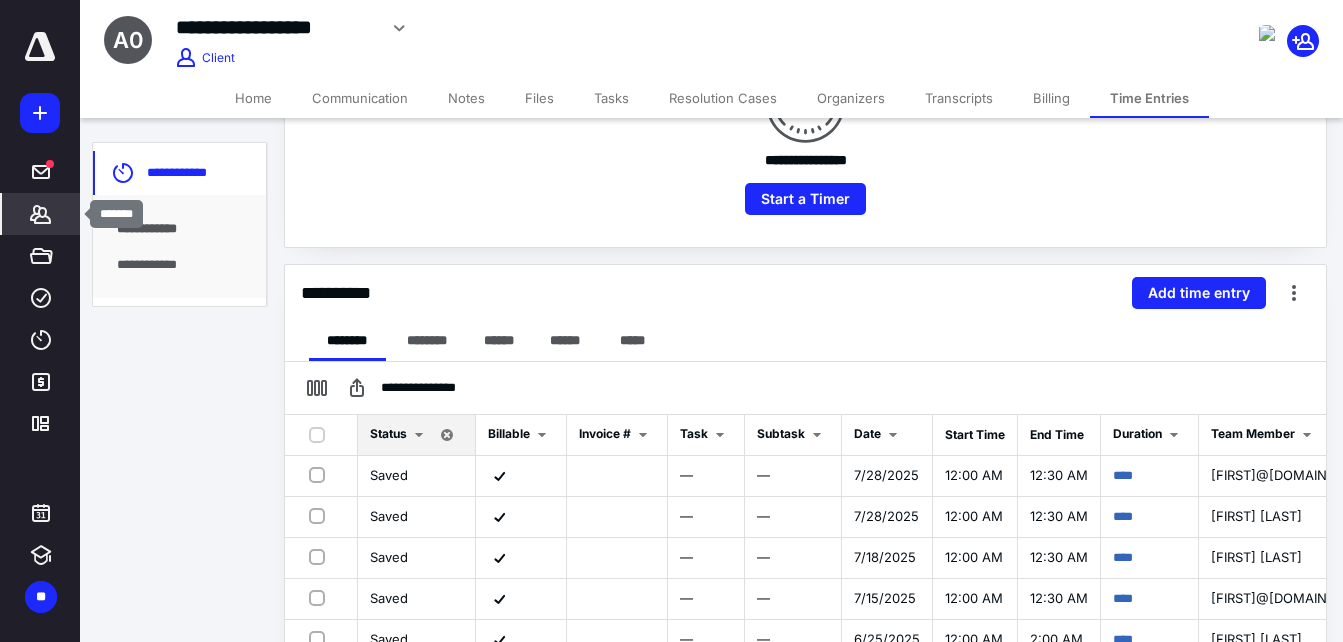click on "*******" at bounding box center [41, 214] 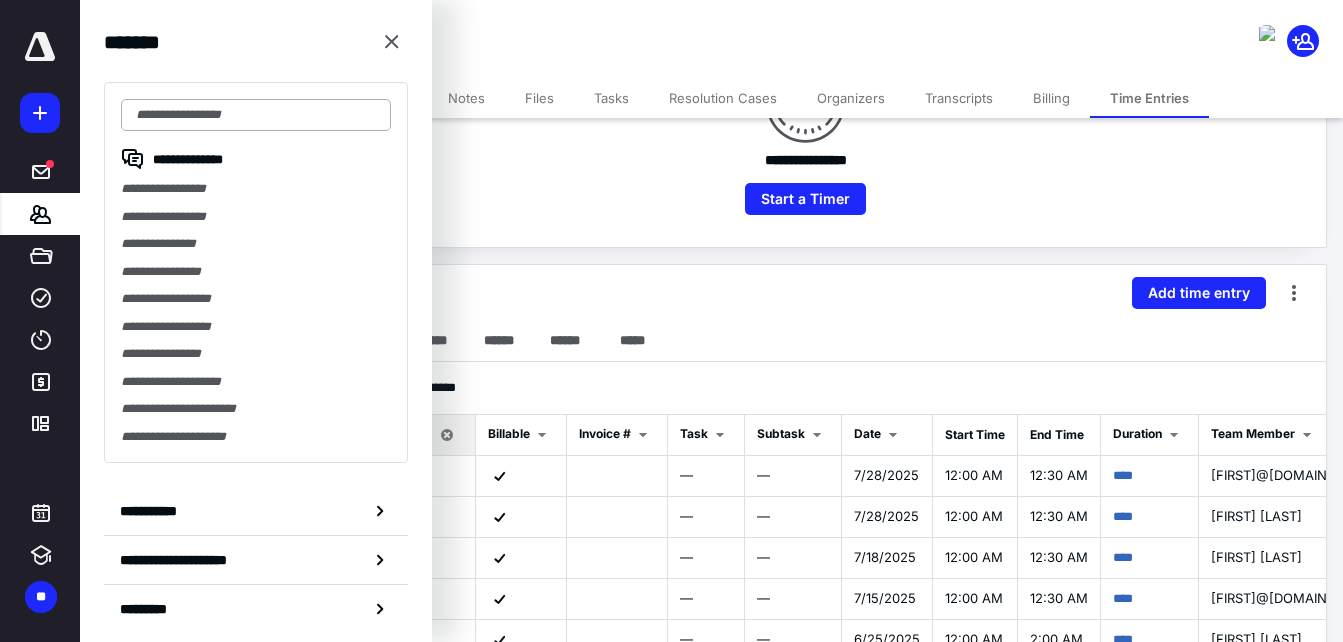 click at bounding box center [256, 115] 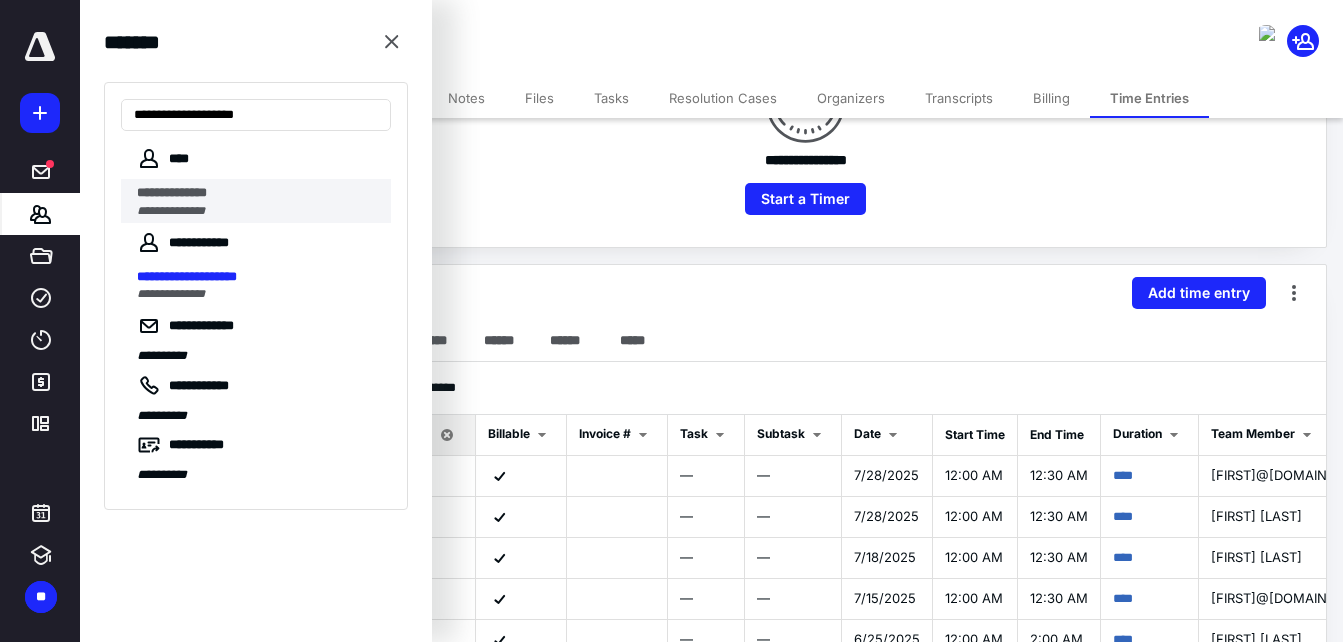 type on "**********" 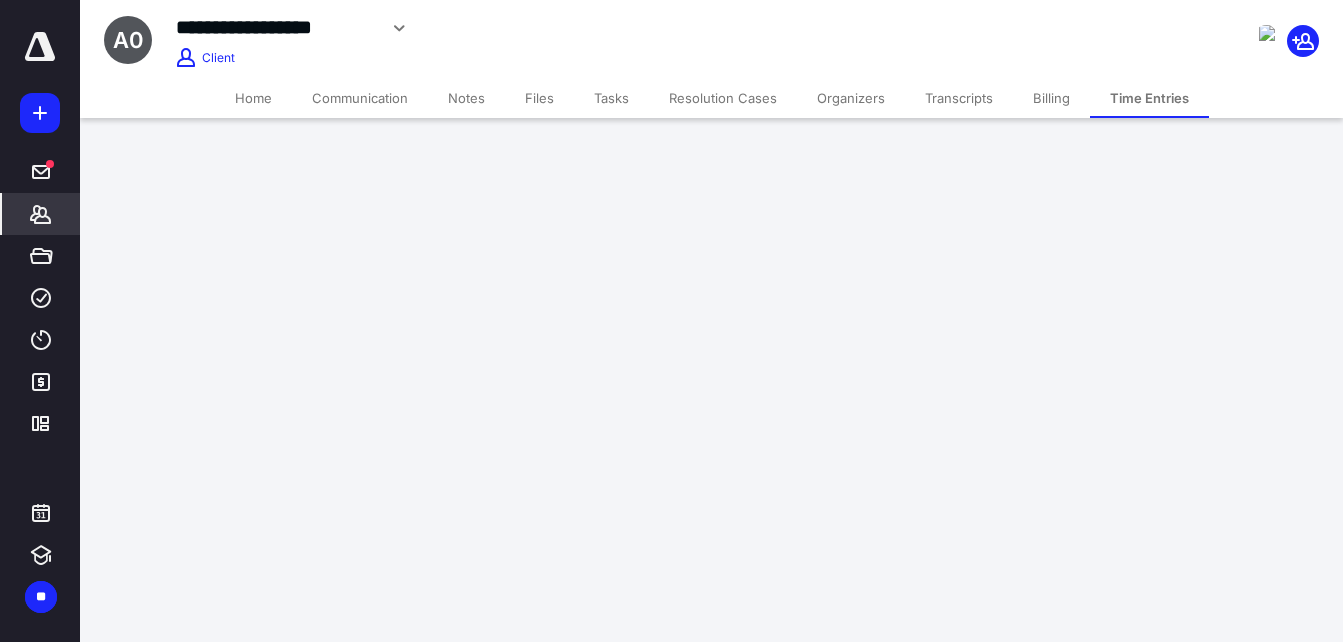 scroll, scrollTop: 0, scrollLeft: 0, axis: both 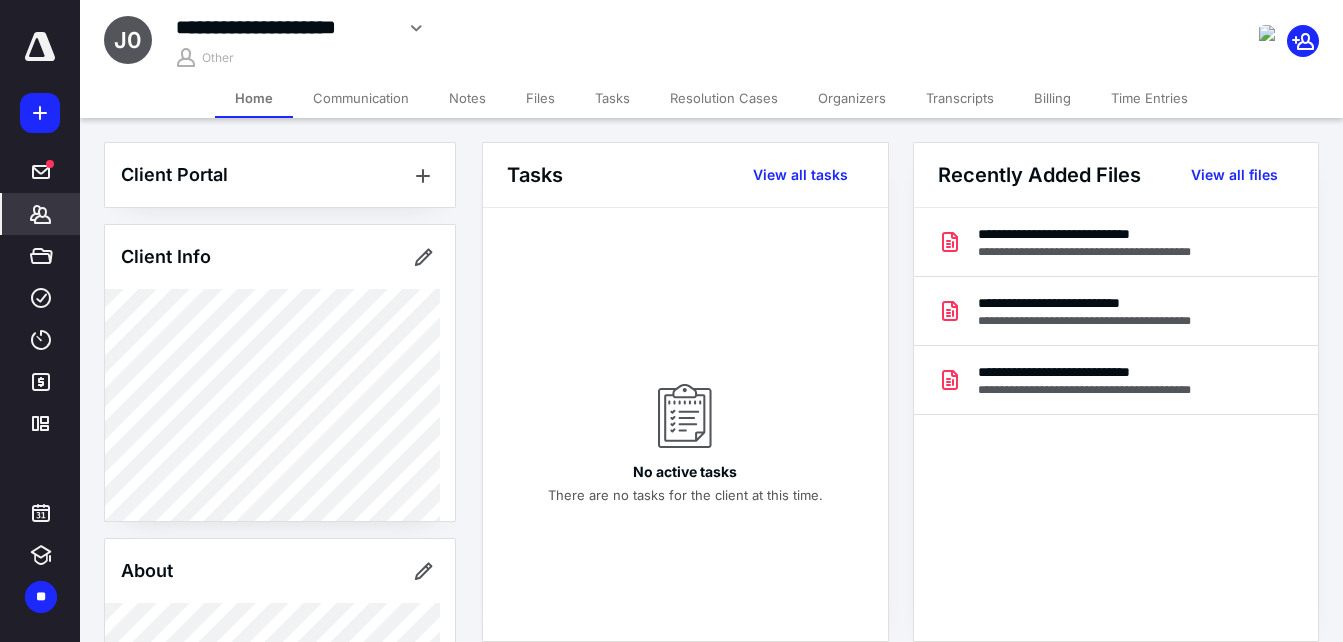click on "Time Entries" at bounding box center (1149, 98) 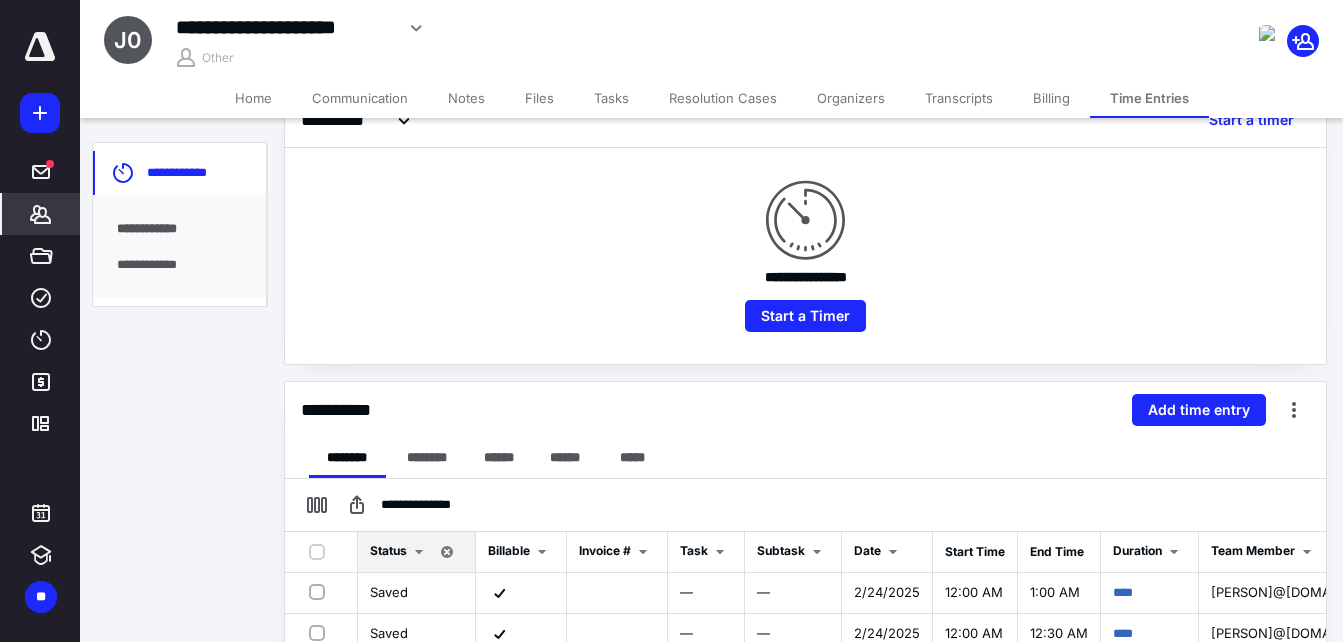 scroll, scrollTop: 200, scrollLeft: 0, axis: vertical 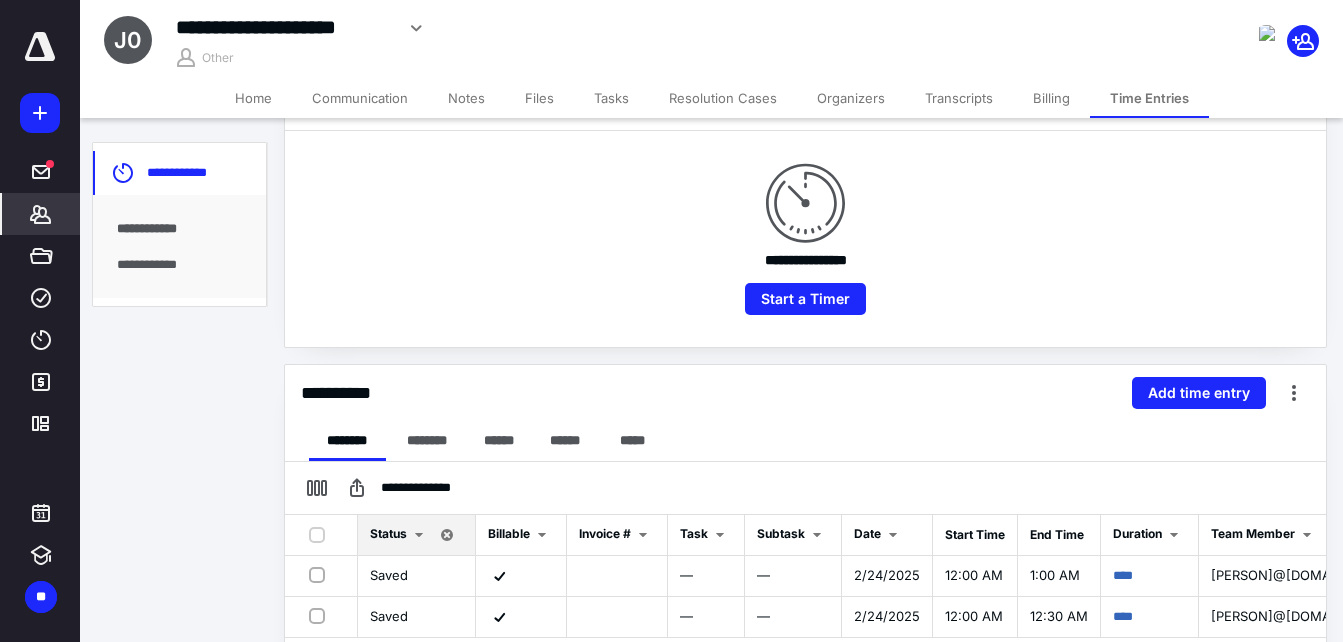 click 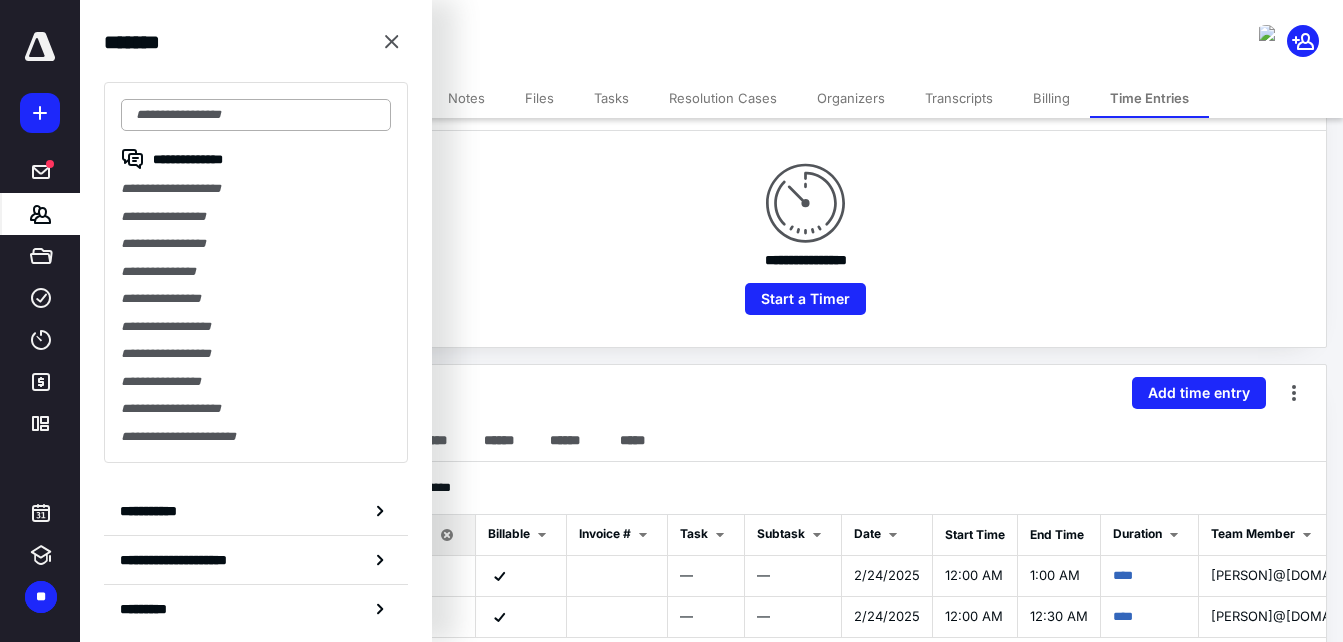 click at bounding box center [256, 115] 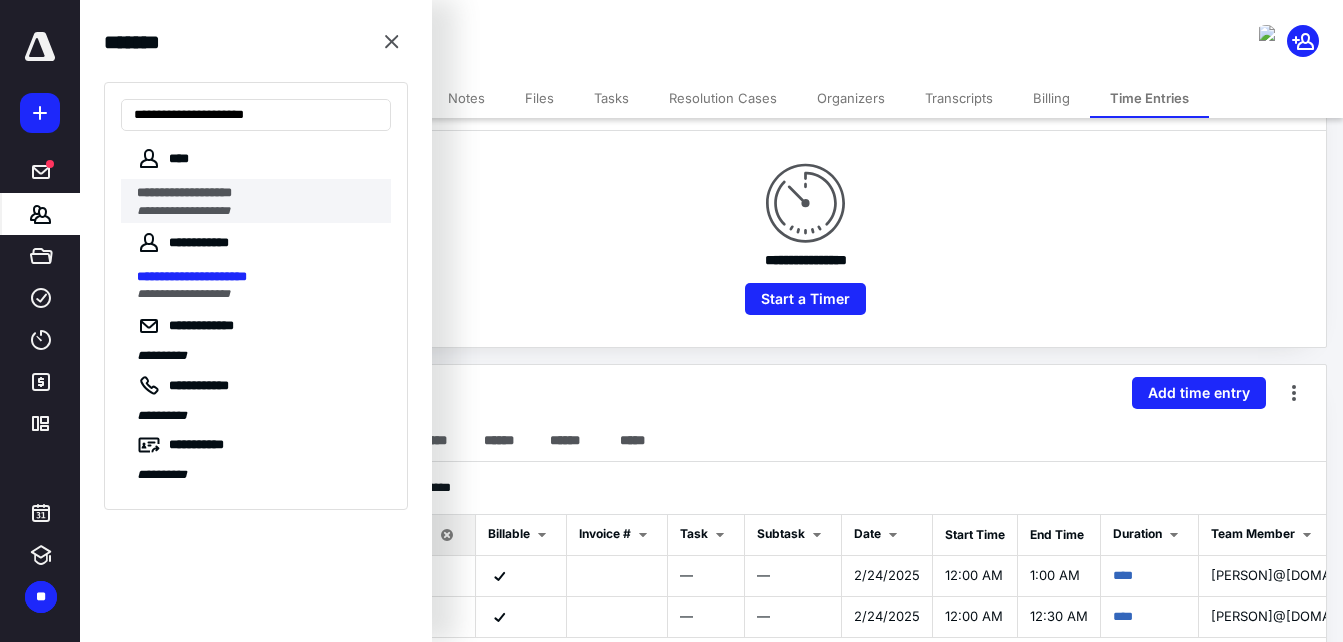 type on "**********" 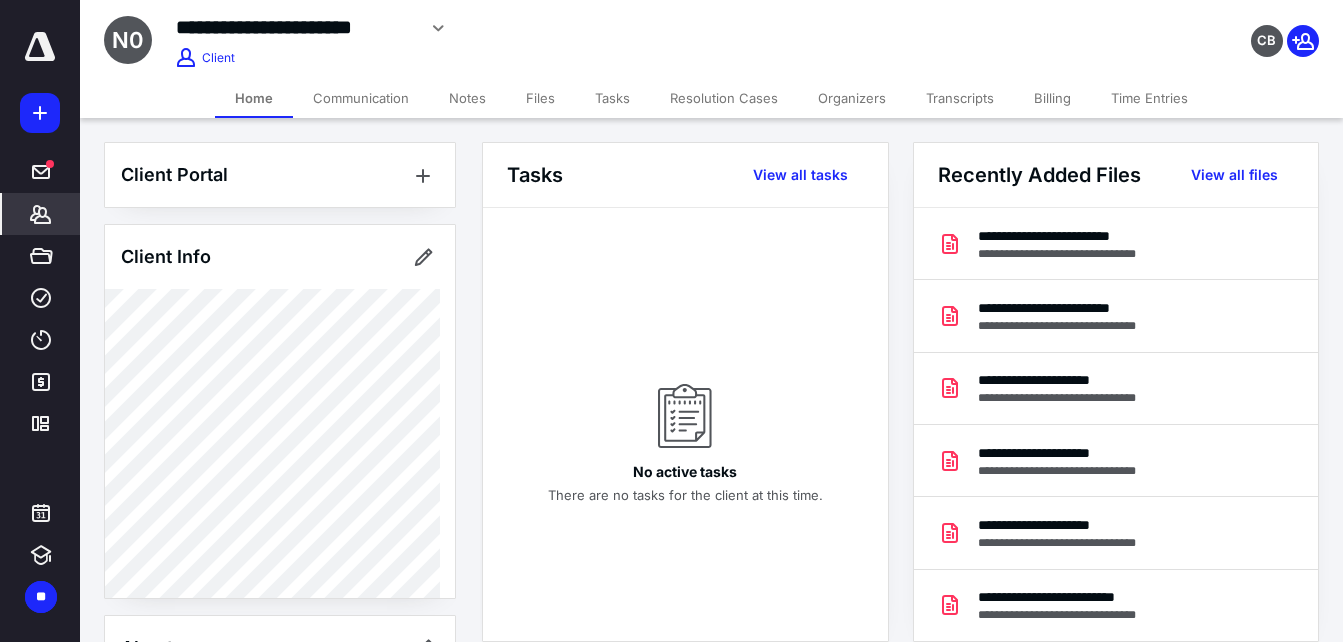 click on "Time Entries" at bounding box center [1149, 98] 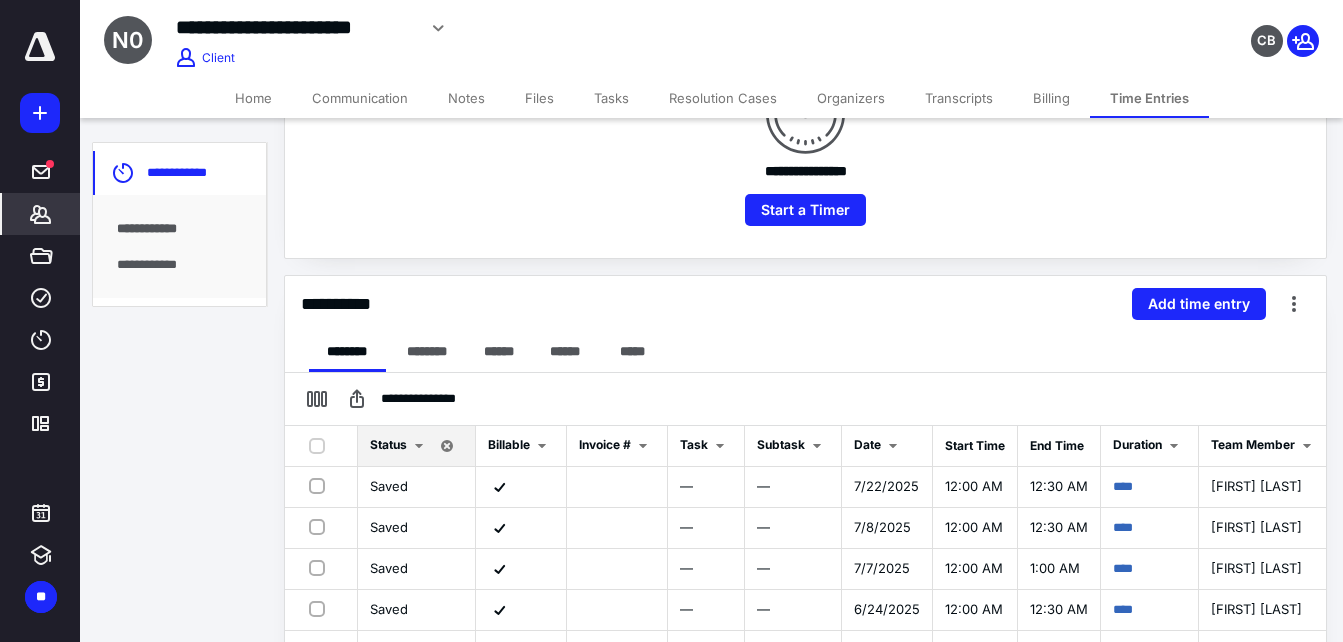 scroll, scrollTop: 300, scrollLeft: 0, axis: vertical 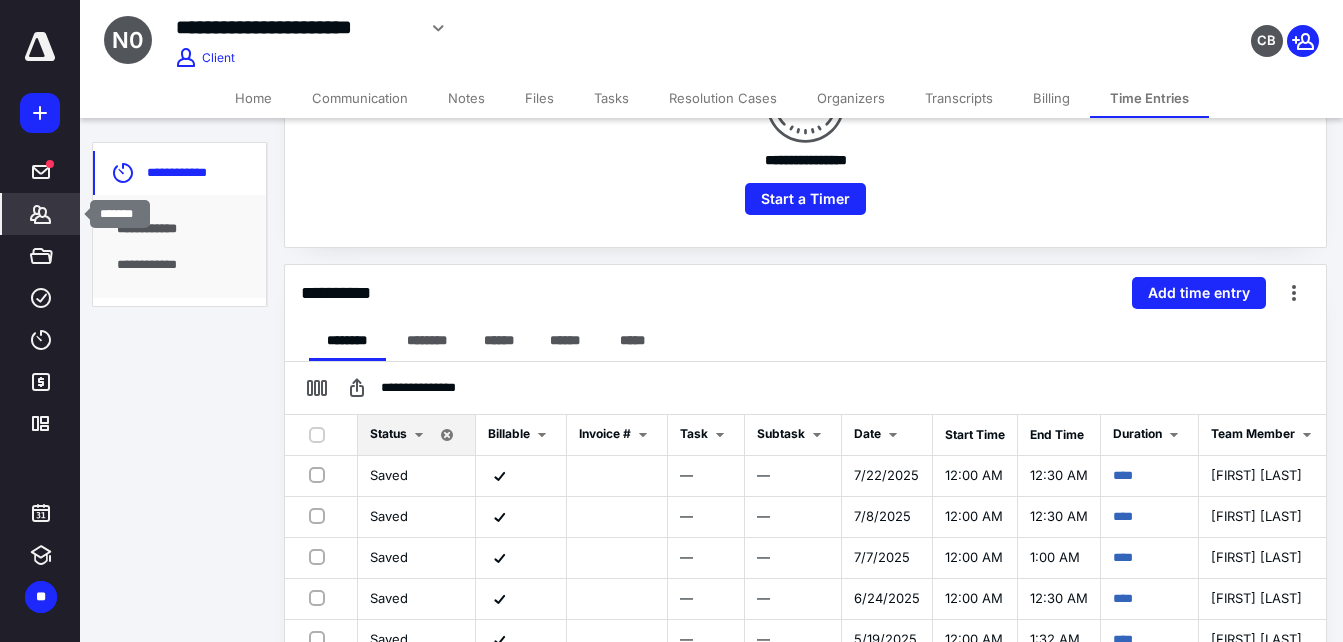 click on "*******" at bounding box center (41, 214) 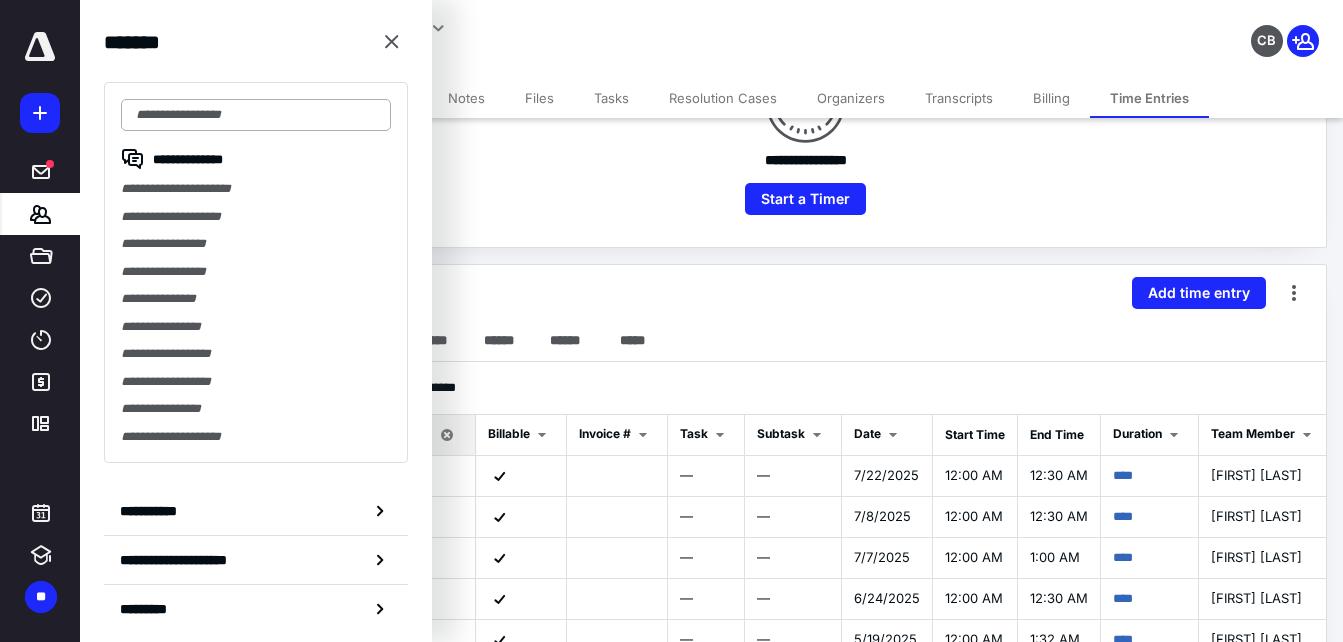 click at bounding box center (256, 115) 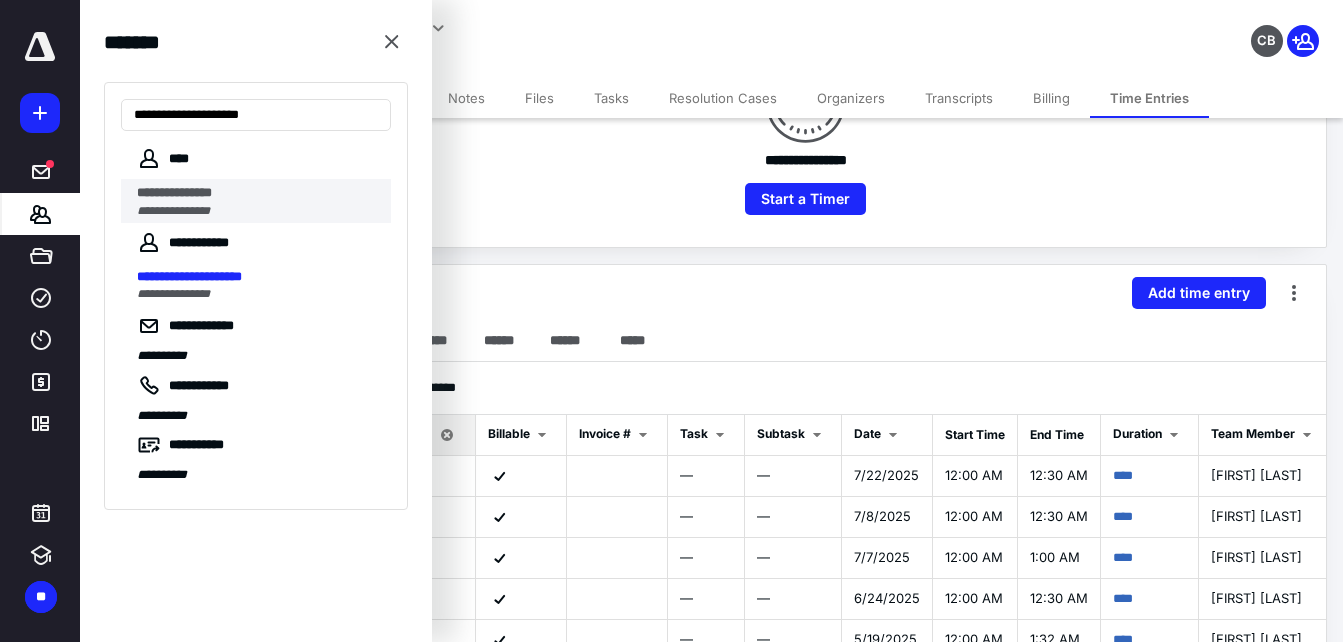 type on "**********" 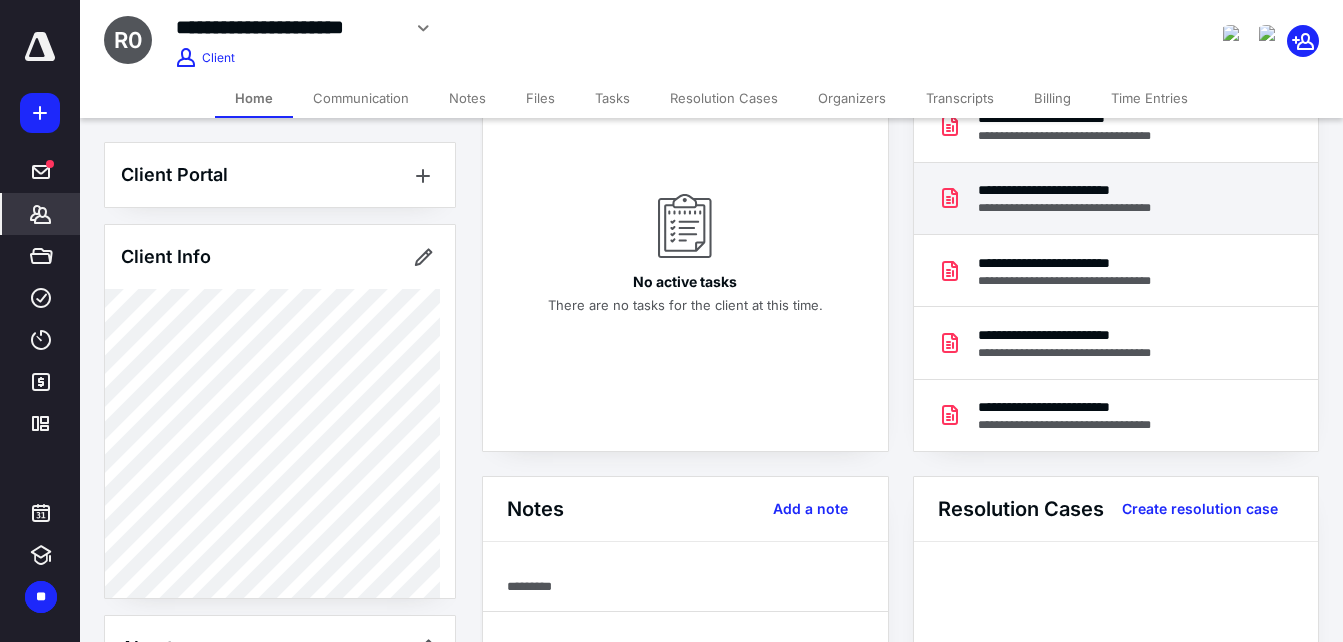 scroll, scrollTop: 200, scrollLeft: 0, axis: vertical 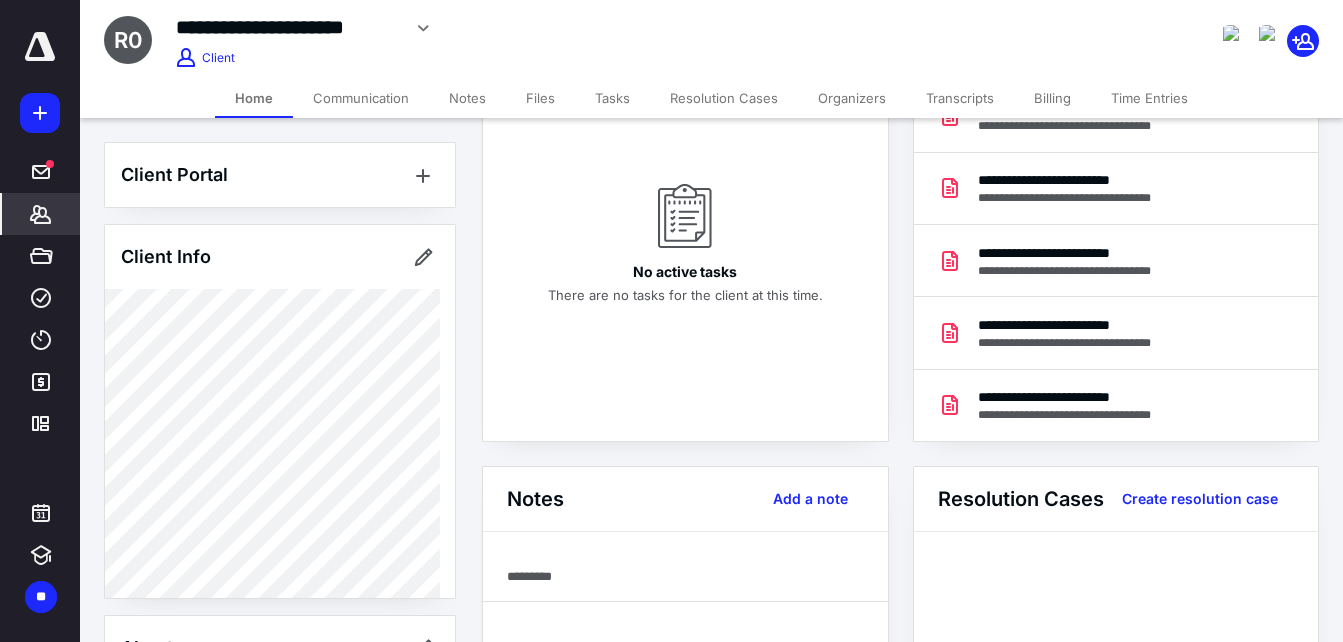 click on "Time Entries" at bounding box center (1149, 98) 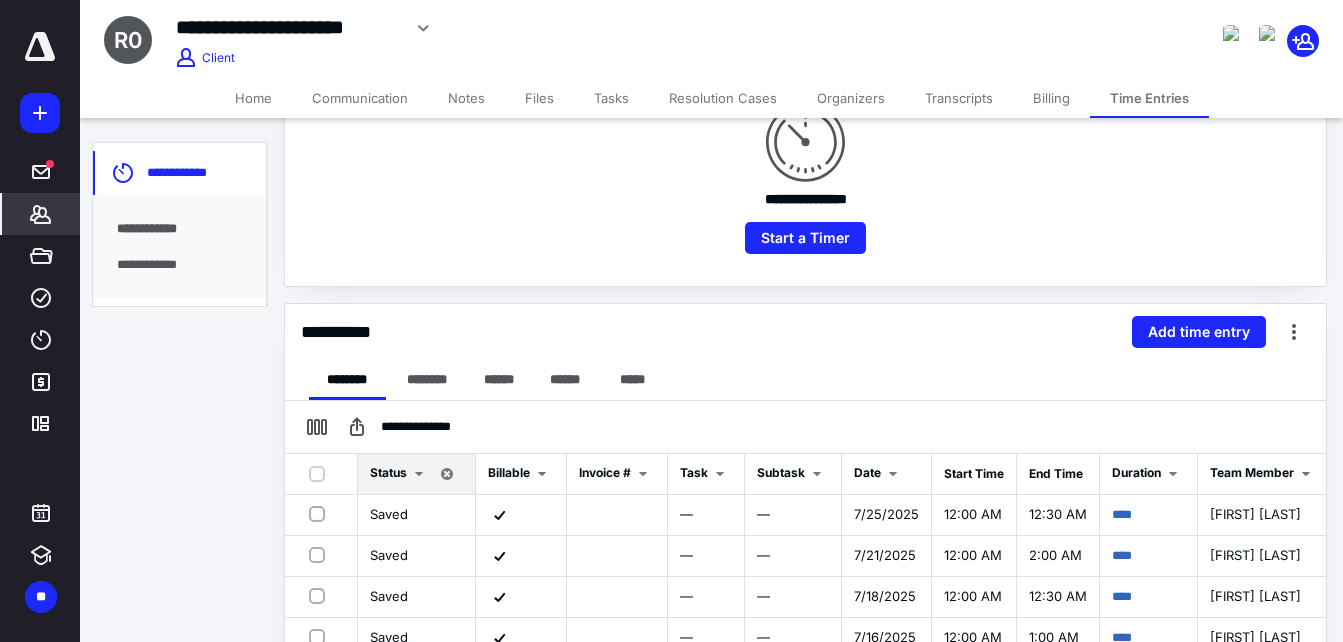 scroll, scrollTop: 300, scrollLeft: 0, axis: vertical 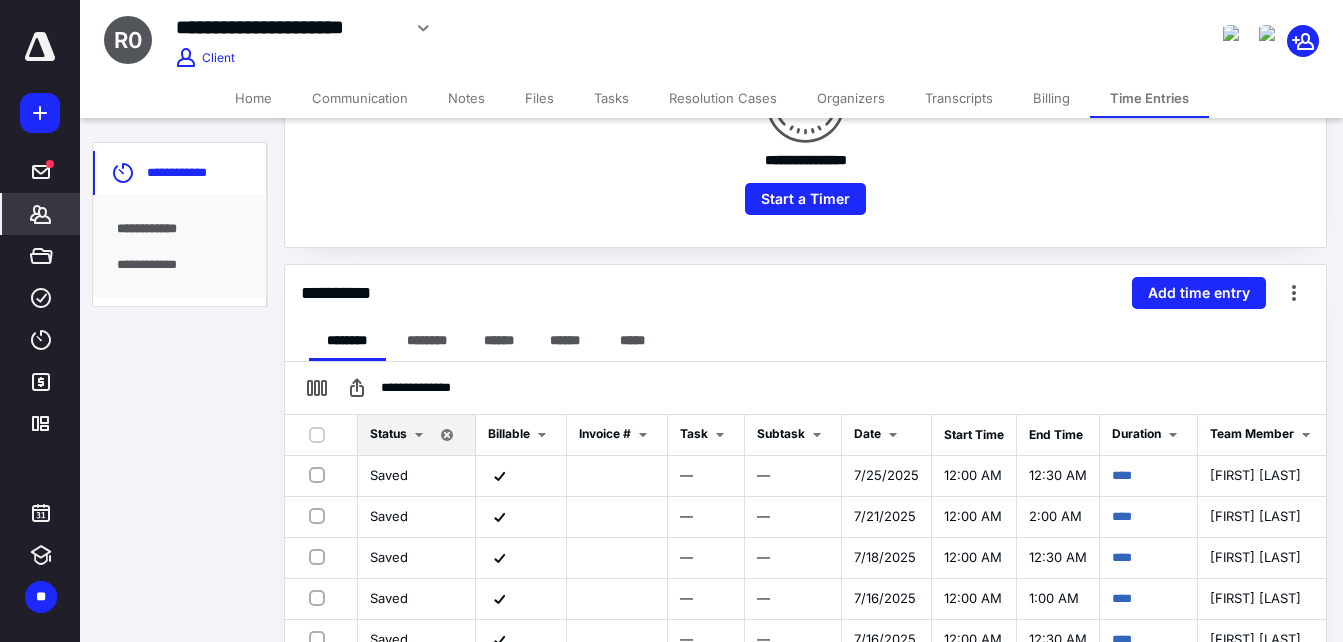 click on "**********" at bounding box center [671, 304] 